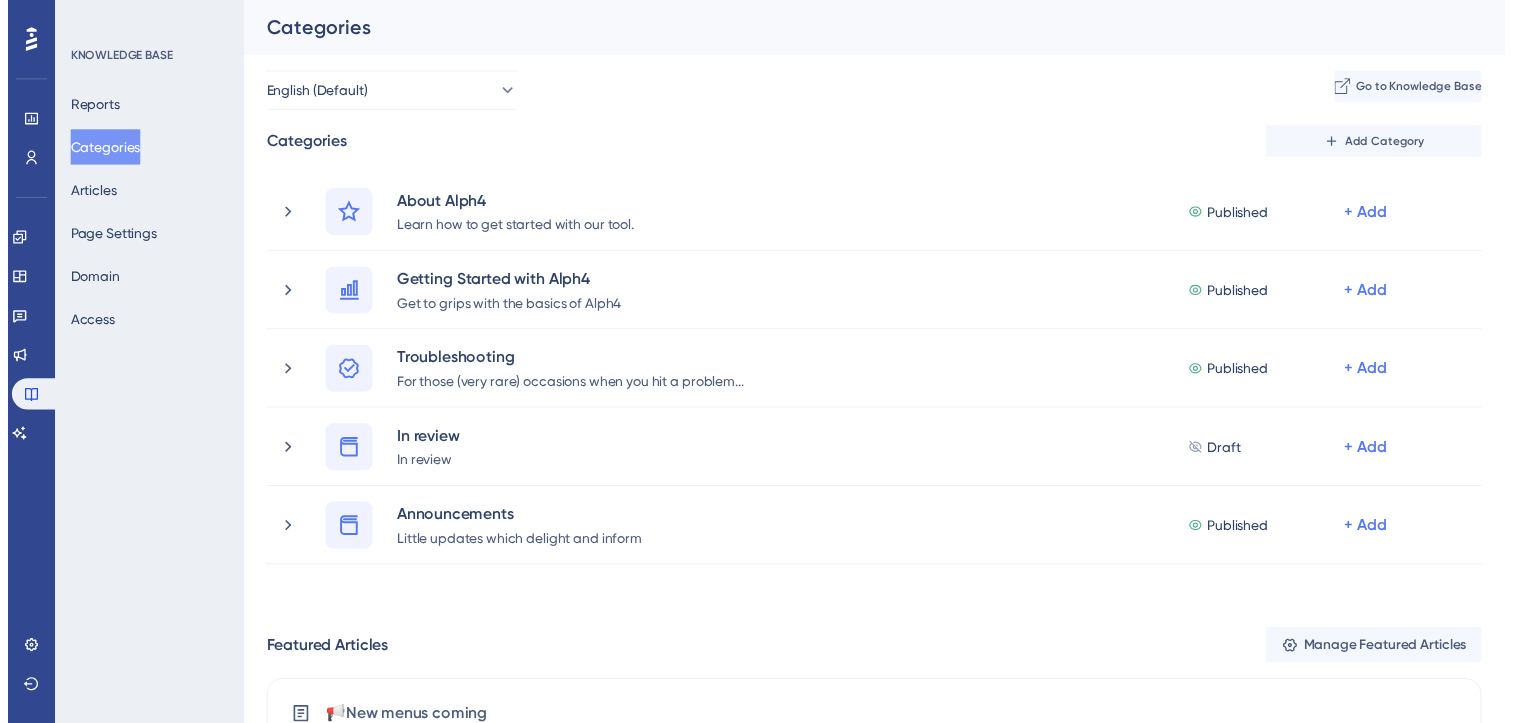 scroll, scrollTop: 0, scrollLeft: 0, axis: both 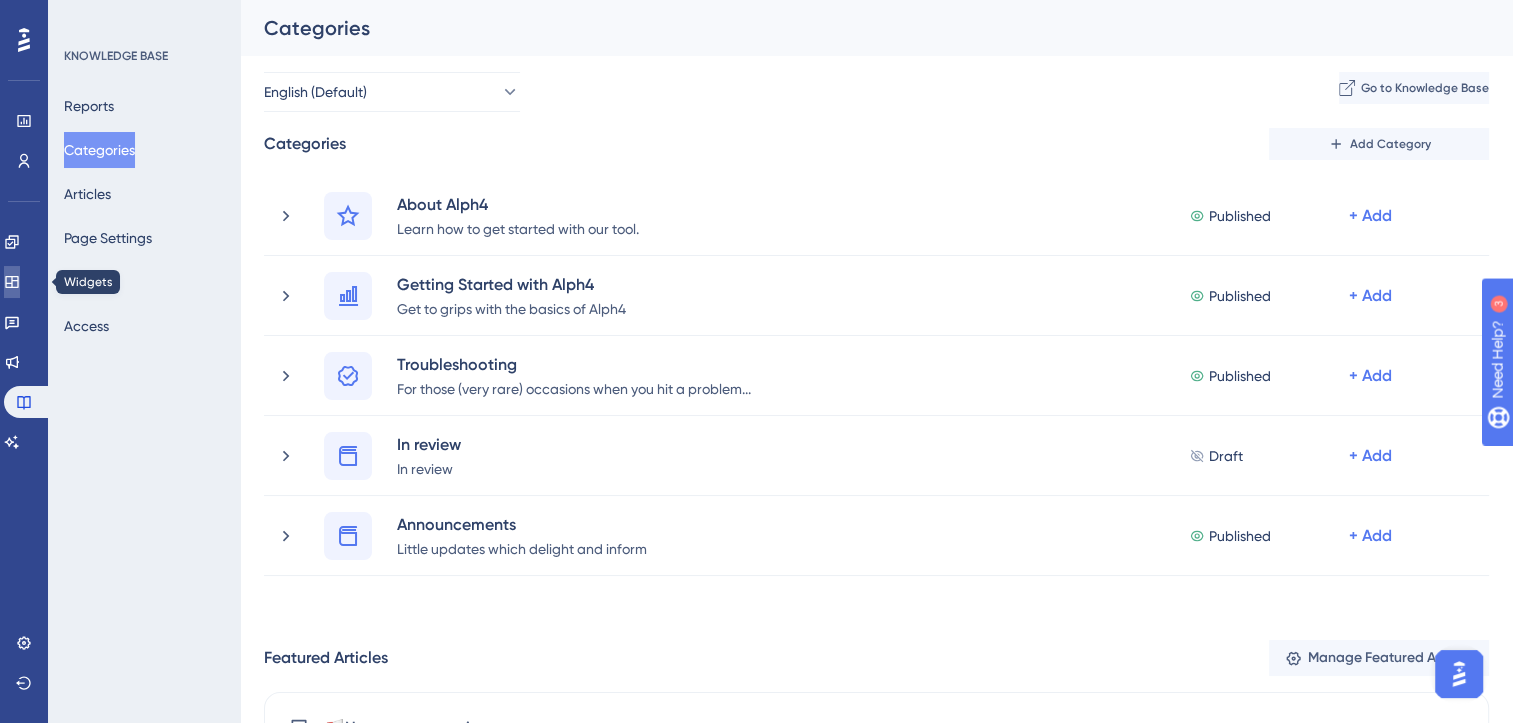 click 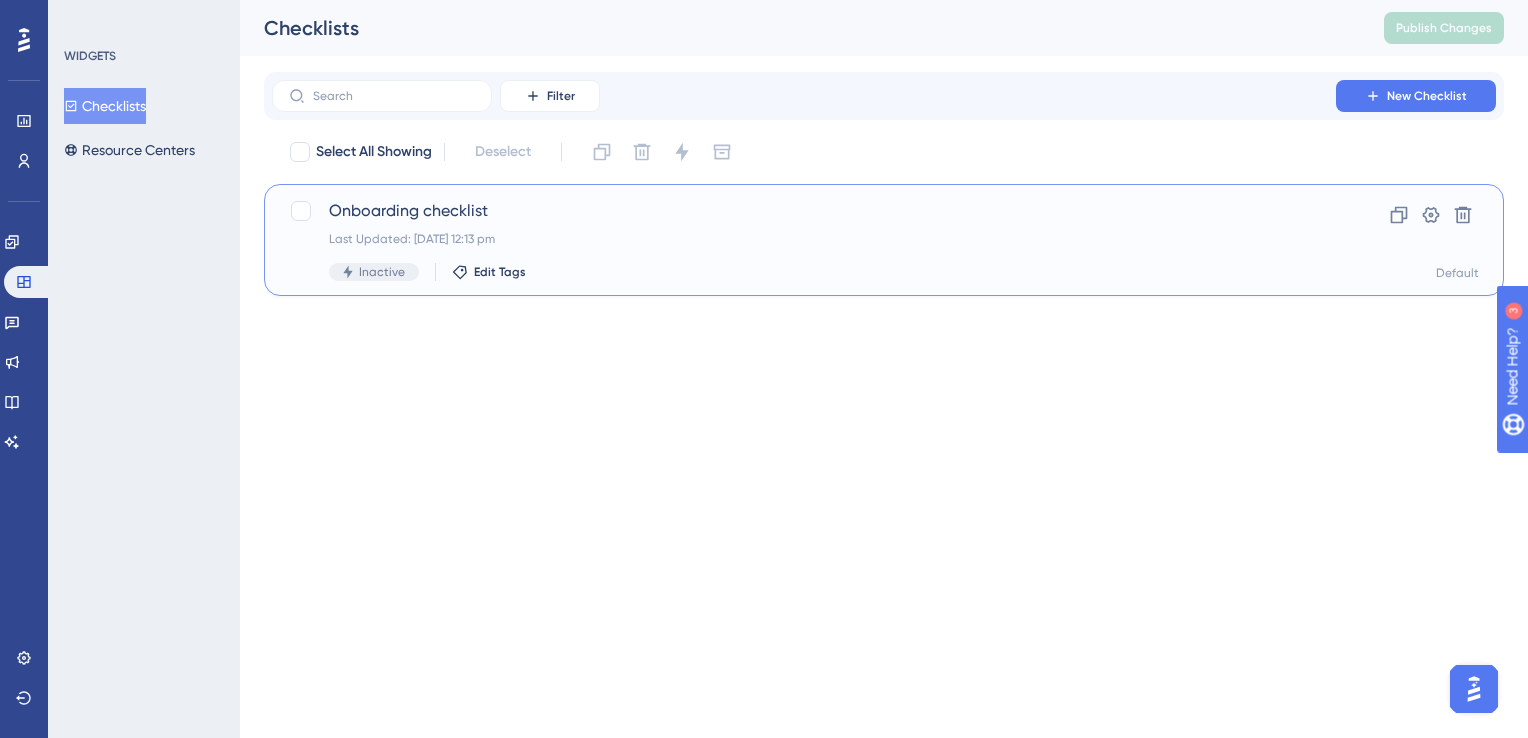 click on "Onboarding checklist" at bounding box center [804, 211] 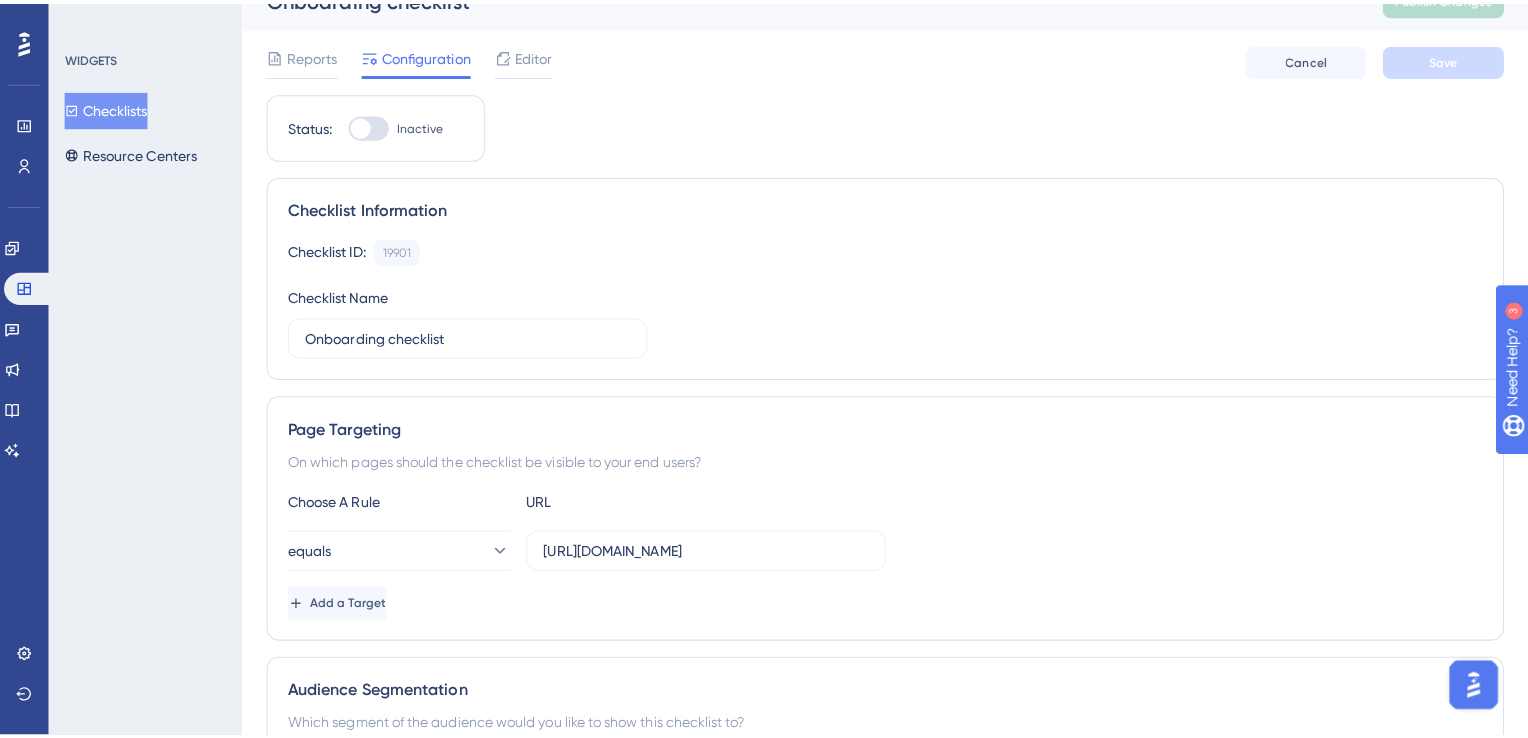 scroll, scrollTop: 0, scrollLeft: 0, axis: both 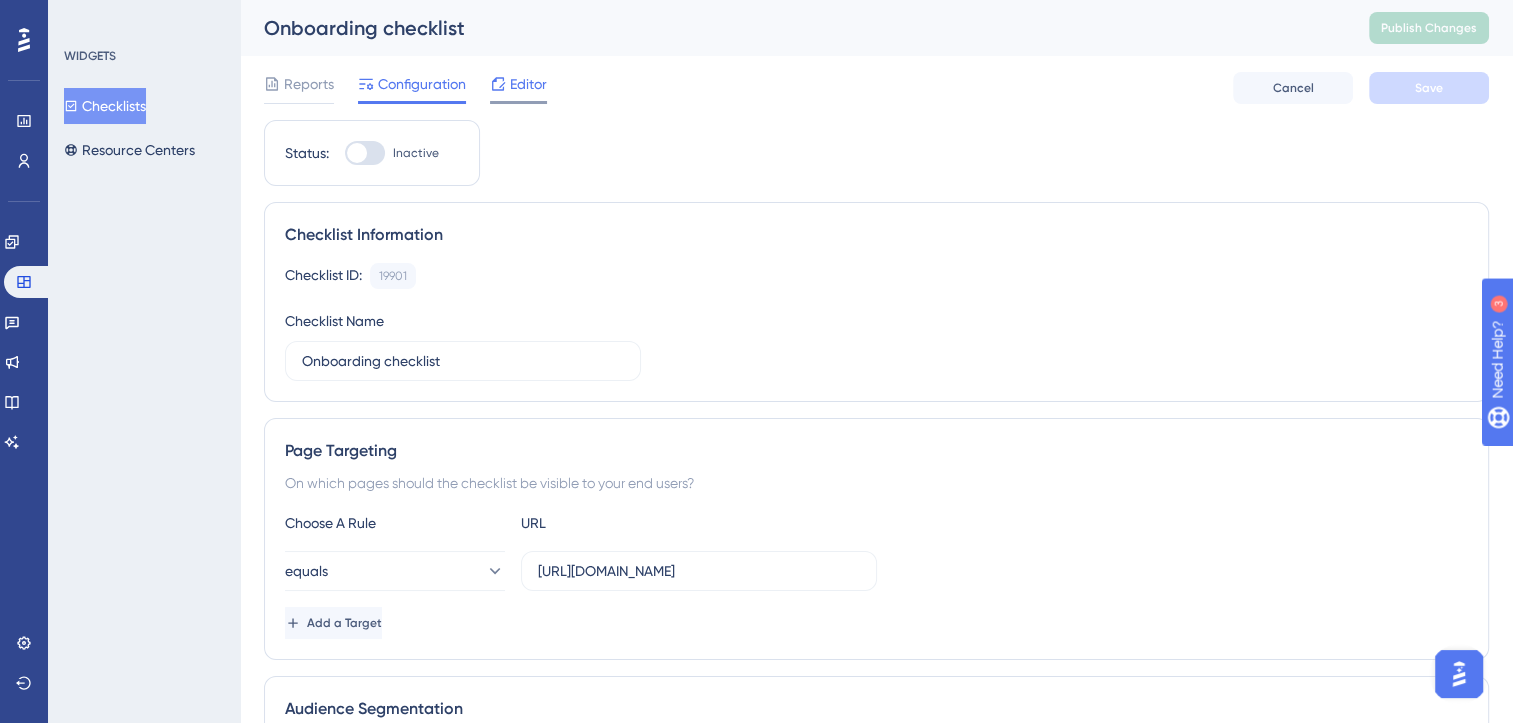 click on "Editor" at bounding box center [528, 84] 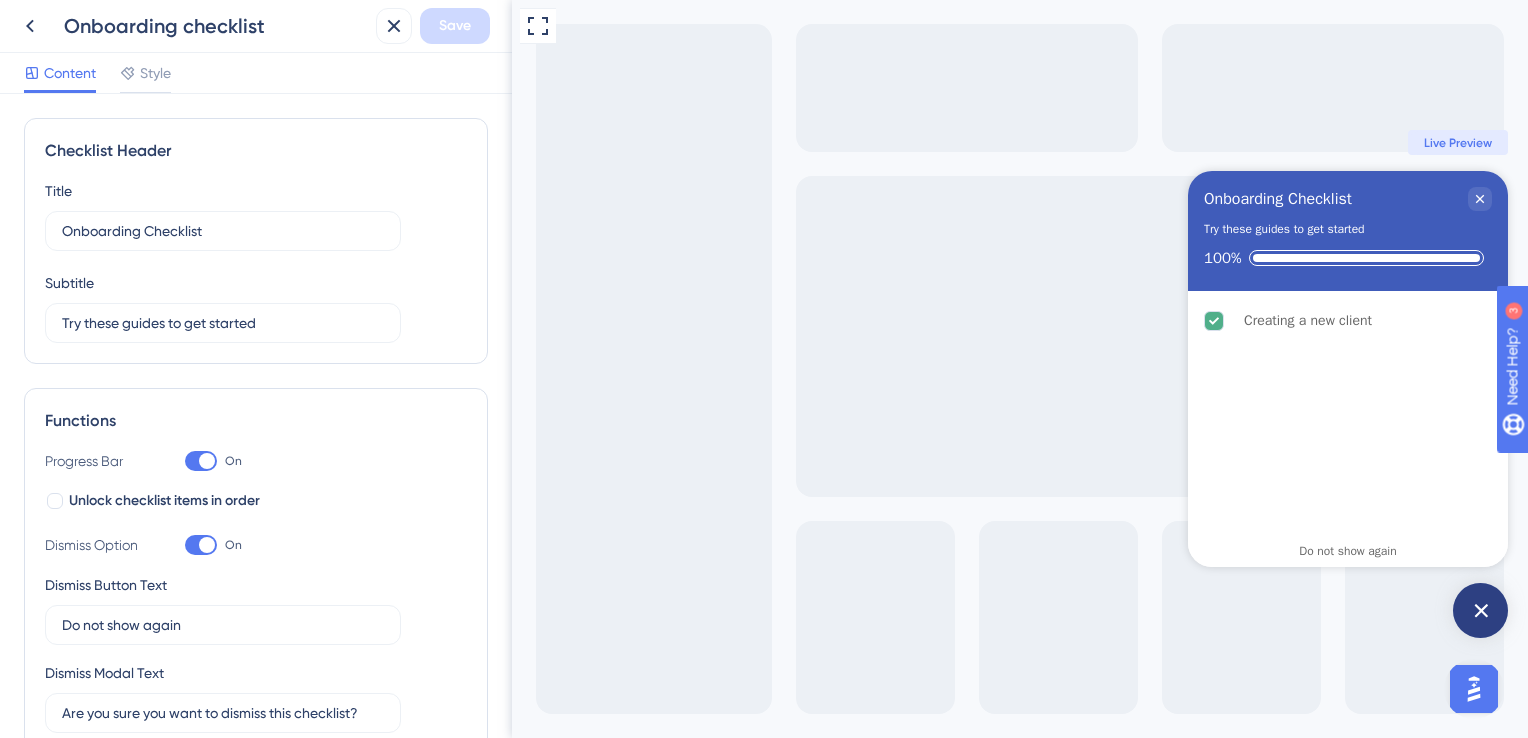scroll, scrollTop: 0, scrollLeft: 0, axis: both 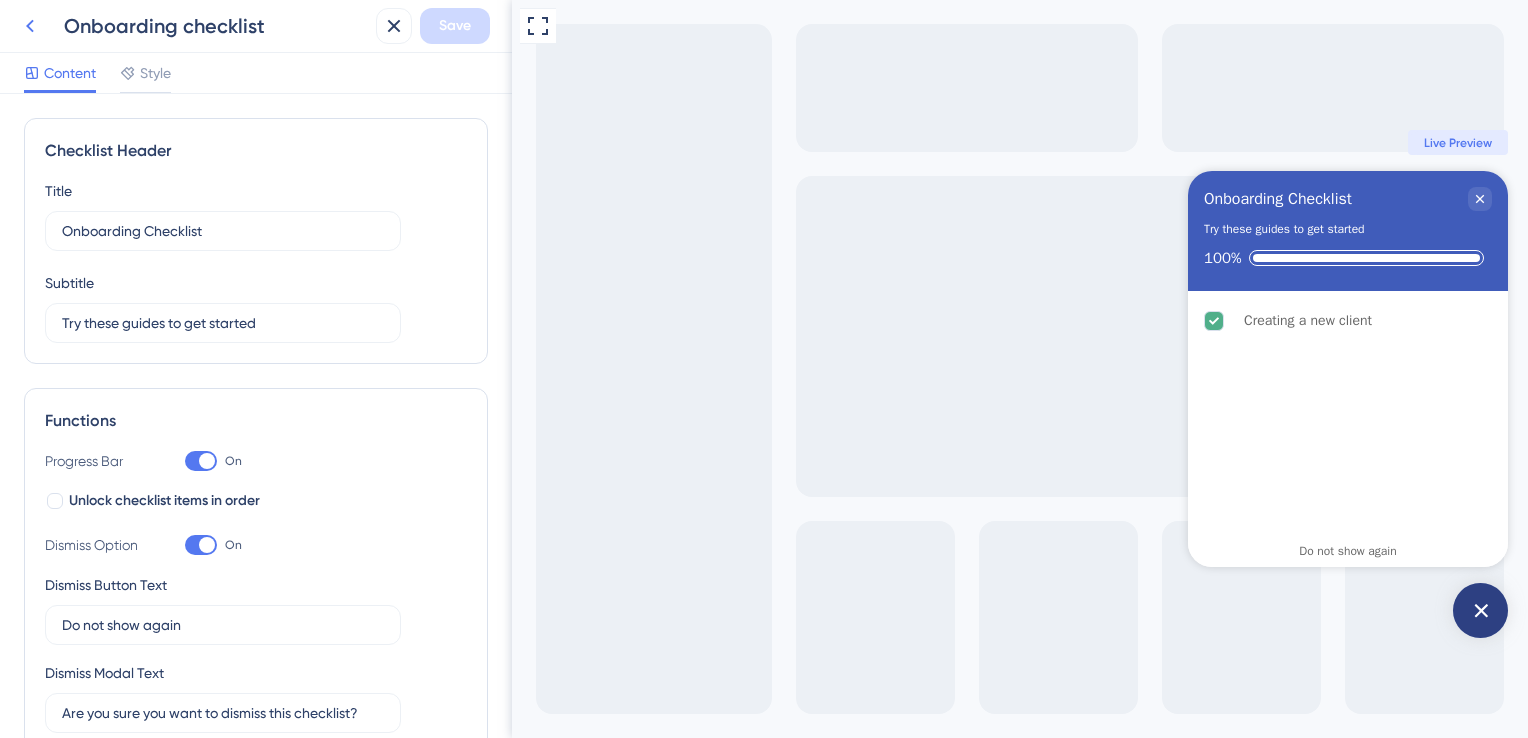 click 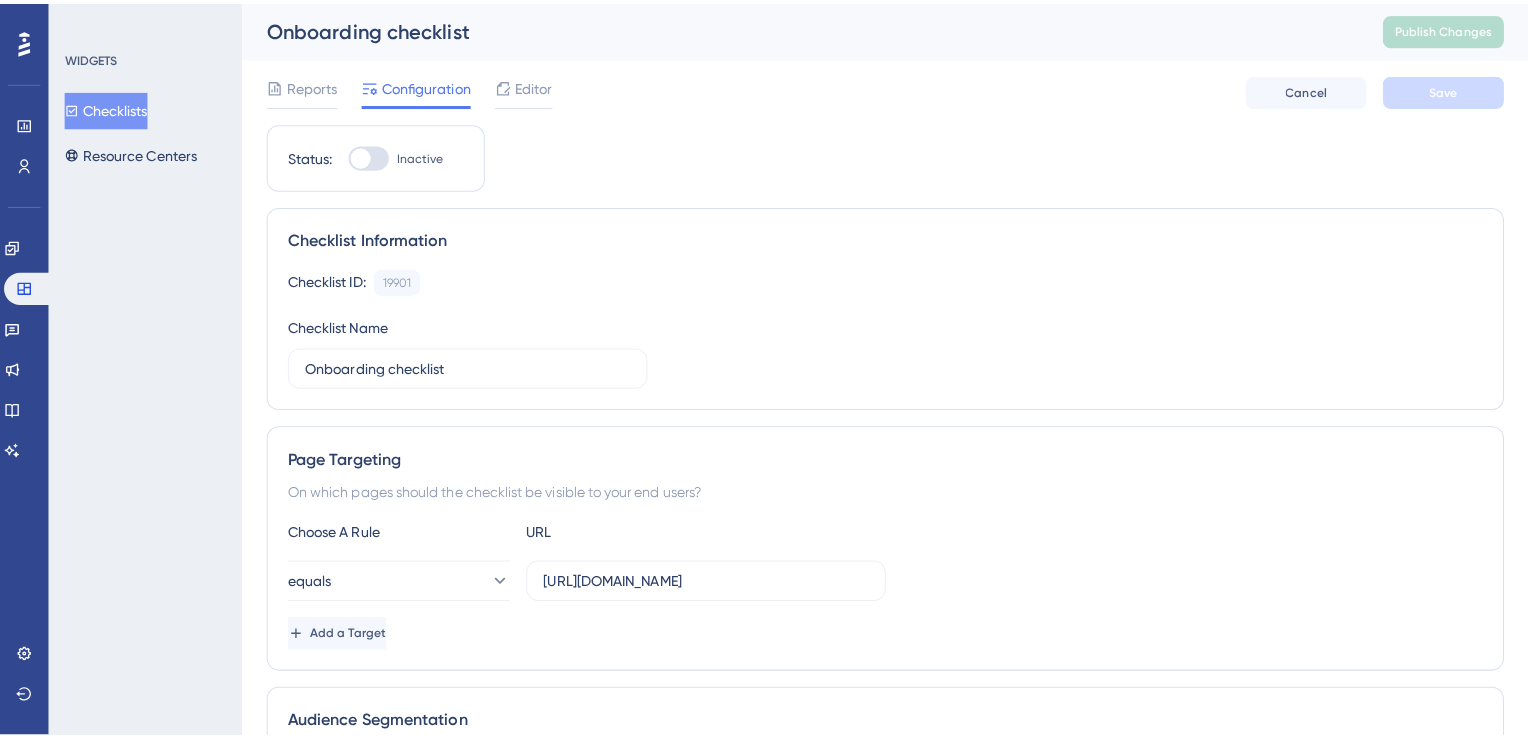 scroll, scrollTop: 0, scrollLeft: 0, axis: both 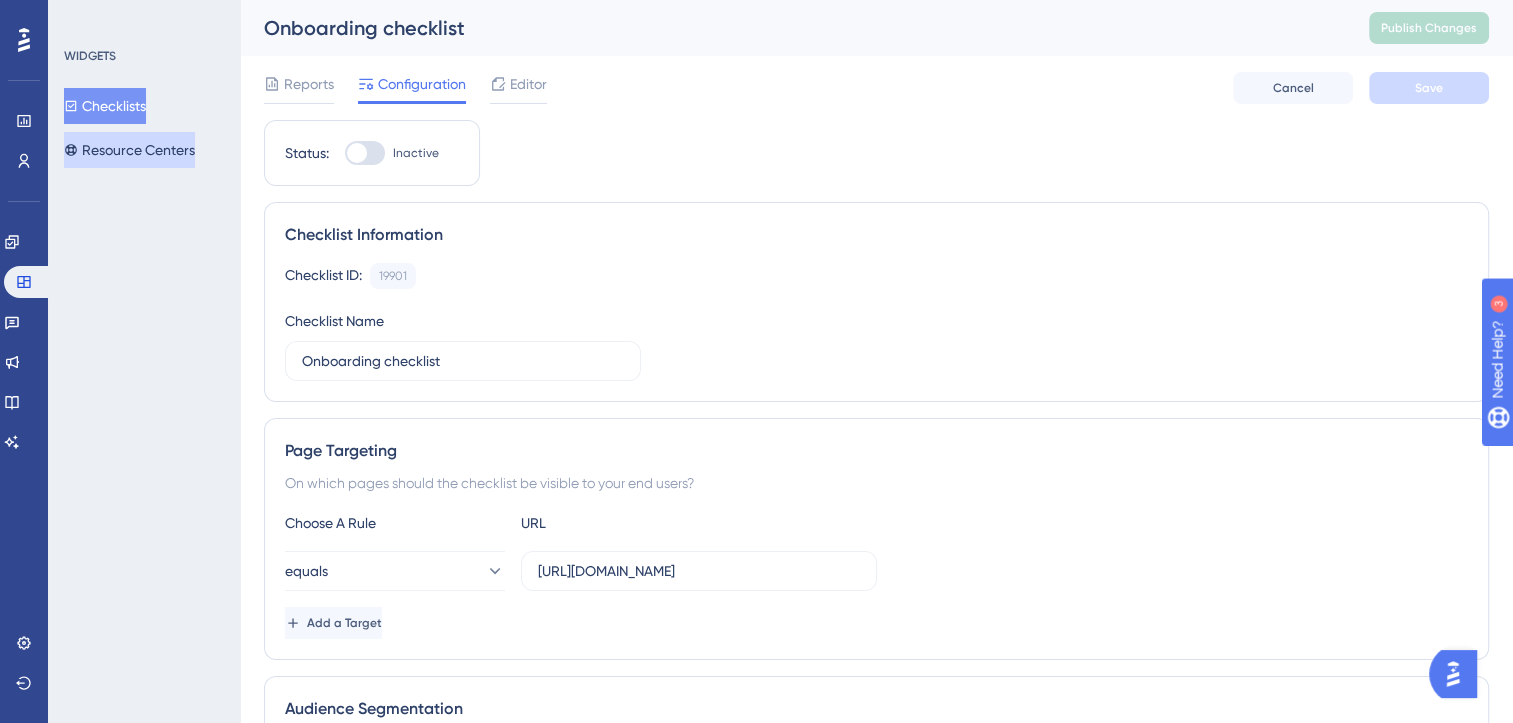 click on "Resource Centers" at bounding box center [129, 150] 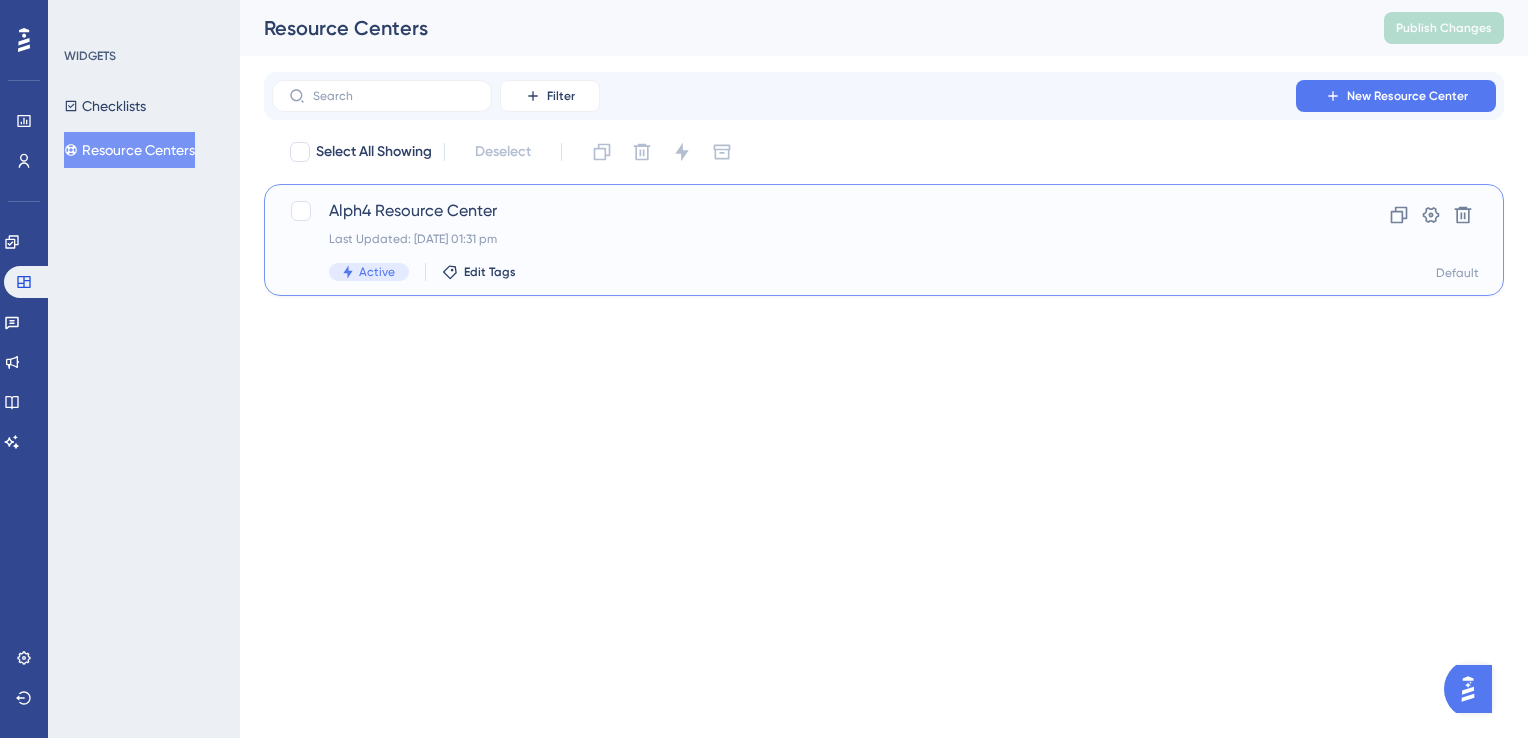 click on "Alph4 Resource Center" at bounding box center (804, 211) 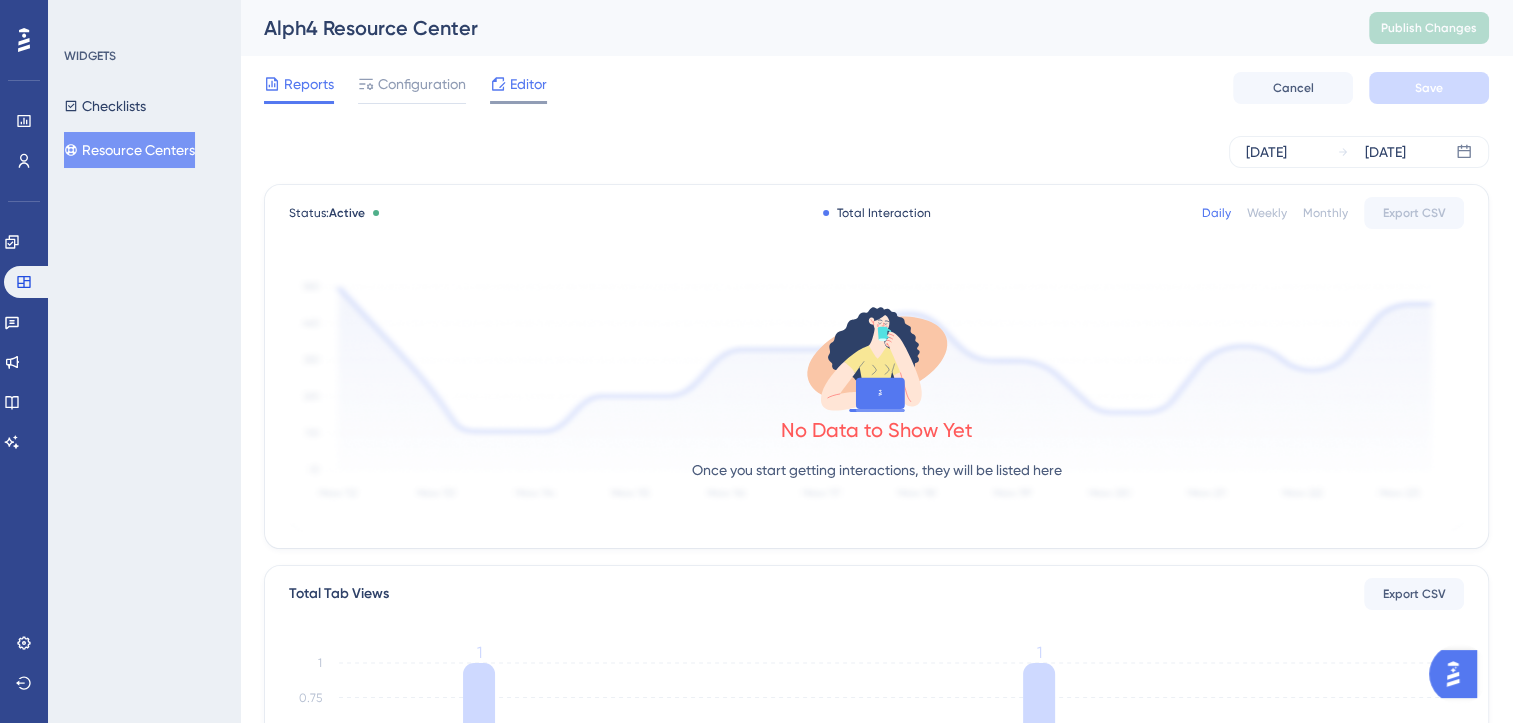 click on "Editor" at bounding box center (528, 84) 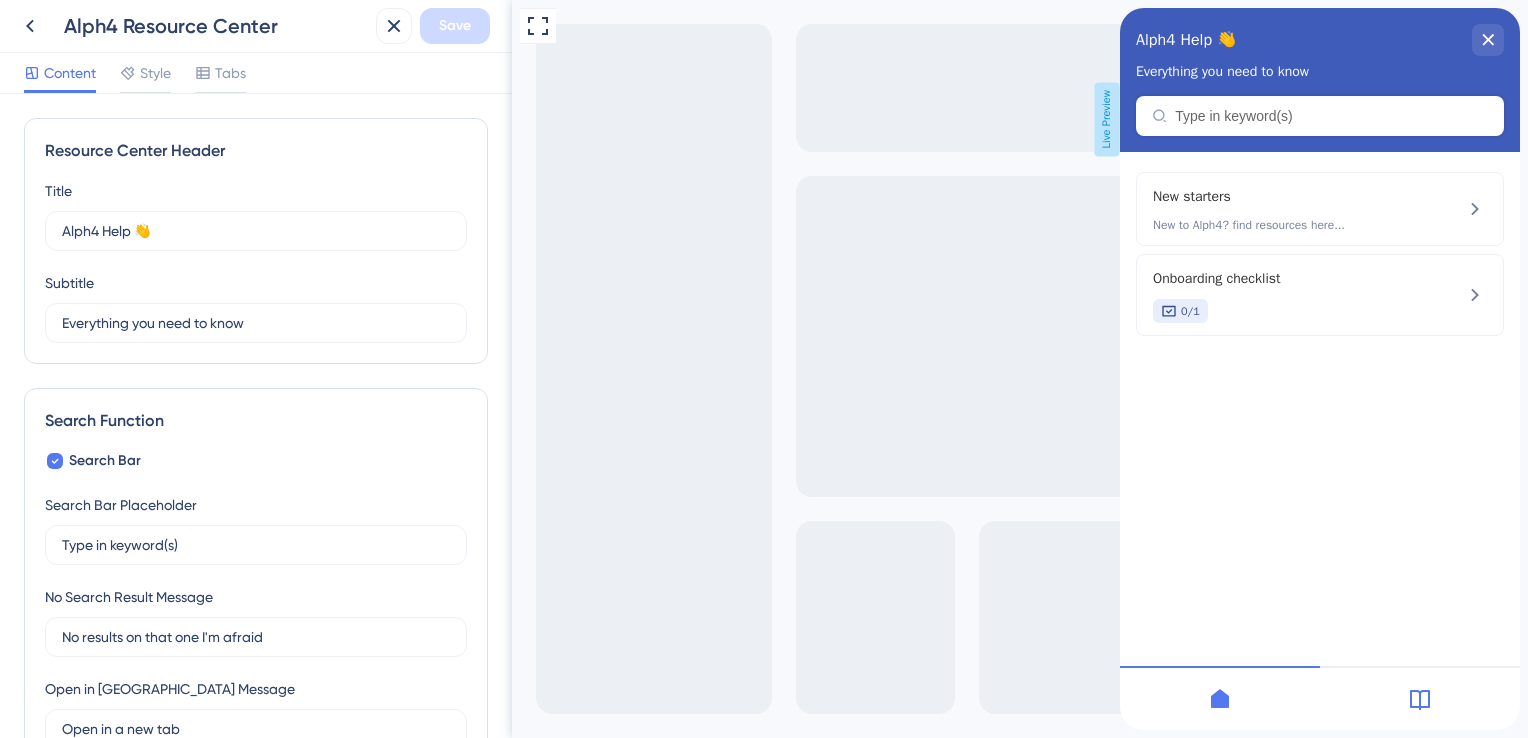 scroll, scrollTop: 0, scrollLeft: 0, axis: both 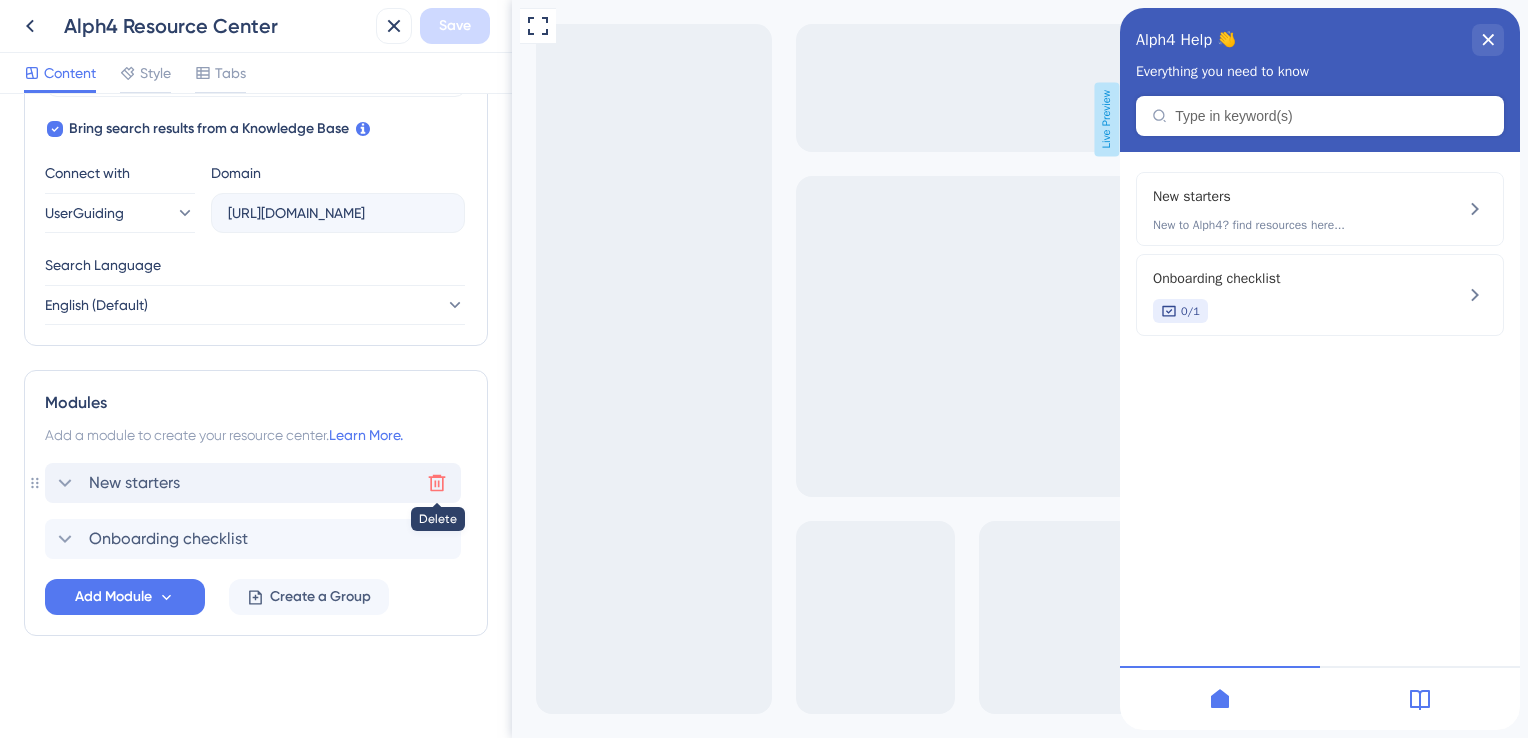 click 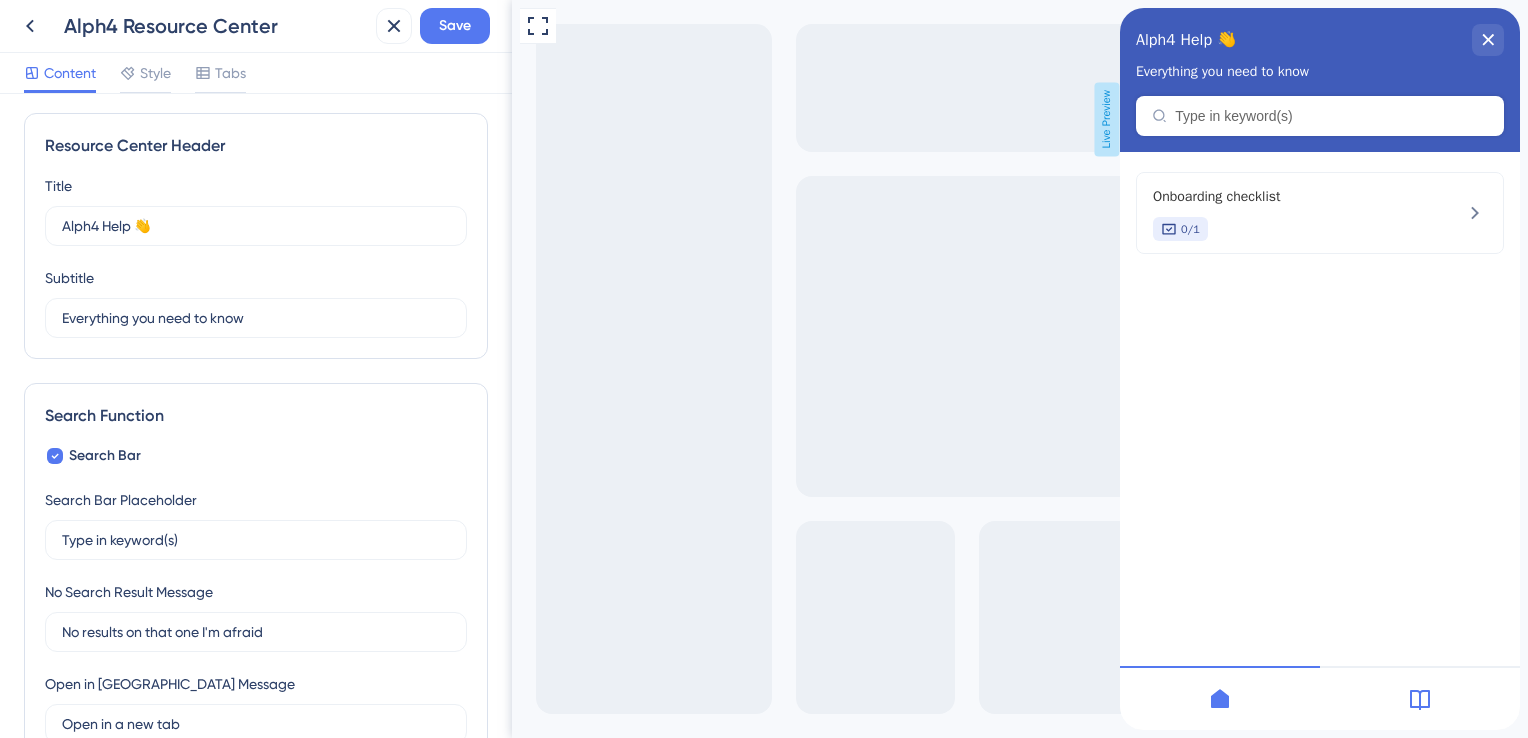 scroll, scrollTop: 0, scrollLeft: 0, axis: both 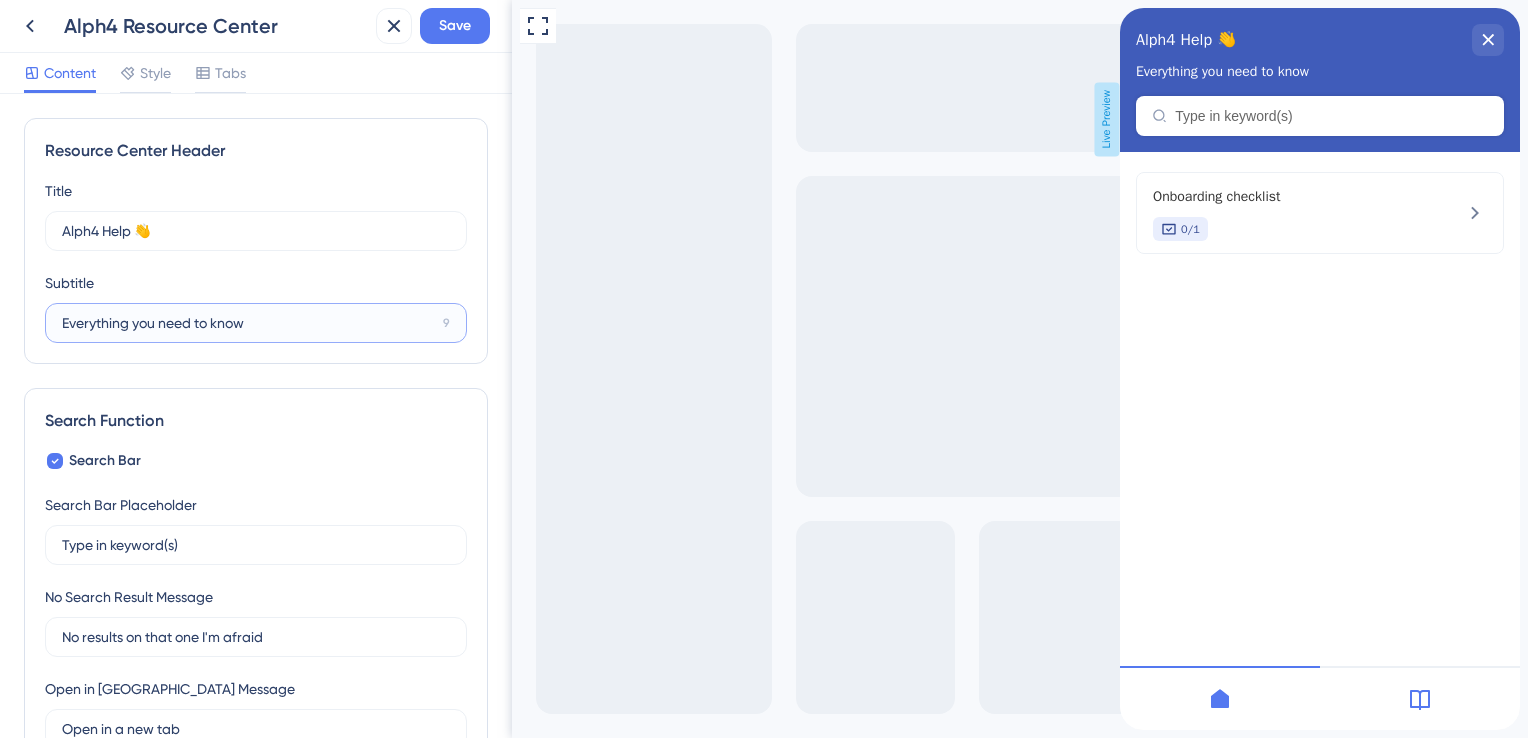 click on "Everything you need to know" at bounding box center (248, 323) 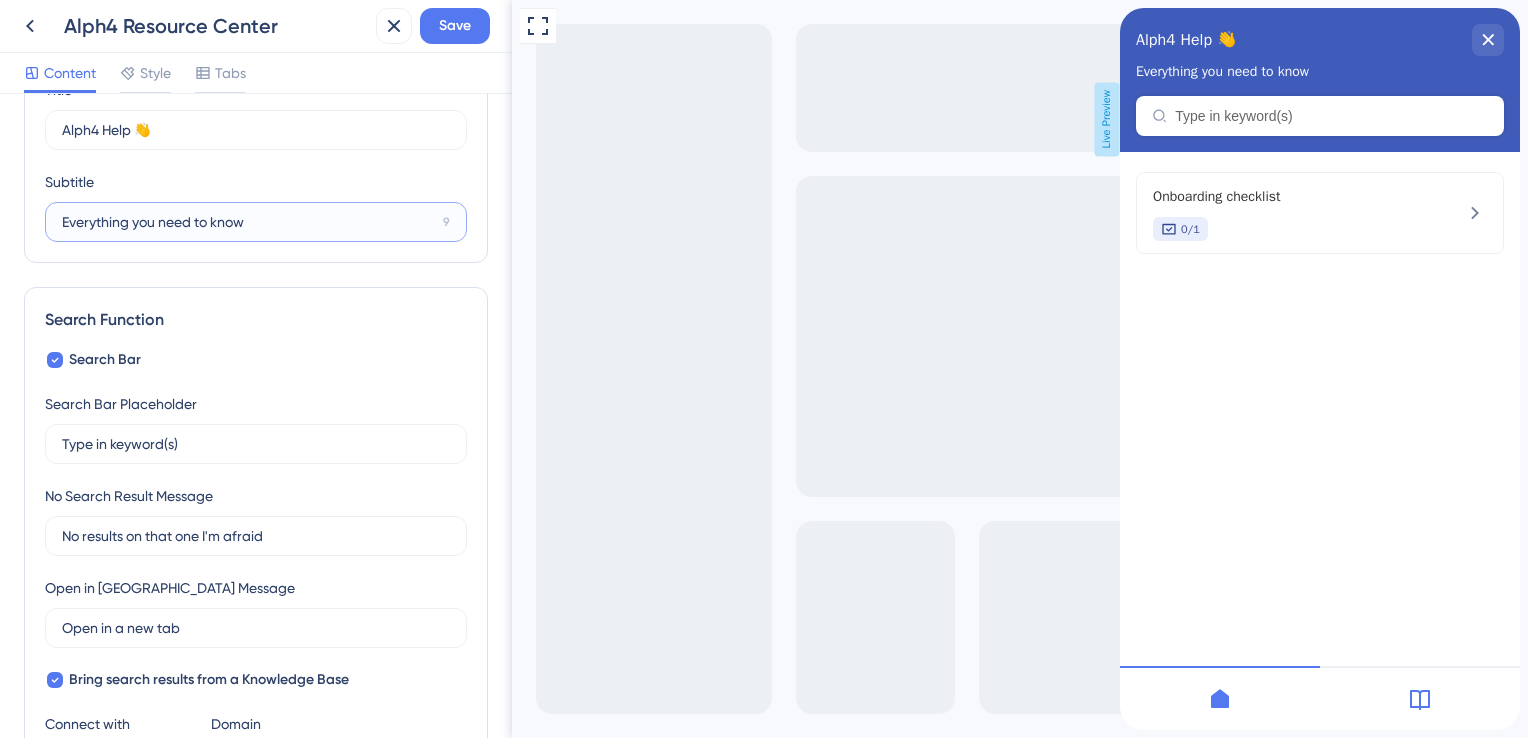 scroll, scrollTop: 0, scrollLeft: 0, axis: both 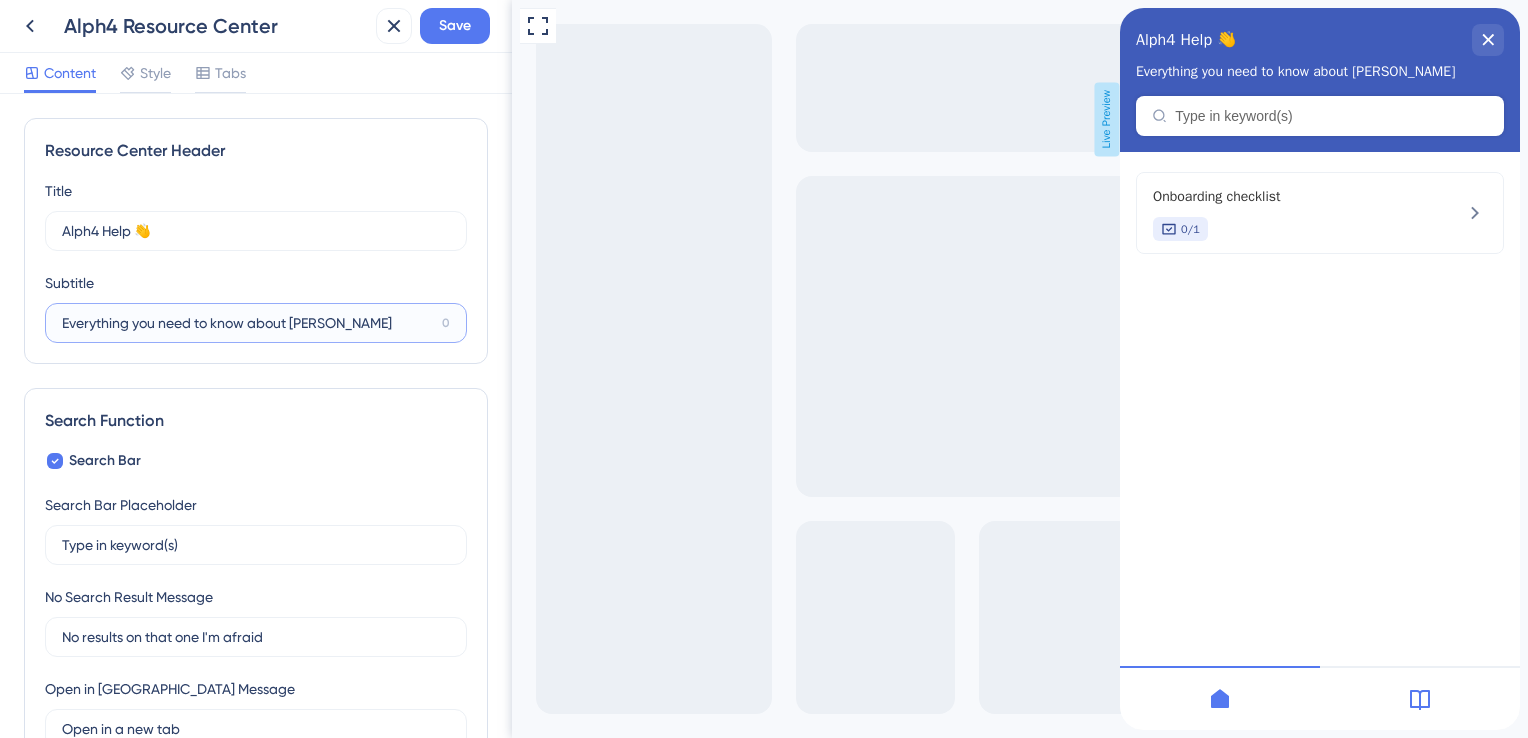 click on "Everything you need to know about [PERSON_NAME]" at bounding box center (248, 323) 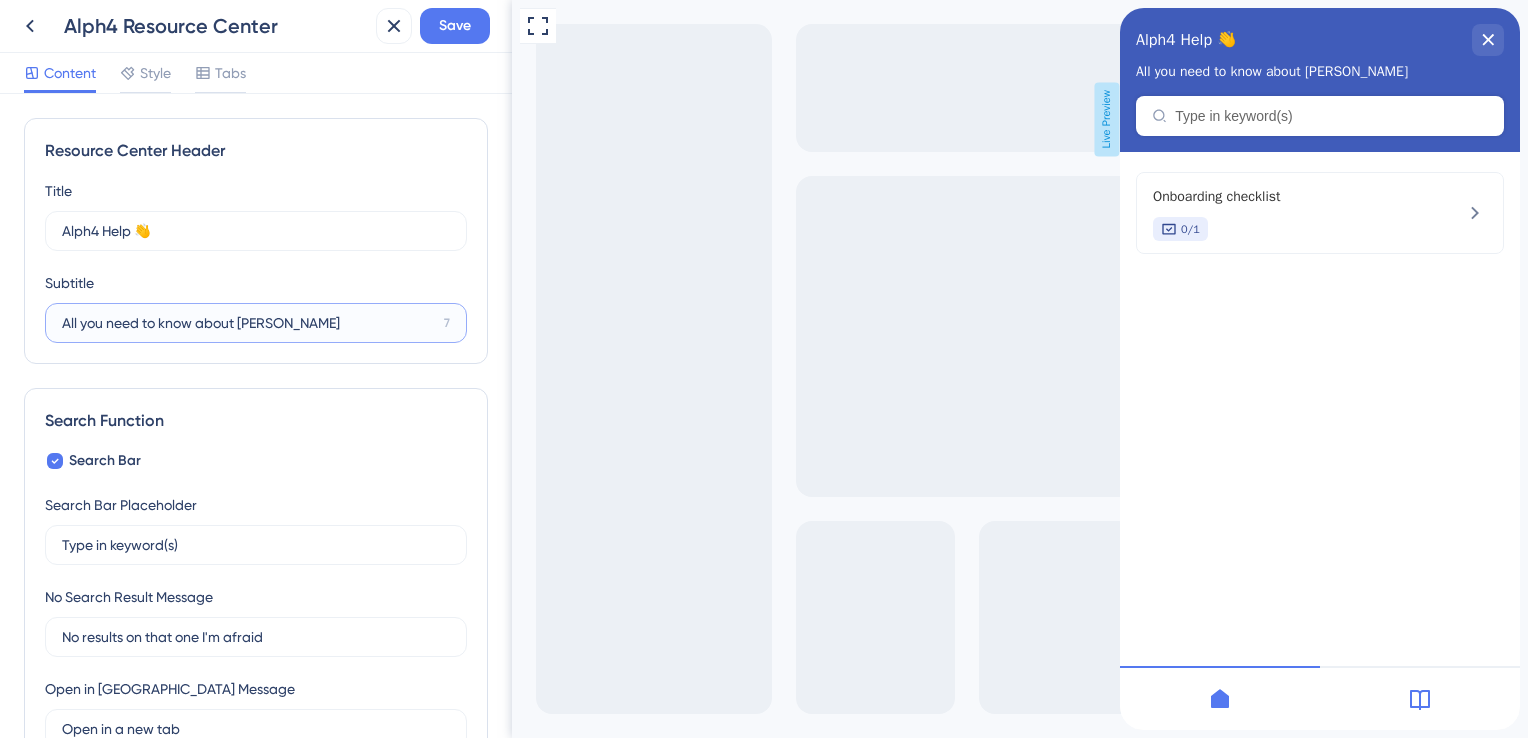 click on "All you need to know about [PERSON_NAME]" at bounding box center (249, 323) 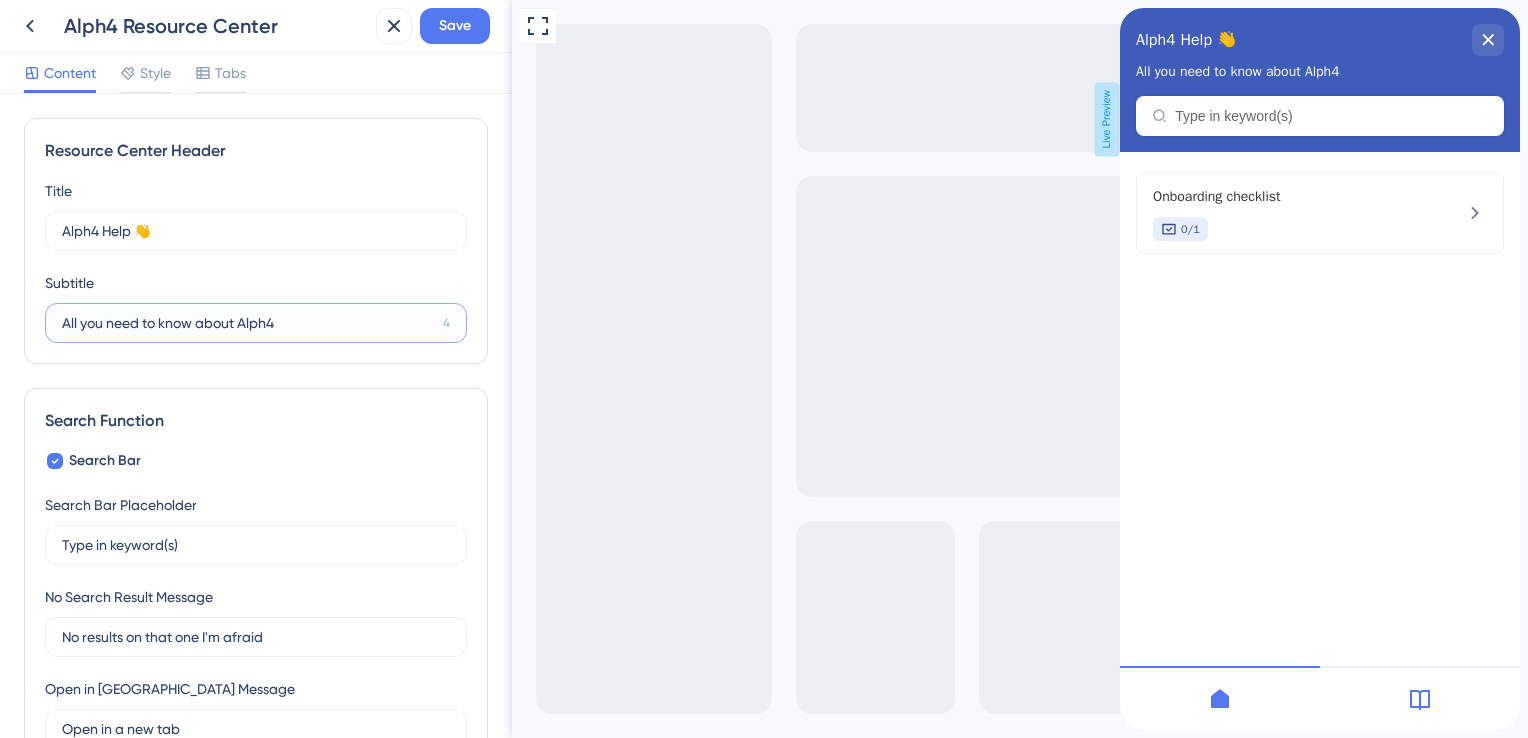 type on "All you need to know about Alph4" 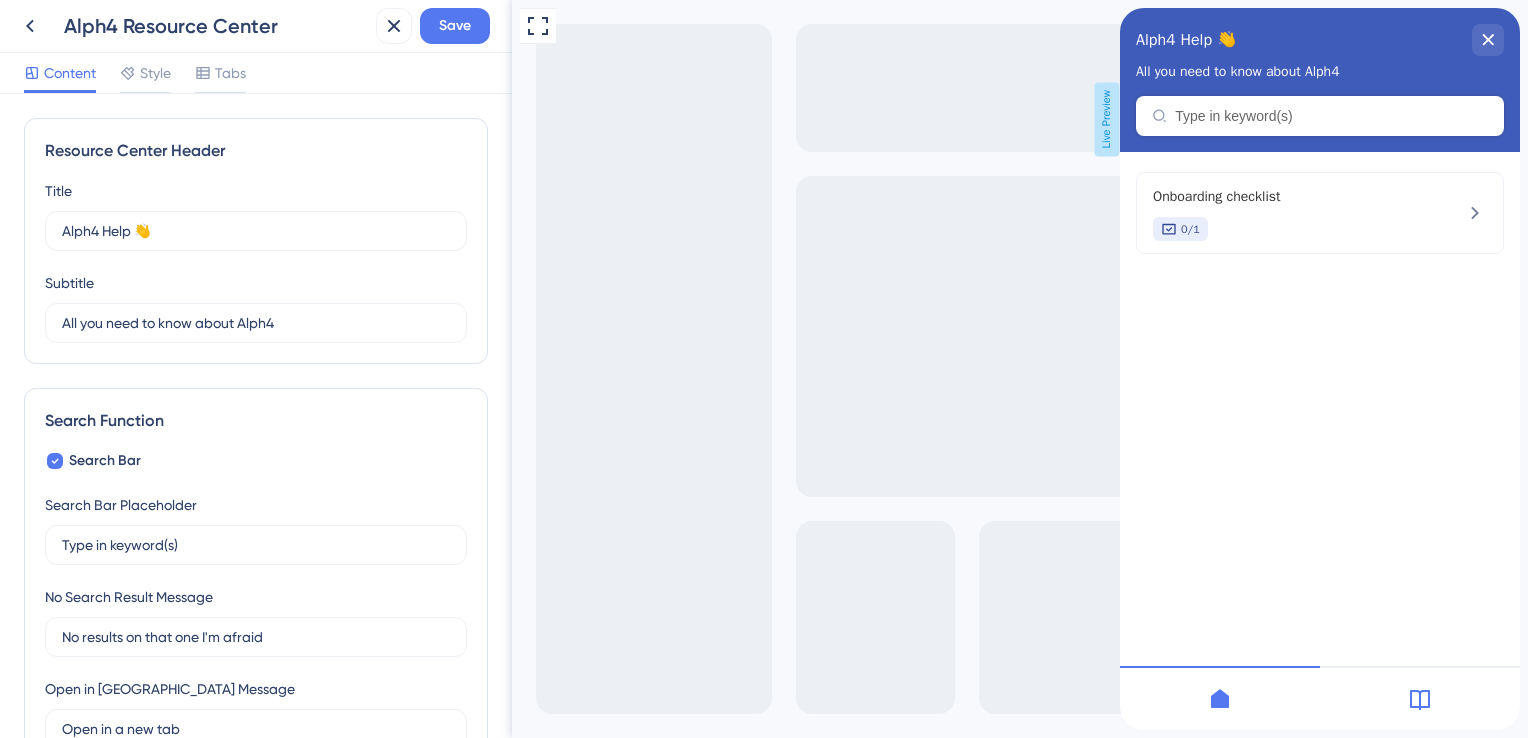 click on "Resource Center Header Title Alph4 Help 👋 15 Alph4 Help 👋 Subtitle All you need to know about Alph4 4 Search Function Search Bar Search Bar Placeholder Type in keyword(s) No Search Result Message No results on that one I'm afraid Open in New Tab Message Open in a new tab 3 Bring search results from a Knowledge Base Connect with UserGuiding Domain [URL][DOMAIN_NAME] Search Language English (Default) Modules Add a module to create your resource center.  Learn More. Delete Add emoji Onboarding checklist Checklist Name Onboarding checklist This checklist is inactive and will not be visible on Resource Center. Activate Now Add Tag Go to Checklist Settings Add Module Create a Group" at bounding box center (256, 416) 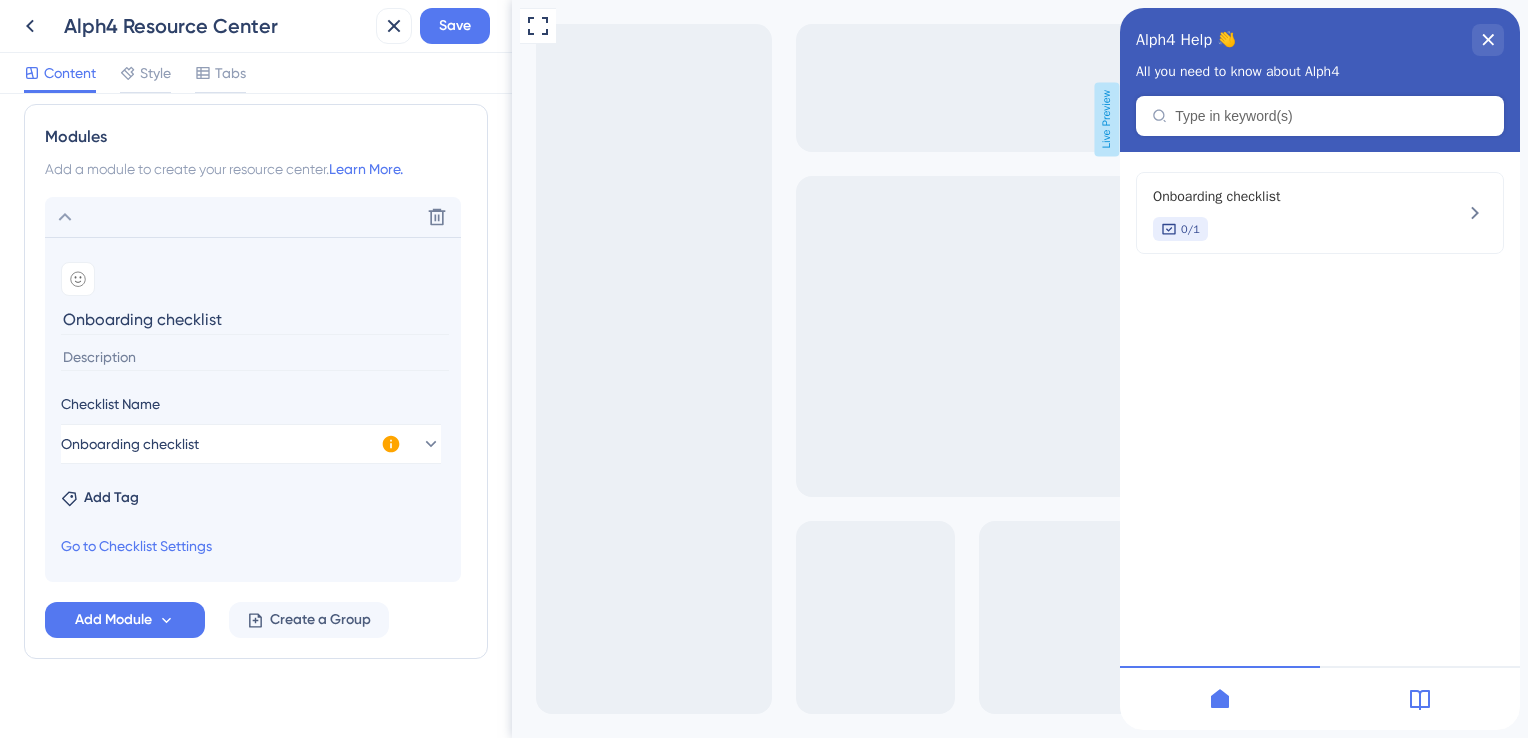 scroll, scrollTop: 919, scrollLeft: 0, axis: vertical 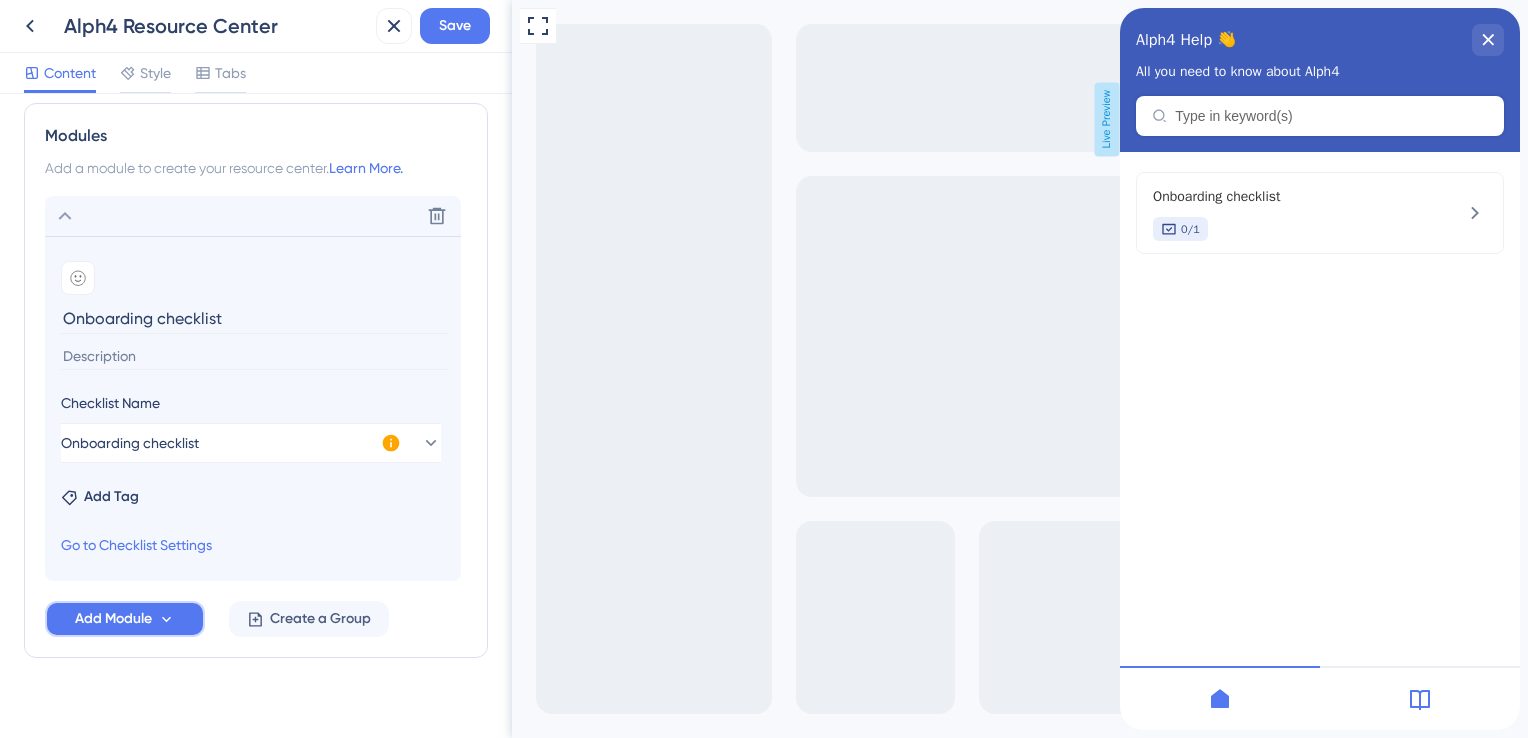 click 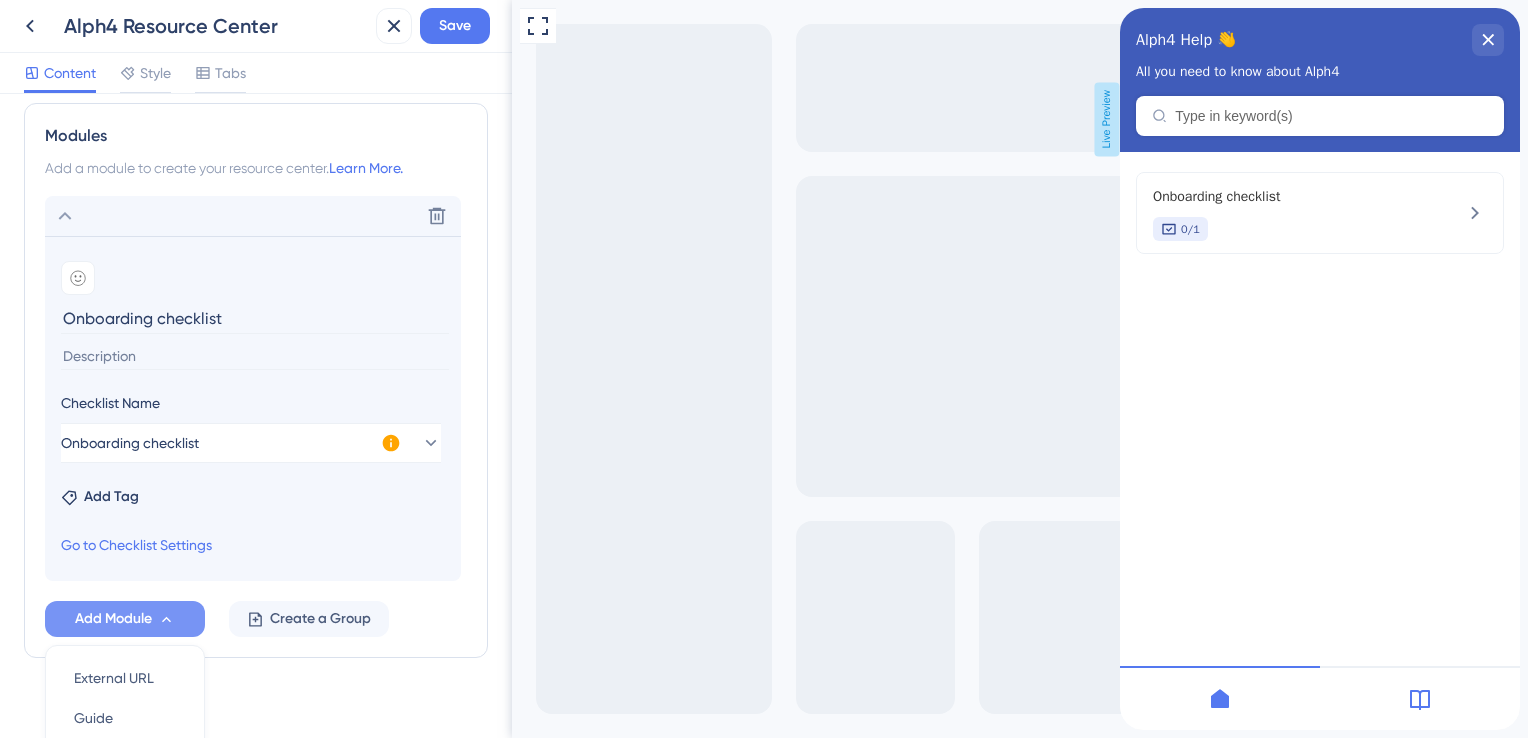 scroll, scrollTop: 1129, scrollLeft: 0, axis: vertical 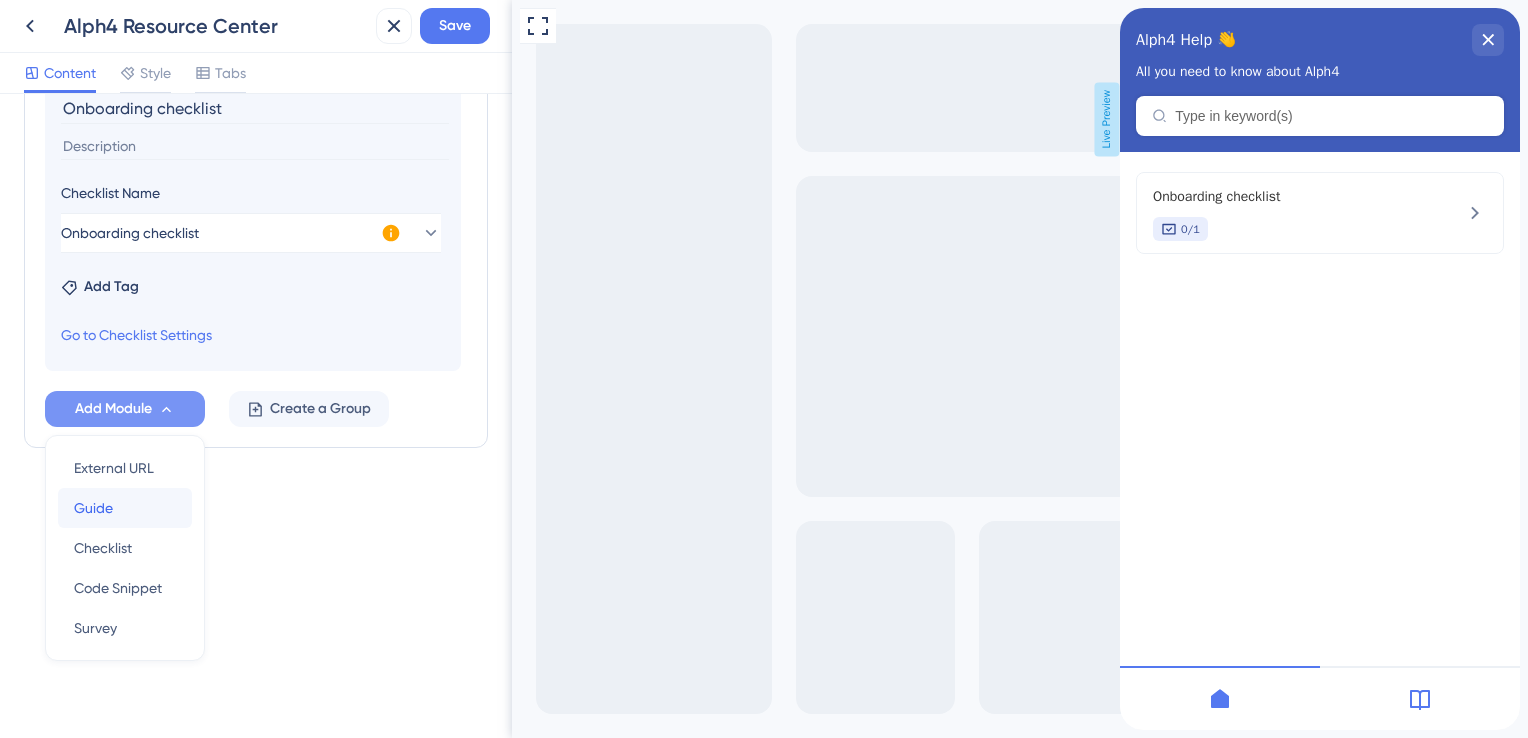 click on "Guide" at bounding box center (93, 508) 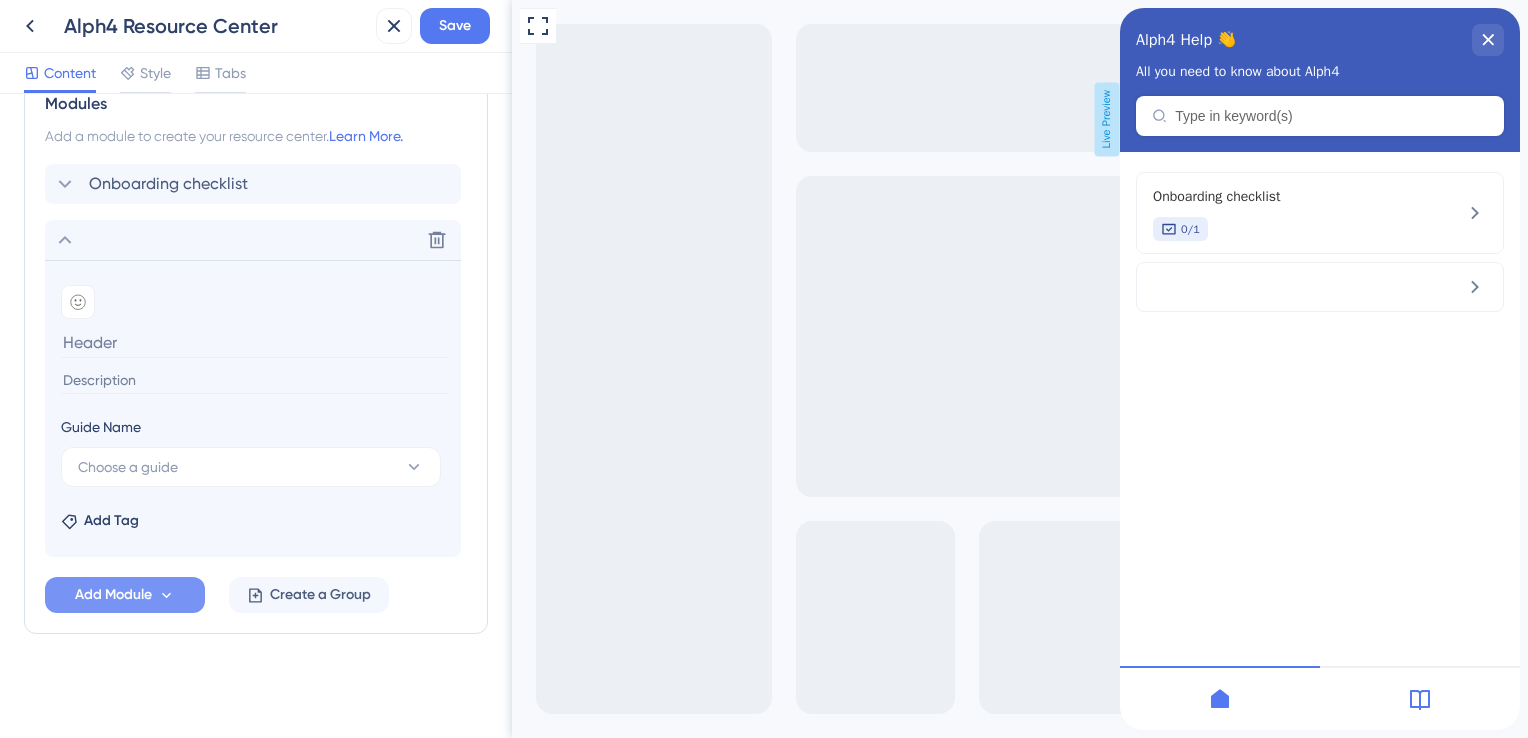 scroll, scrollTop: 948, scrollLeft: 0, axis: vertical 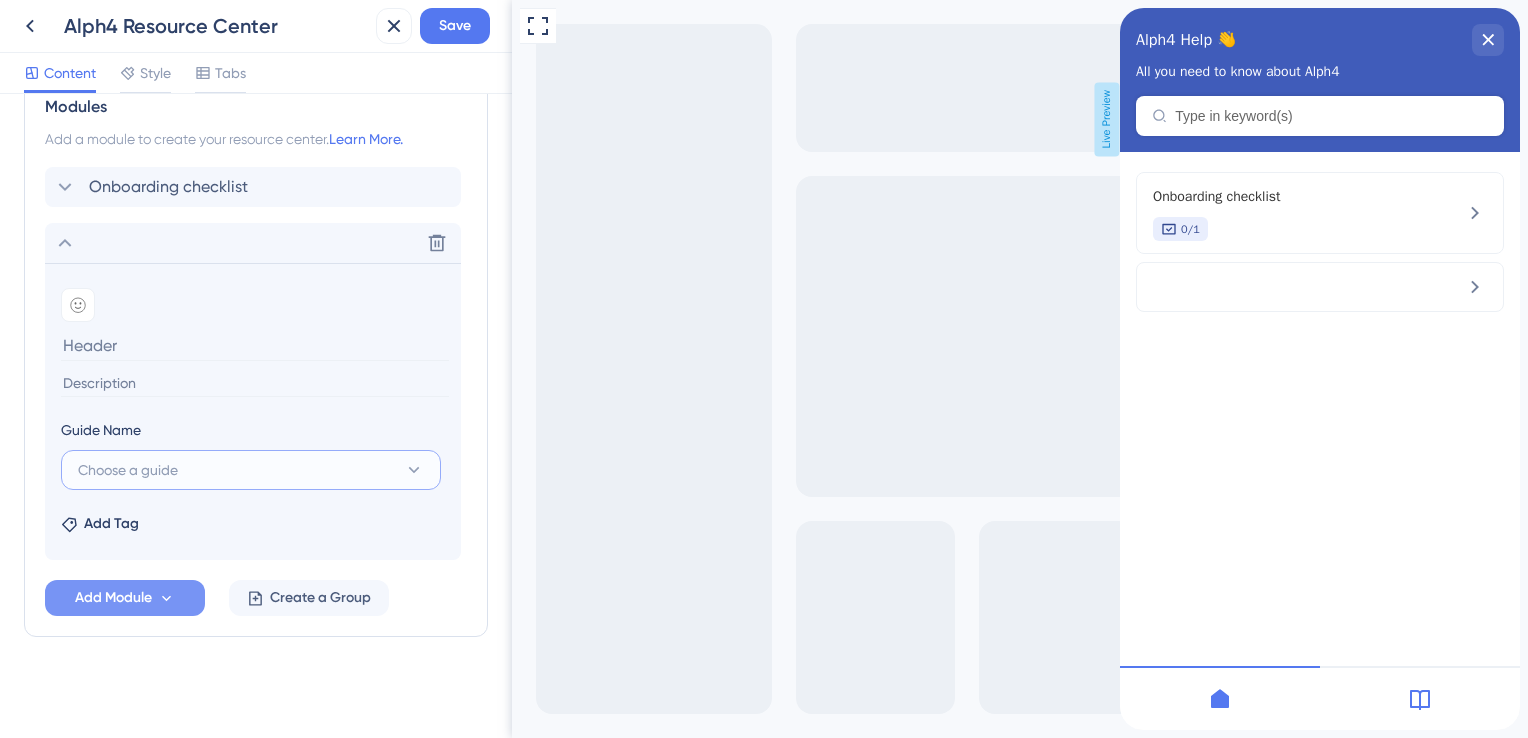click 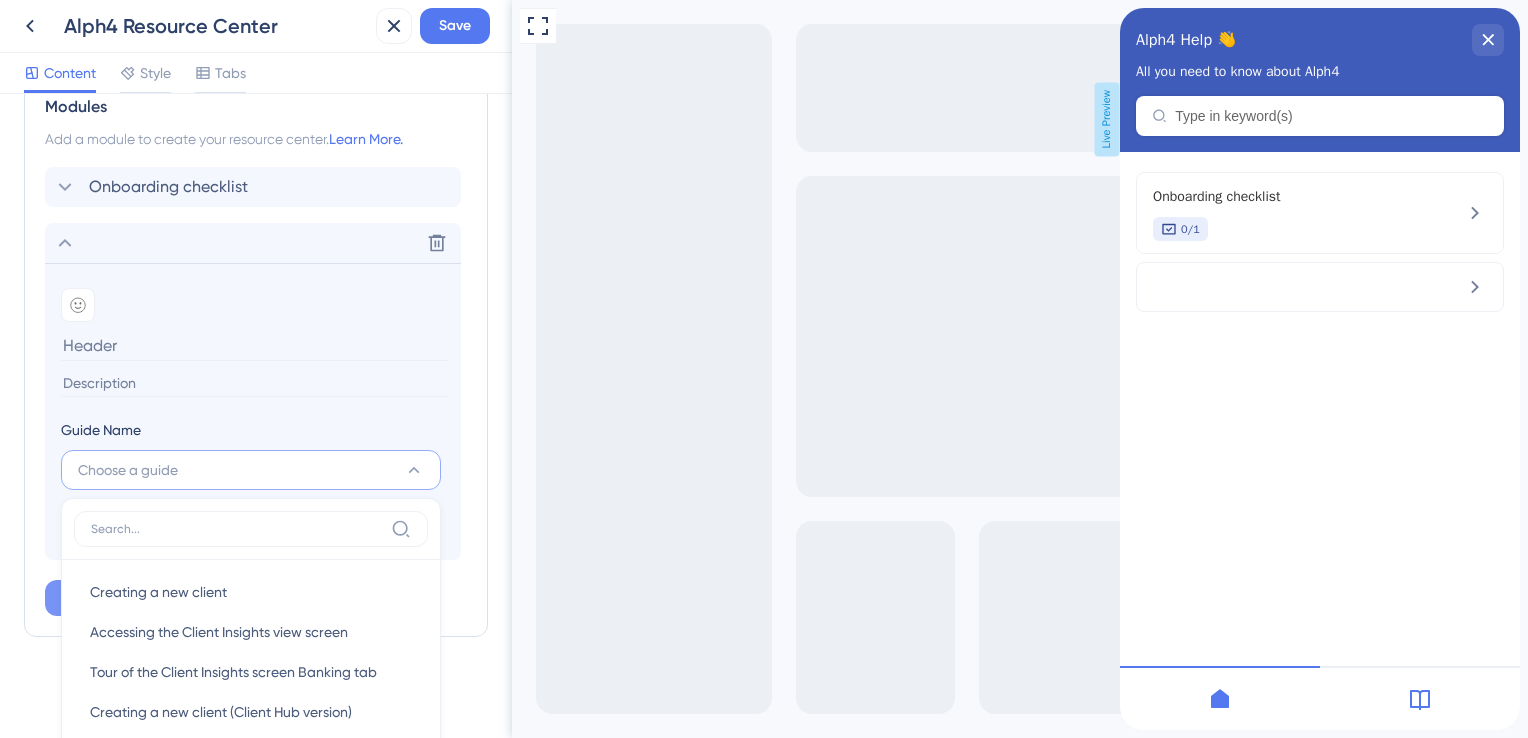 scroll, scrollTop: 984, scrollLeft: 0, axis: vertical 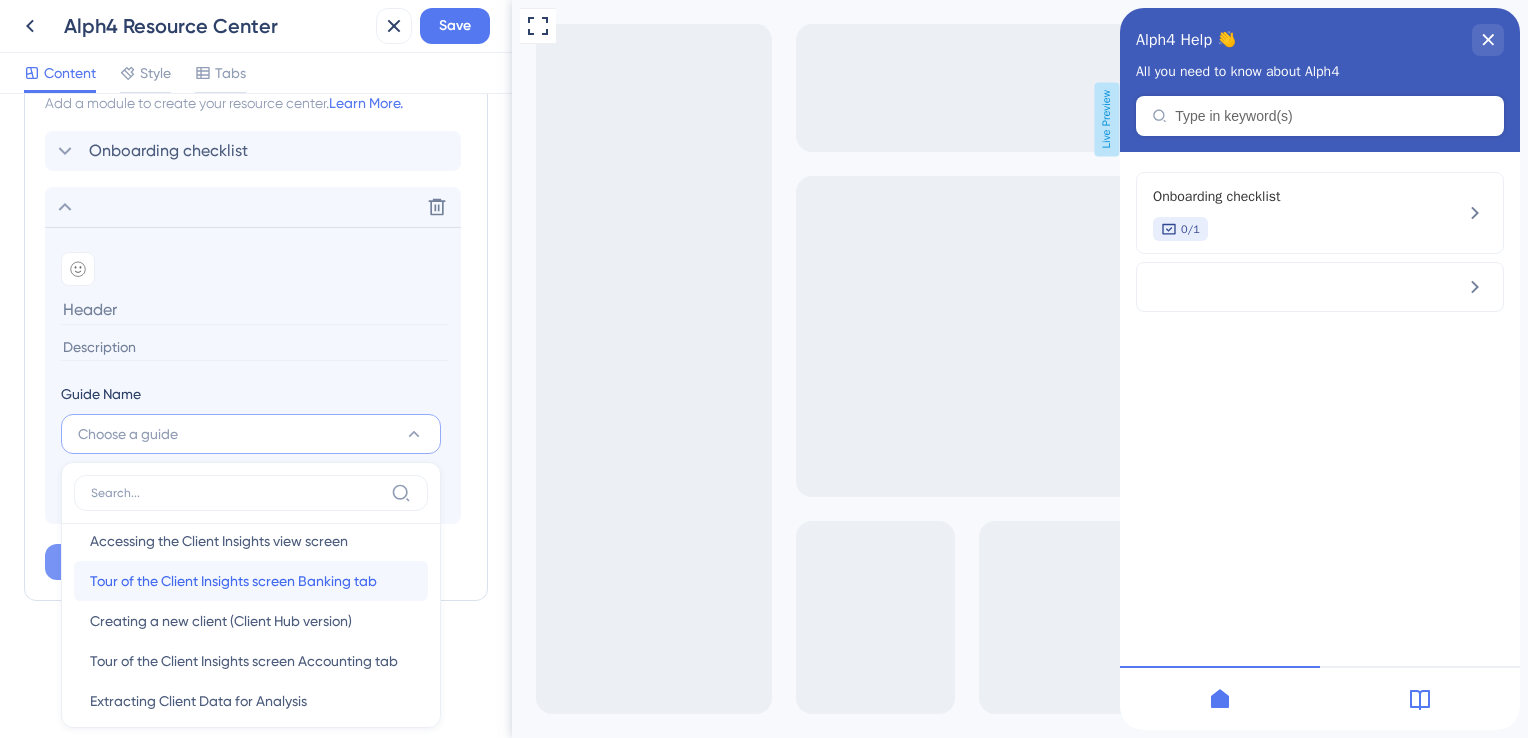 click on "Tour of the Client Insights screen Banking tab" at bounding box center (233, 581) 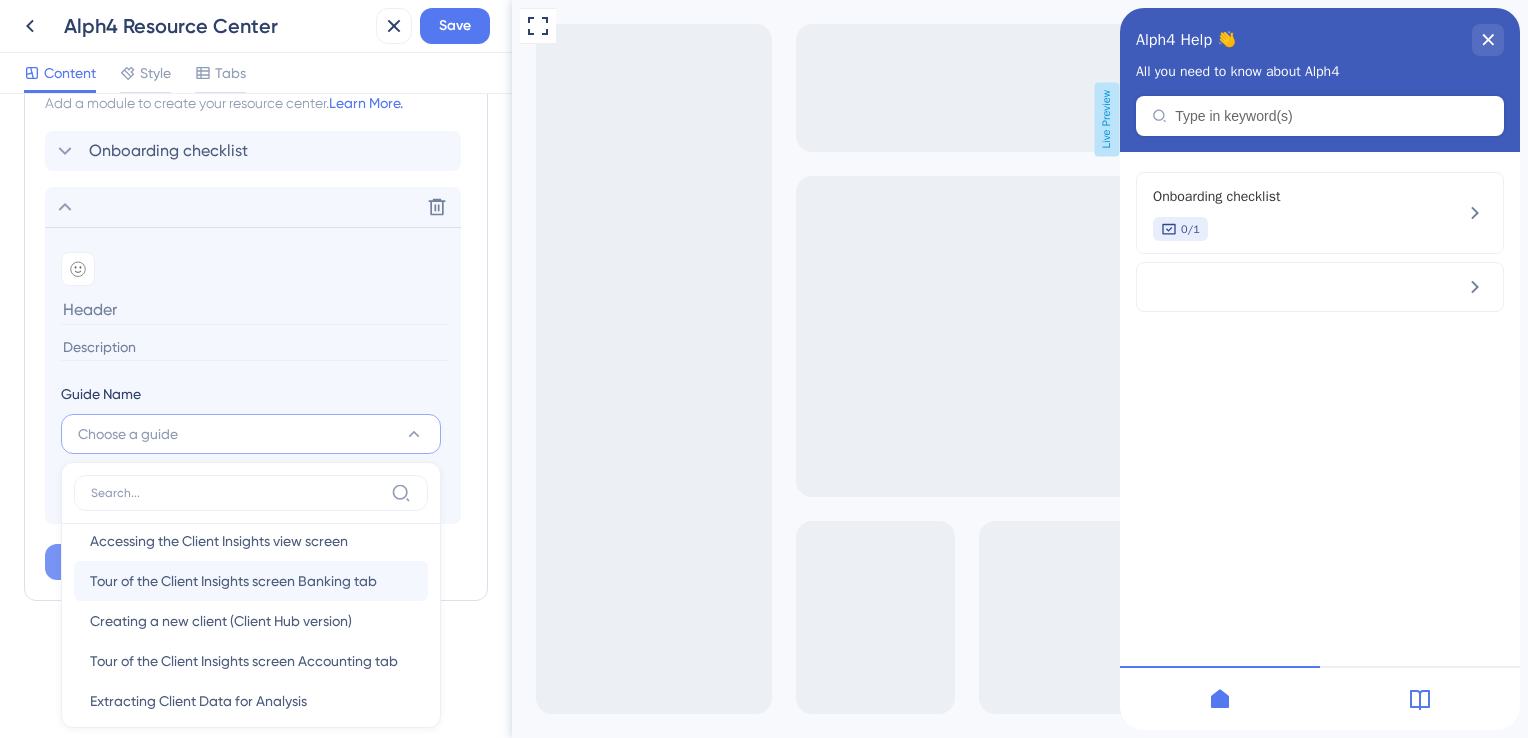 type on "Tour of the Client Insights screen Banking tab" 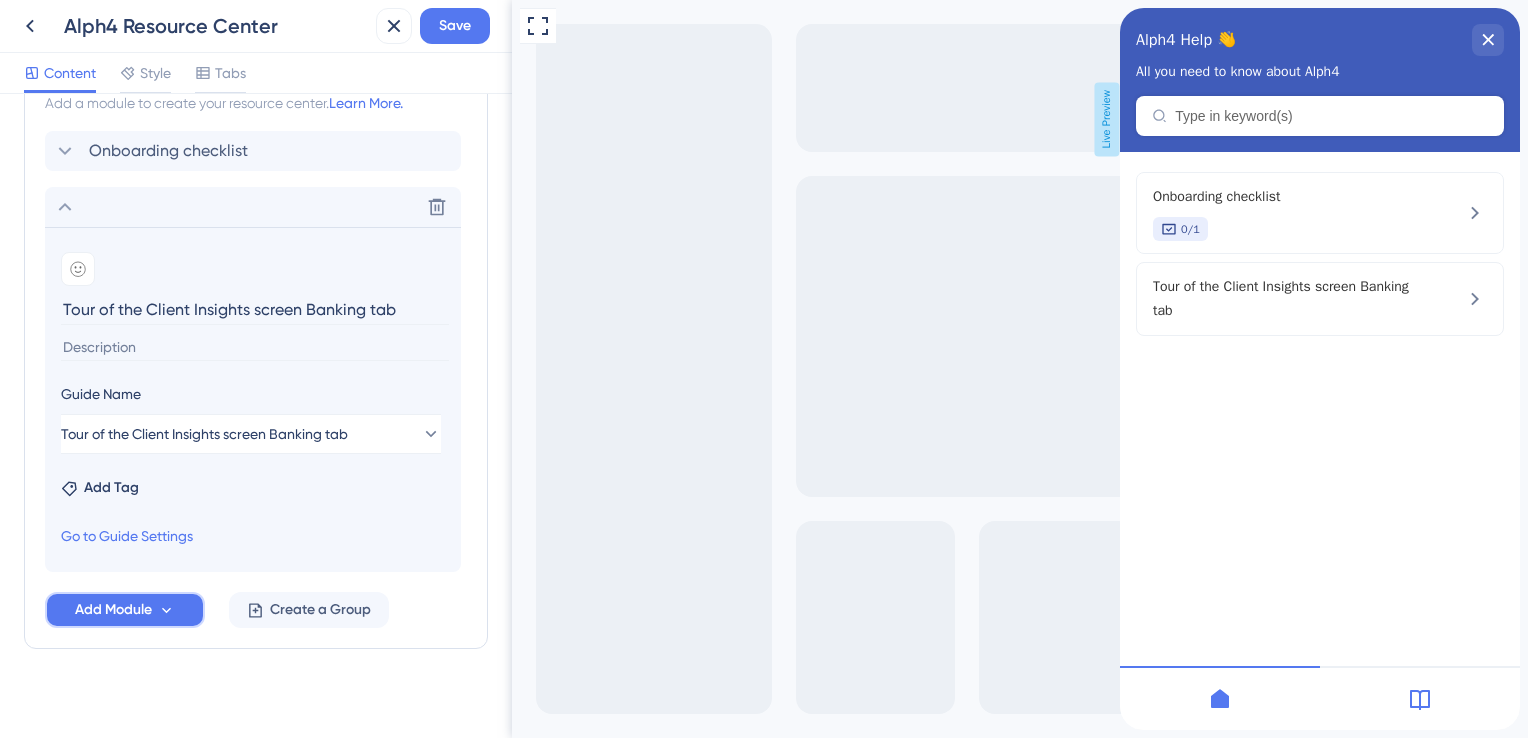 click on "Add Module" at bounding box center (125, 610) 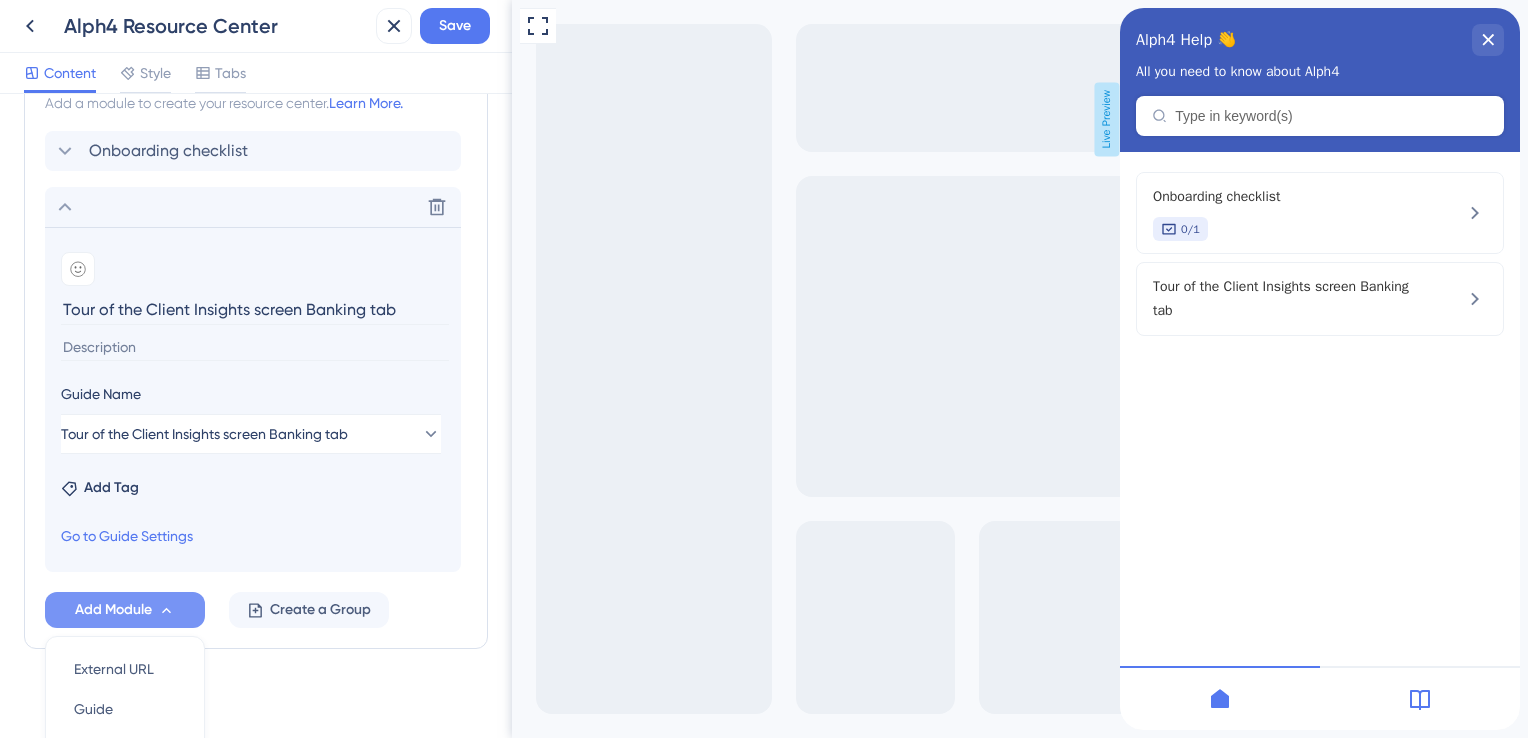 scroll, scrollTop: 1185, scrollLeft: 0, axis: vertical 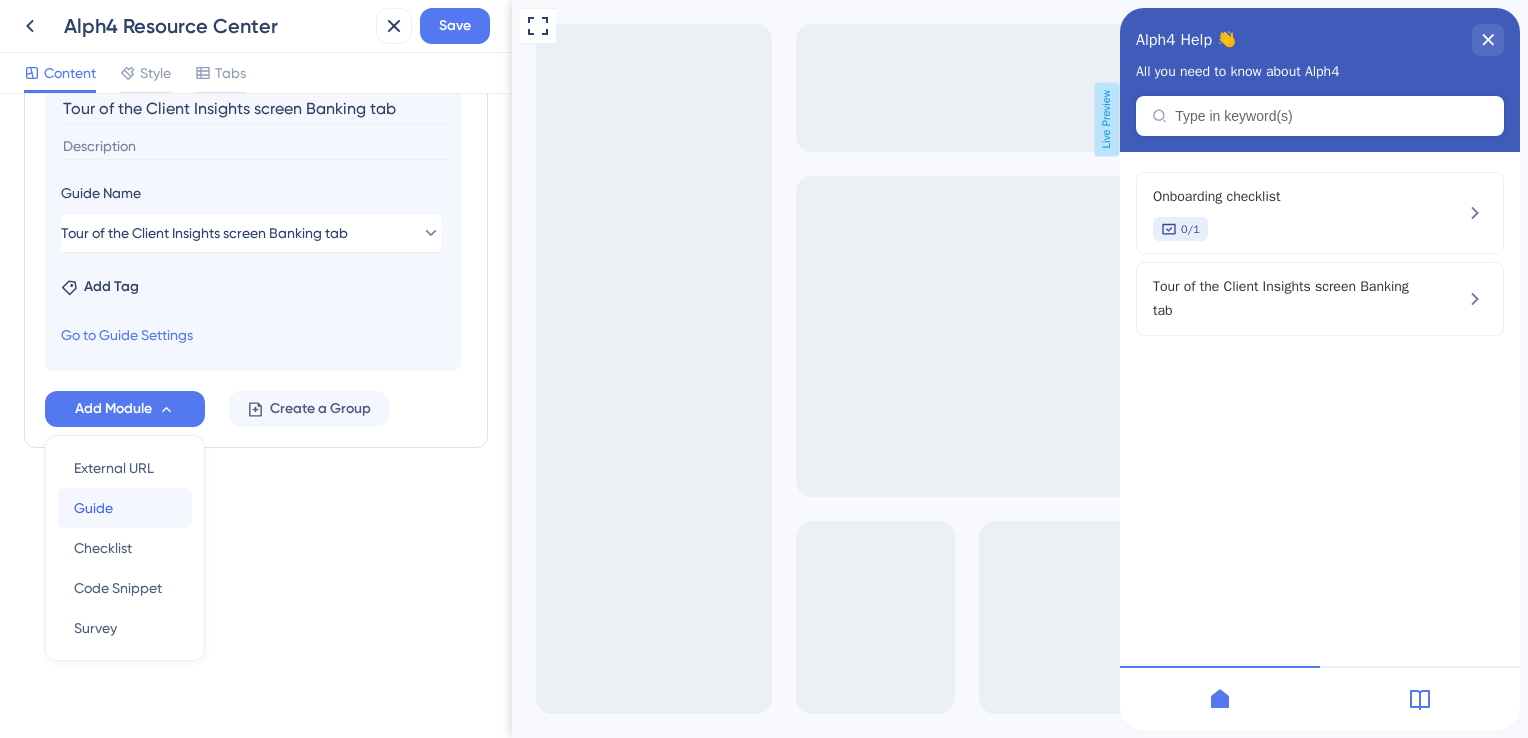 click on "Guide Guide" at bounding box center [125, 508] 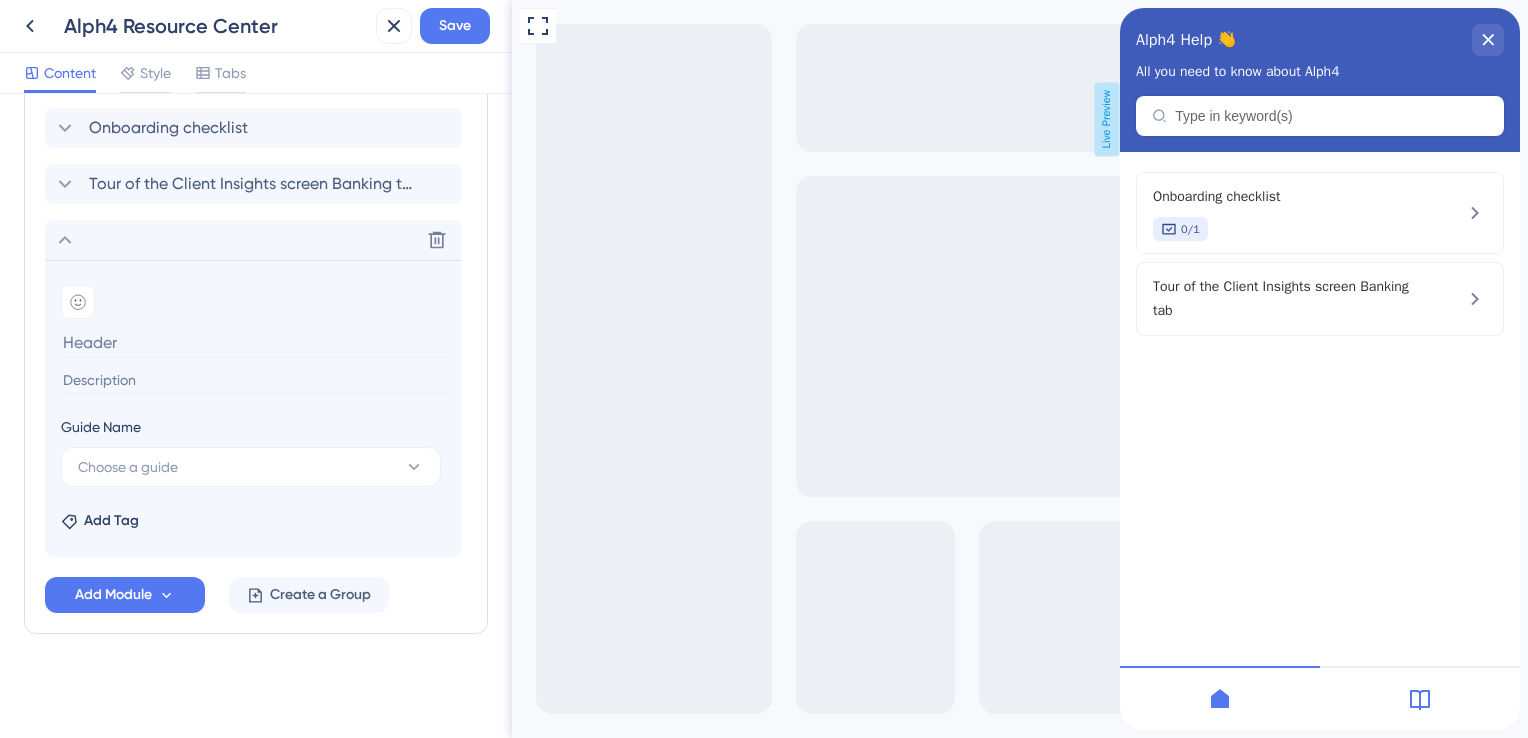 scroll, scrollTop: 1004, scrollLeft: 0, axis: vertical 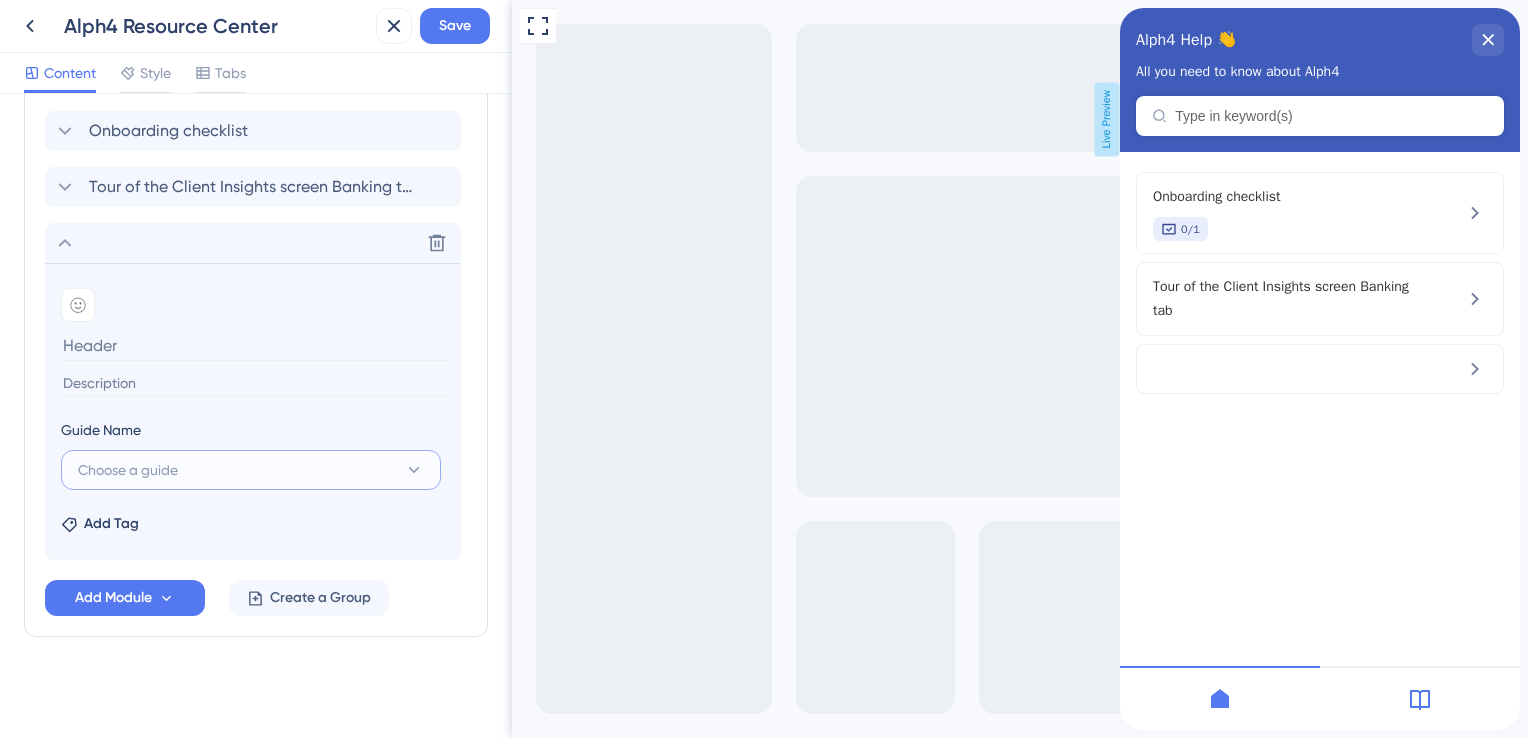 click on "Choose a guide" at bounding box center (251, 470) 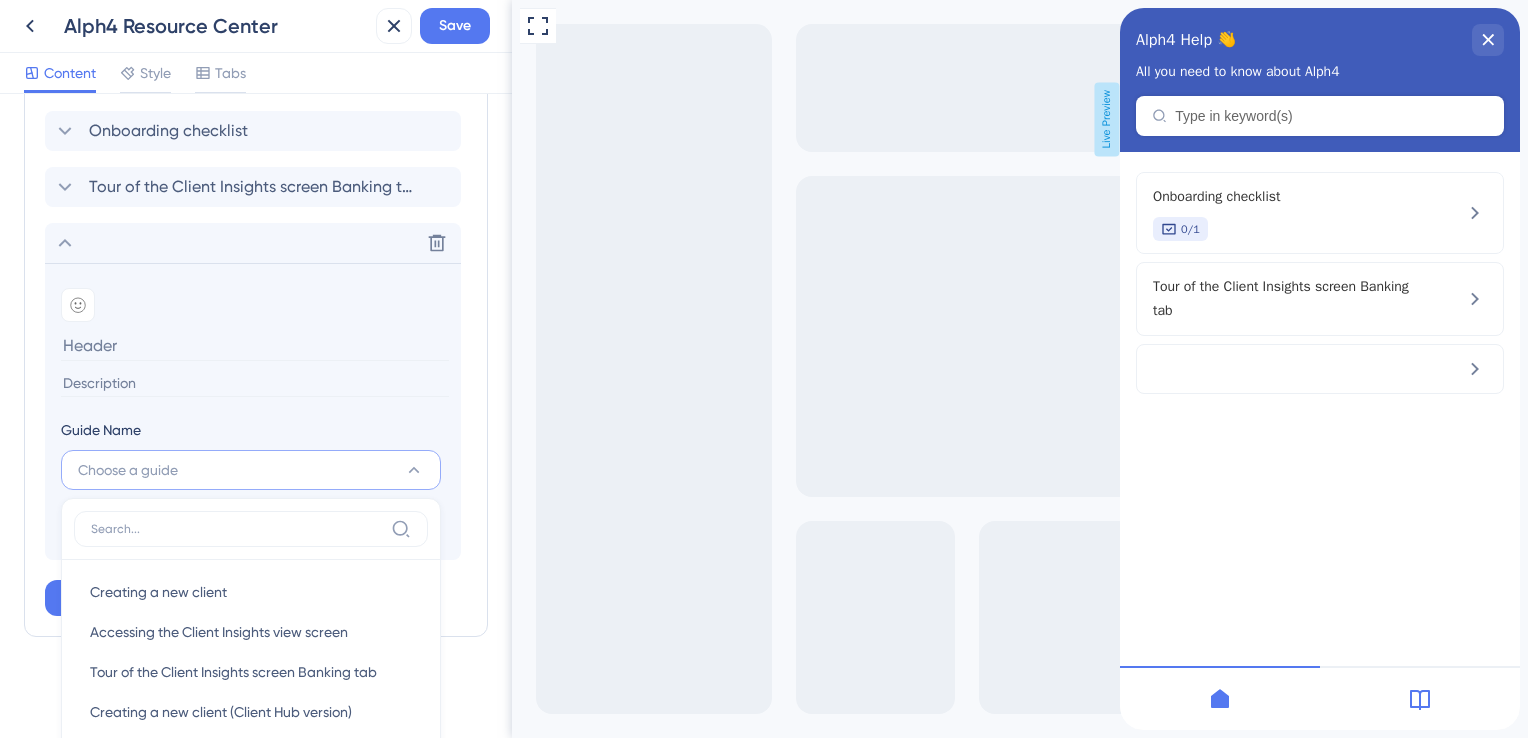scroll, scrollTop: 1040, scrollLeft: 0, axis: vertical 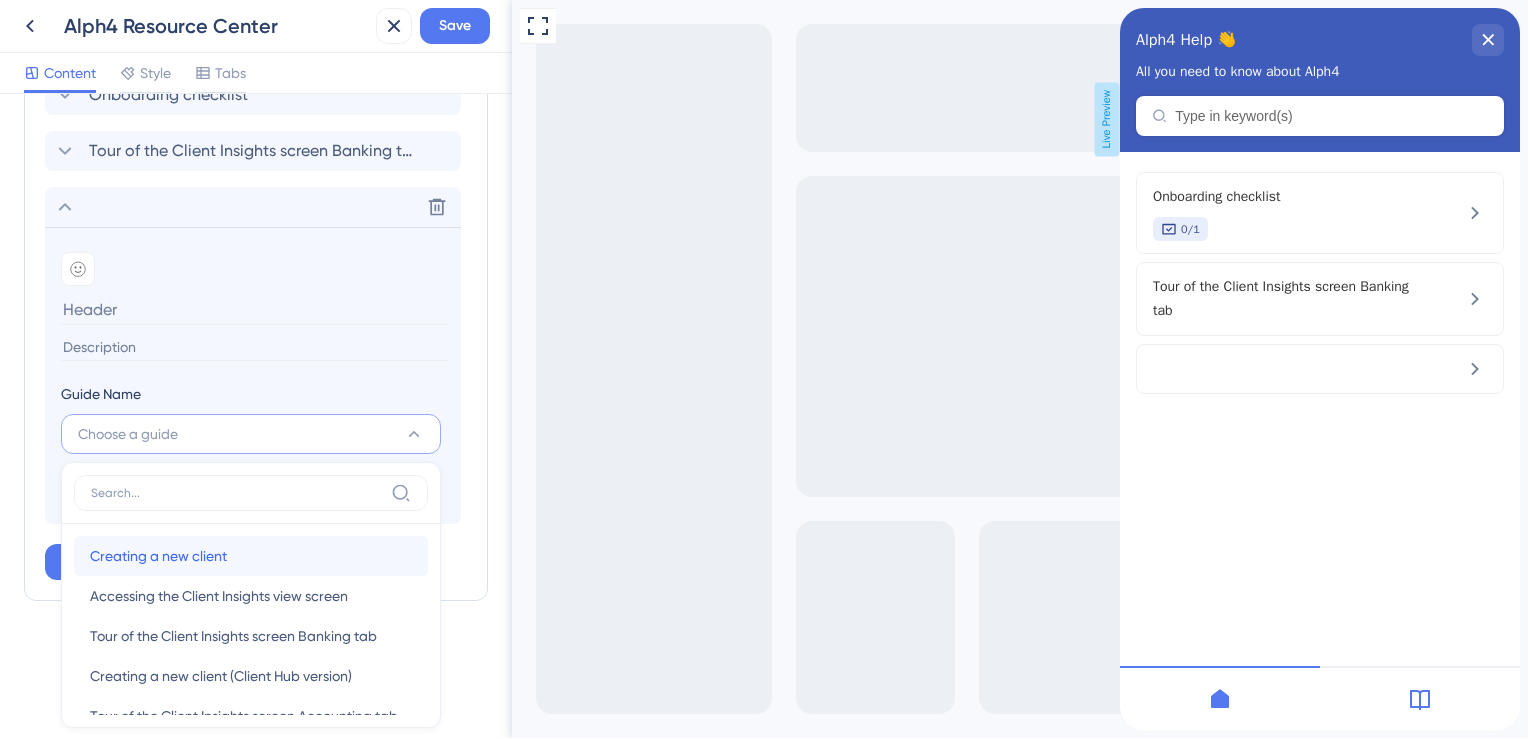 click on "Creating a new client Creating a new client" at bounding box center [251, 556] 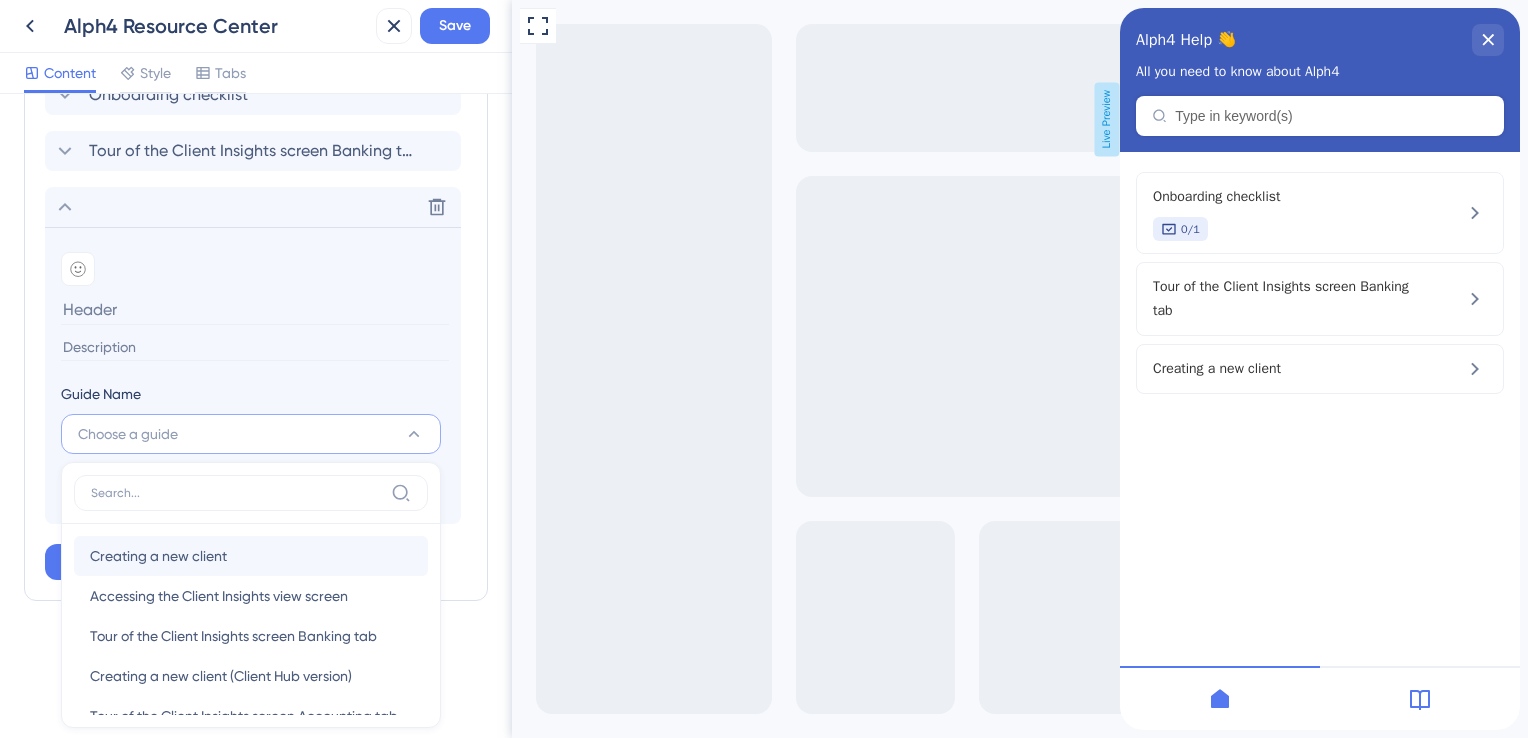 type on "Creating a new client" 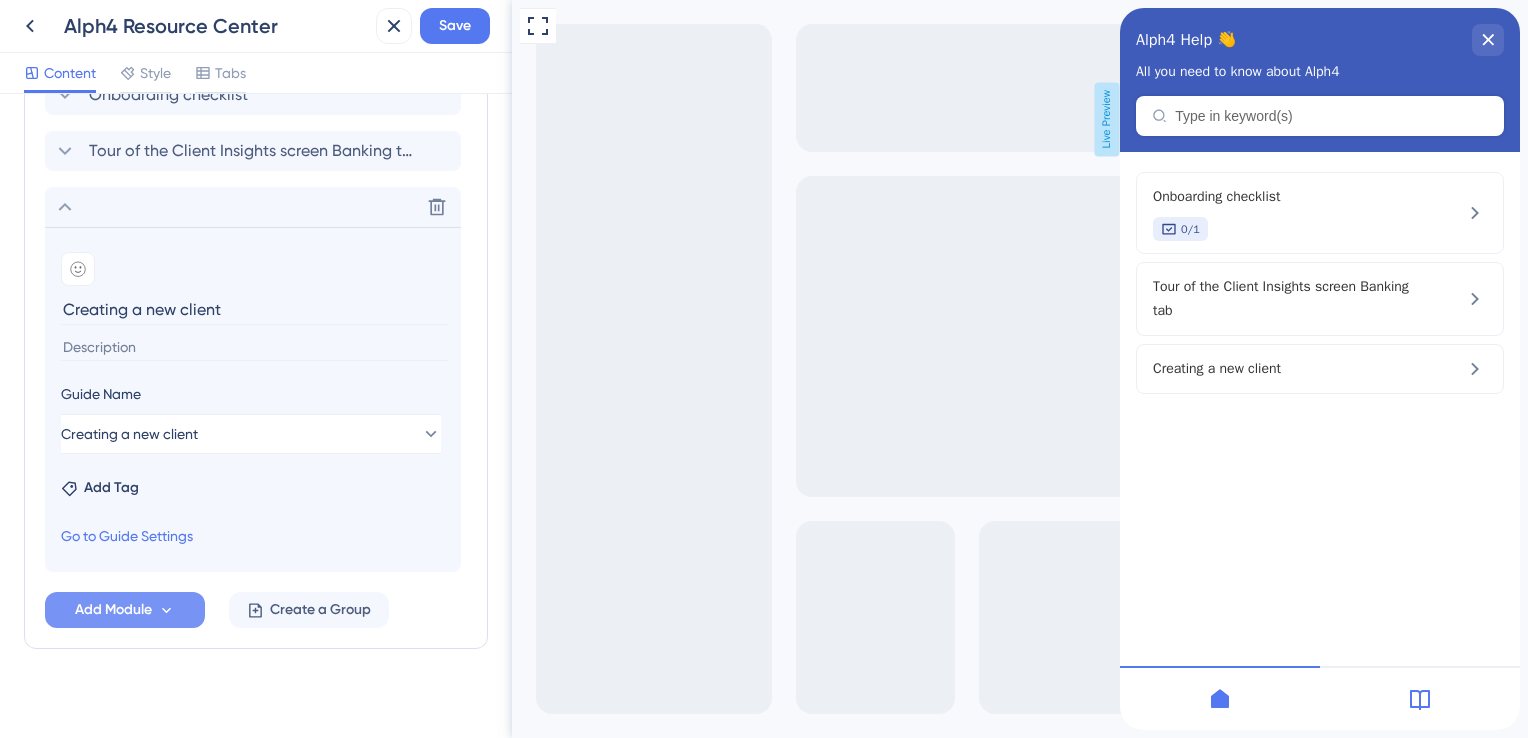 click 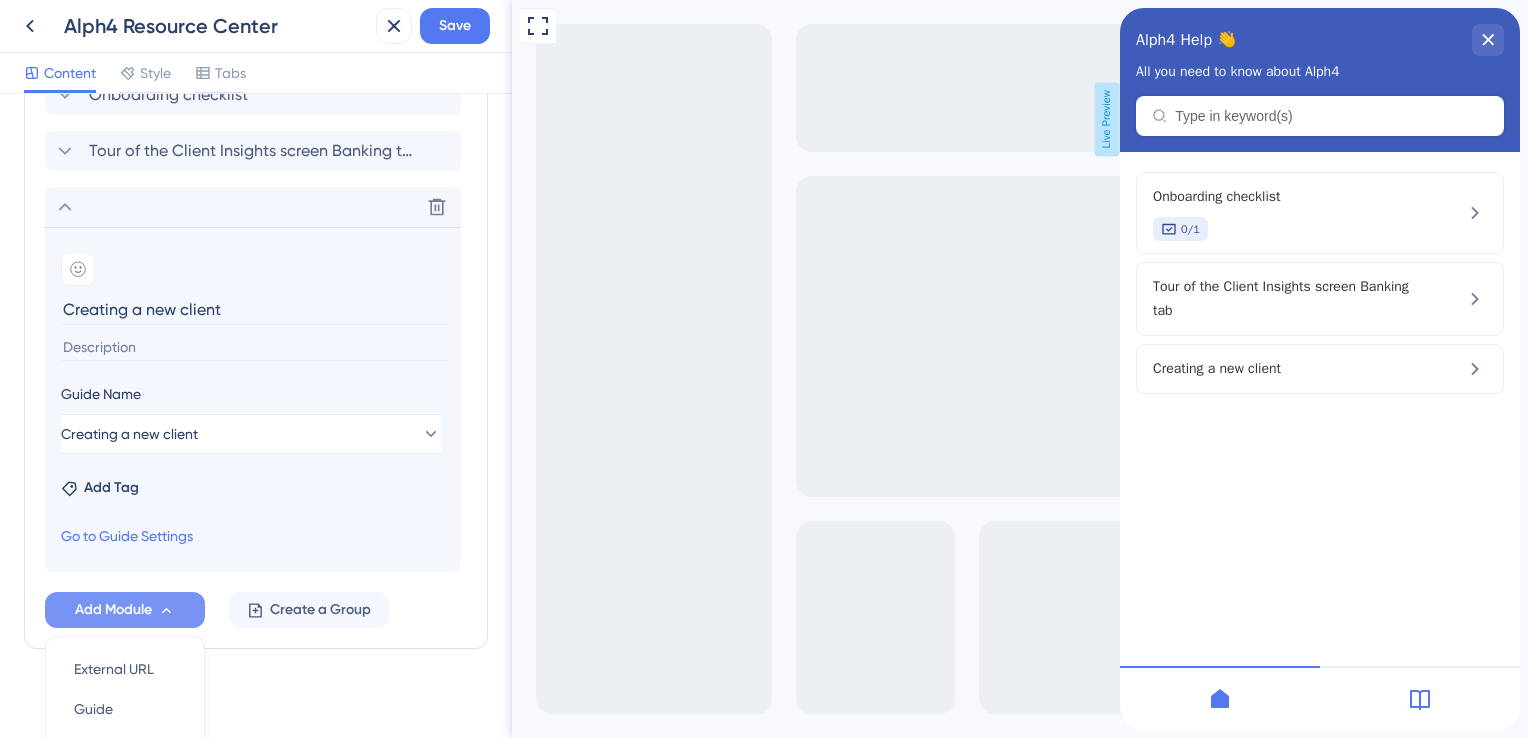 scroll, scrollTop: 1241, scrollLeft: 0, axis: vertical 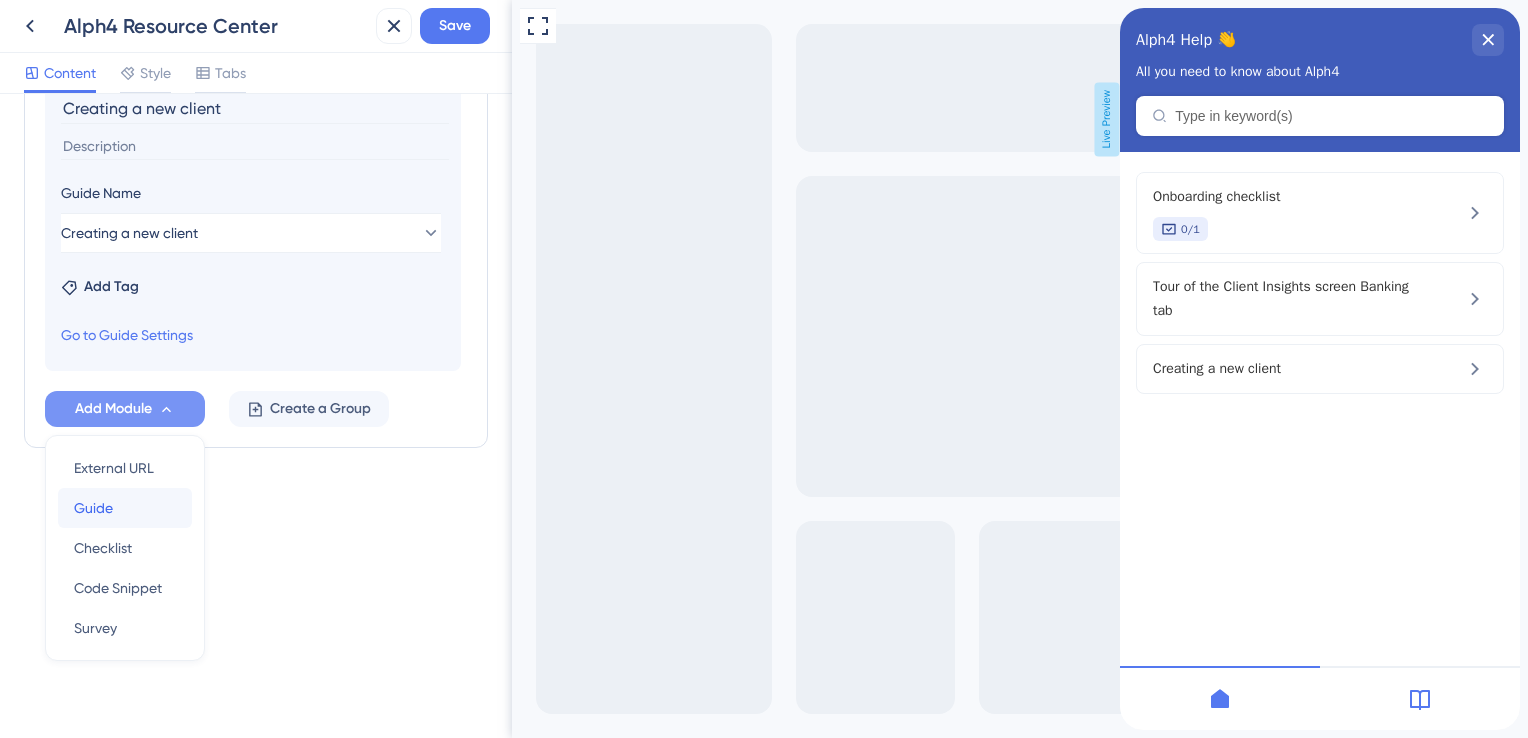 click on "Guide Guide" at bounding box center [125, 508] 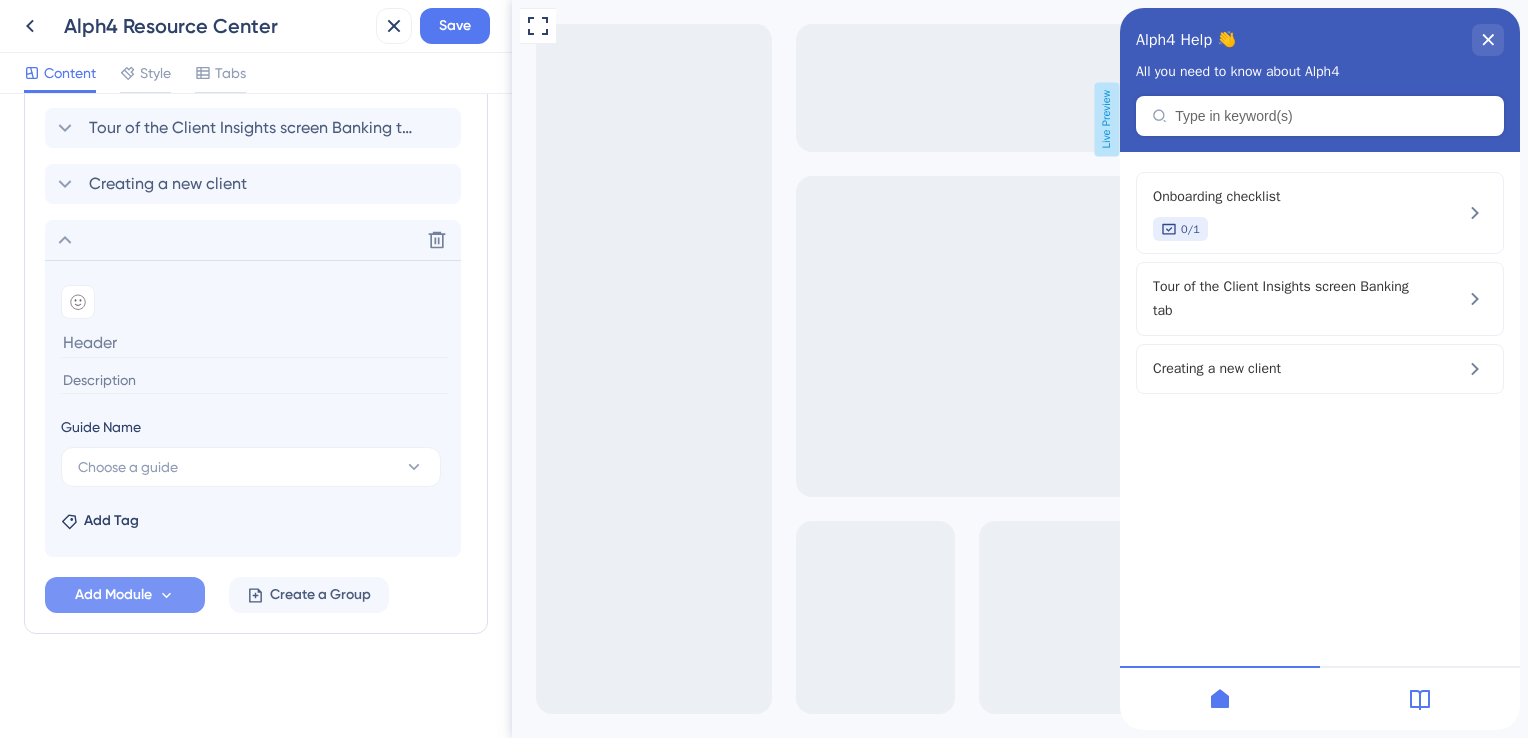 scroll, scrollTop: 1060, scrollLeft: 0, axis: vertical 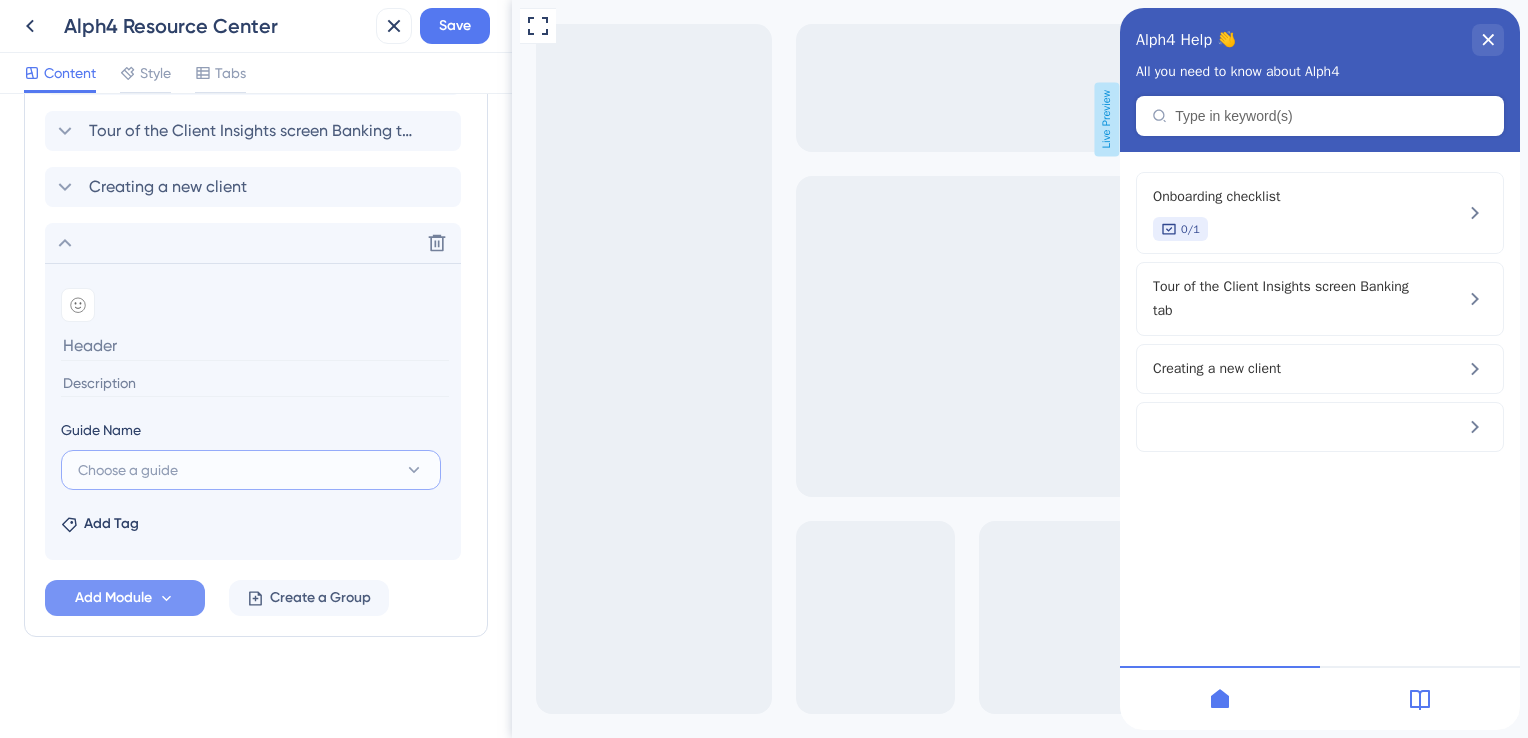click on "Choose a guide" at bounding box center [251, 470] 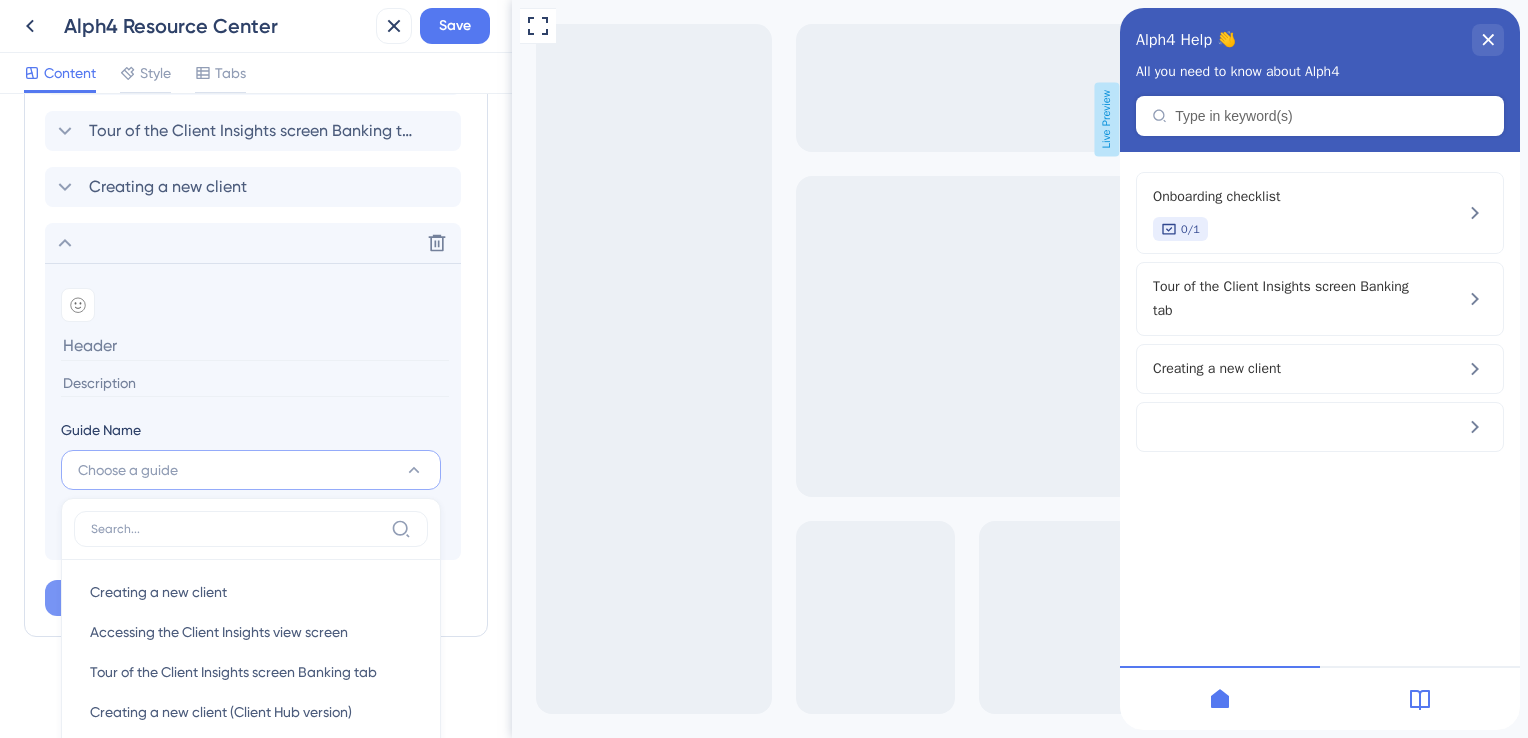 scroll, scrollTop: 1096, scrollLeft: 0, axis: vertical 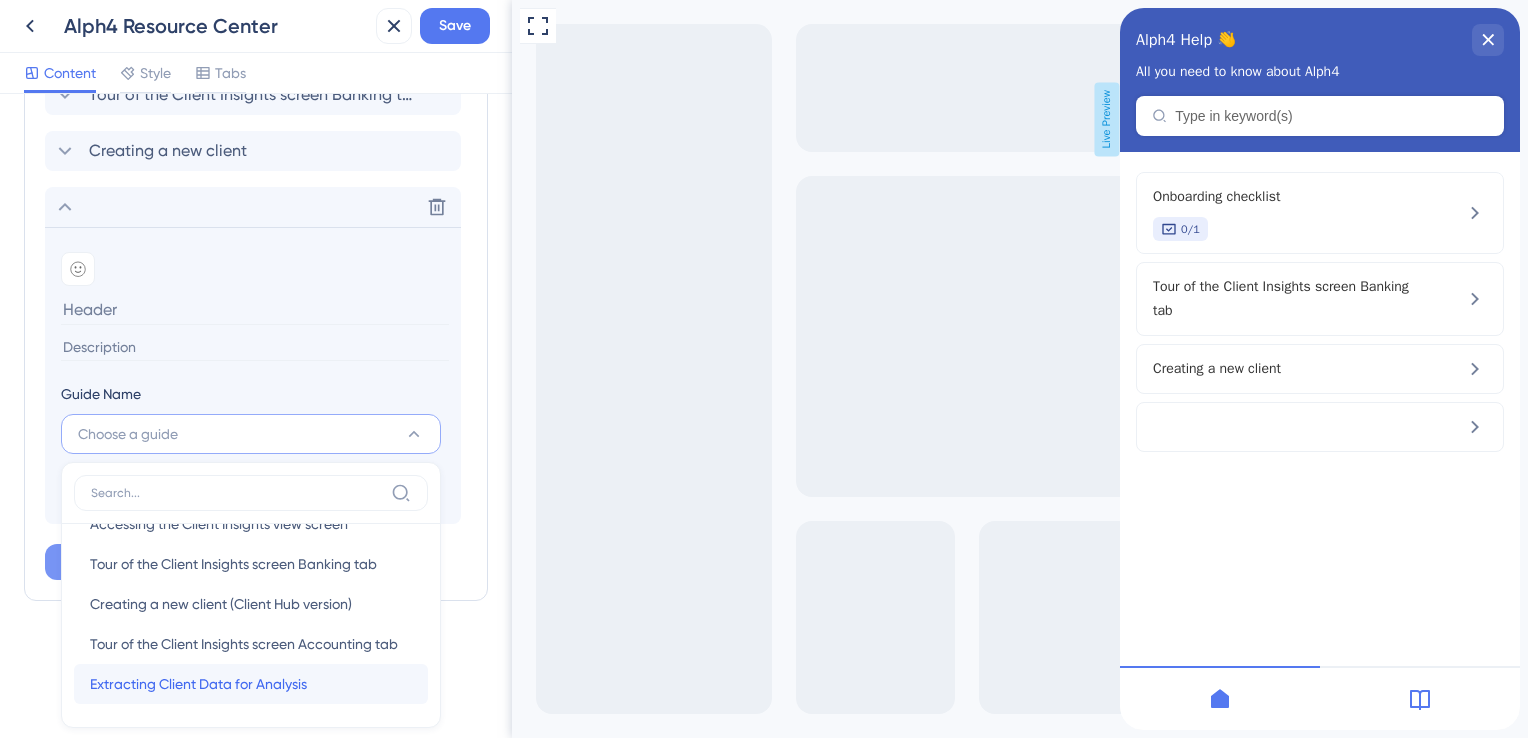 click on "Extracting Client Data for Analysis" at bounding box center (198, 684) 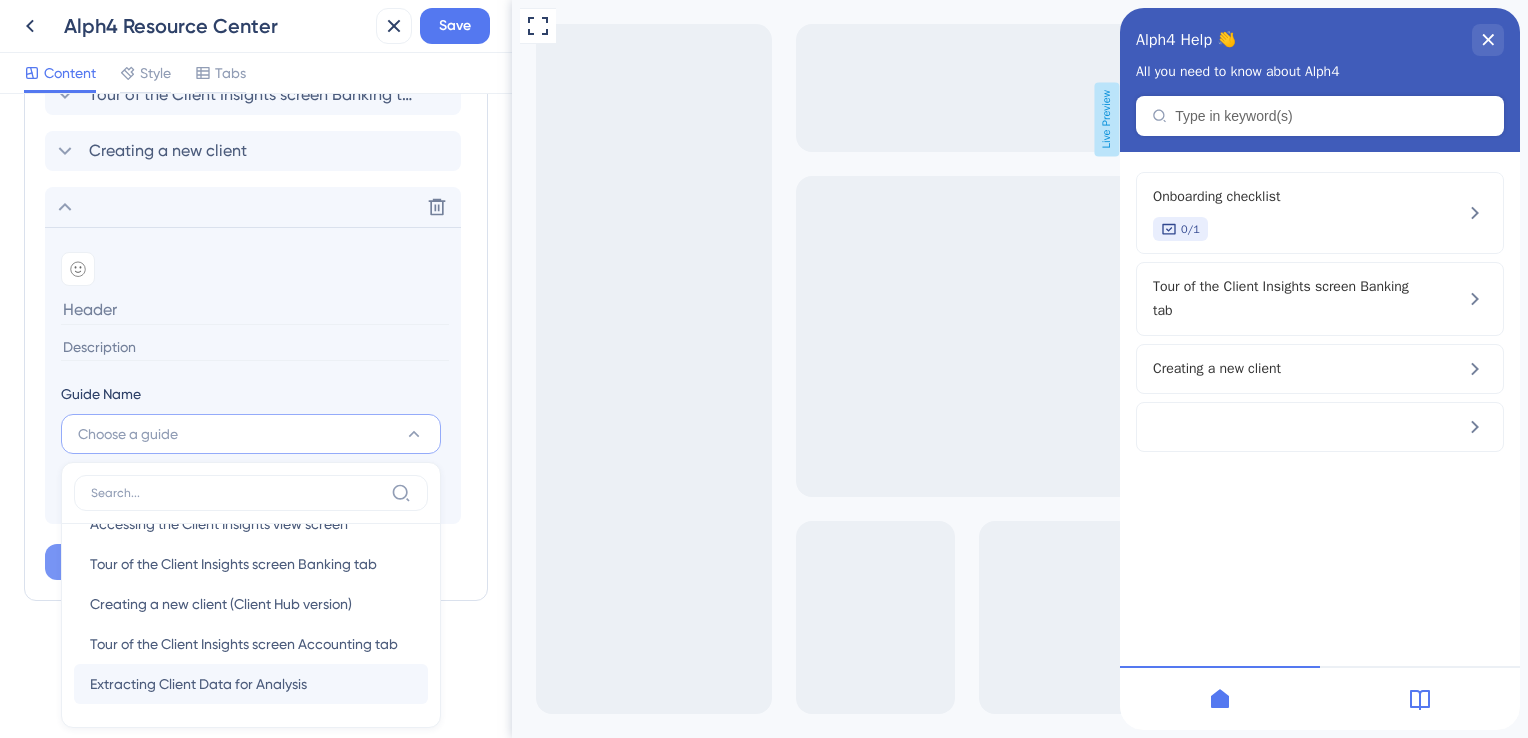 type on "Extracting Client Data for Analysis" 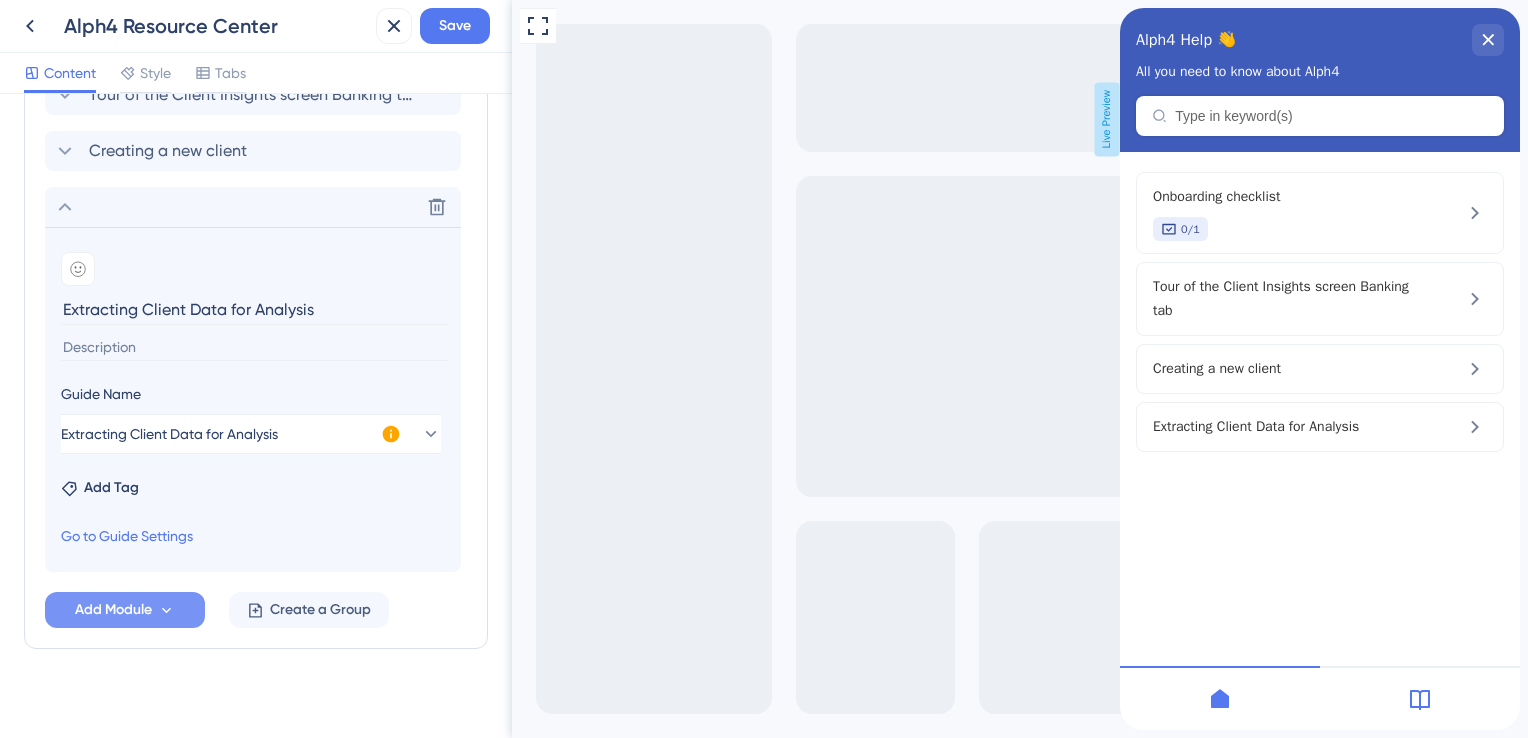 click 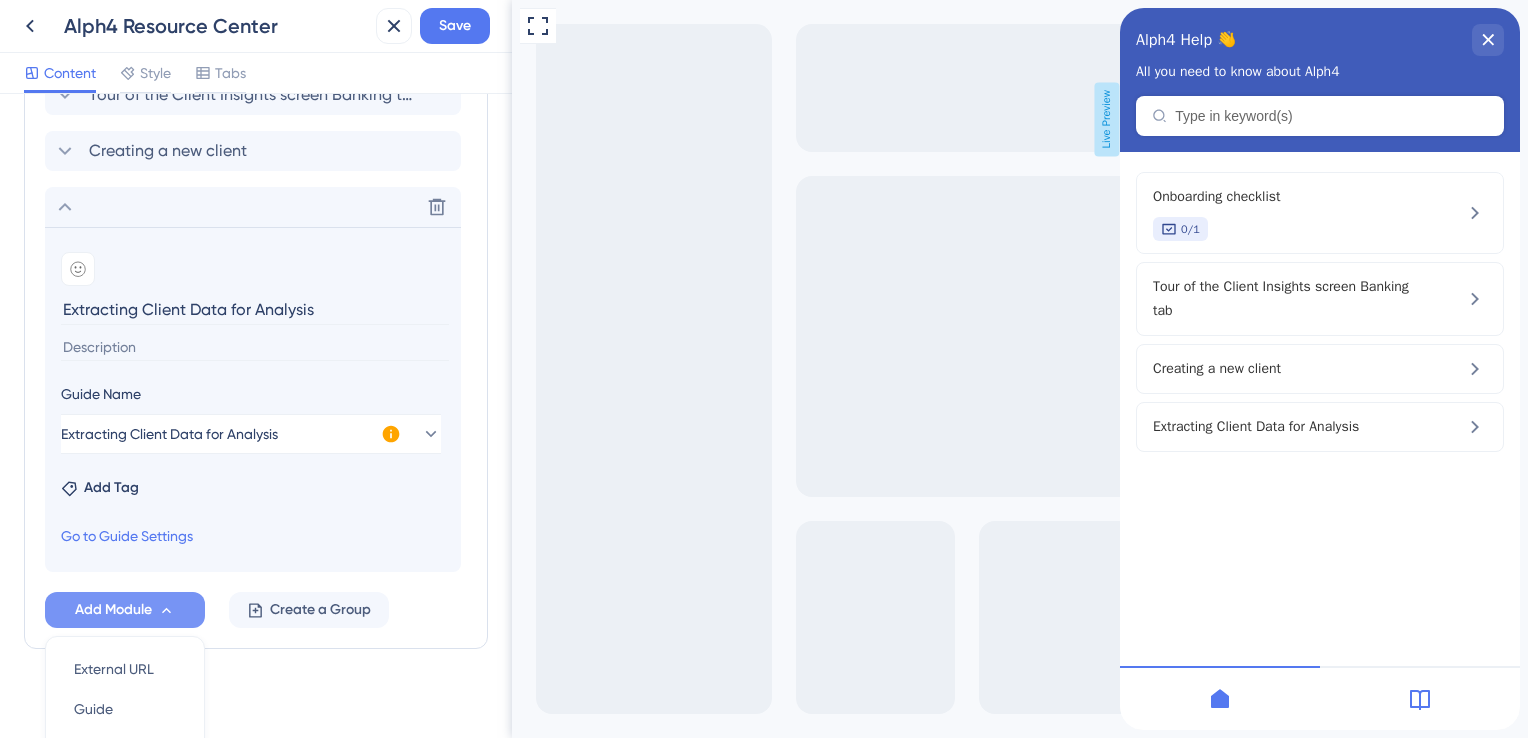 scroll, scrollTop: 1297, scrollLeft: 0, axis: vertical 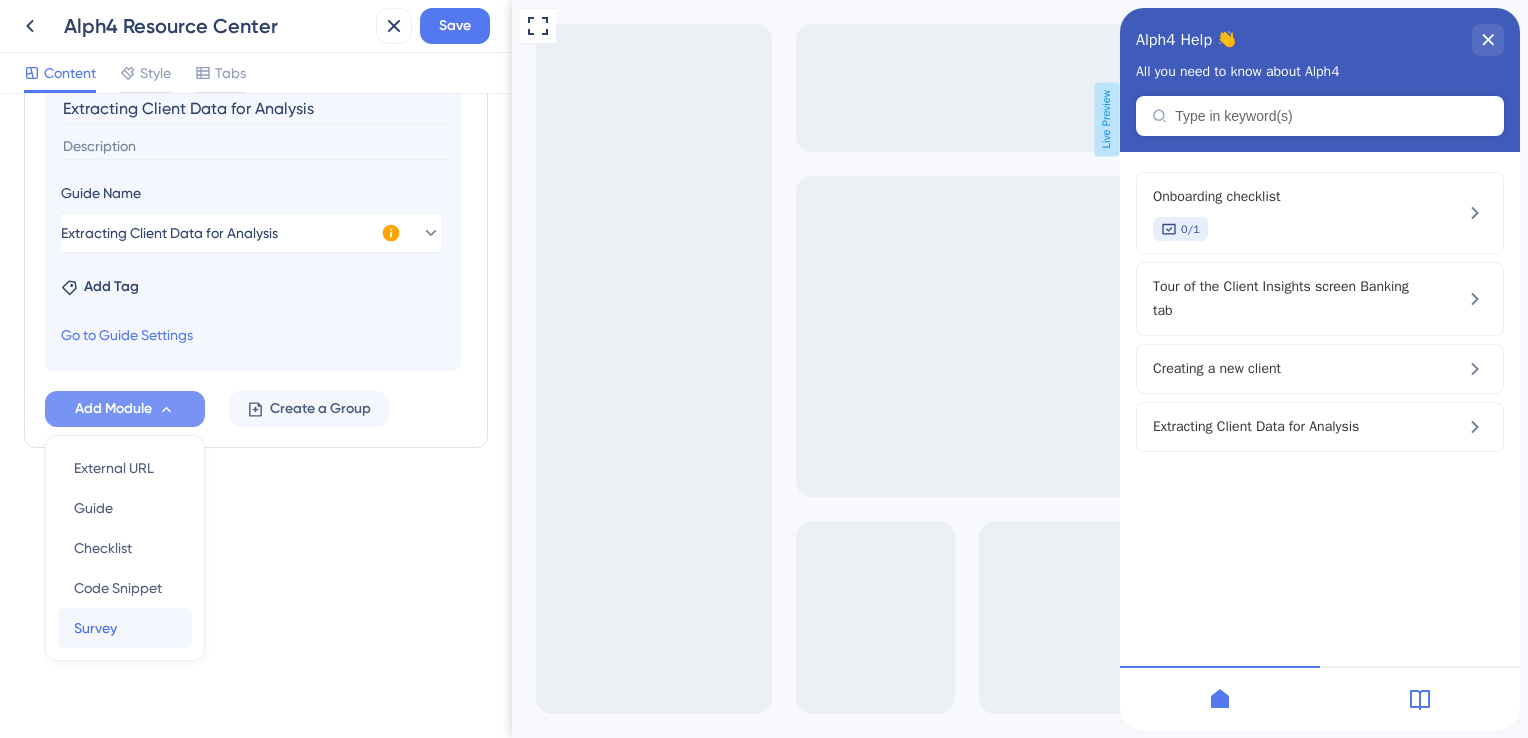 click on "Survey Survey" at bounding box center [125, 628] 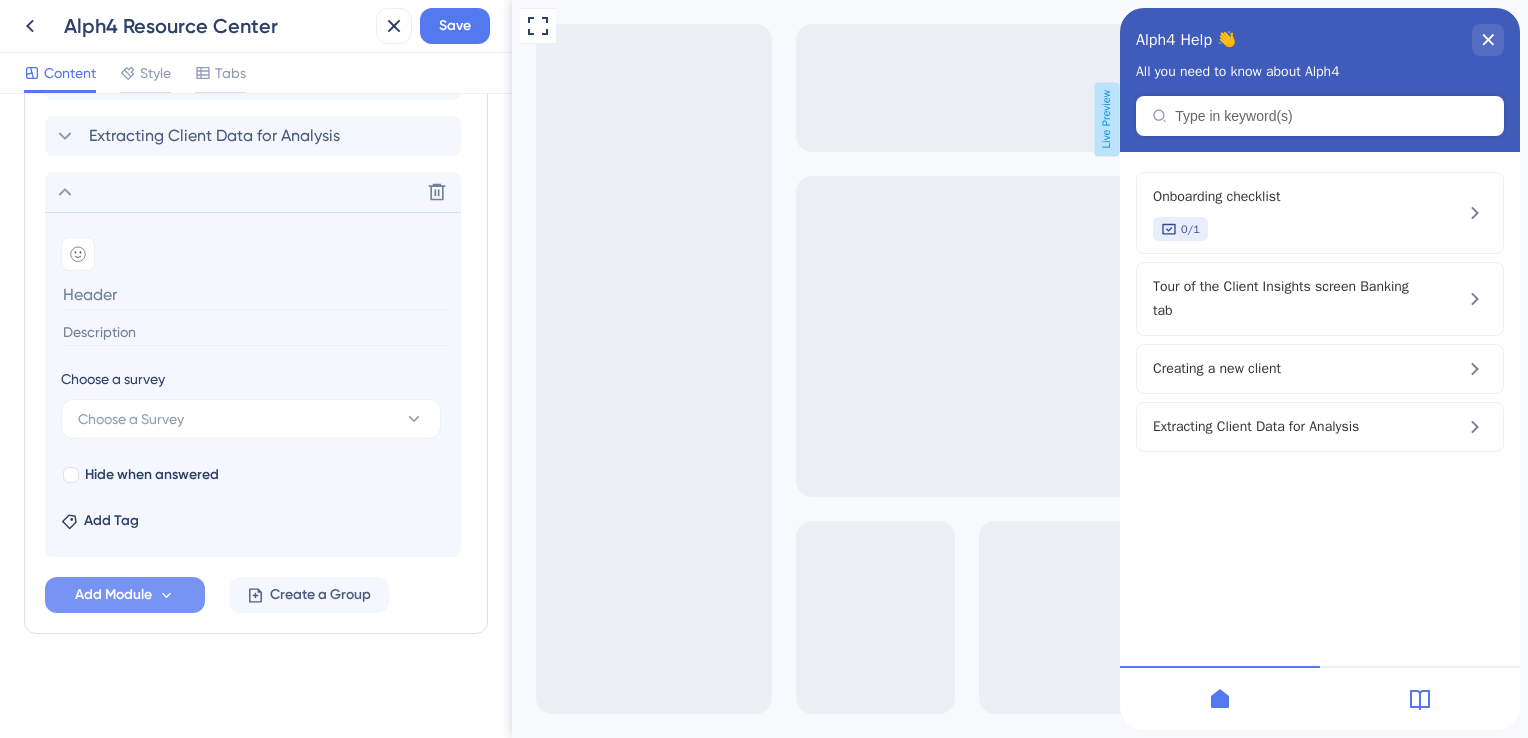 scroll, scrollTop: 1164, scrollLeft: 0, axis: vertical 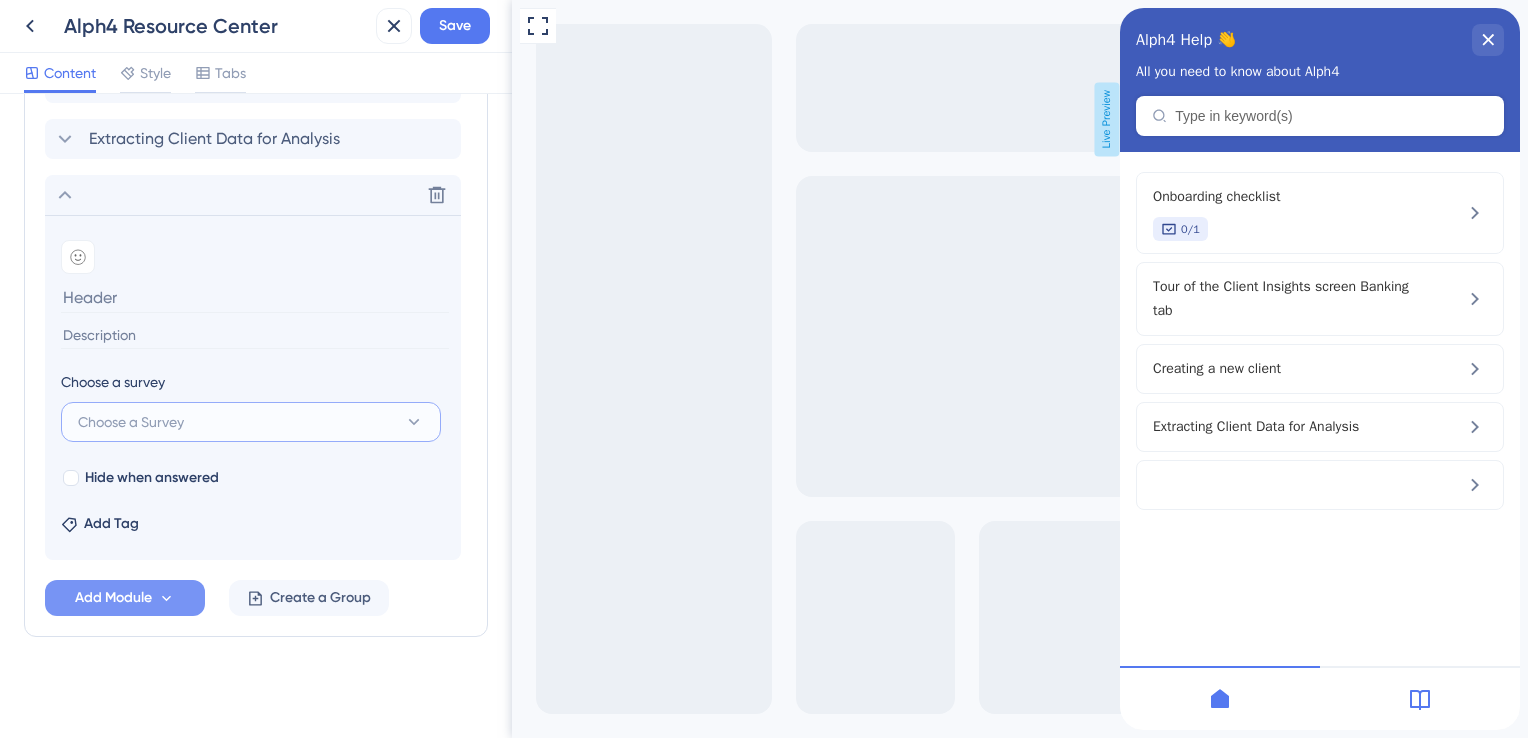 click on "Choose a Survey" at bounding box center [251, 422] 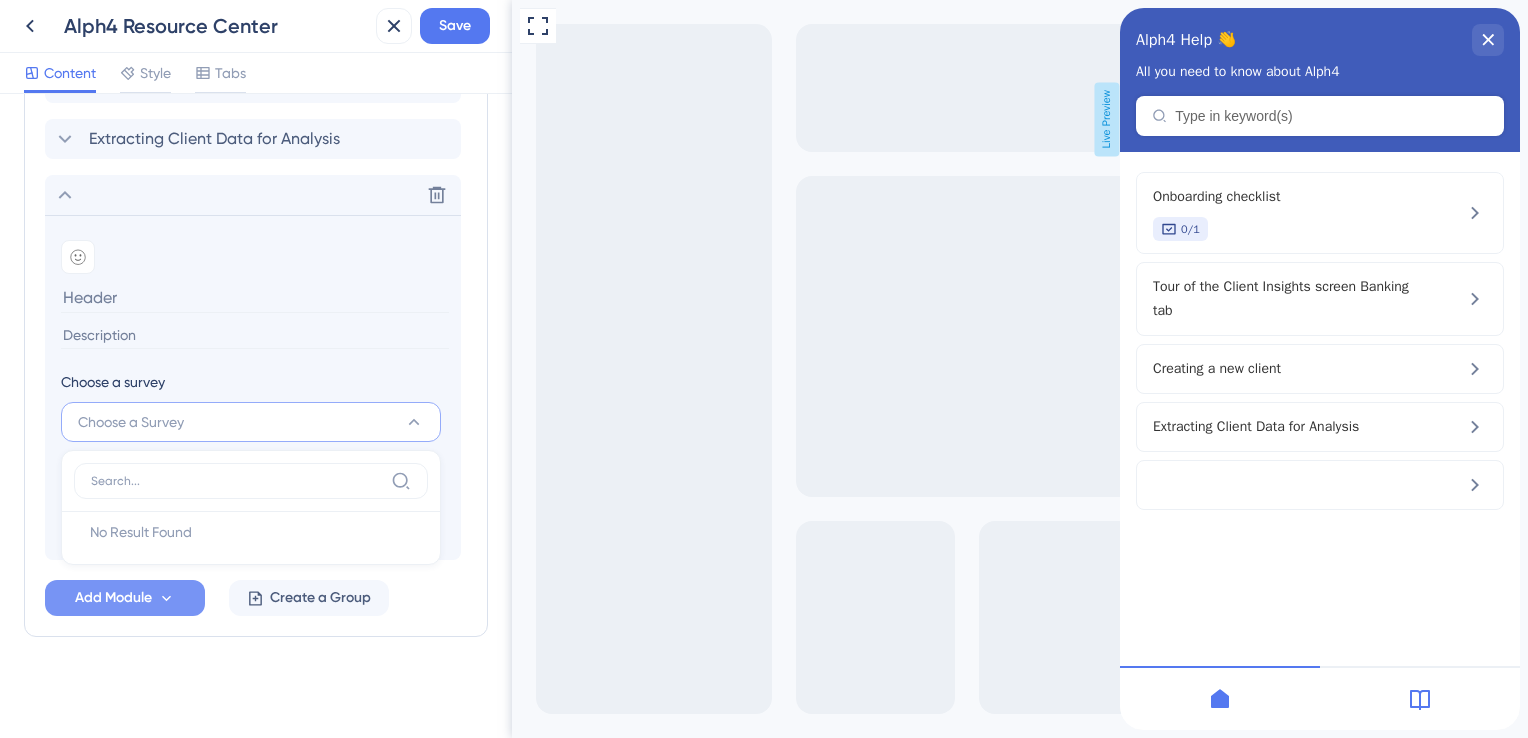 click on "Choose a Survey" at bounding box center [251, 422] 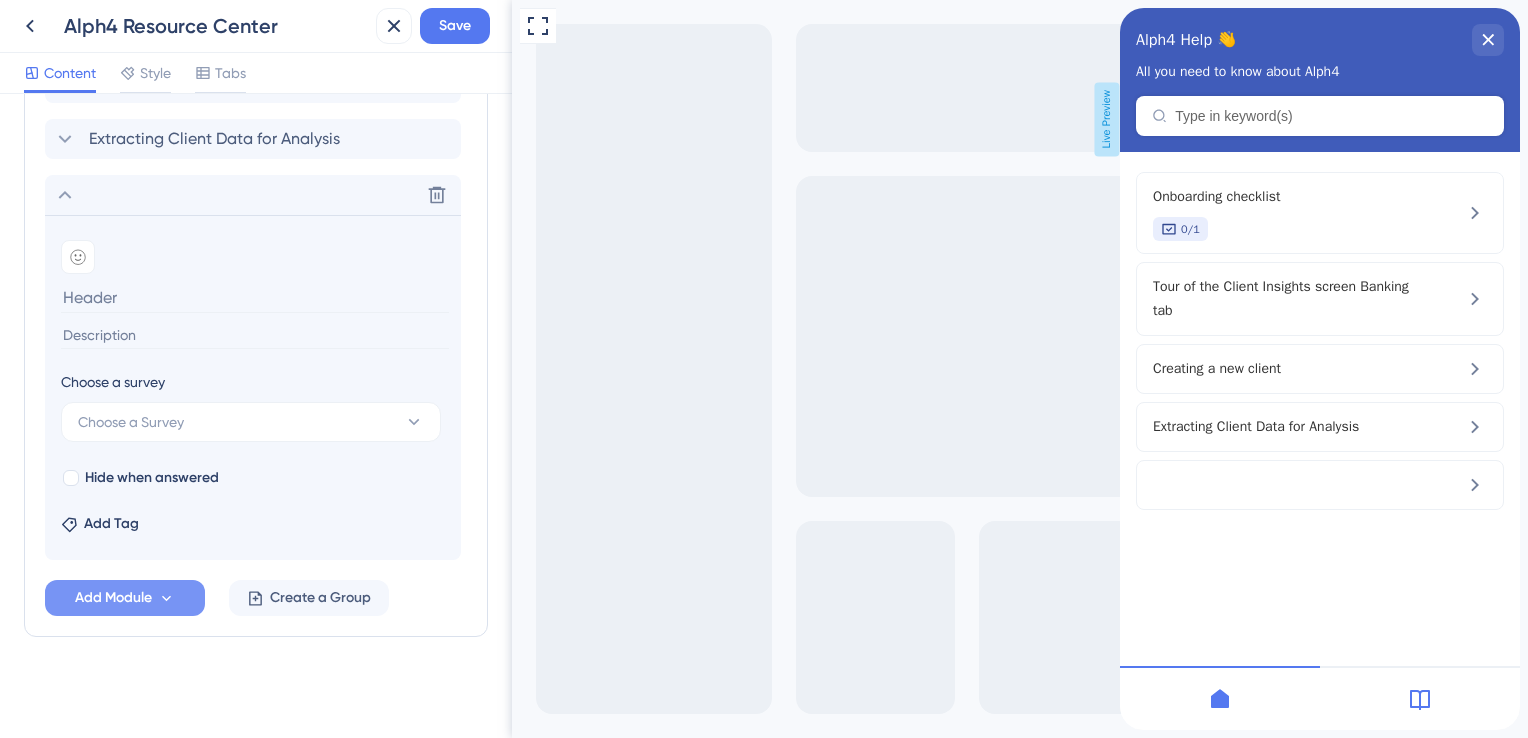 click at bounding box center [255, 297] 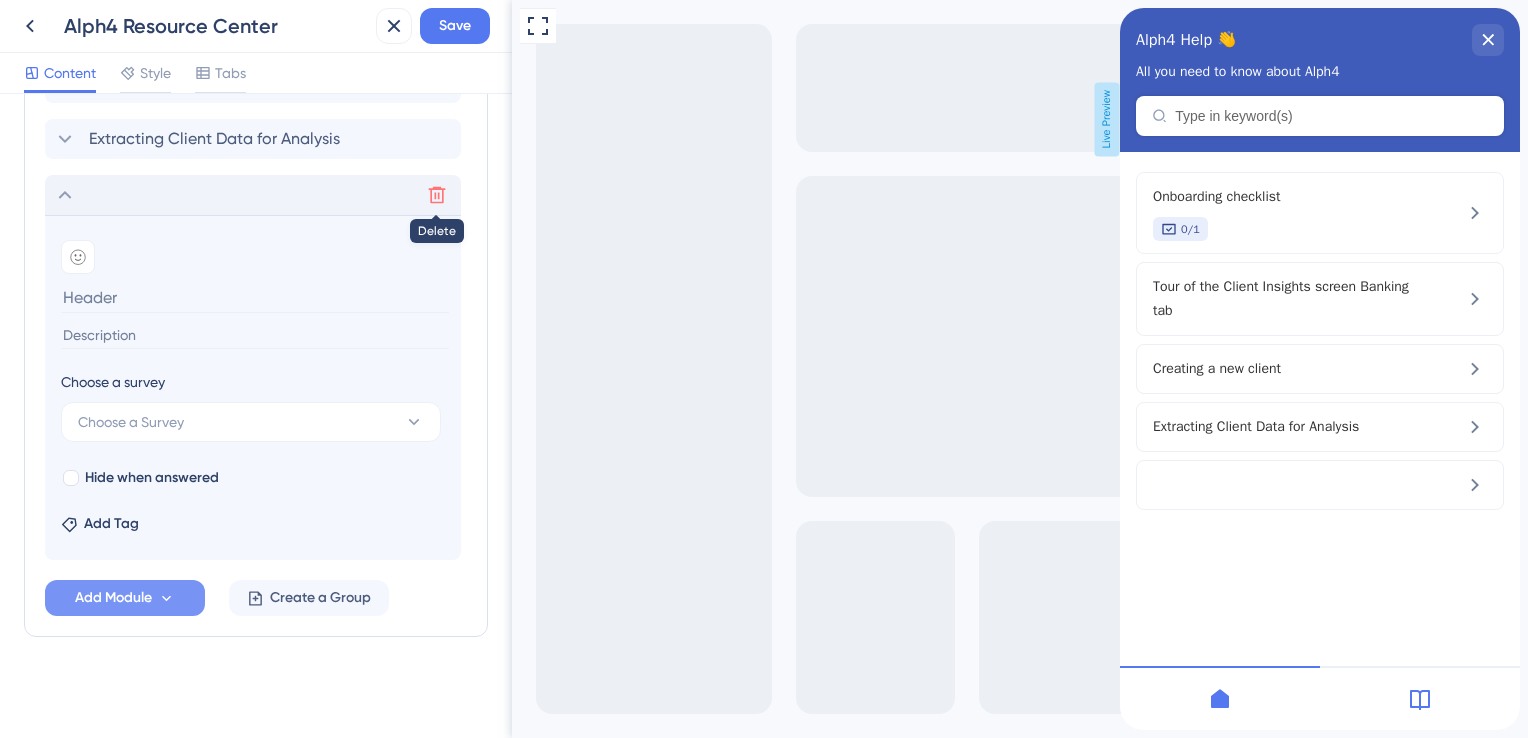 click 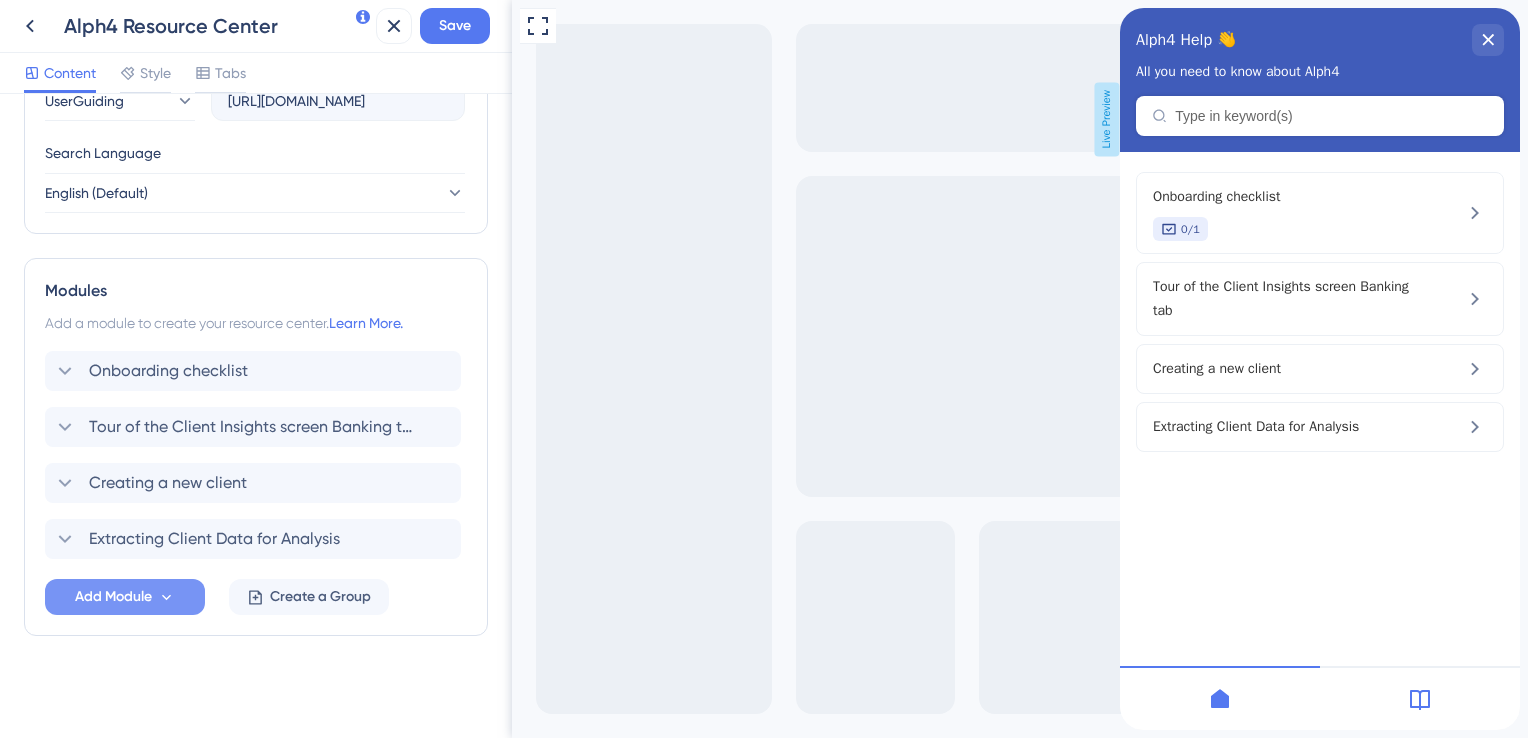 click 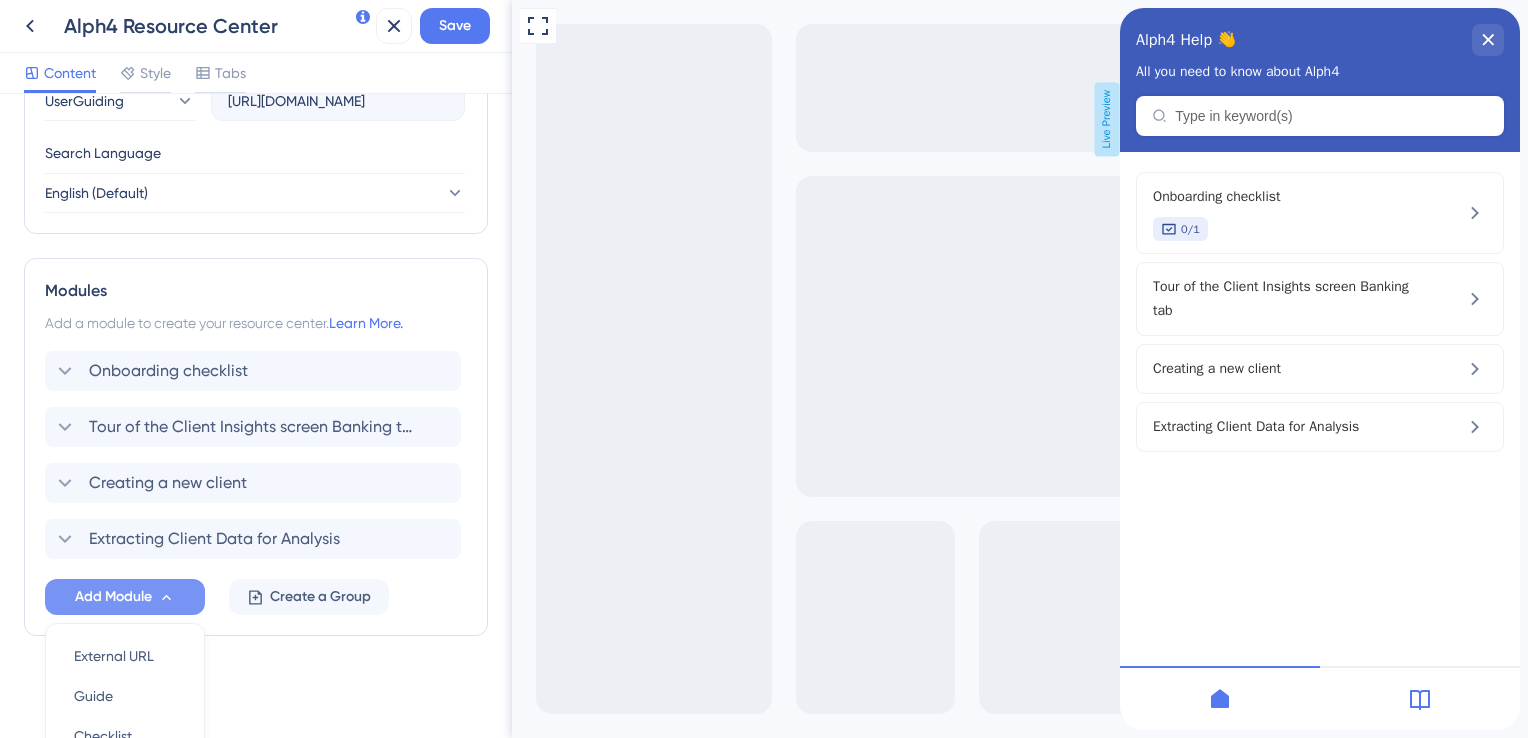 scroll, scrollTop: 952, scrollLeft: 0, axis: vertical 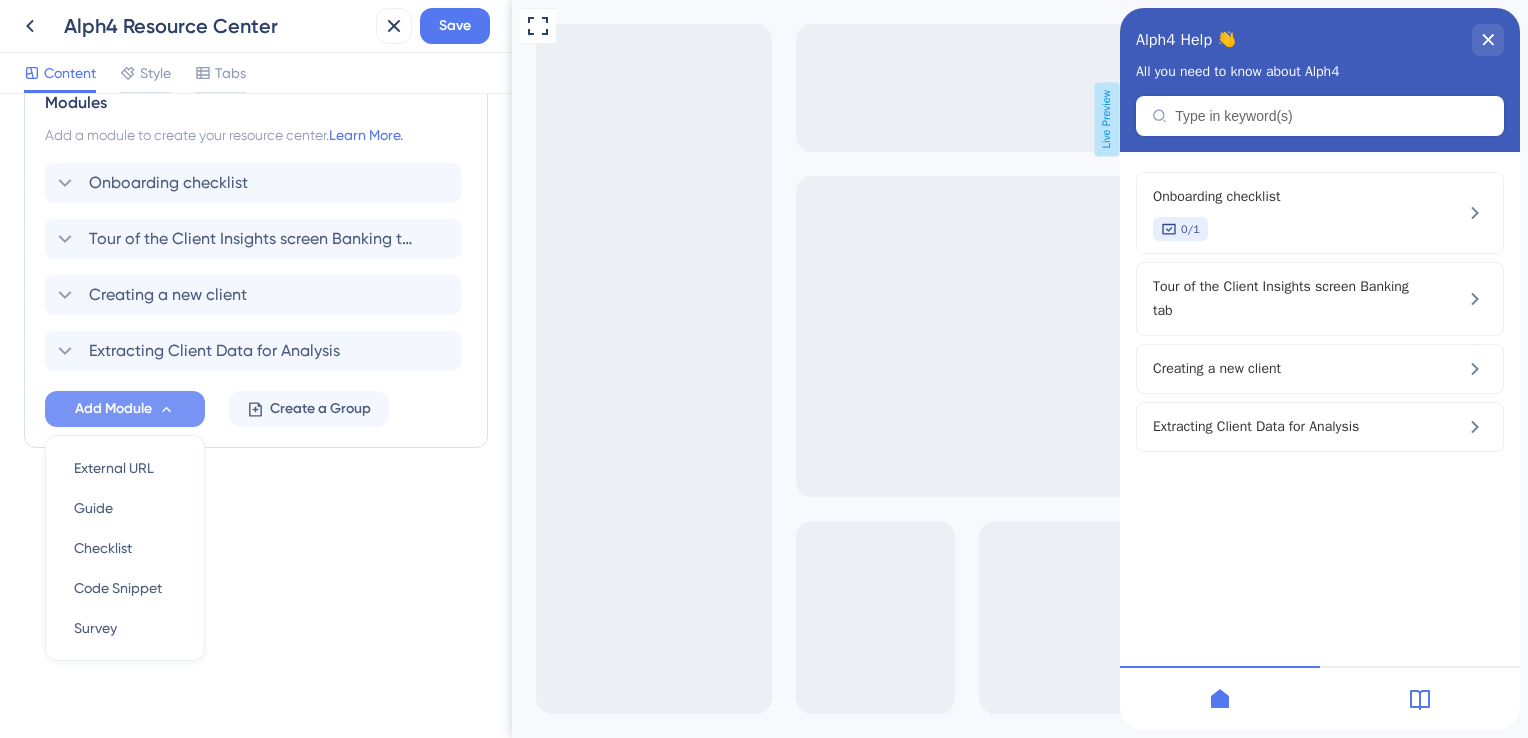 click on "Resource Center Header Title Alph4 Help 👋 15 Alph4 Help 👋 Subtitle All you need to know about Alph4 4 Search Function Search Bar Search Bar Placeholder Type in keyword(s) No Search Result Message No results on that one I'm afraid Open in New Tab Message Open in a new tab 3 Bring search results from a Knowledge Base Connect with UserGuiding Domain [URL][DOMAIN_NAME] Search Language English (Default) Modules Add a module to create your resource center.  Learn More. Onboarding checklist Tour of the Client Insights screen Banking tab Creating a new client Extracting Client Data for Analysis Add Module External URL External URL Guide Guide Checklist Checklist Code Snippet Code Snippet Survey Survey Create a Group" at bounding box center (256, 416) 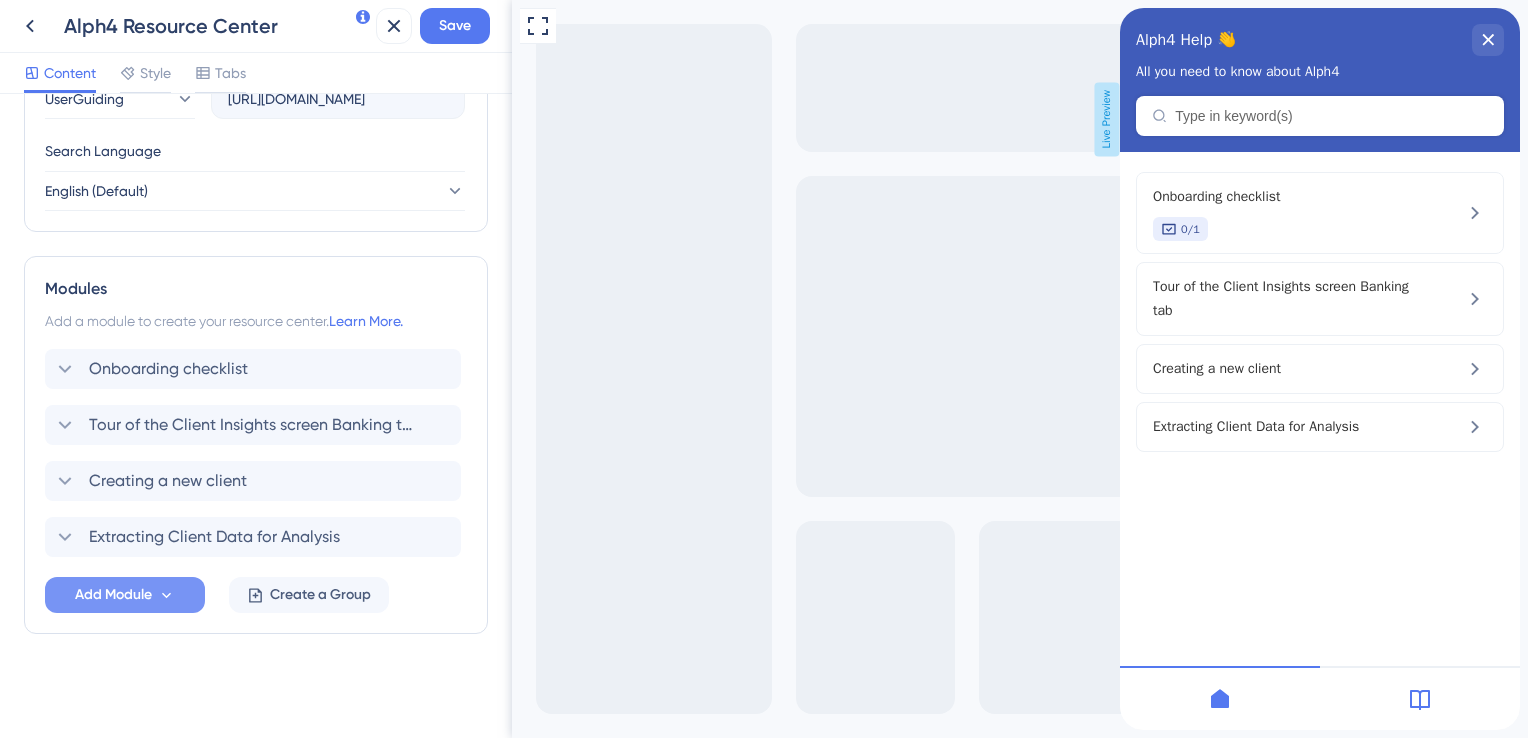 scroll, scrollTop: 764, scrollLeft: 0, axis: vertical 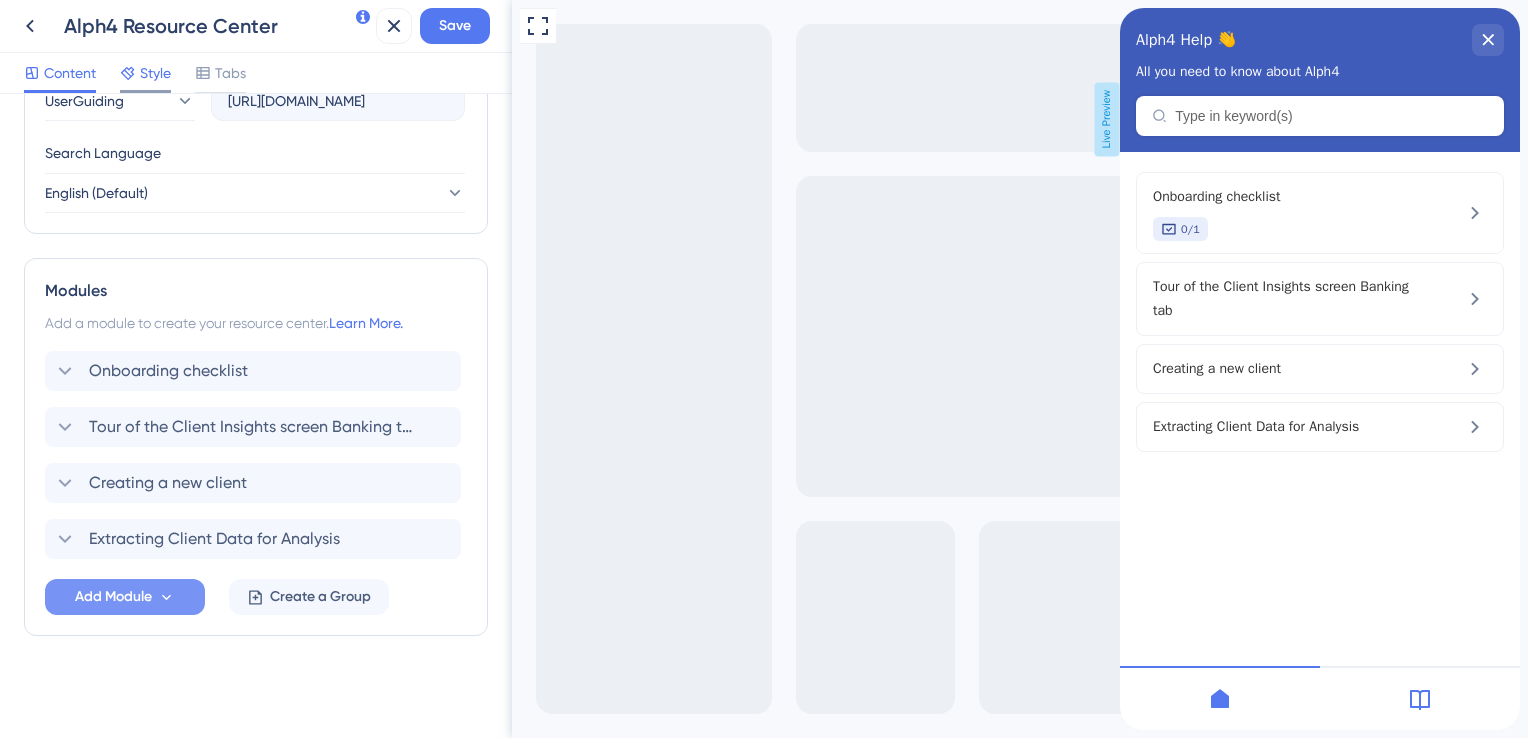 click on "Style" at bounding box center (155, 73) 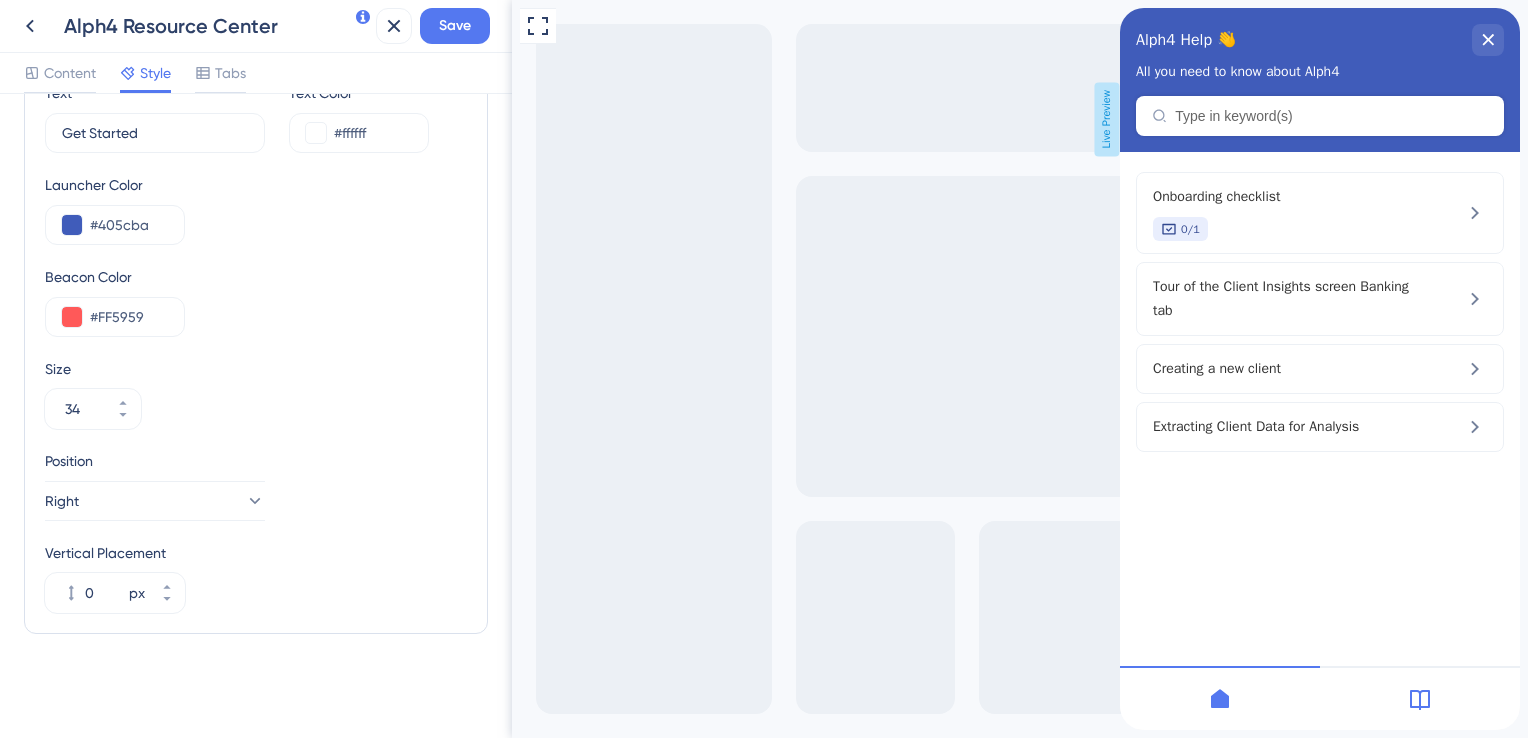 scroll, scrollTop: 697, scrollLeft: 0, axis: vertical 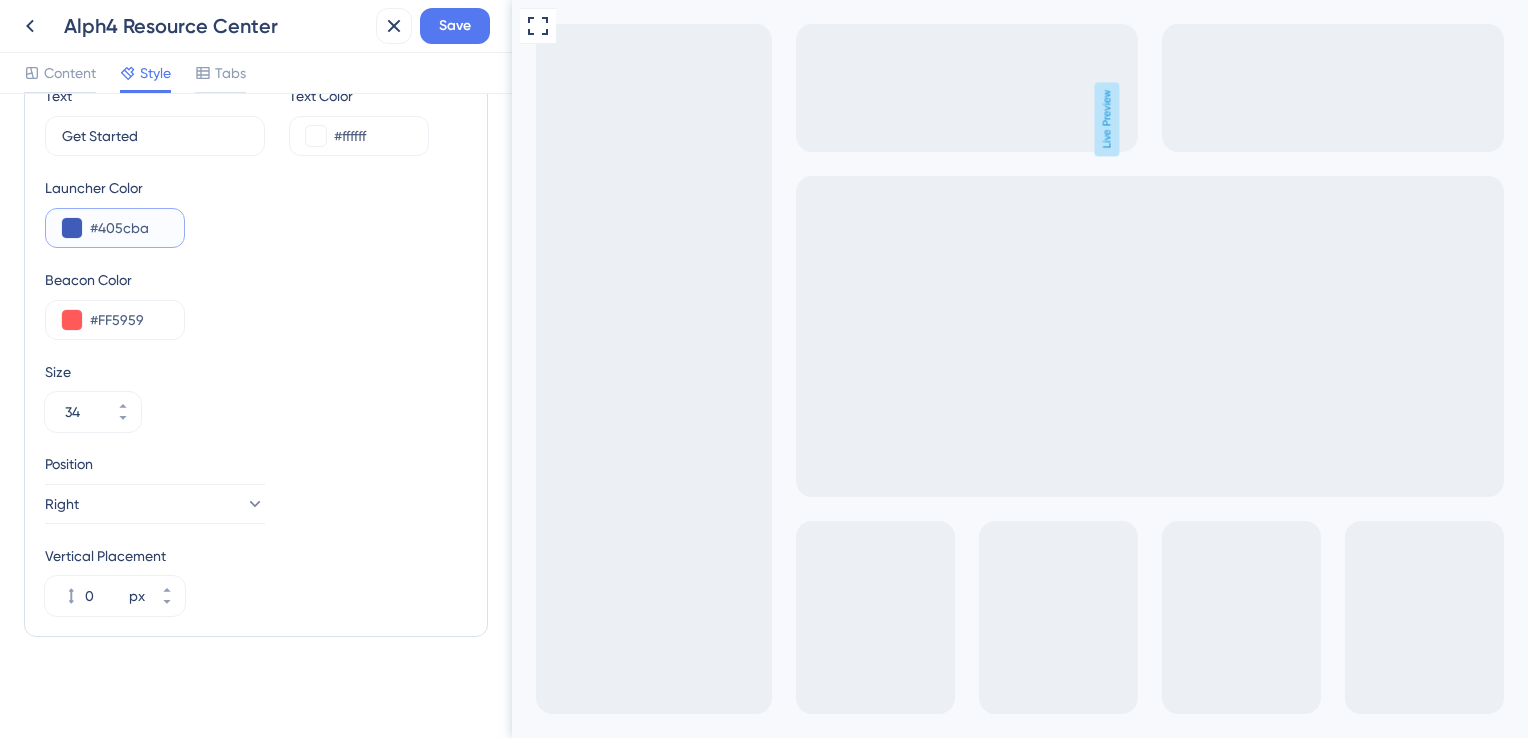 click on "#405cba" at bounding box center (129, 228) 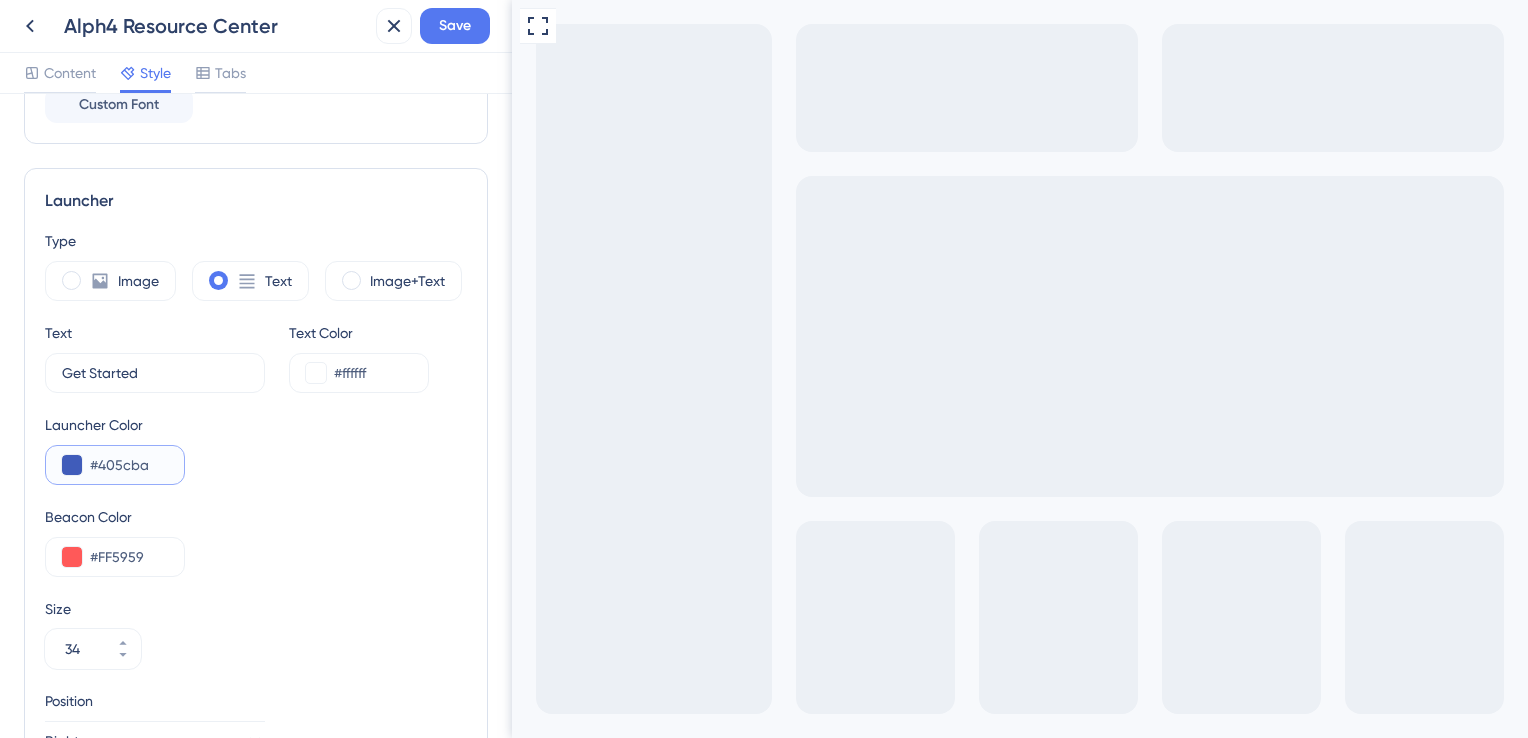 scroll, scrollTop: 452, scrollLeft: 0, axis: vertical 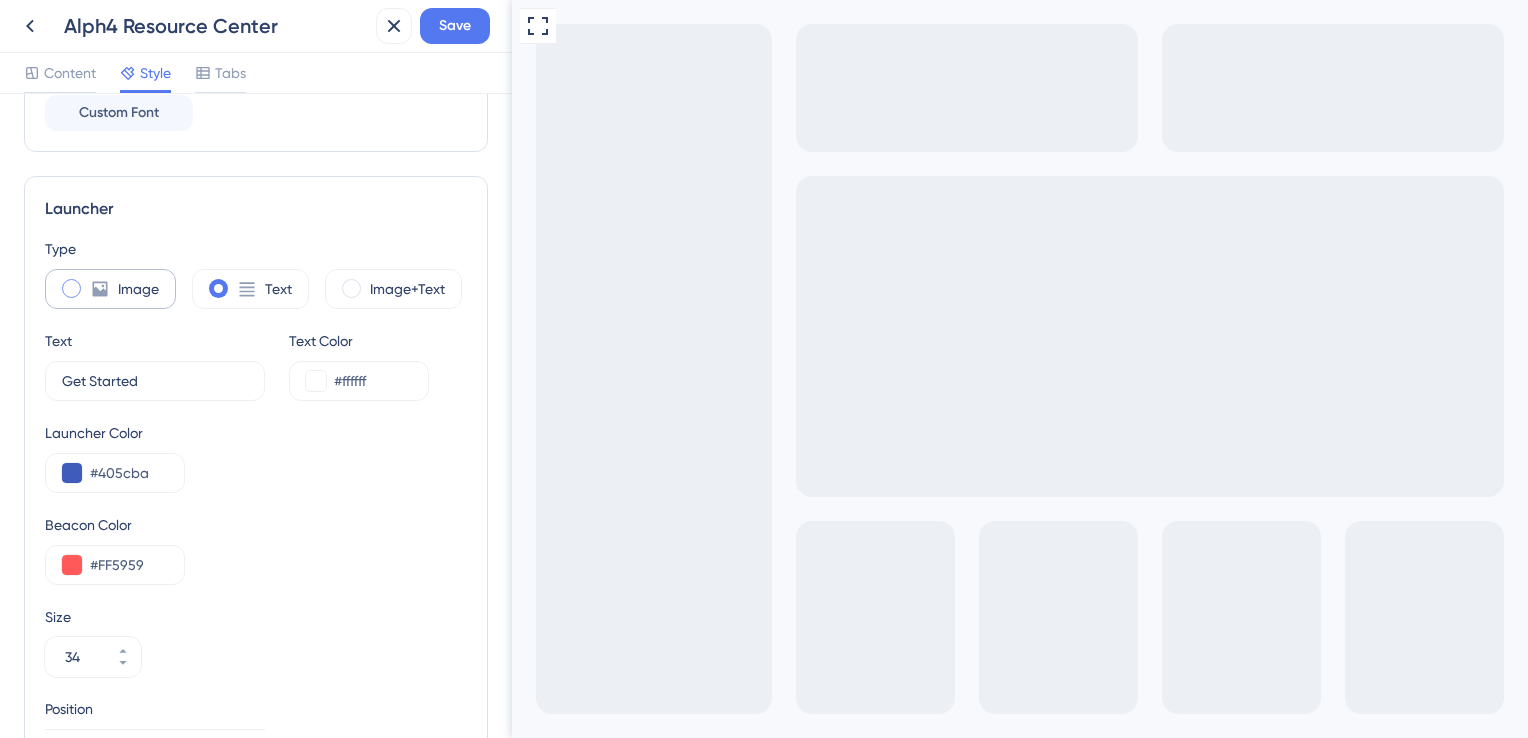 click at bounding box center [71, 288] 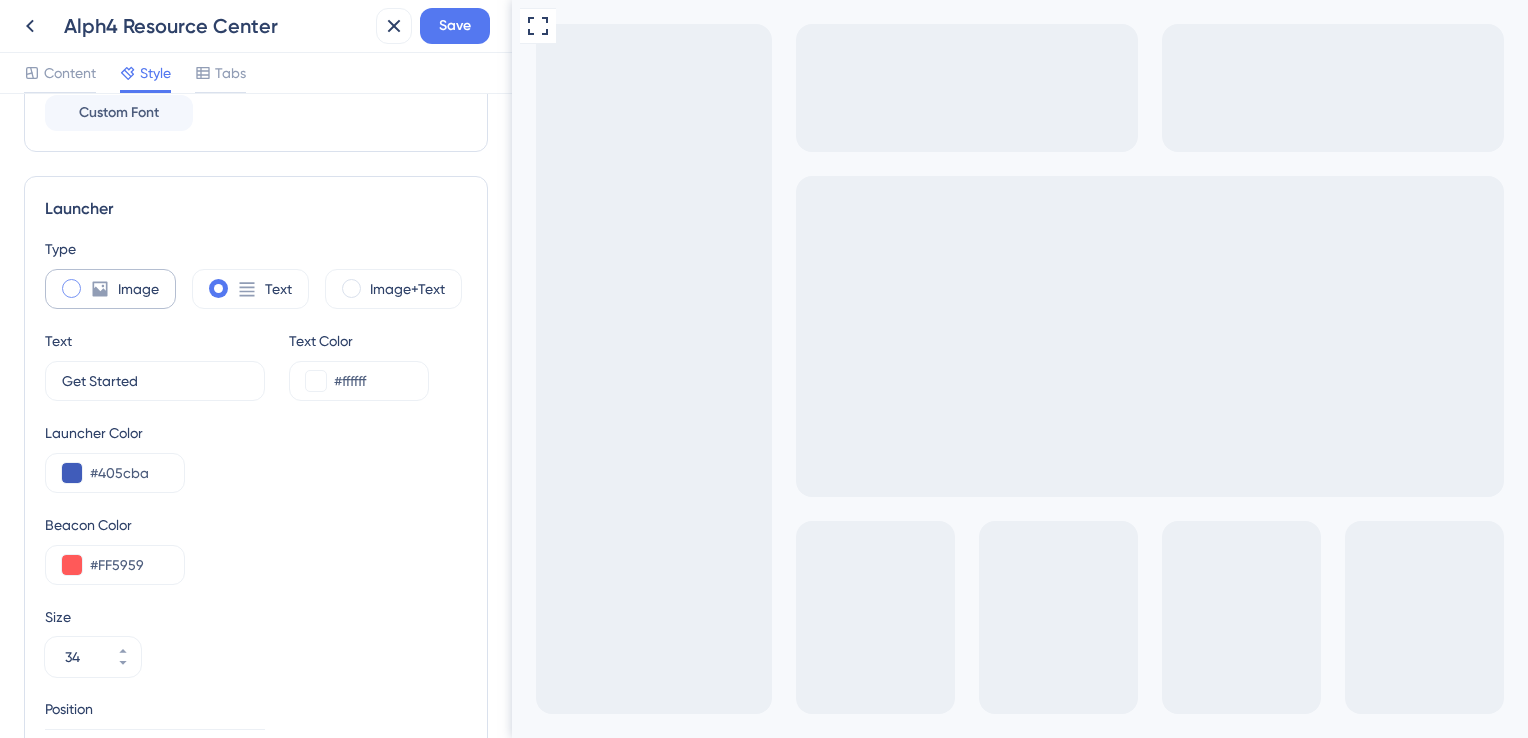 click at bounding box center (87, 282) 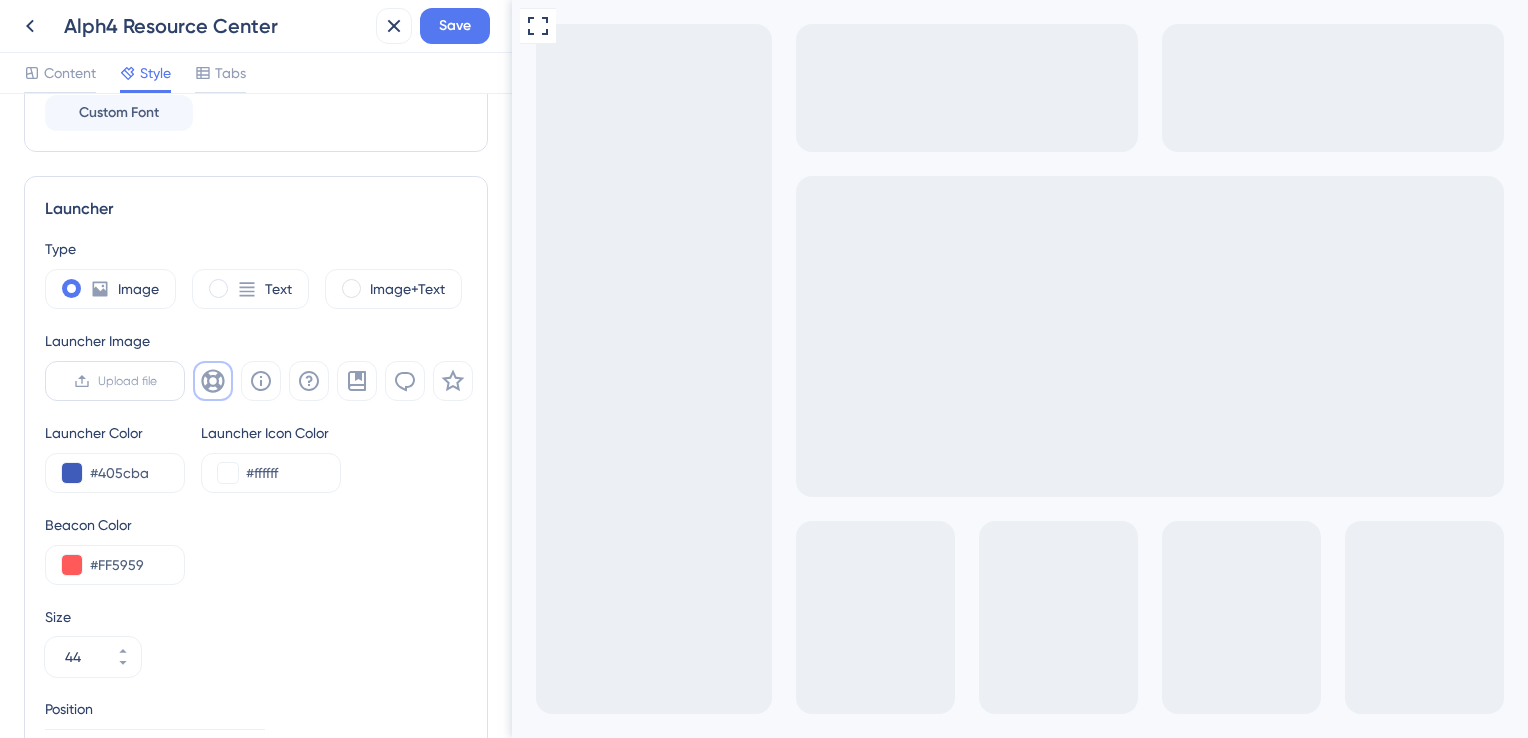 click on "Upload file" at bounding box center [127, 381] 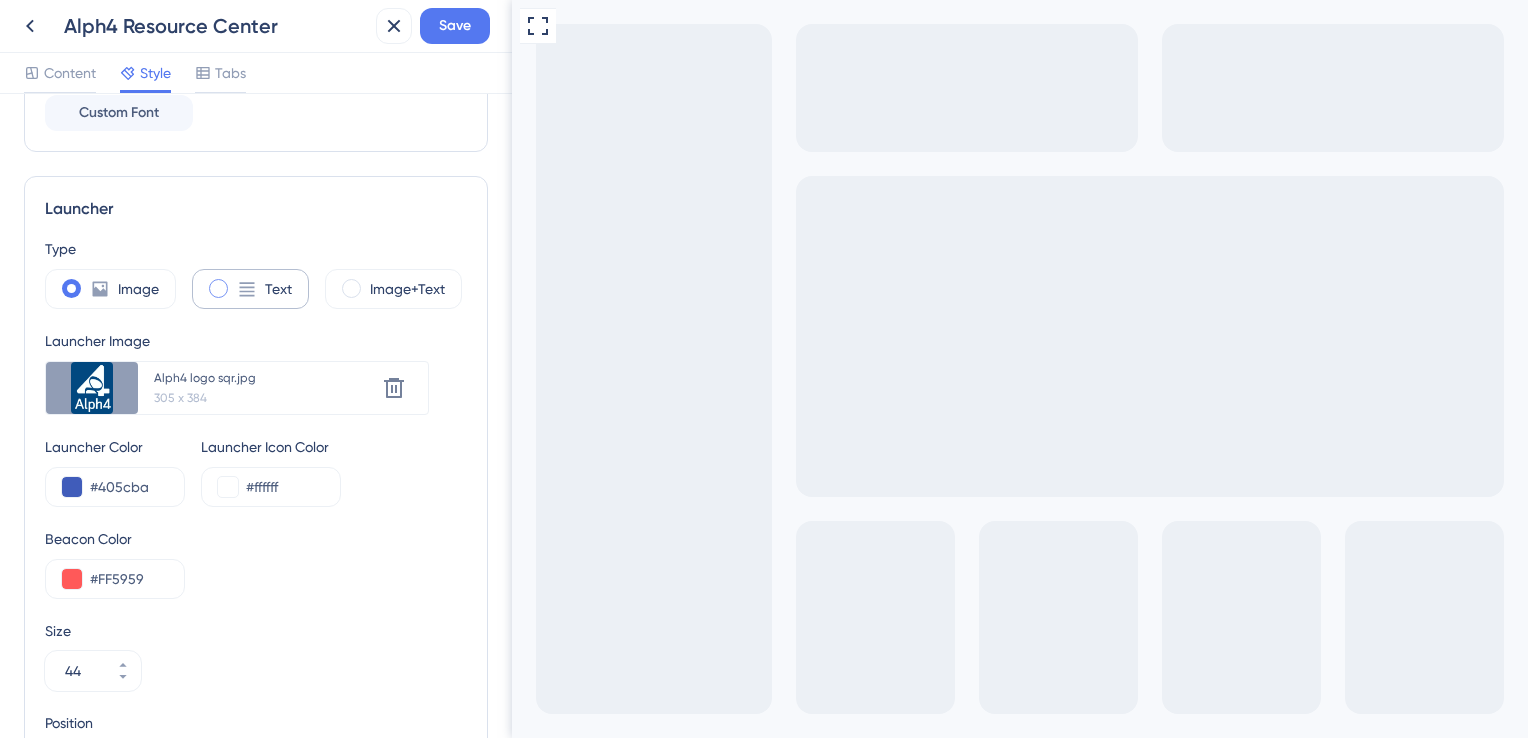 click at bounding box center [218, 288] 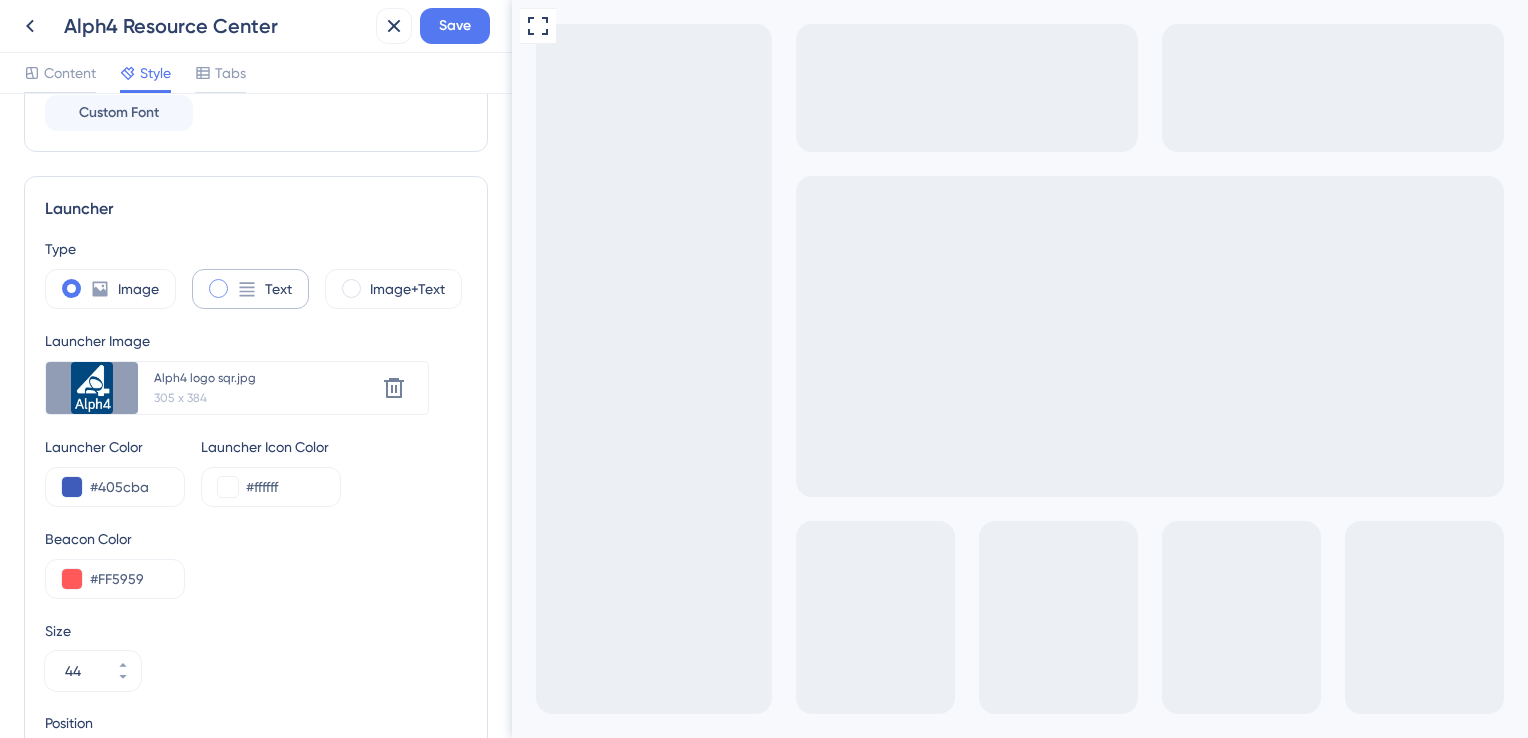 click at bounding box center [234, 282] 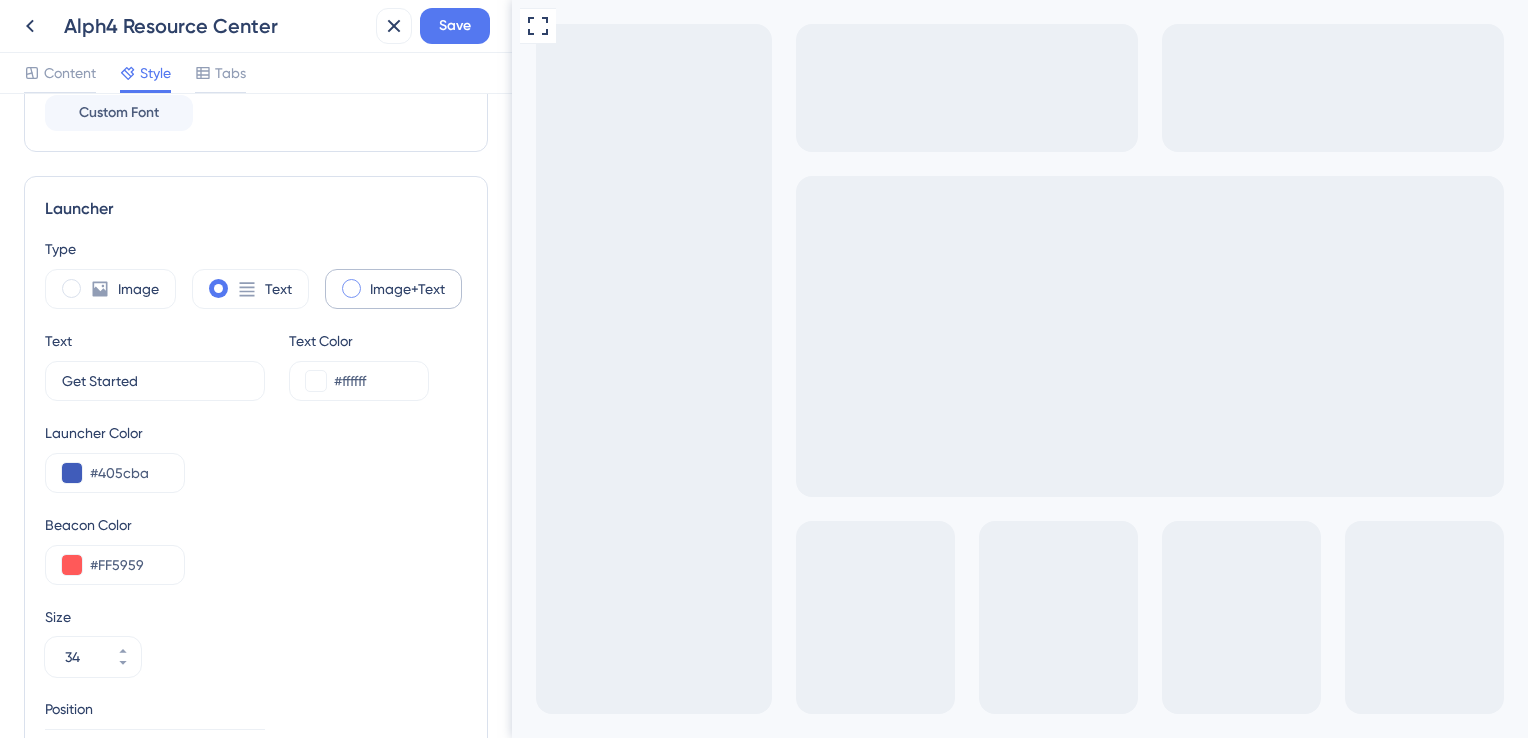 click at bounding box center (351, 288) 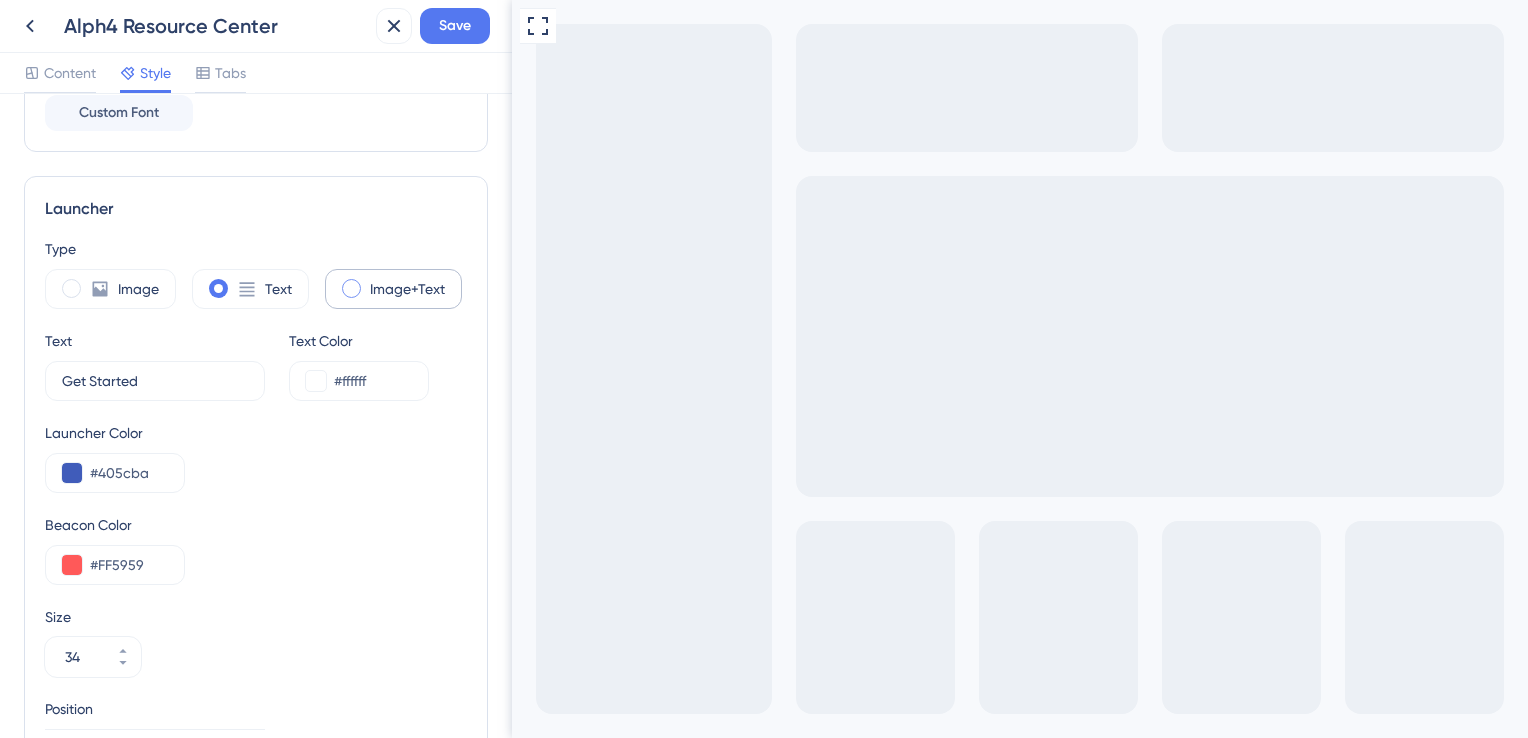click at bounding box center [367, 282] 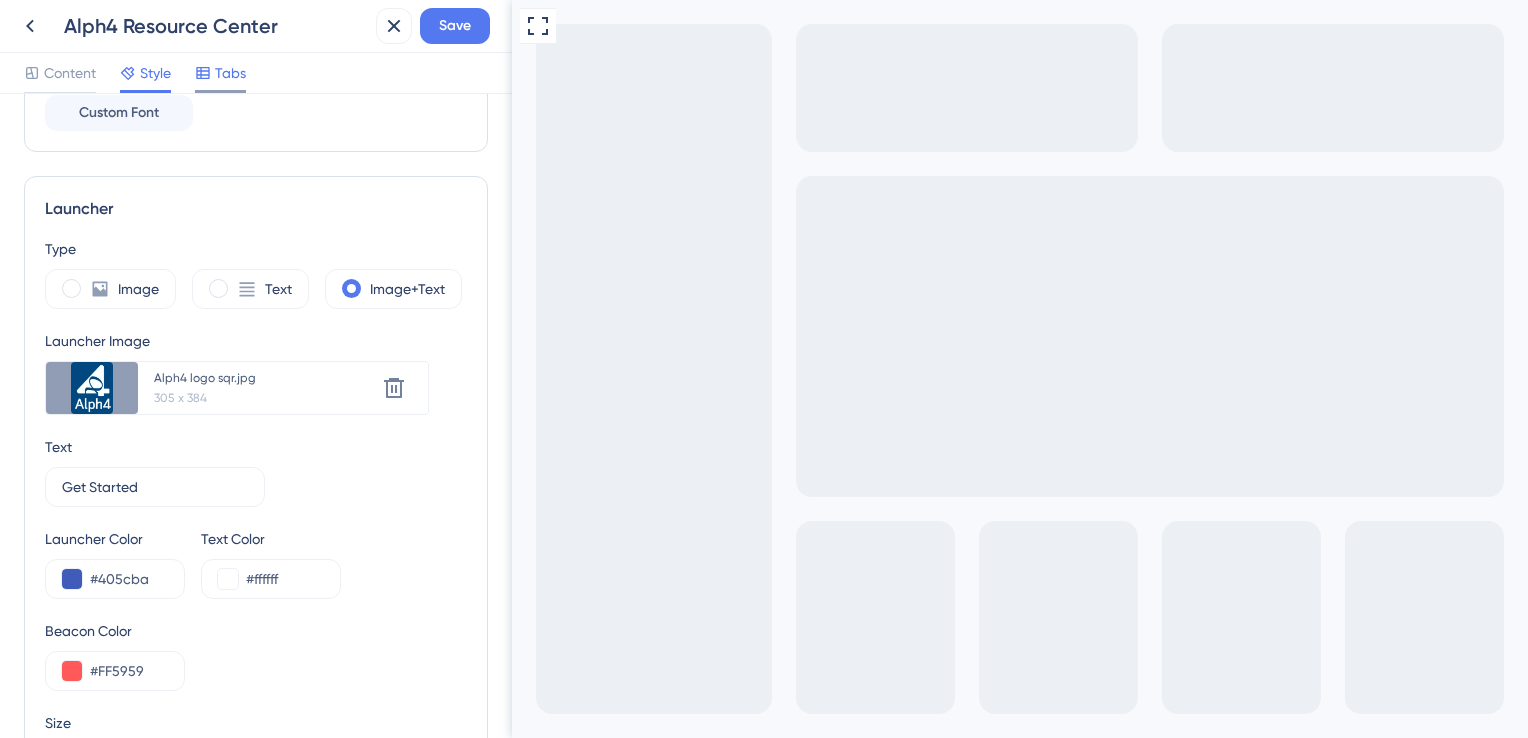 click on "Tabs" at bounding box center (230, 73) 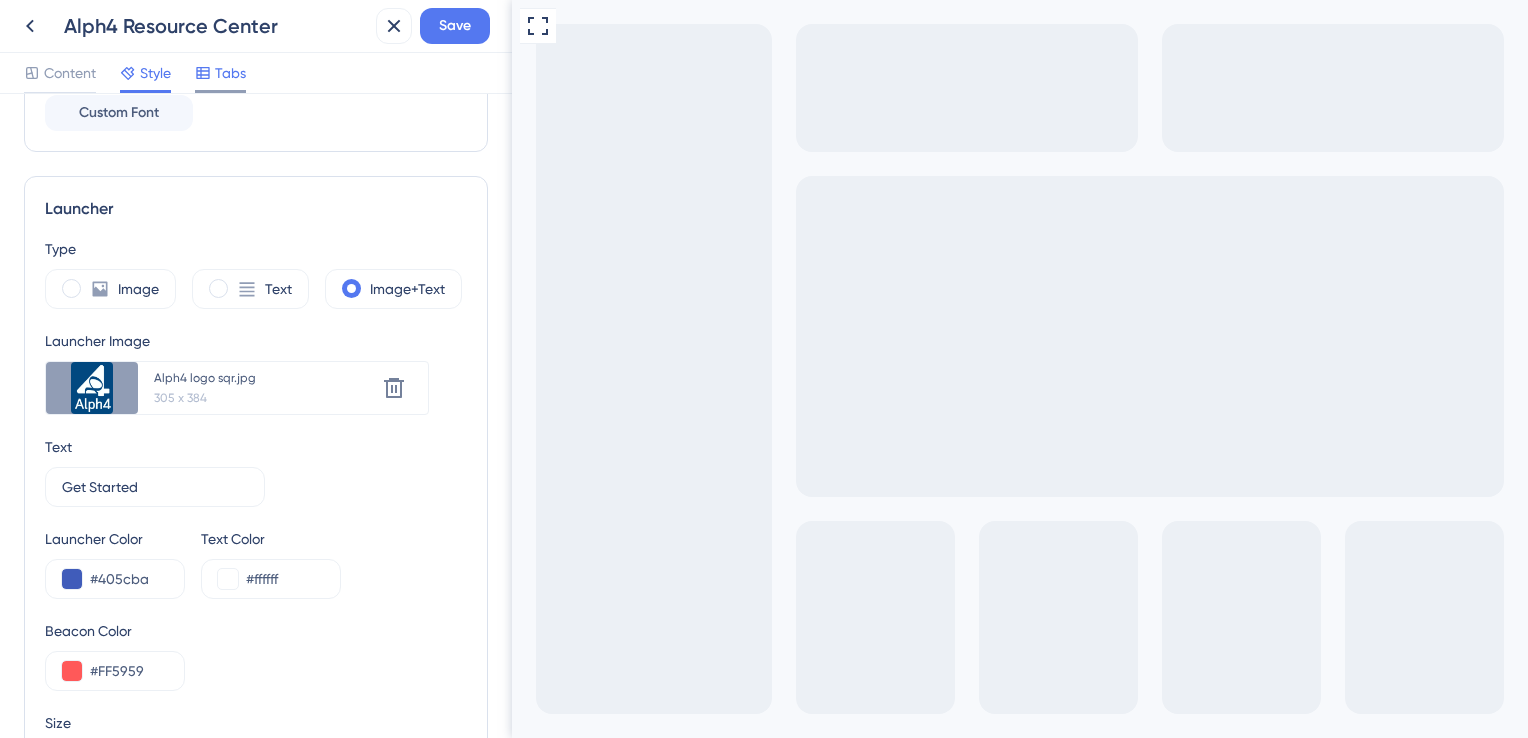 scroll, scrollTop: 172, scrollLeft: 0, axis: vertical 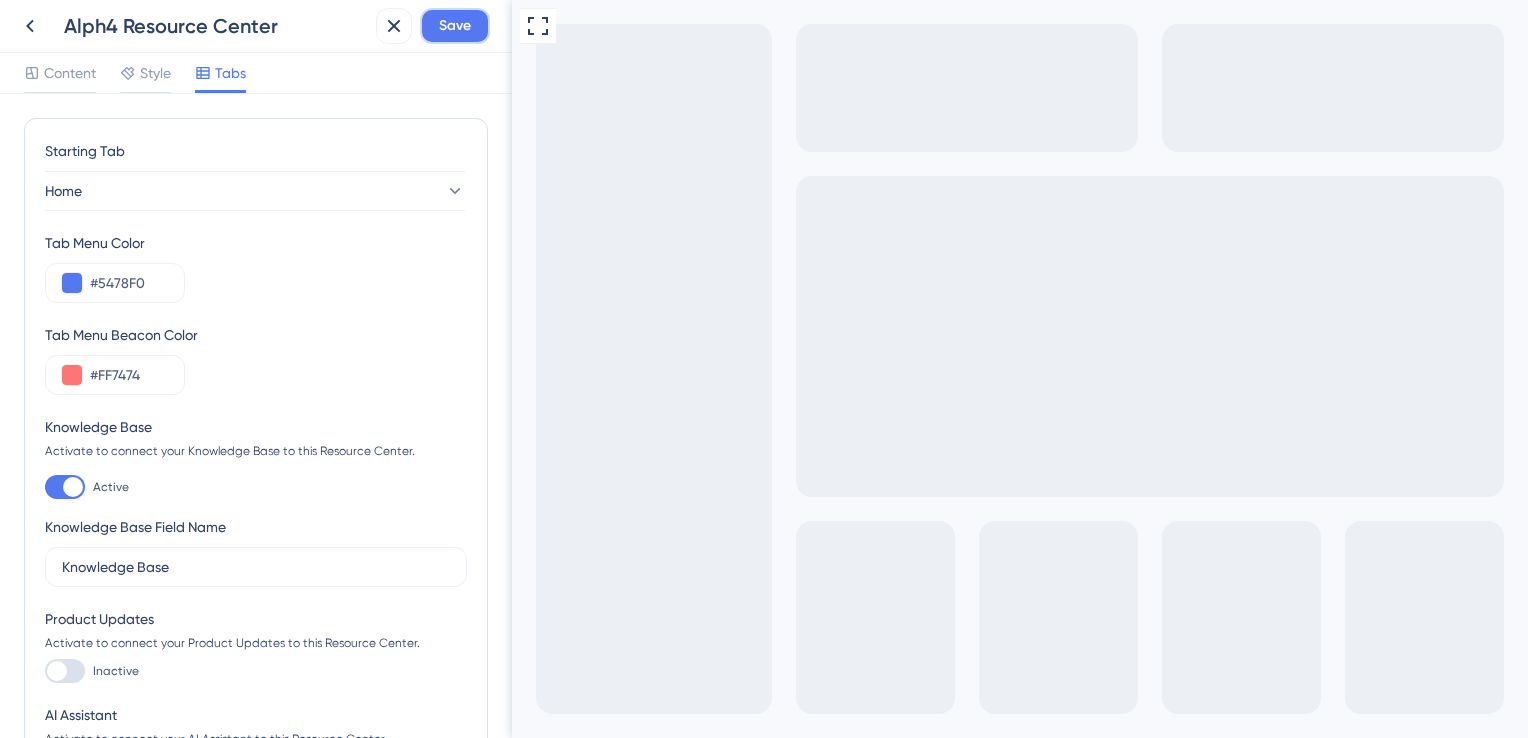 click on "Save" at bounding box center (455, 26) 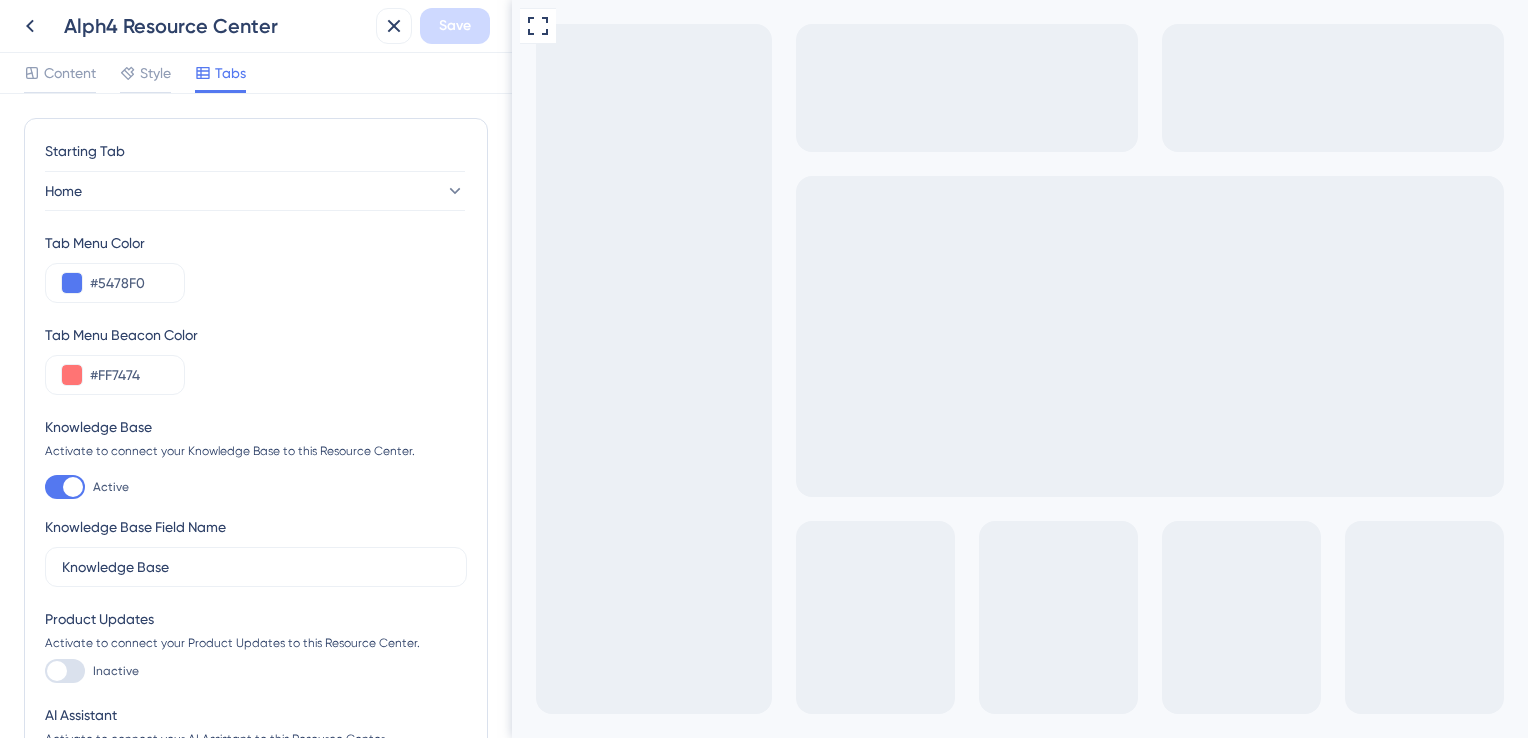 click on "Get Started" at bounding box center [856, 1066] 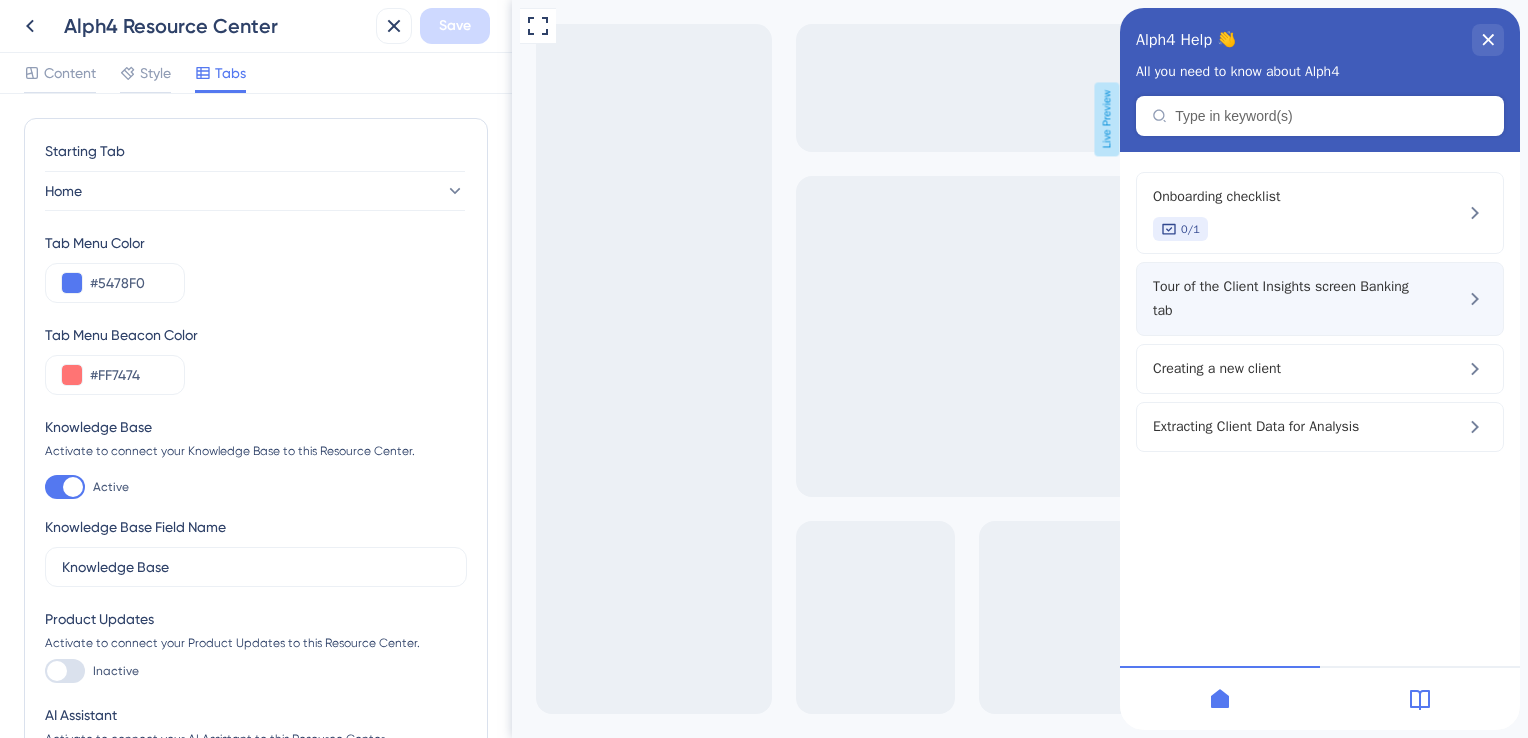 click on "Tour of the Client Insights screen Banking tab" at bounding box center [1320, 299] 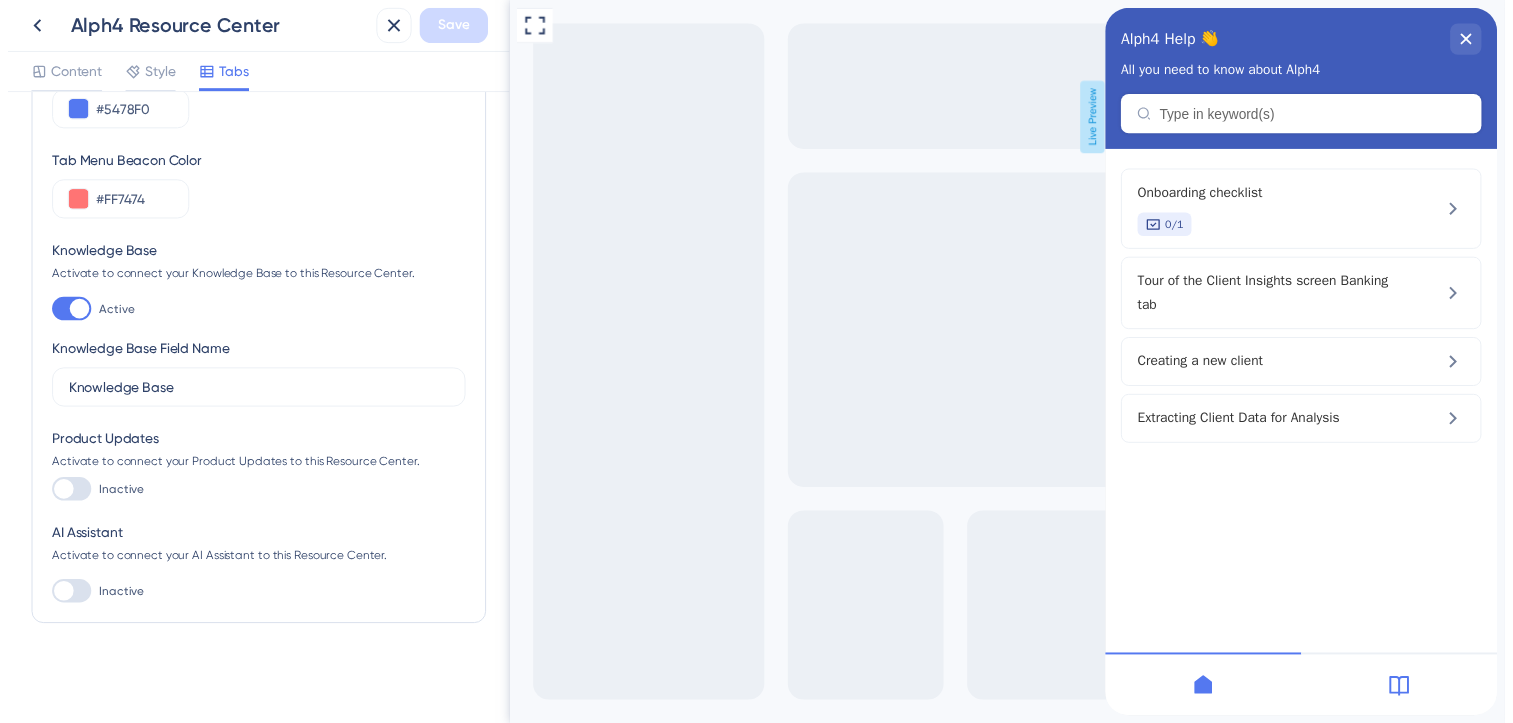 scroll, scrollTop: 0, scrollLeft: 0, axis: both 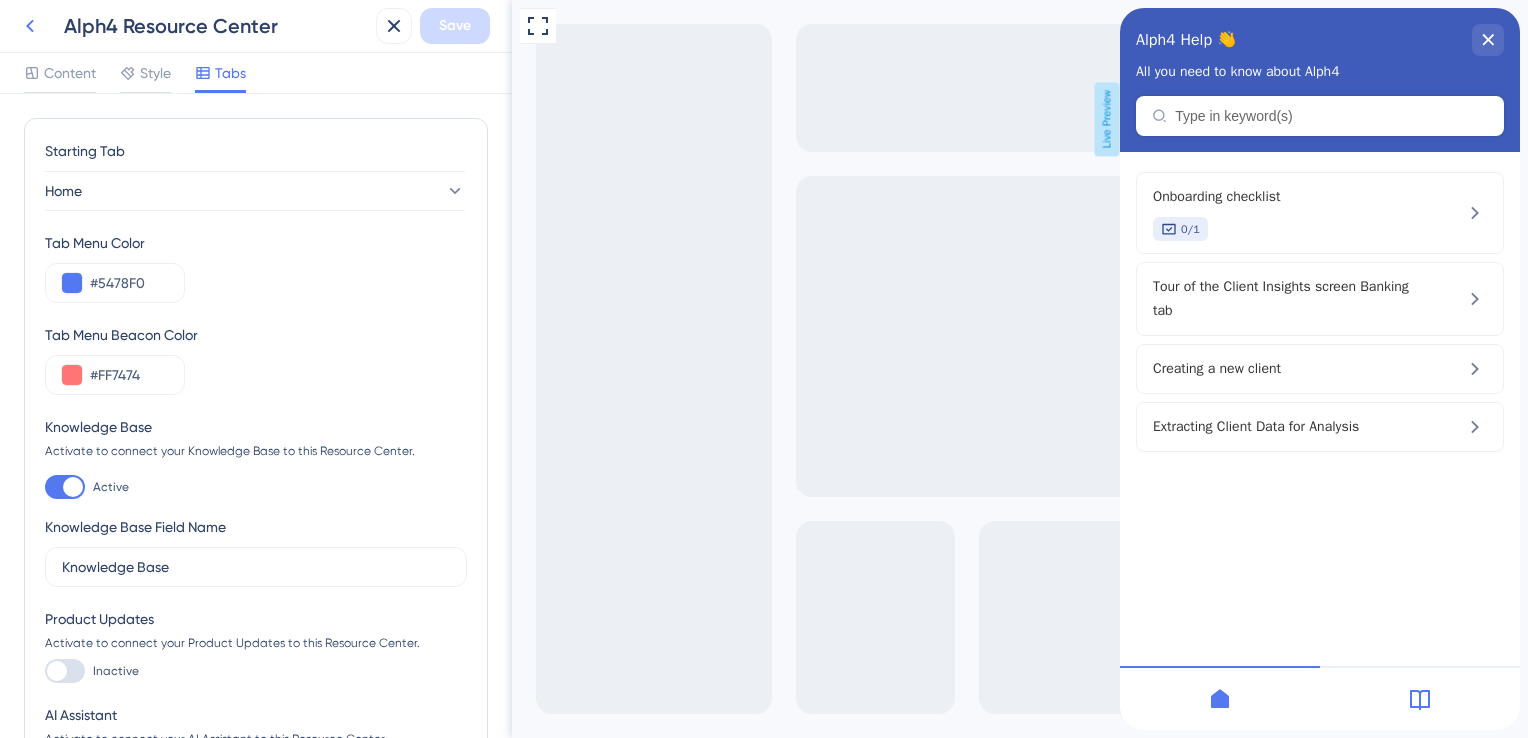 click 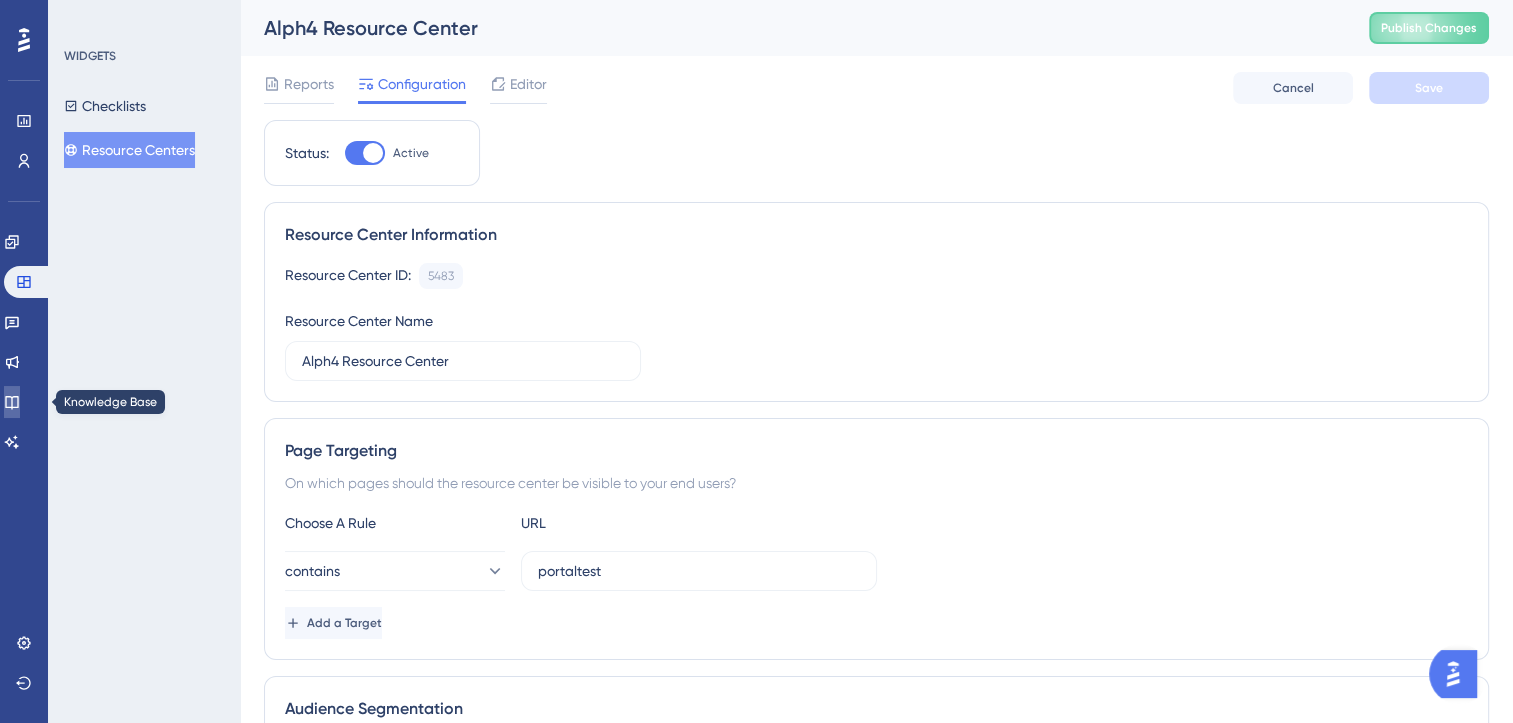 click 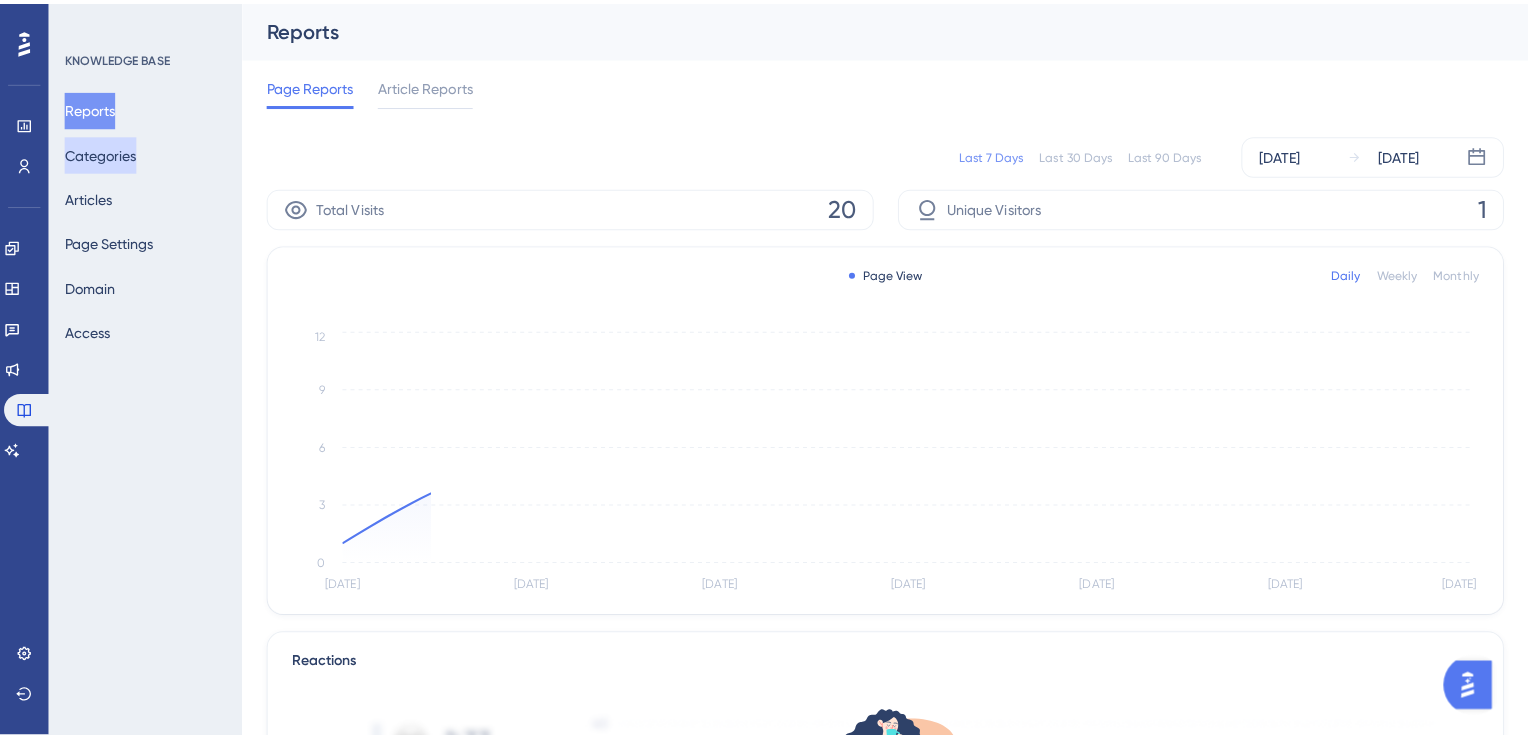 scroll, scrollTop: 0, scrollLeft: 0, axis: both 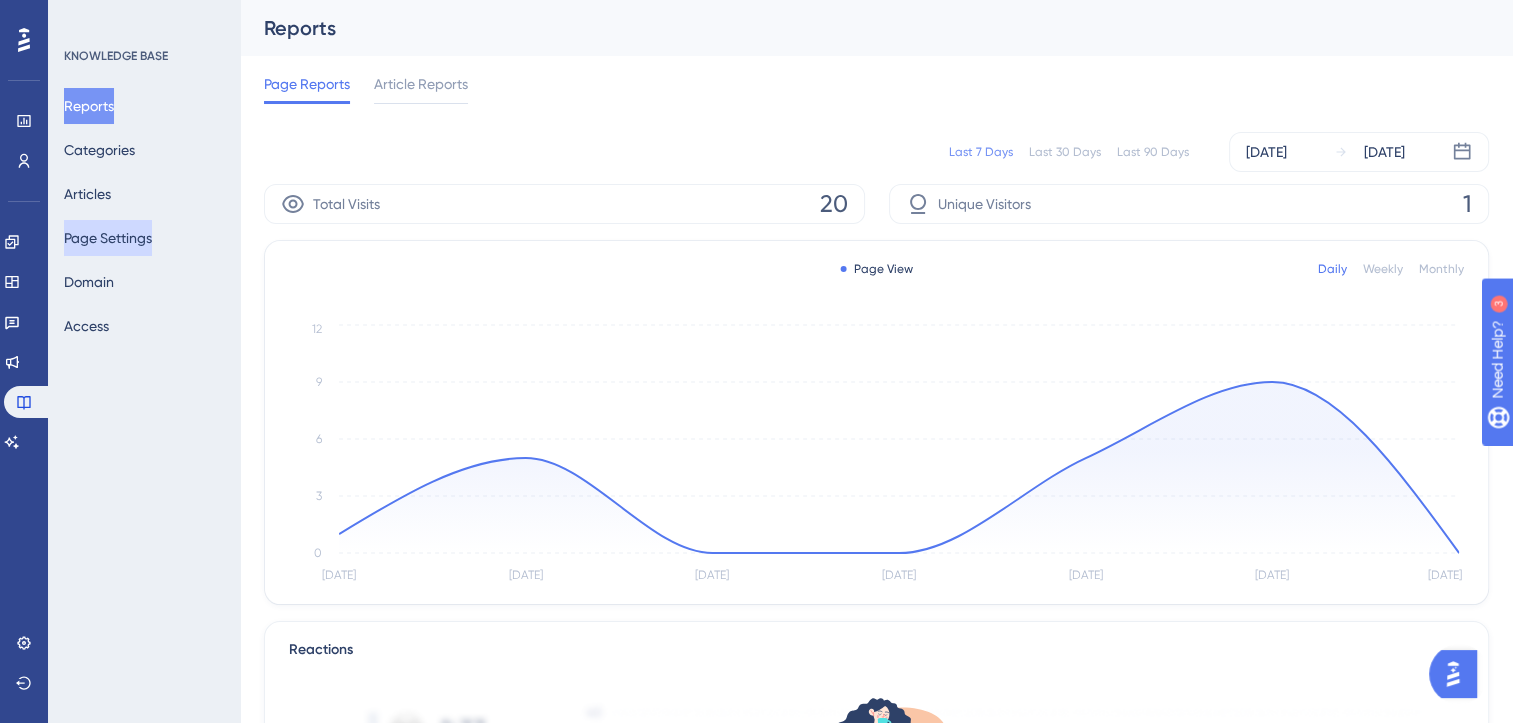 click on "Page Settings" at bounding box center [108, 238] 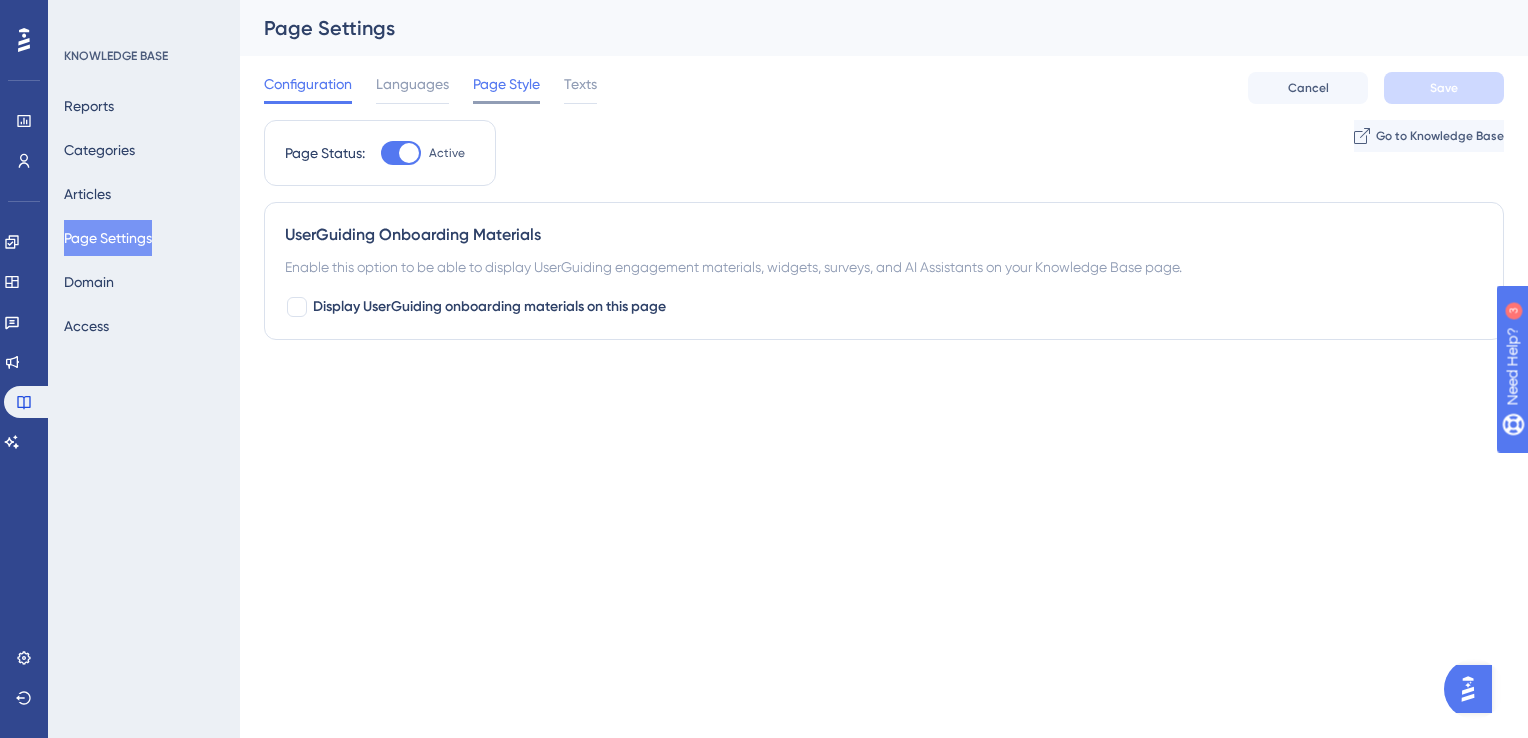 click on "Page Style" at bounding box center (506, 84) 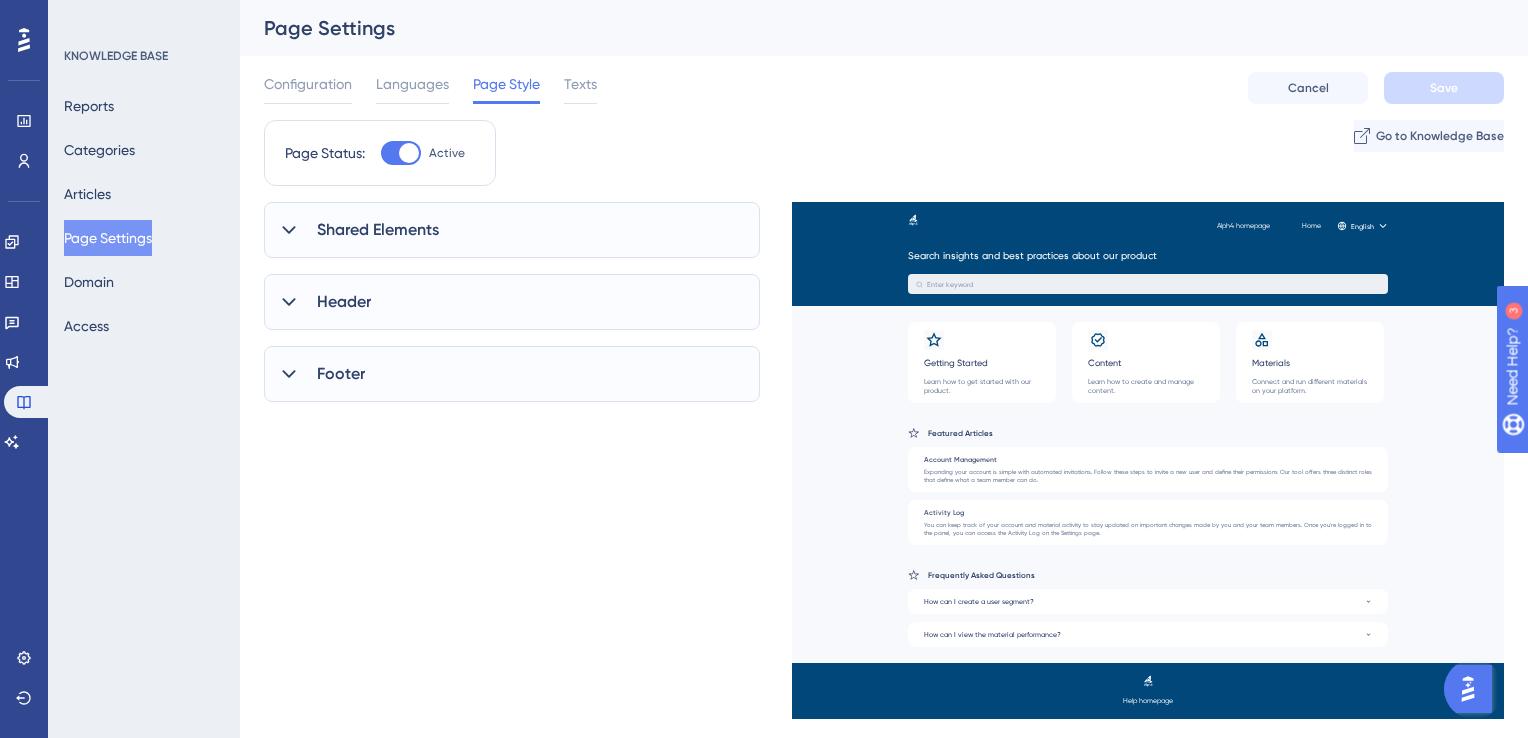 click 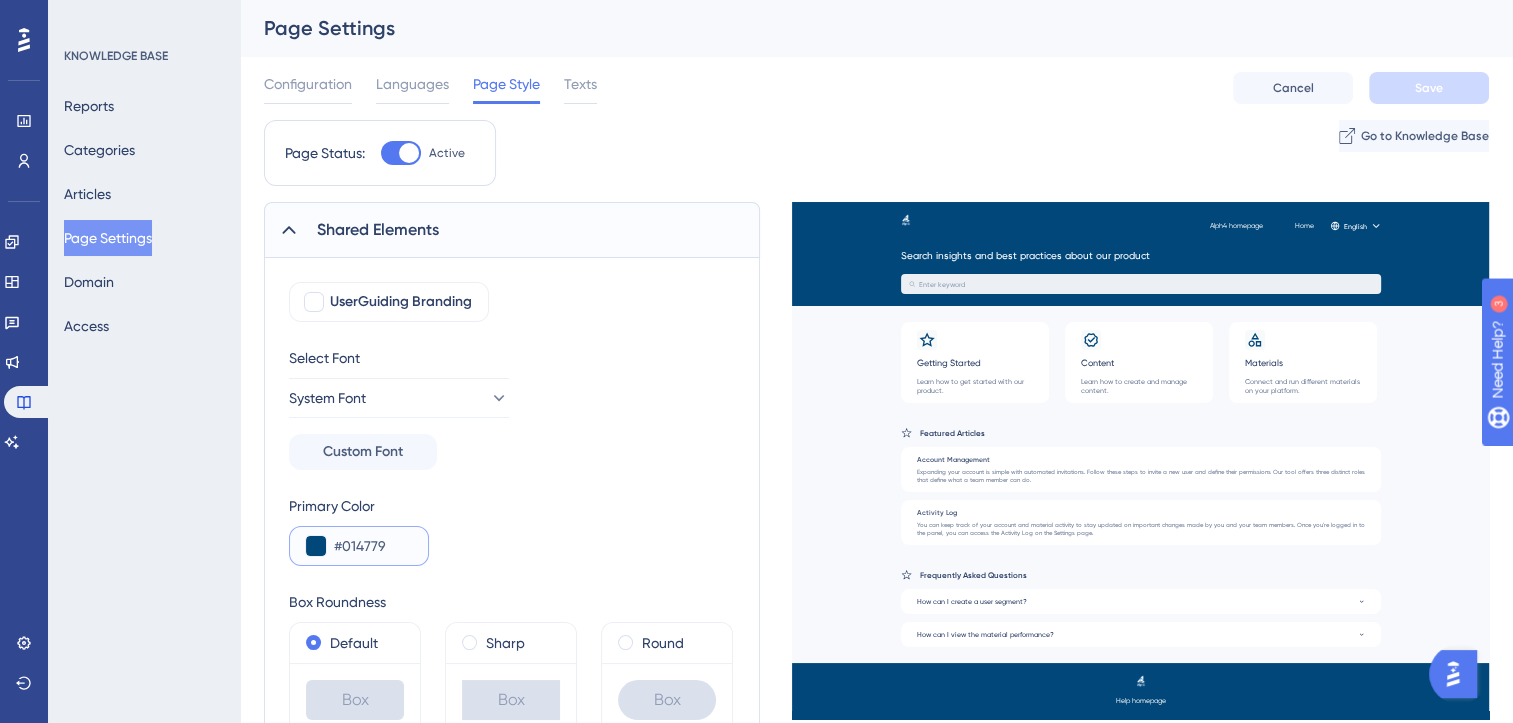 click on "#014779" at bounding box center [373, 546] 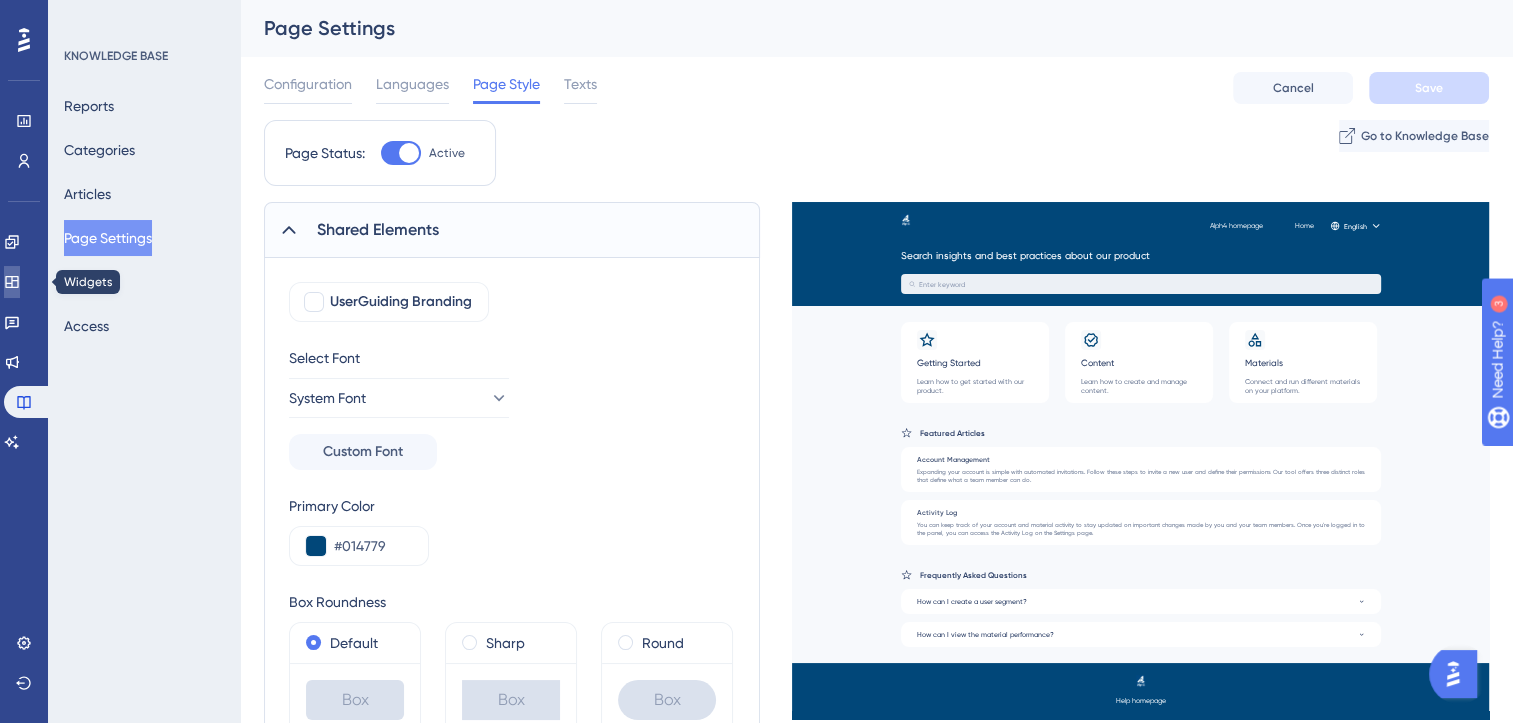 click 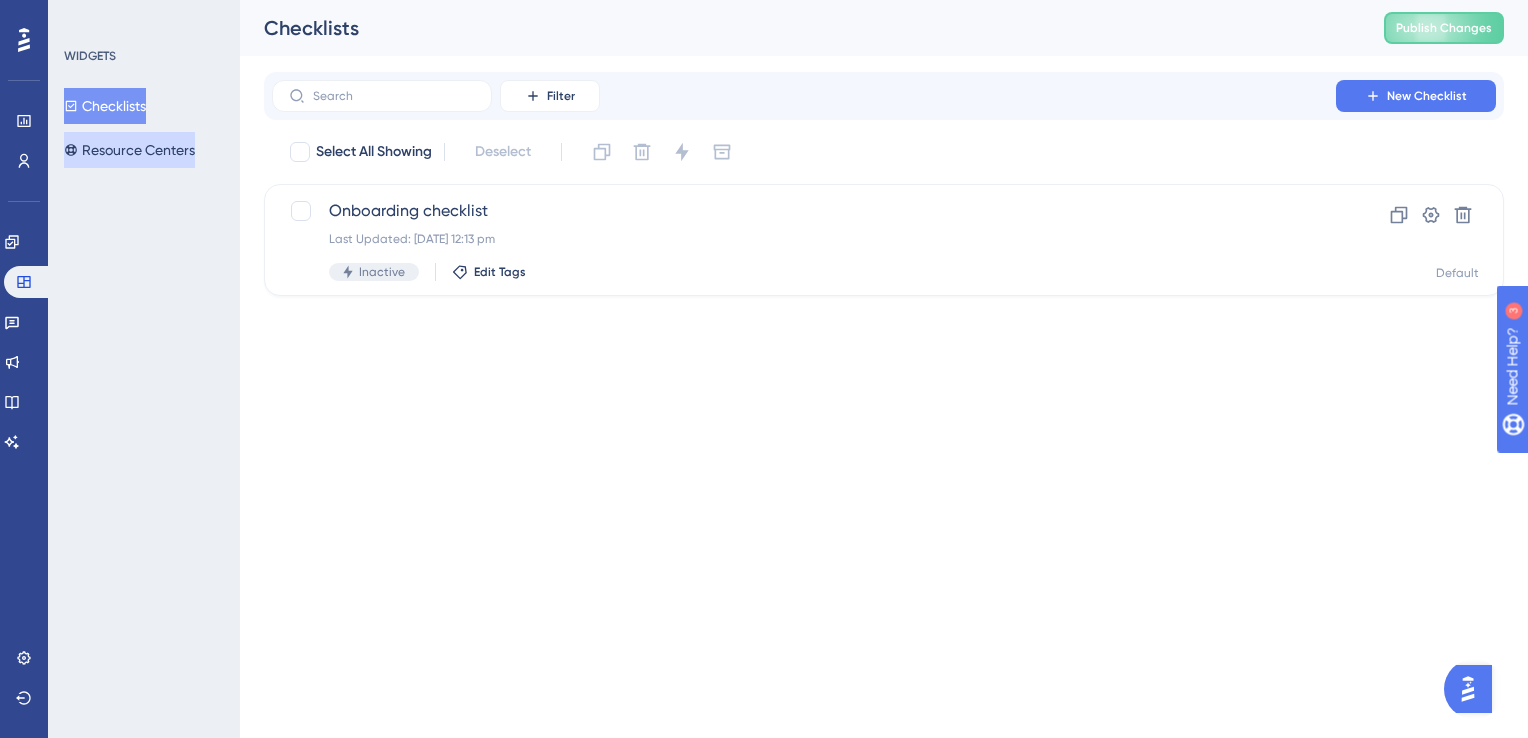 click on "Resource Centers" at bounding box center (129, 150) 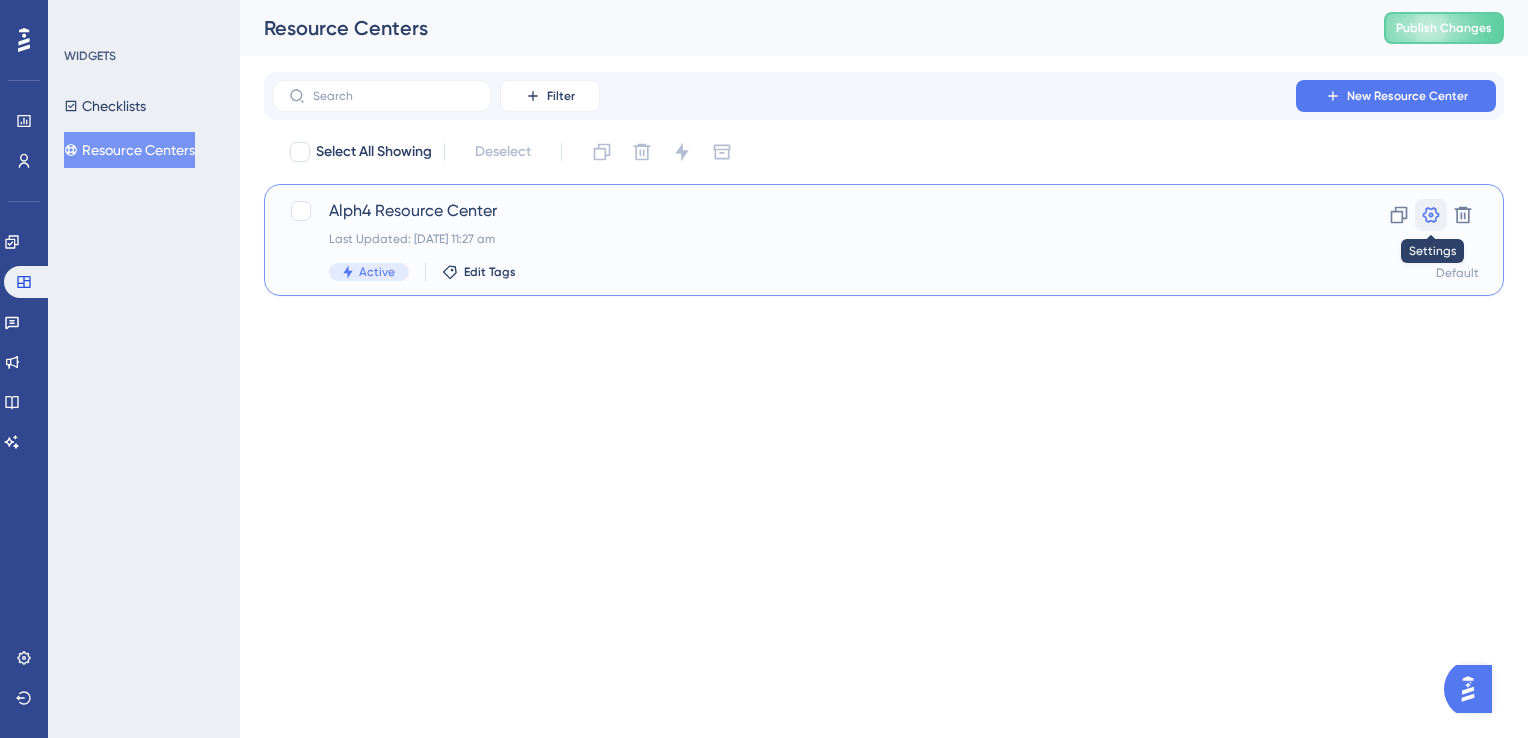 click 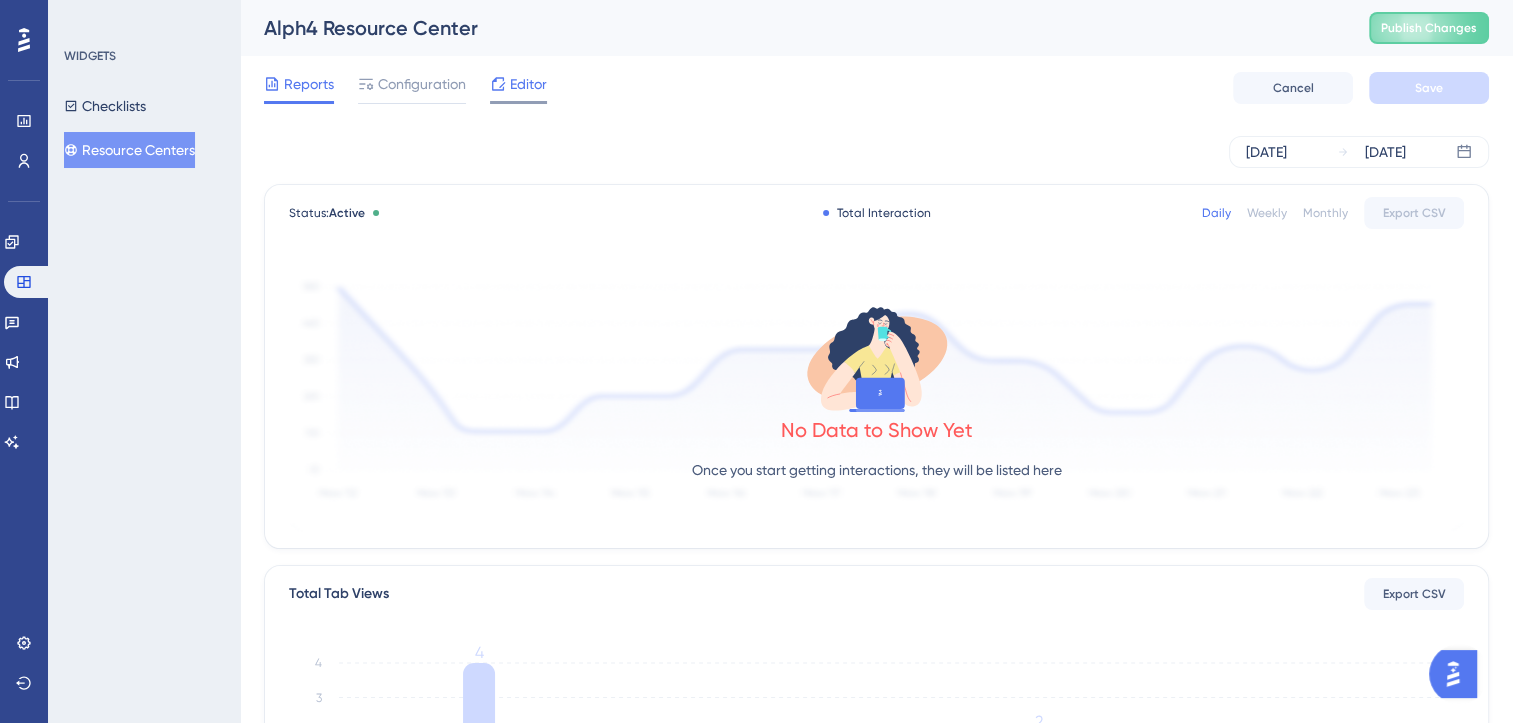 click on "Editor" at bounding box center [528, 84] 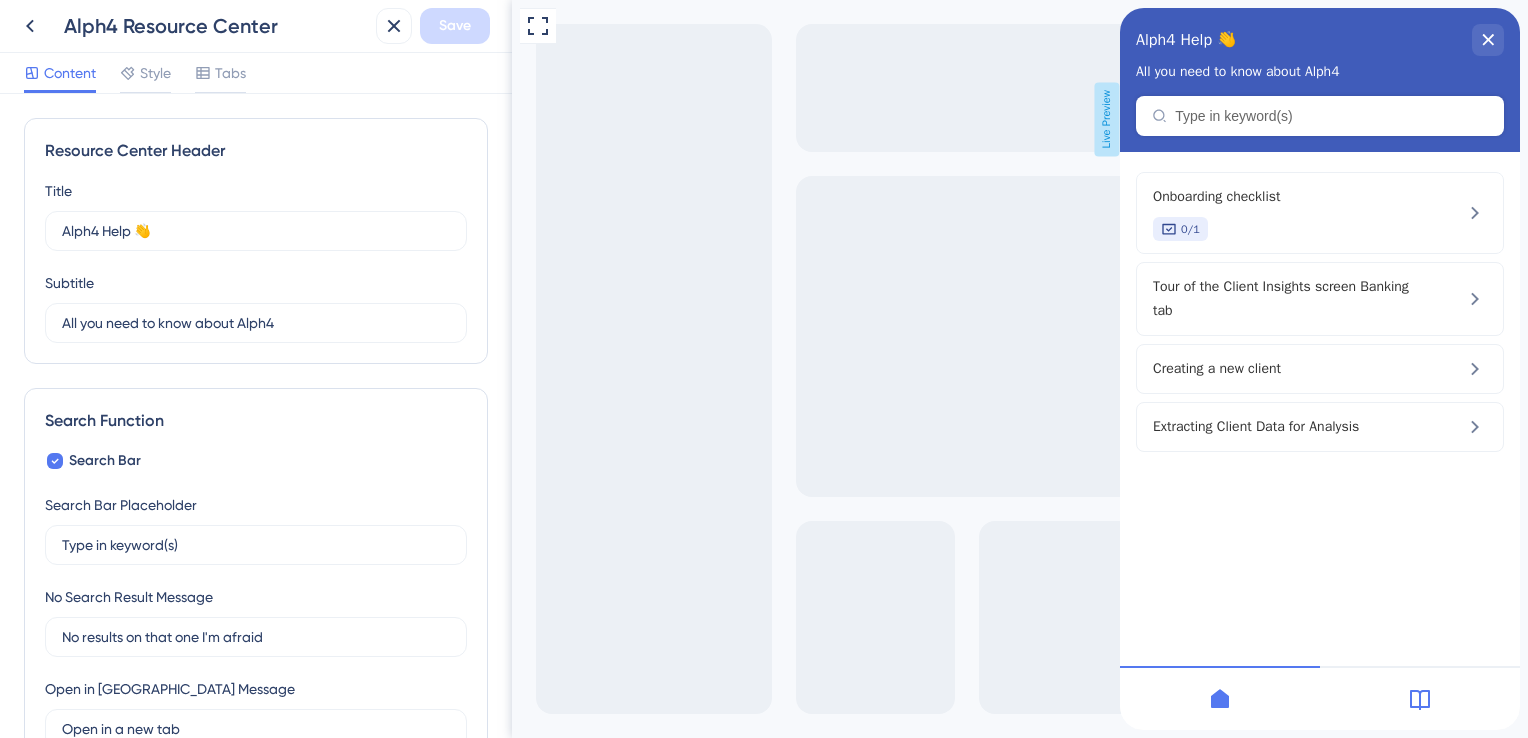 scroll, scrollTop: 0, scrollLeft: 0, axis: both 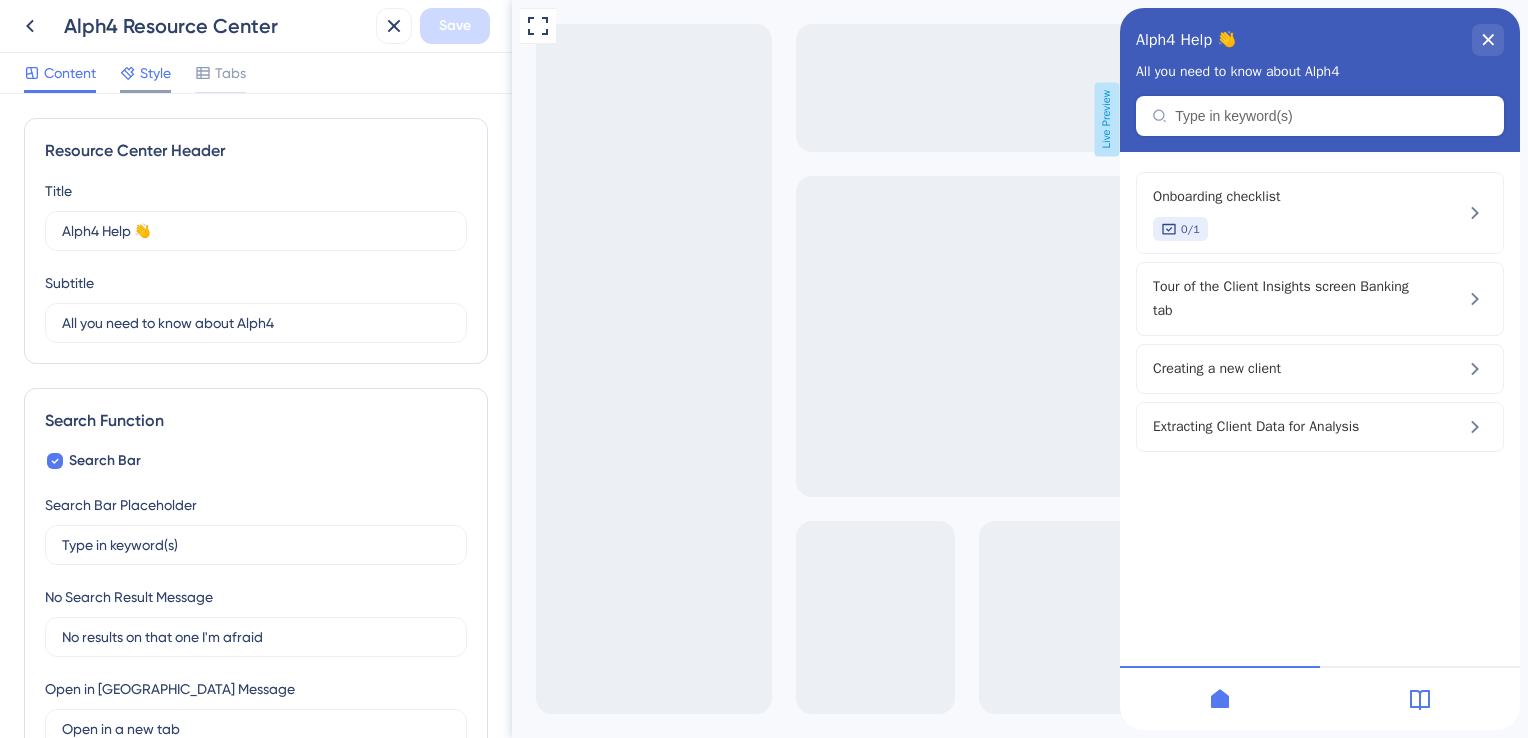 click on "Style" at bounding box center [155, 73] 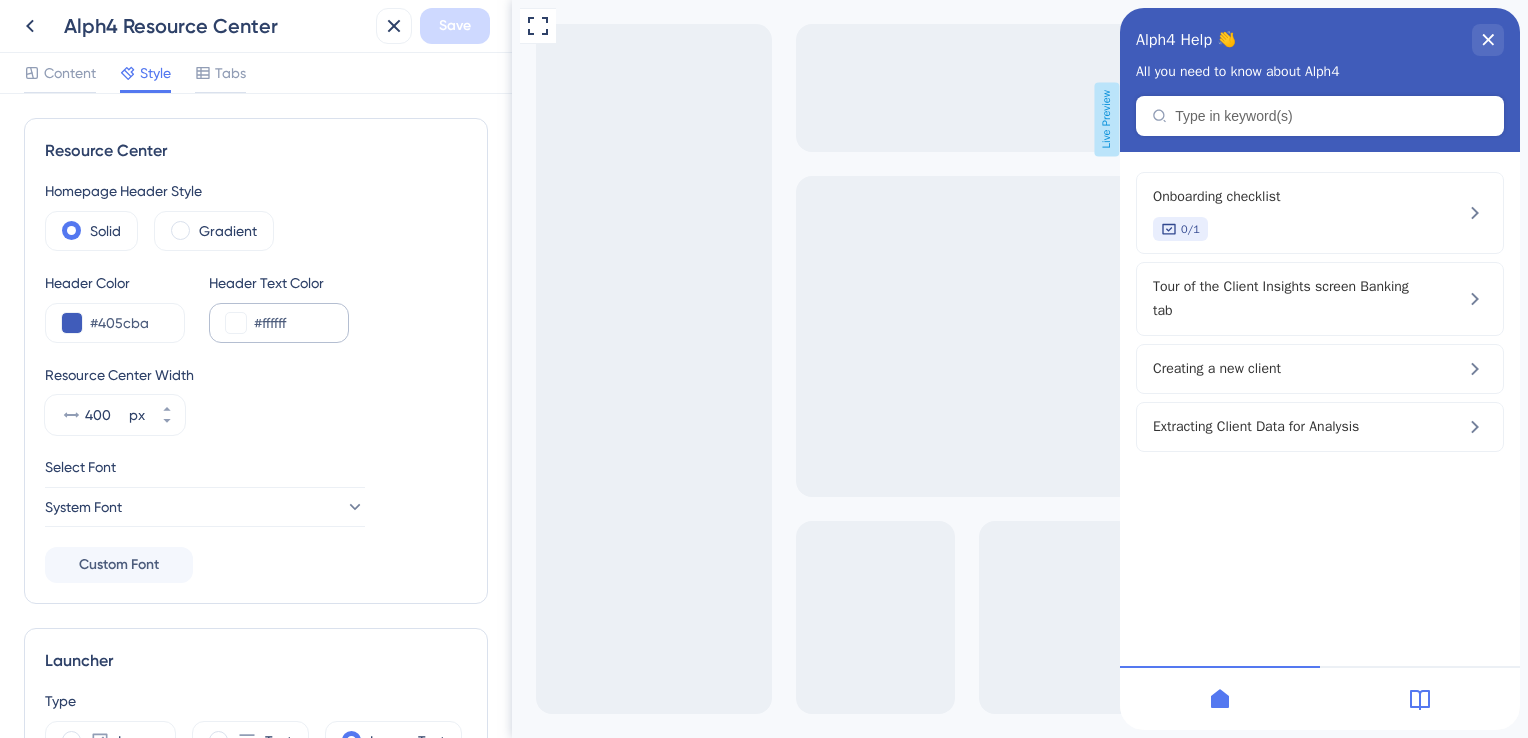 scroll, scrollTop: 0, scrollLeft: 0, axis: both 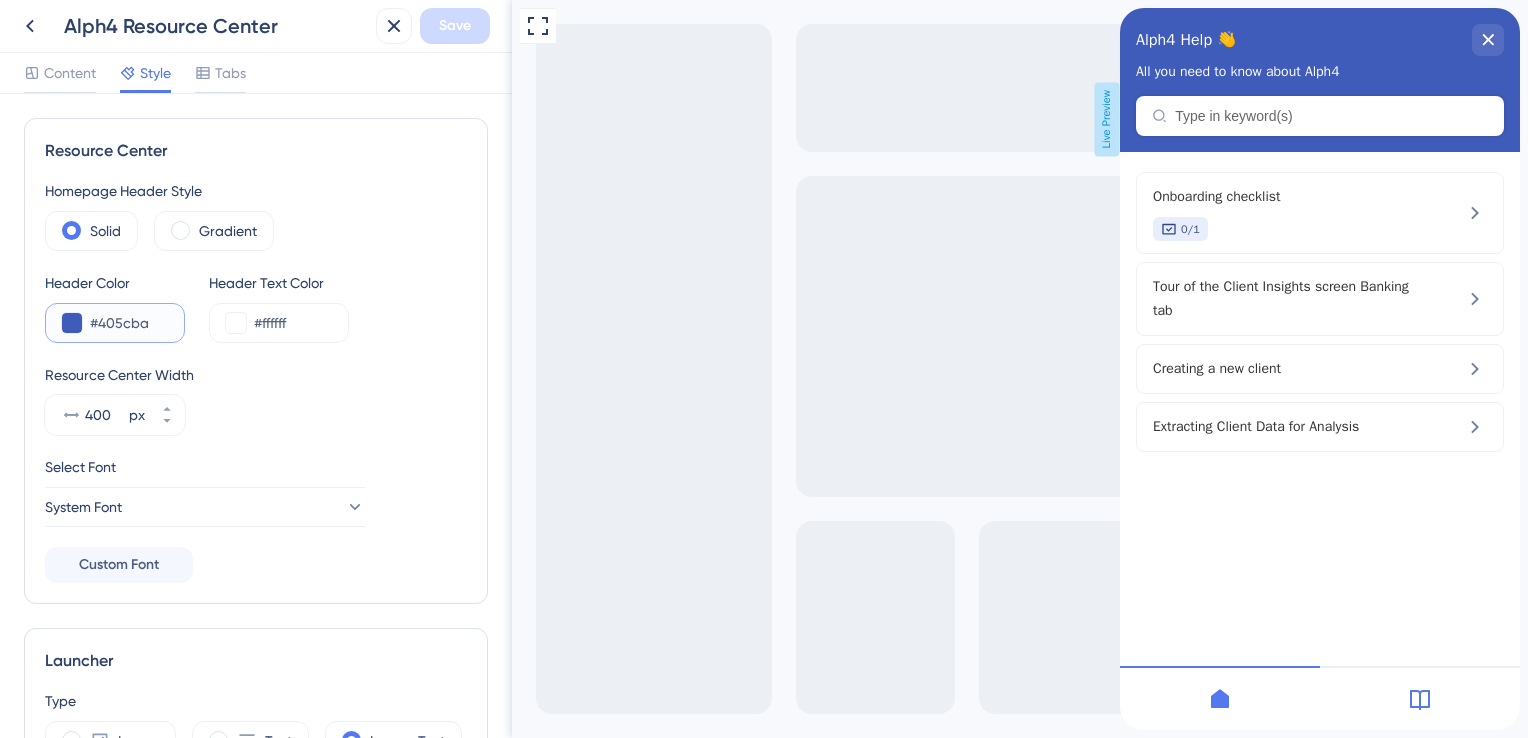 click on "#405cba" at bounding box center [129, 323] 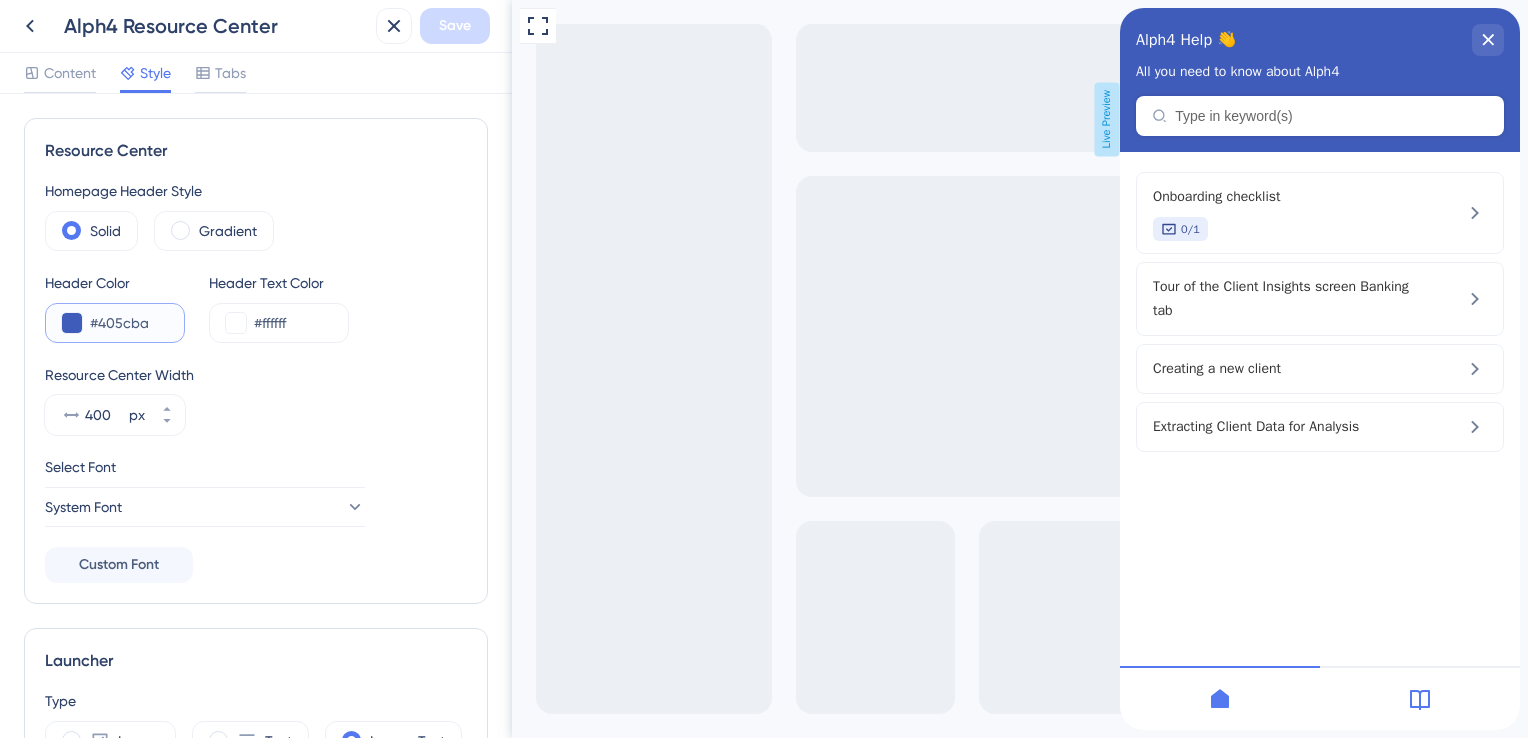 click on "#405cba" at bounding box center (129, 323) 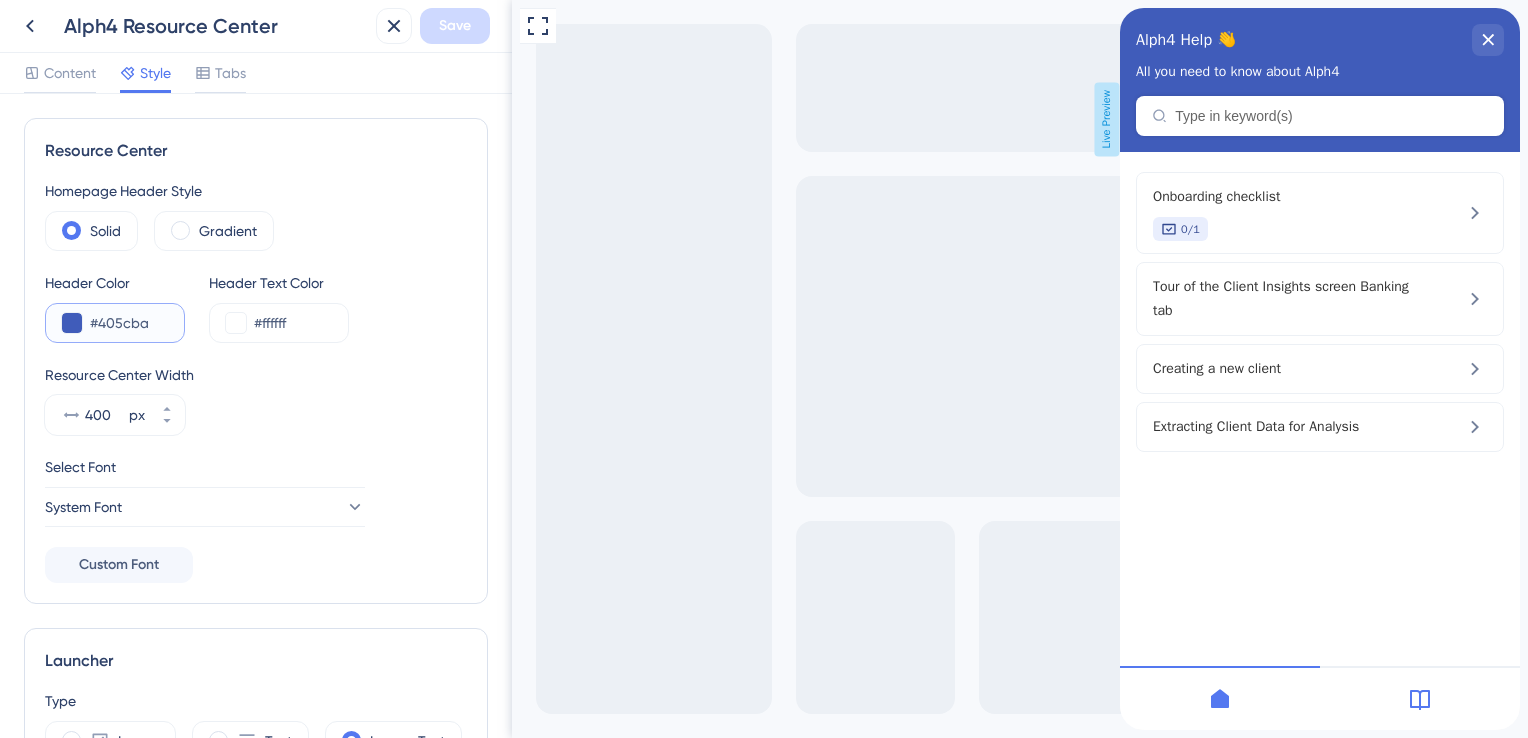 paste on "014779" 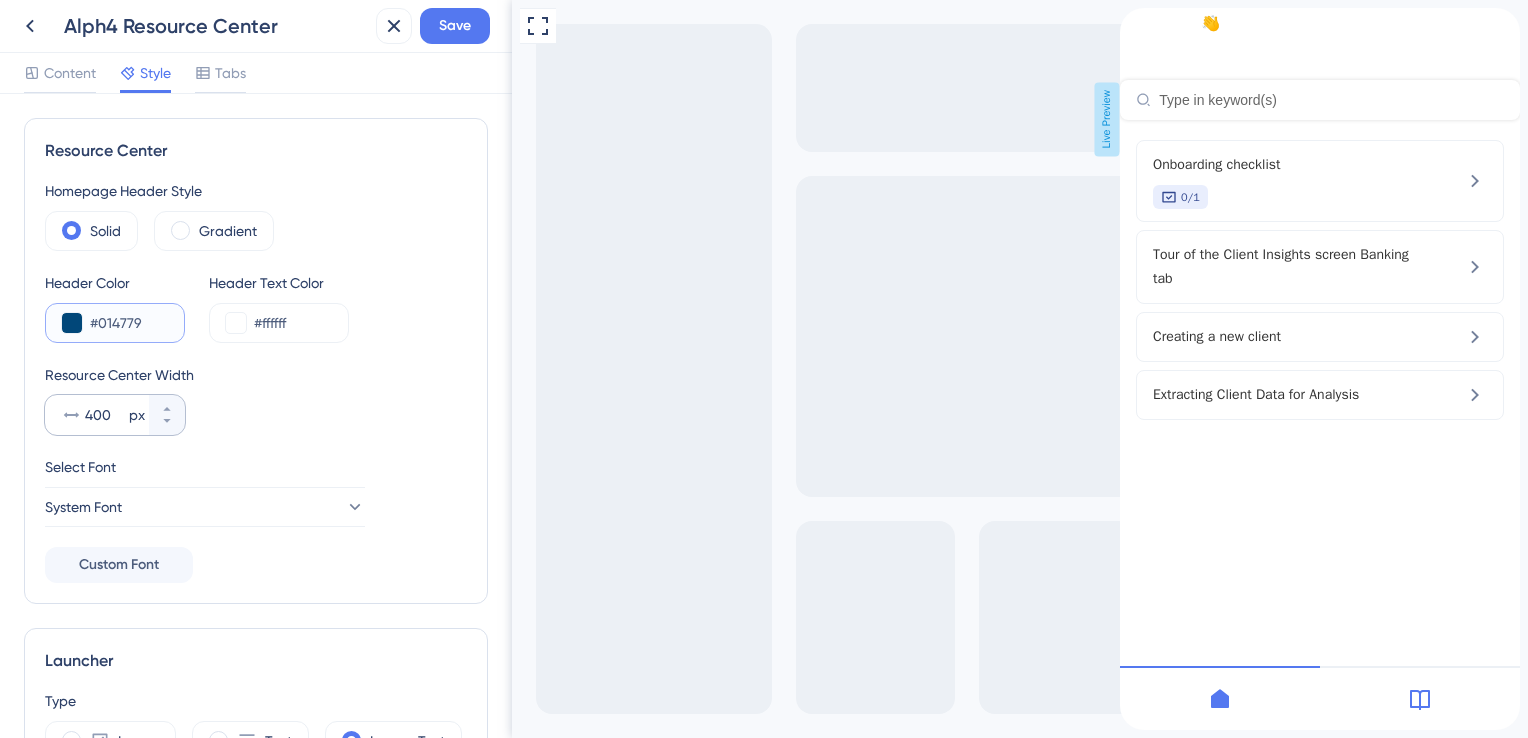 type on "#014779" 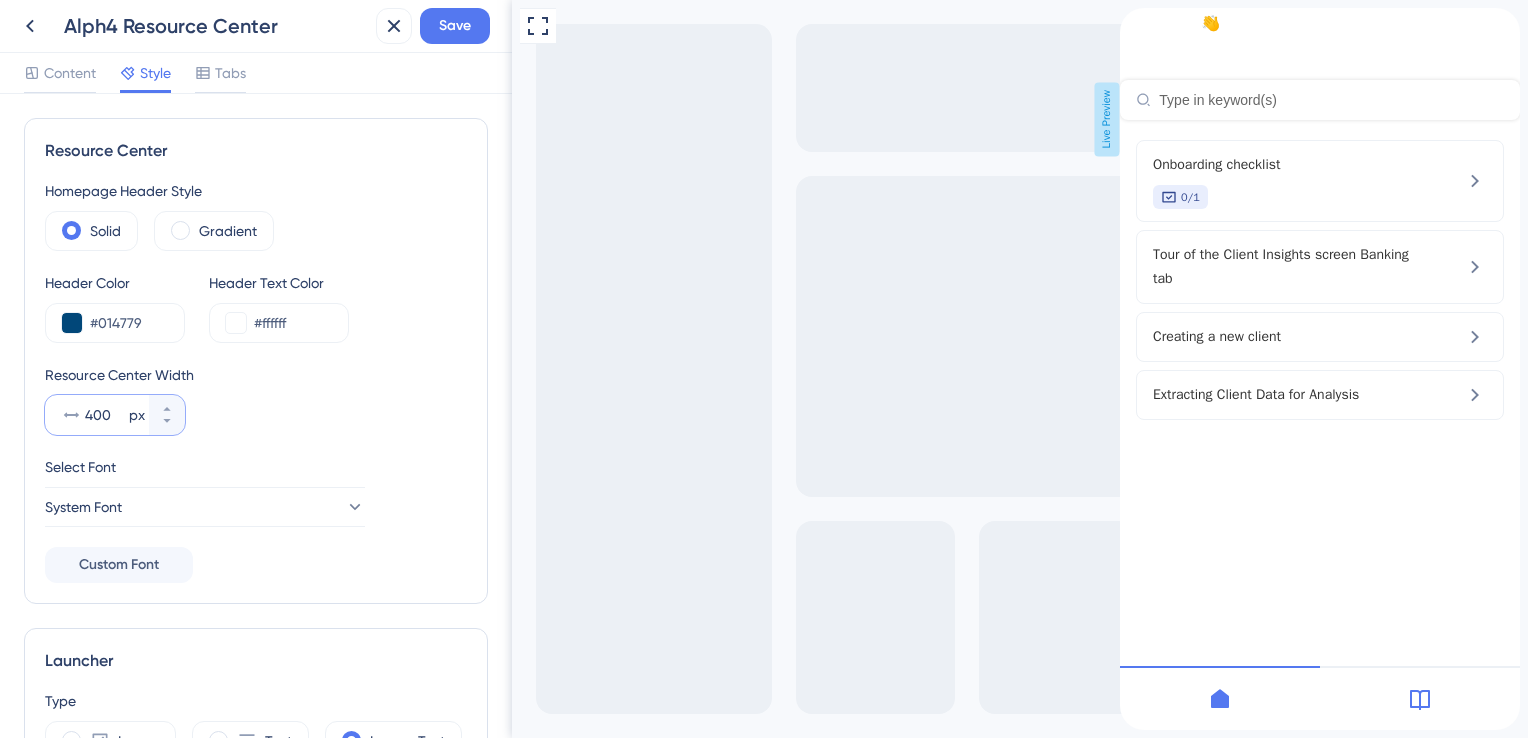 click on "400" at bounding box center [105, 415] 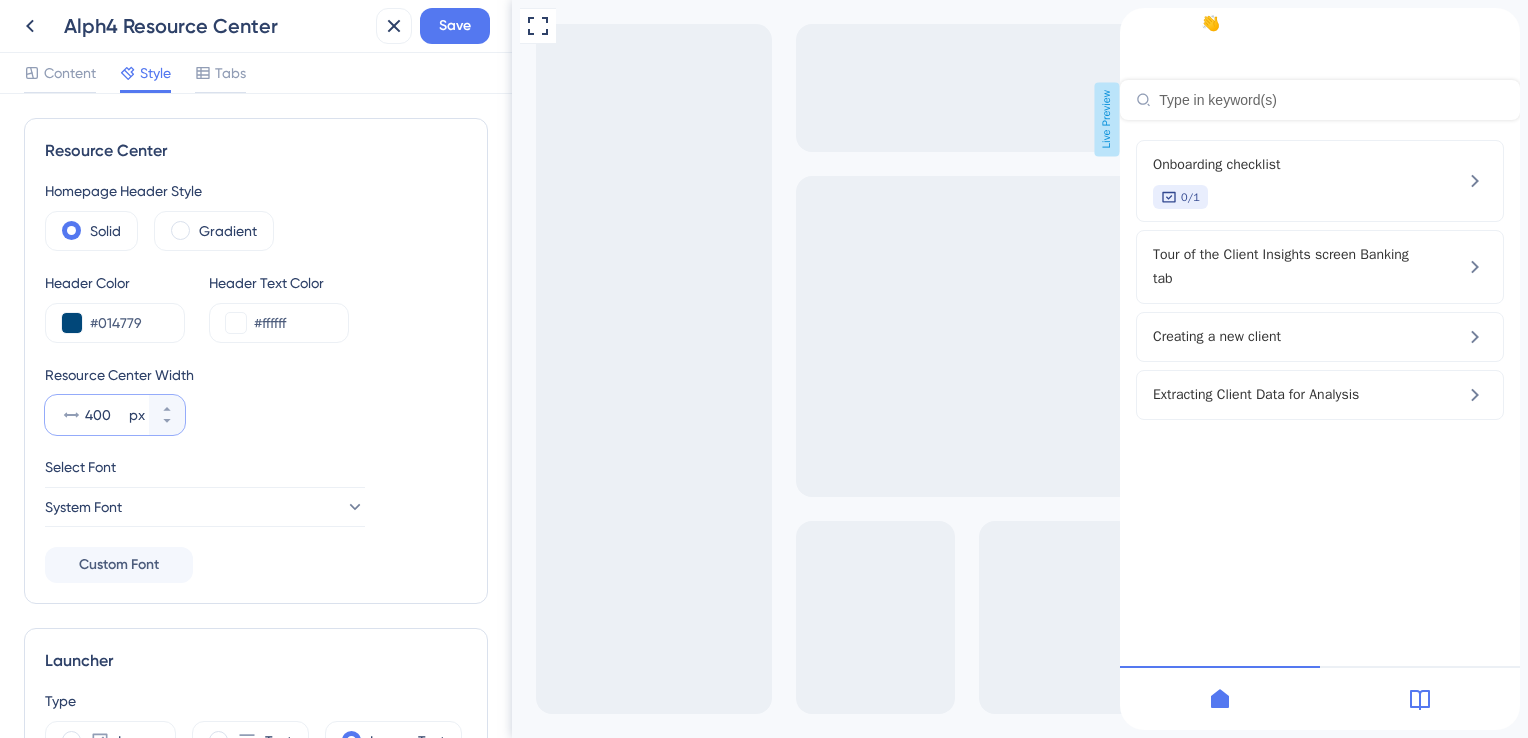click on "400" at bounding box center [105, 415] 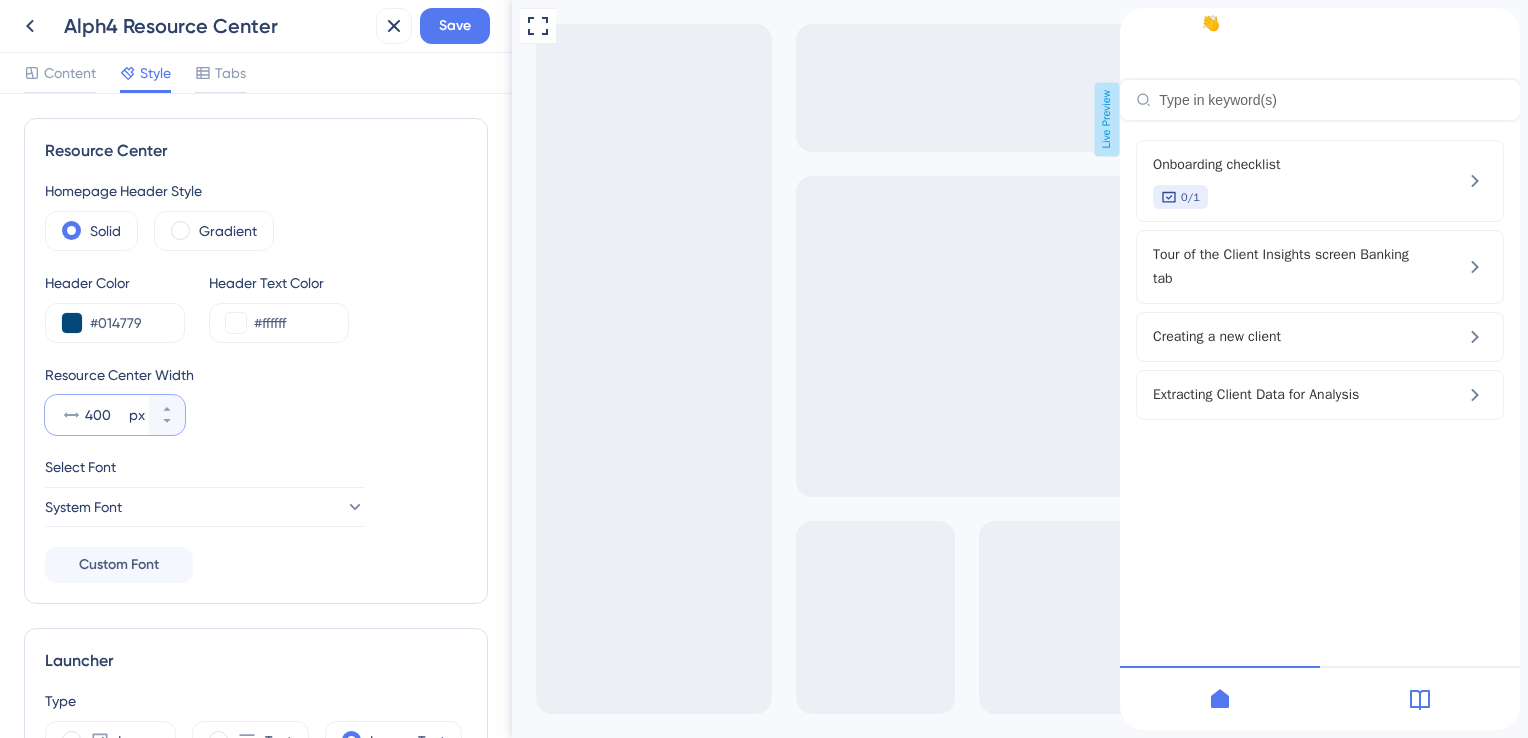 click on "400" at bounding box center [105, 415] 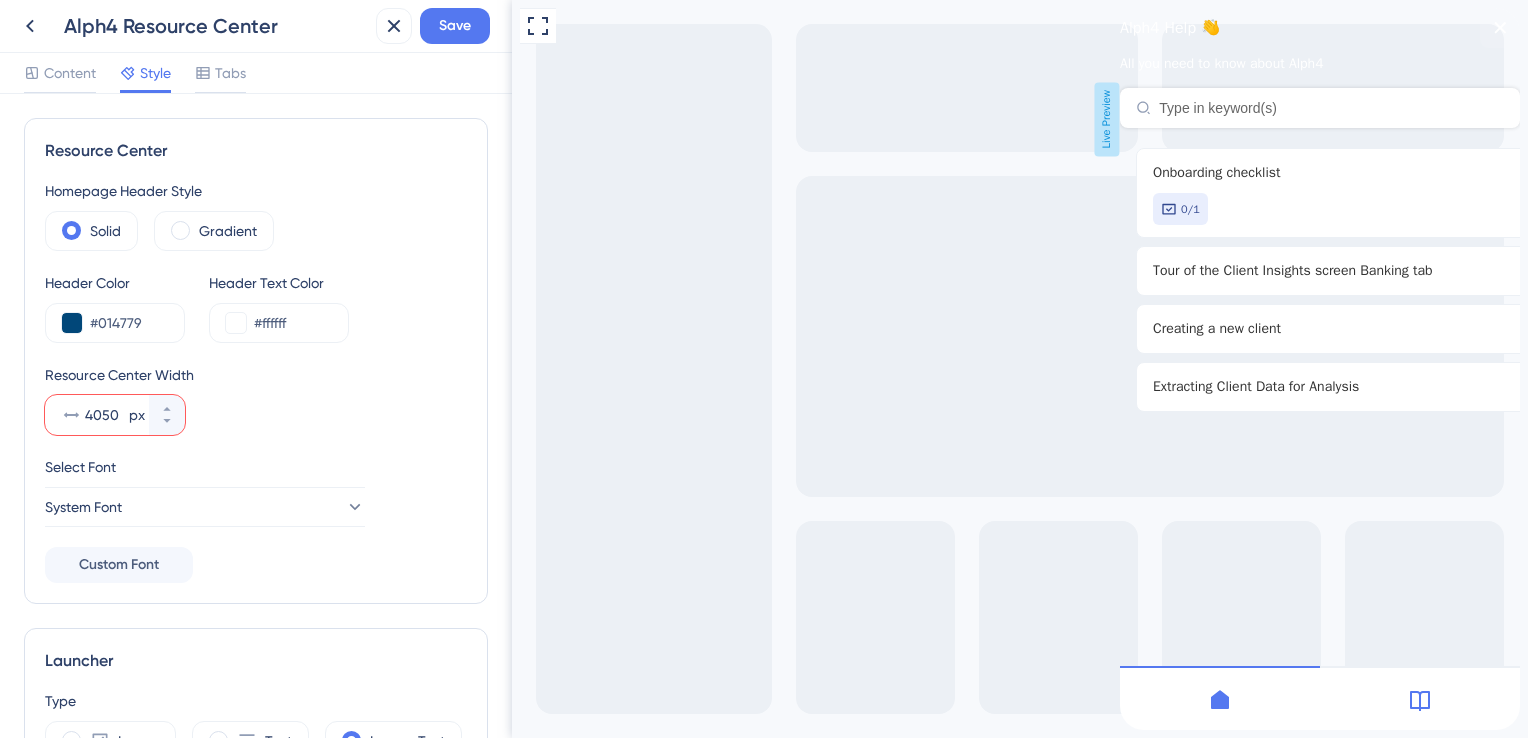click on "4050" at bounding box center [105, 415] 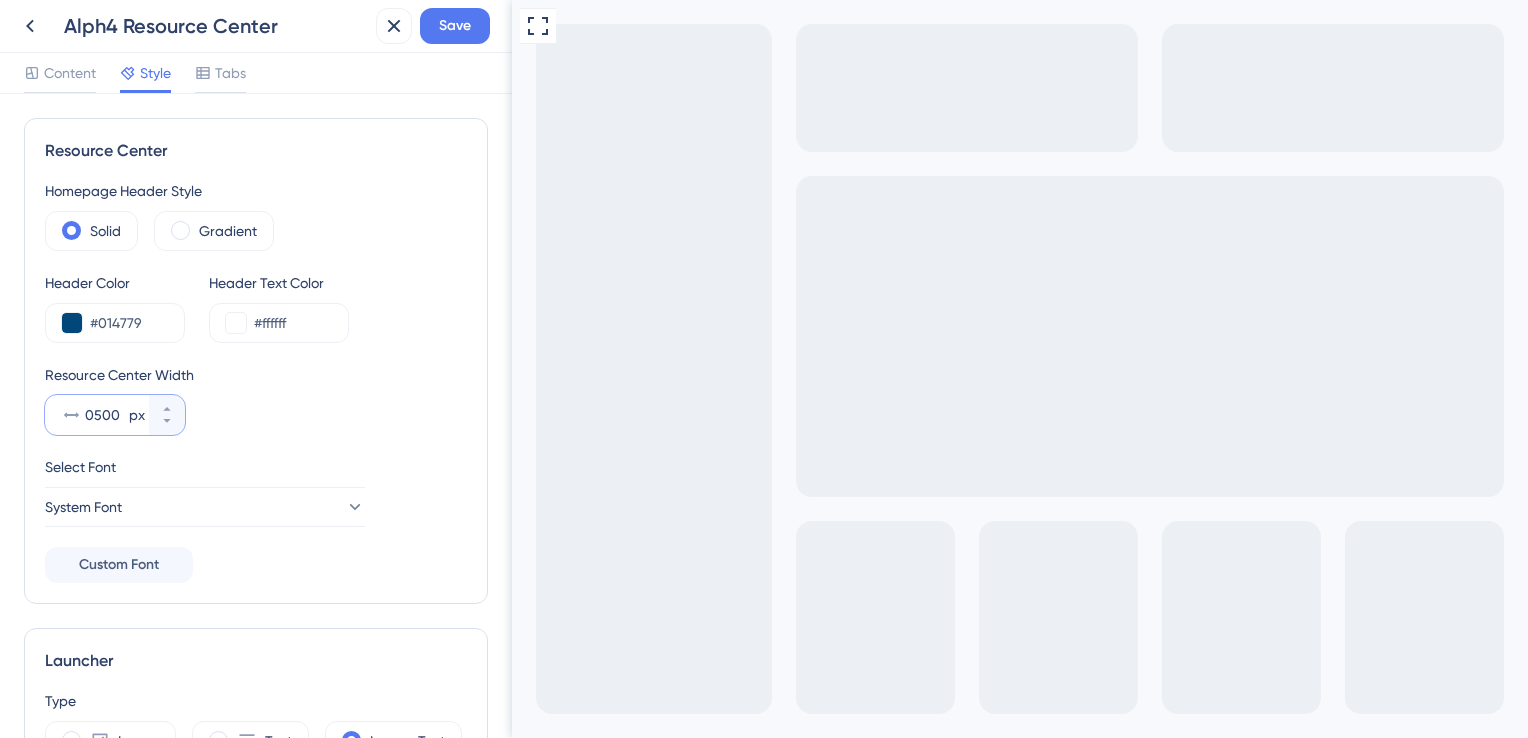 type on "0500" 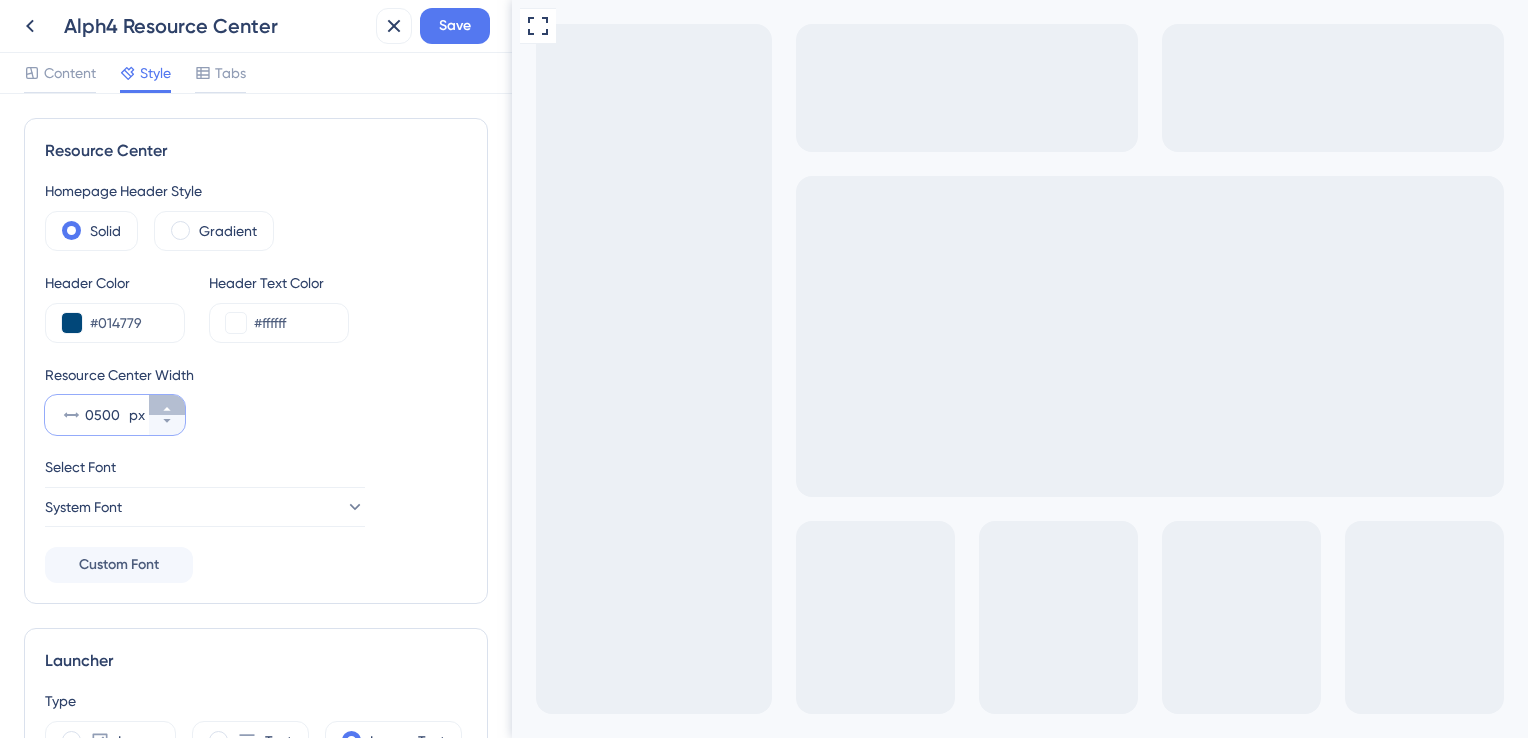 type 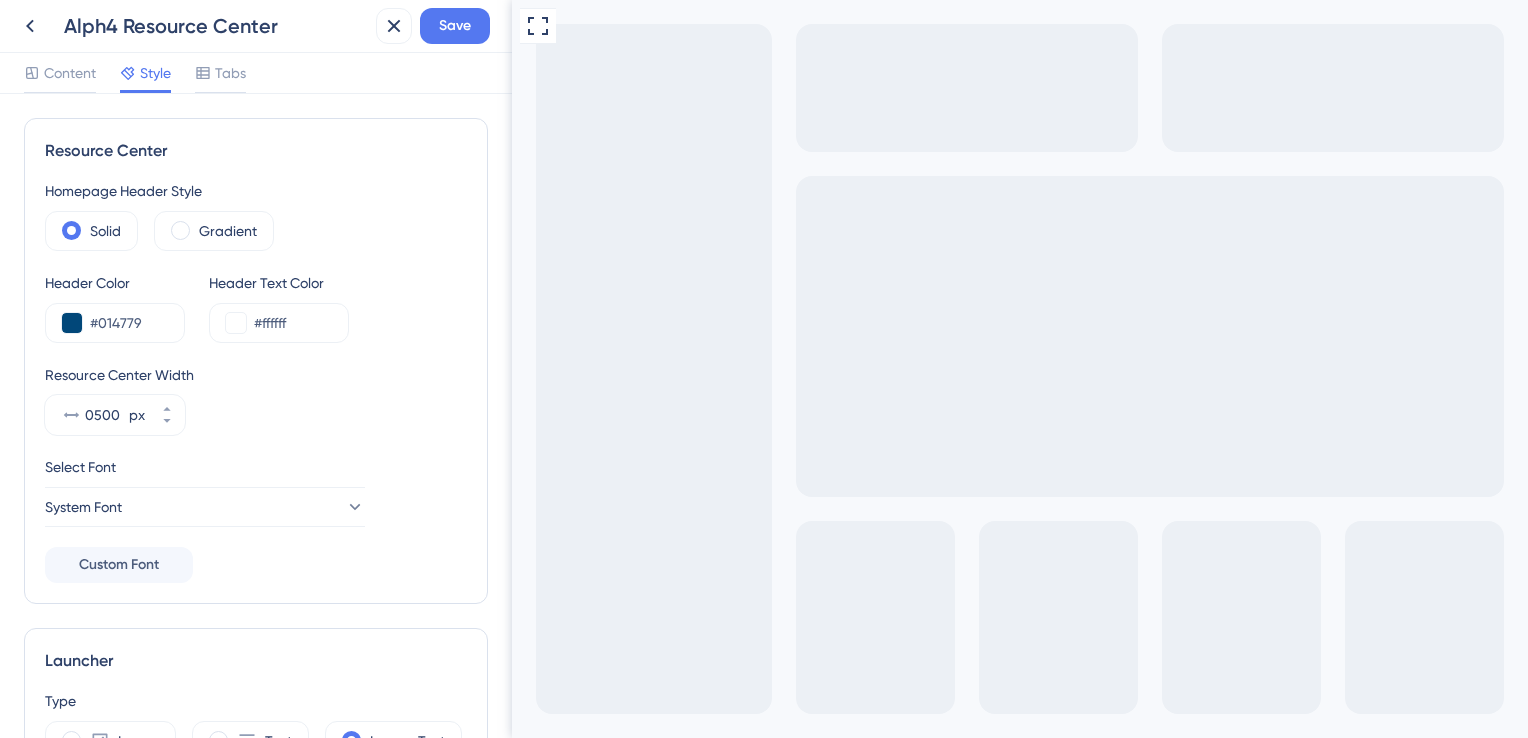 click on "Resource Center Width 0500 px" at bounding box center (256, 399) 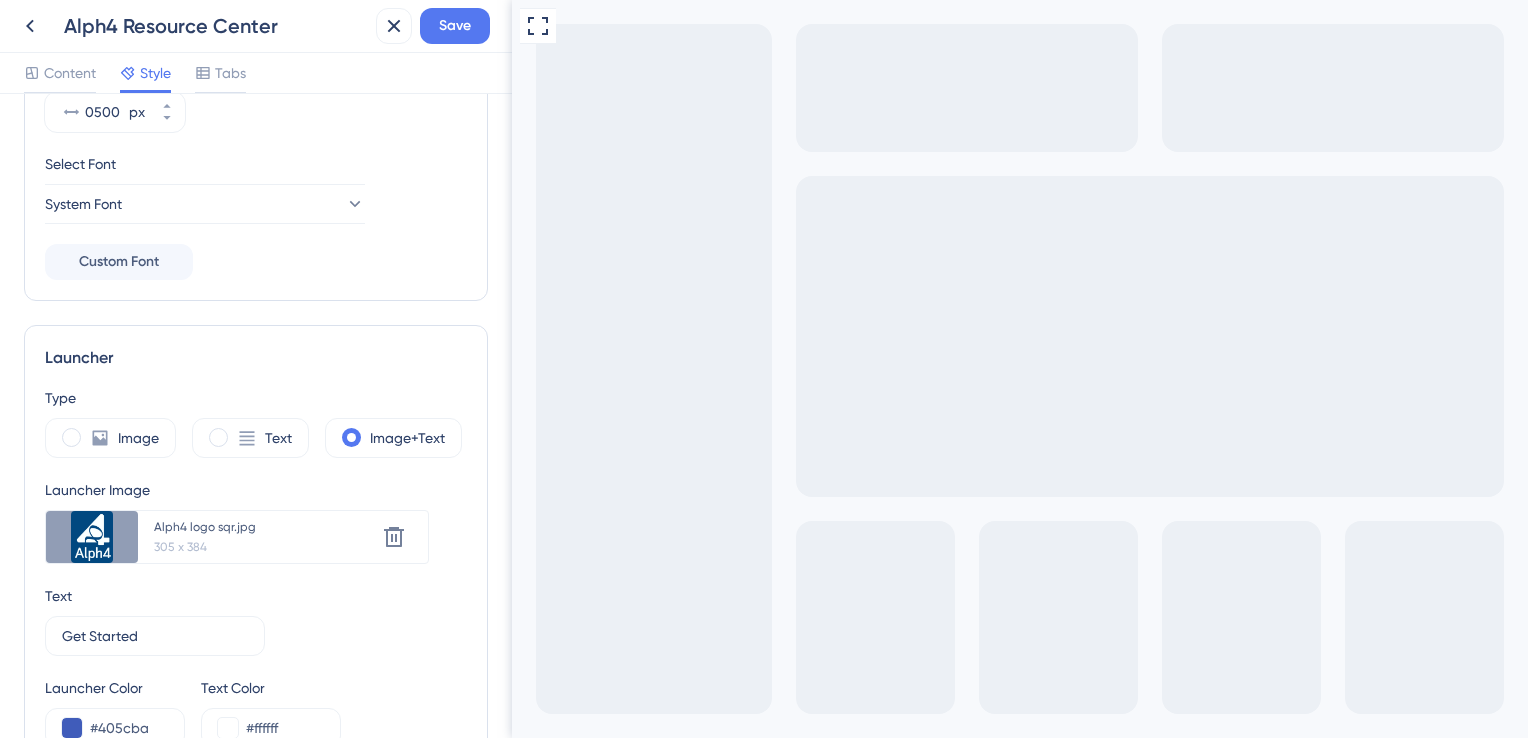 scroll, scrollTop: 307, scrollLeft: 0, axis: vertical 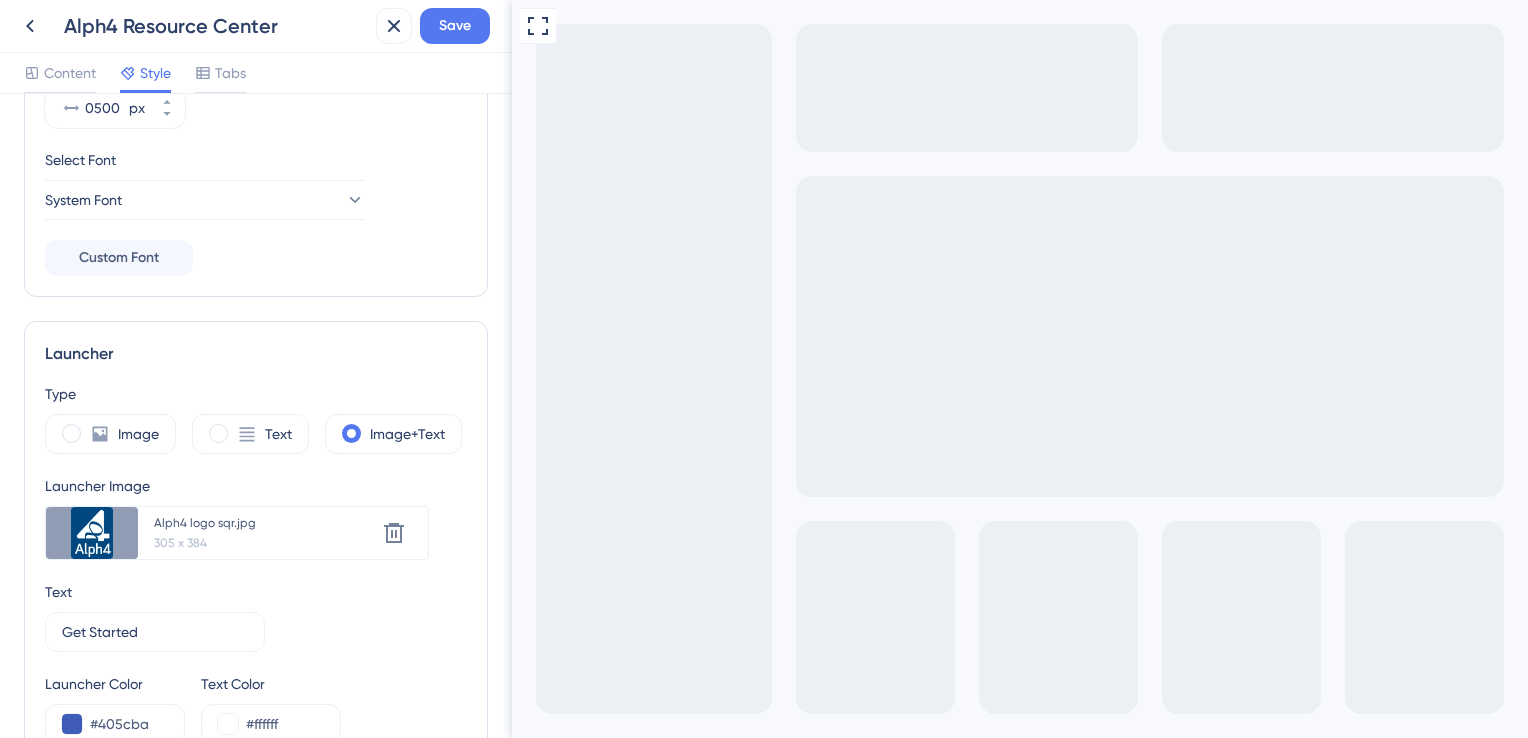 click 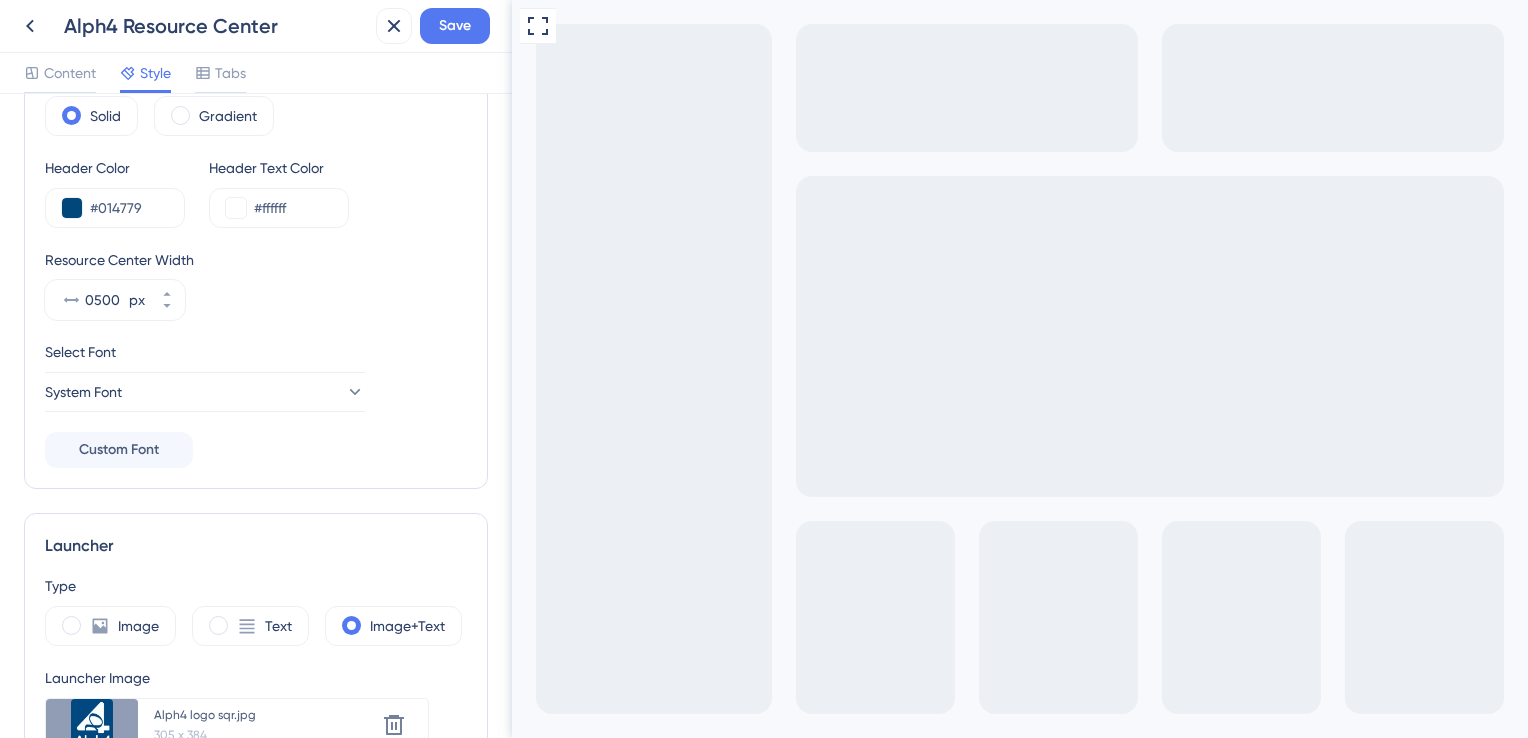 scroll, scrollTop: 0, scrollLeft: 0, axis: both 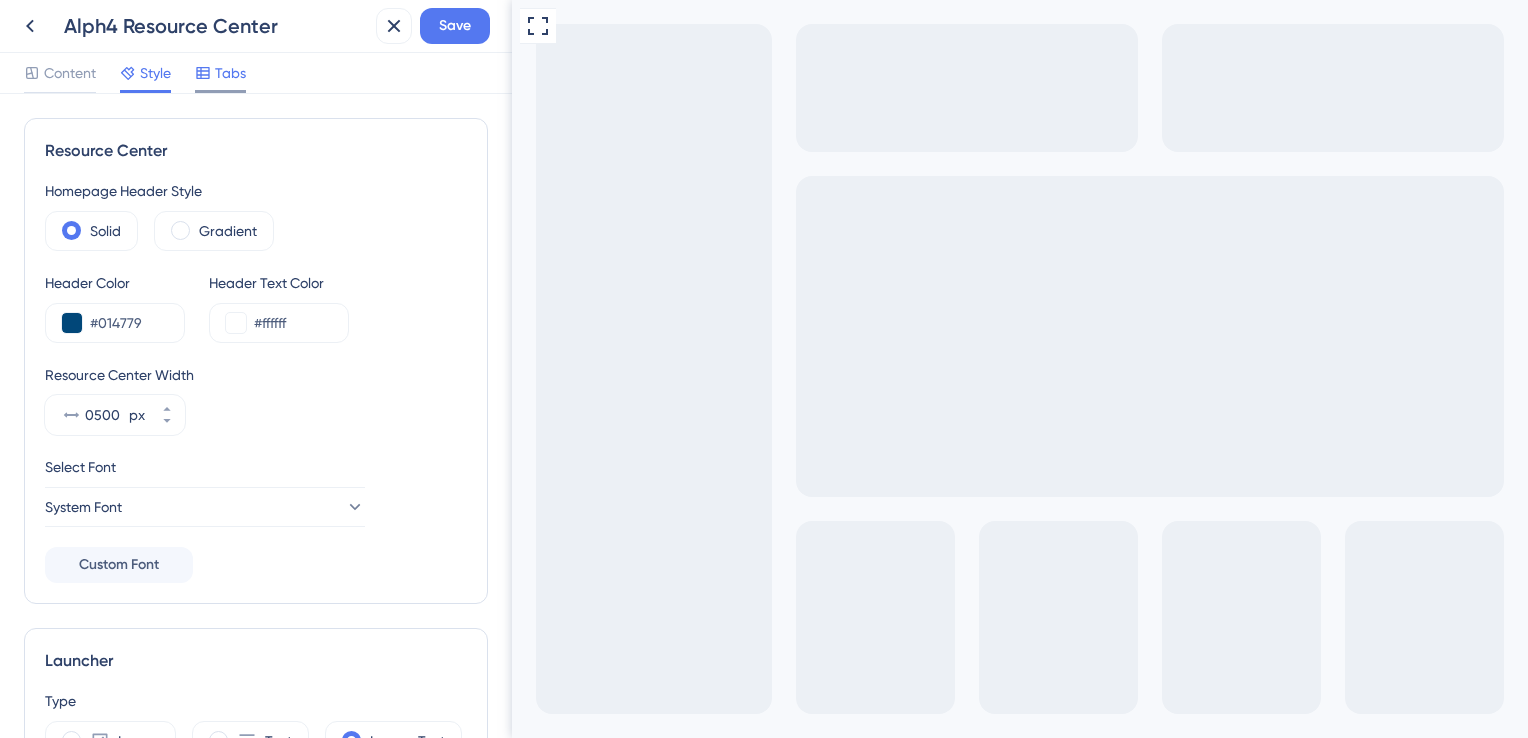 click on "Tabs" at bounding box center [230, 73] 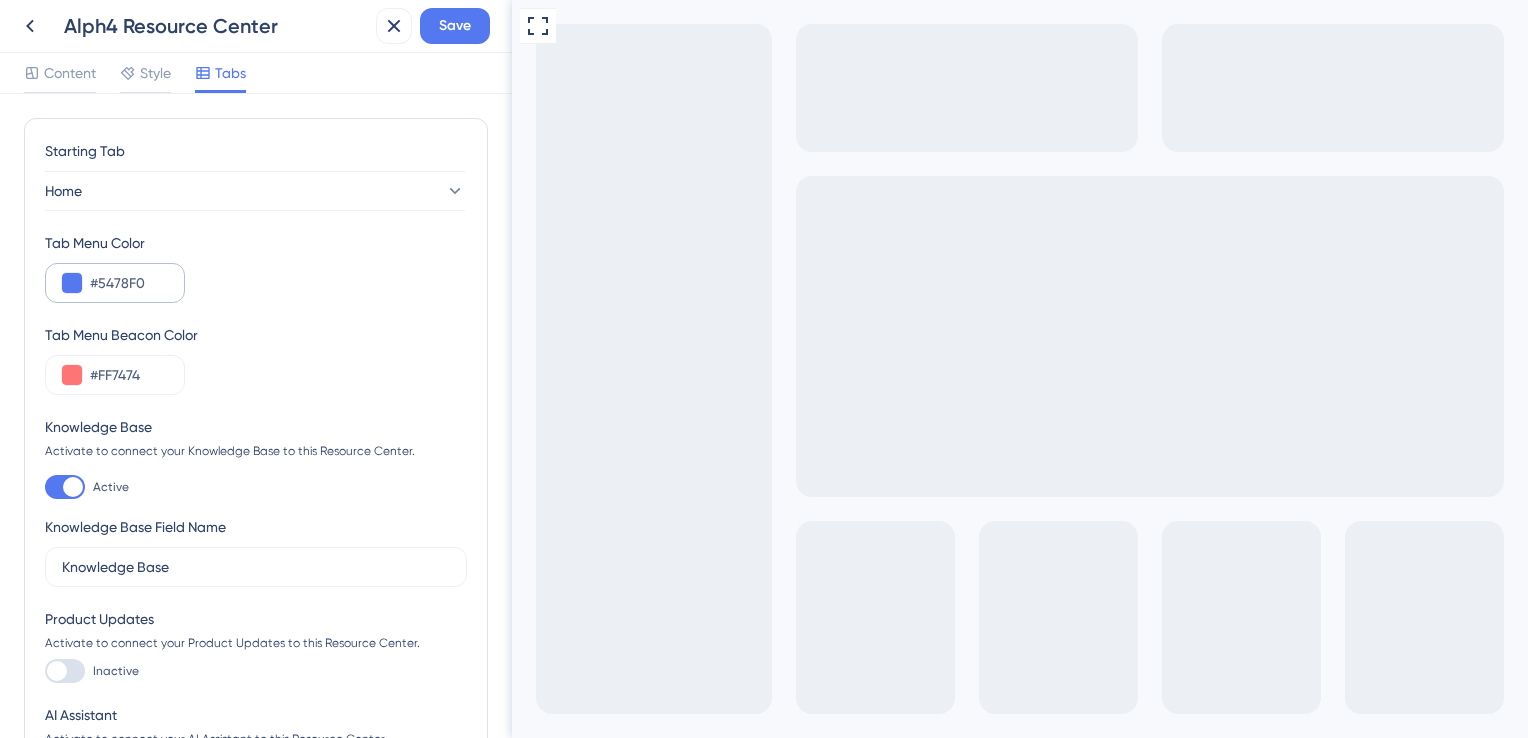scroll, scrollTop: 0, scrollLeft: 0, axis: both 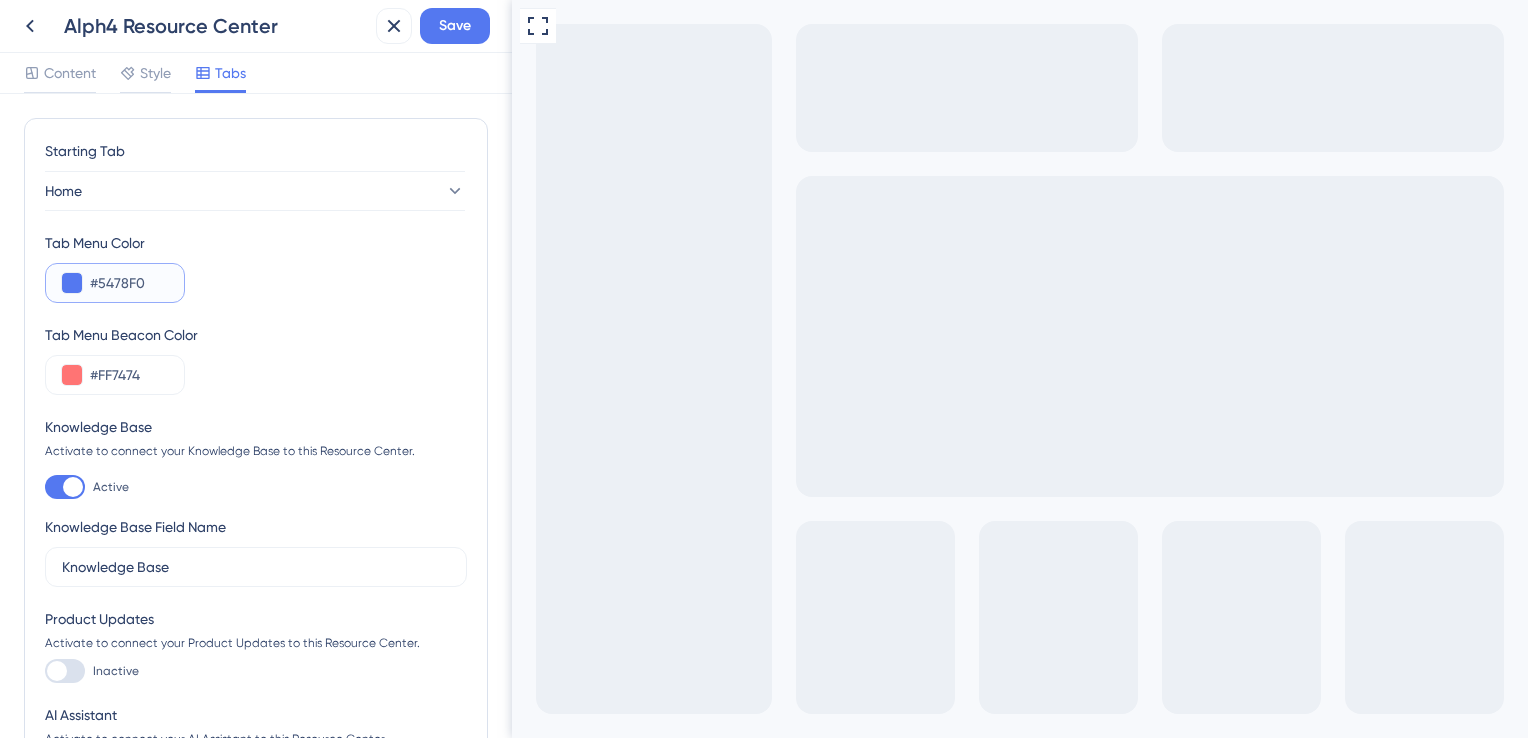 click on "#5478F0" at bounding box center [129, 283] 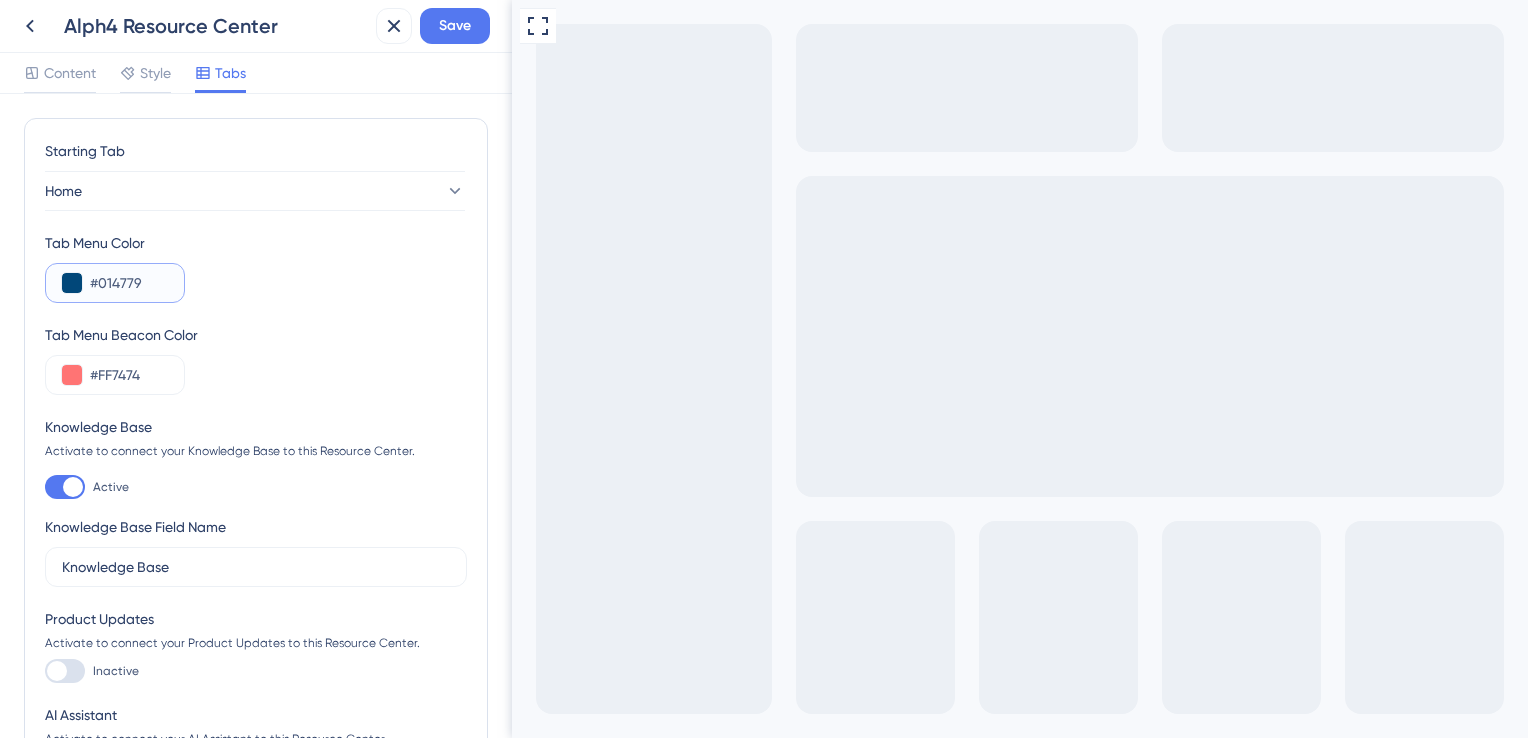 type on "#014779" 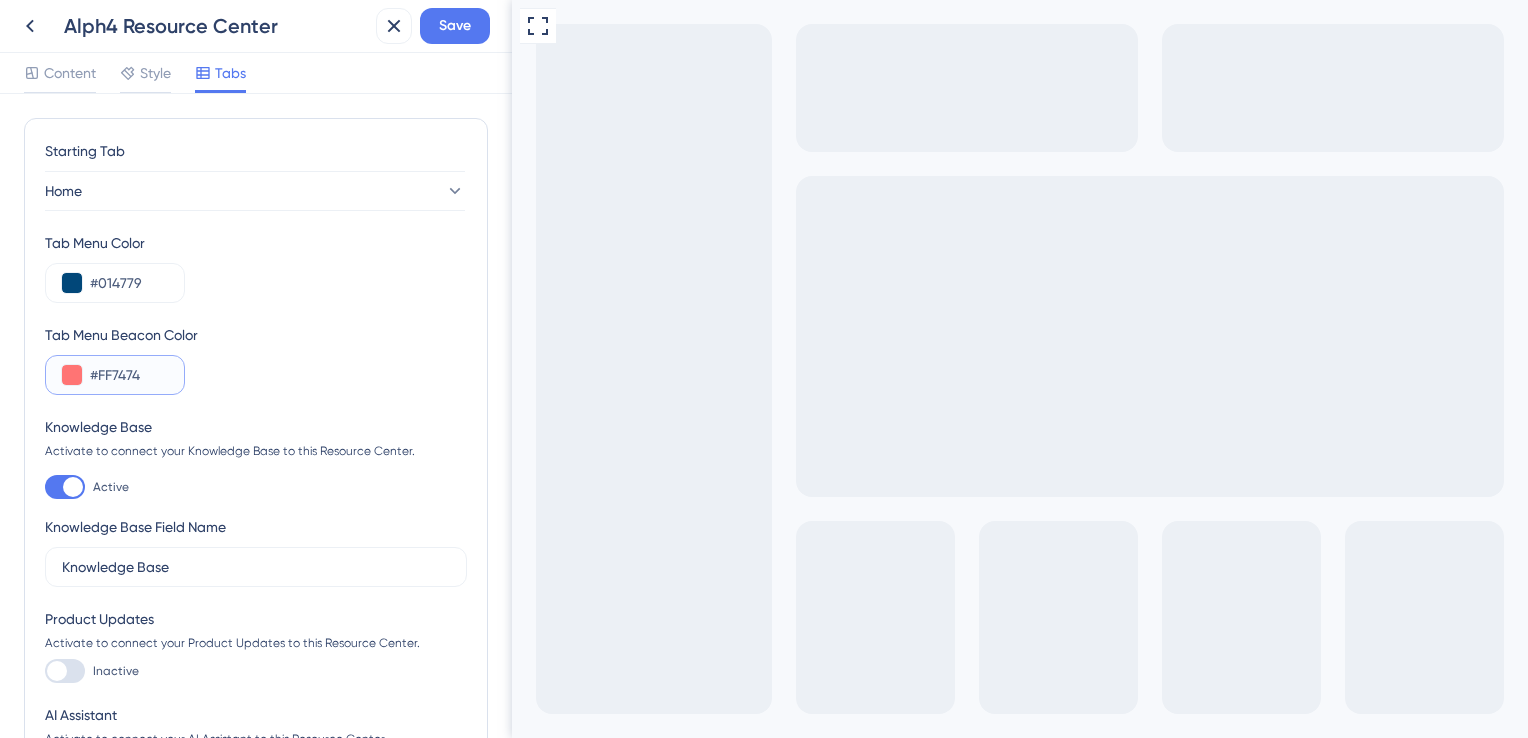 type 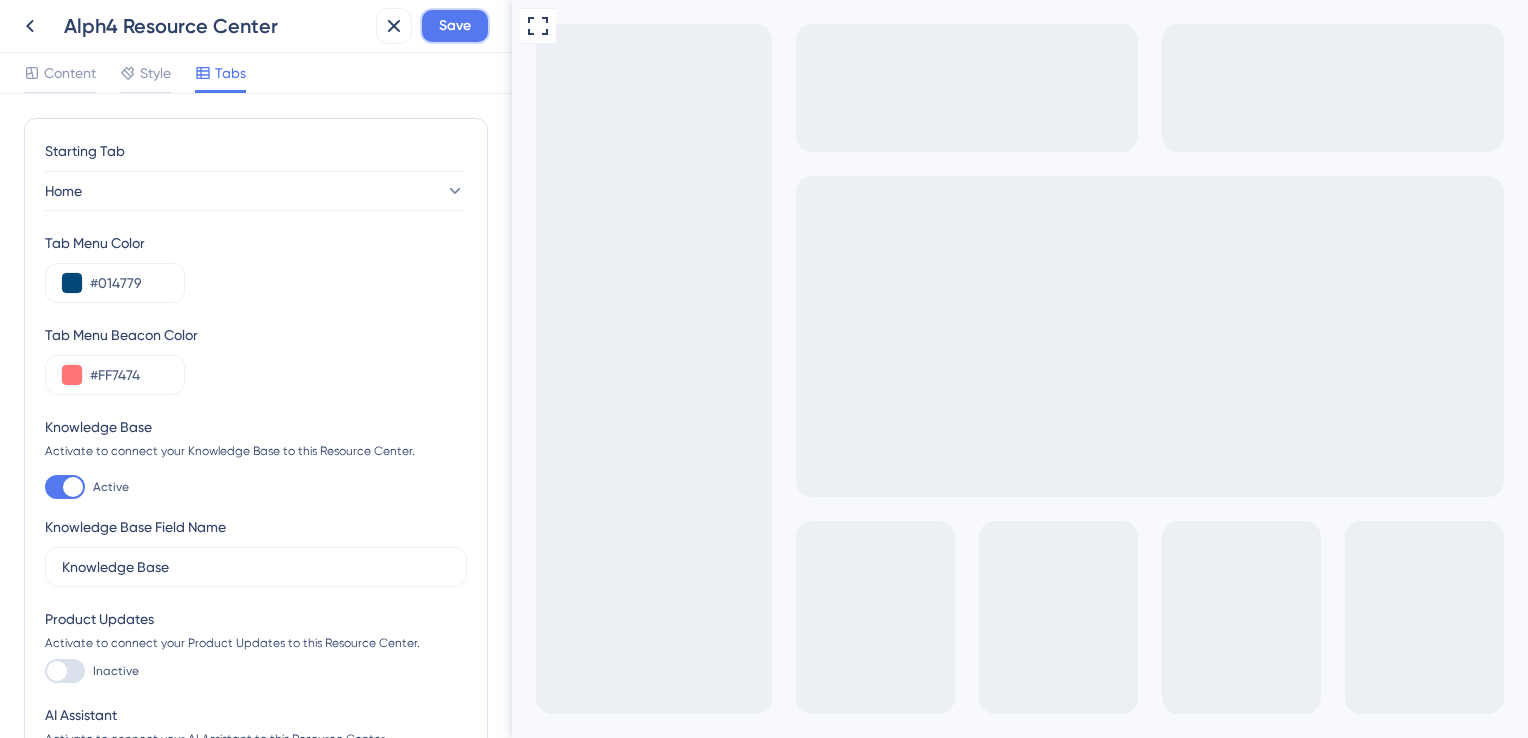 click on "Save" at bounding box center [455, 26] 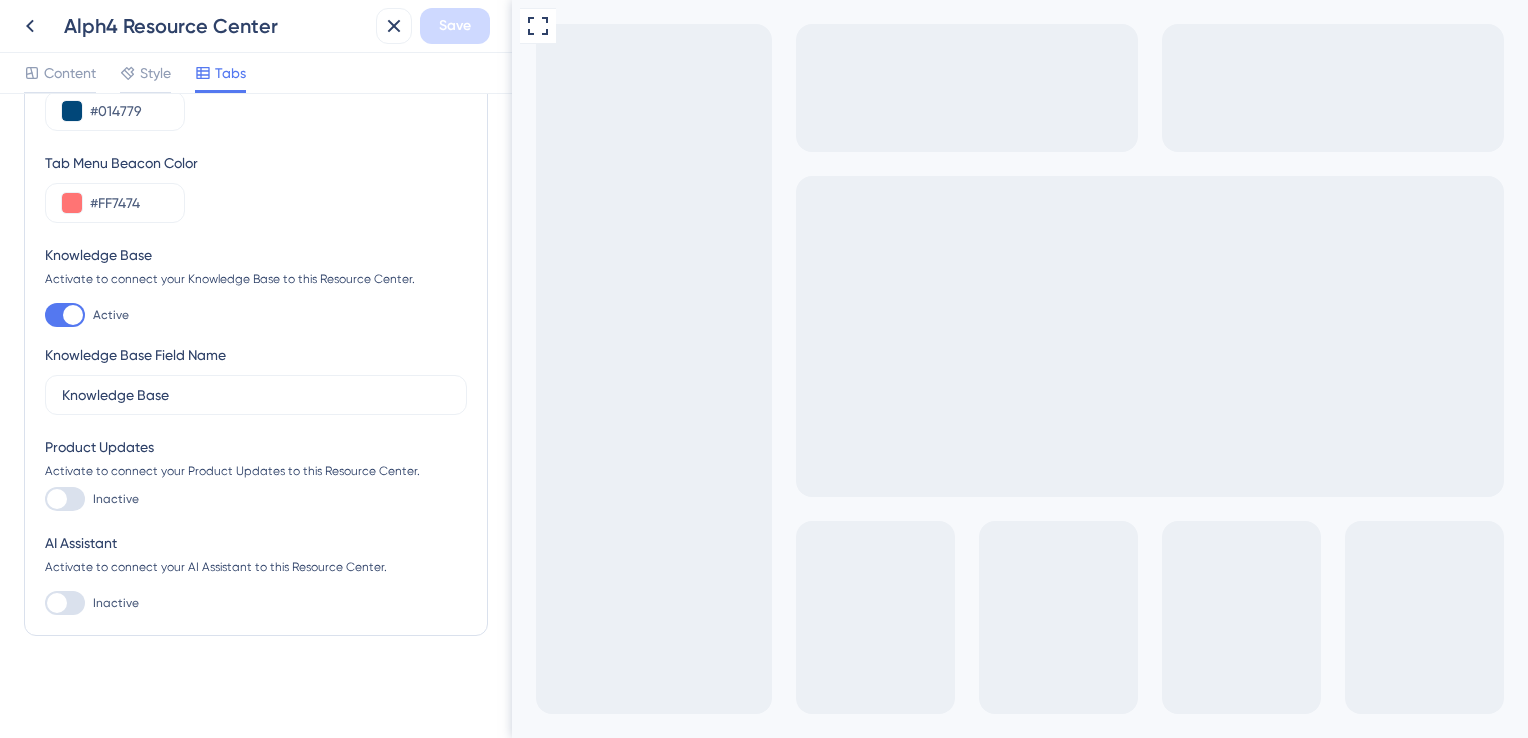 scroll, scrollTop: 0, scrollLeft: 0, axis: both 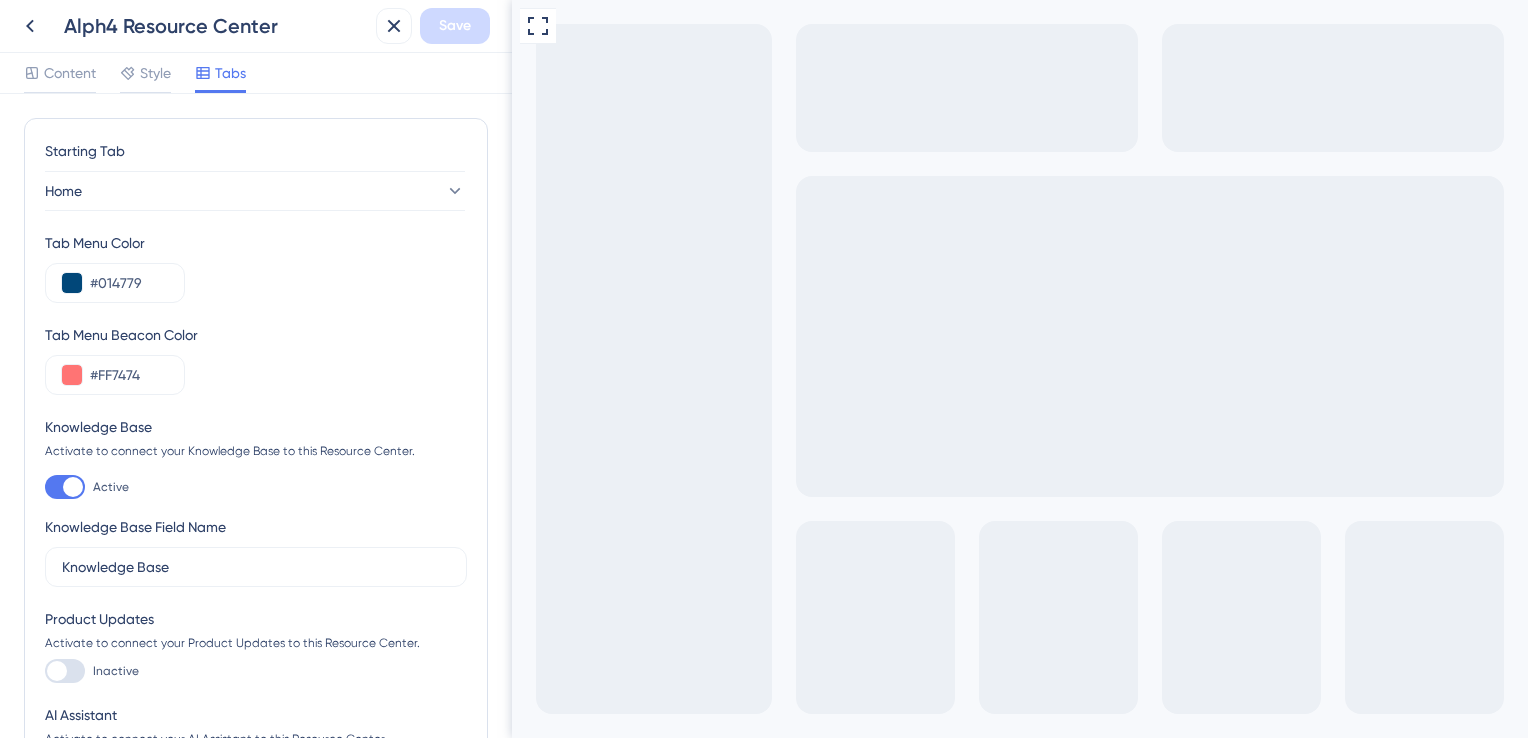 click on "Get Started" at bounding box center [985, 871] 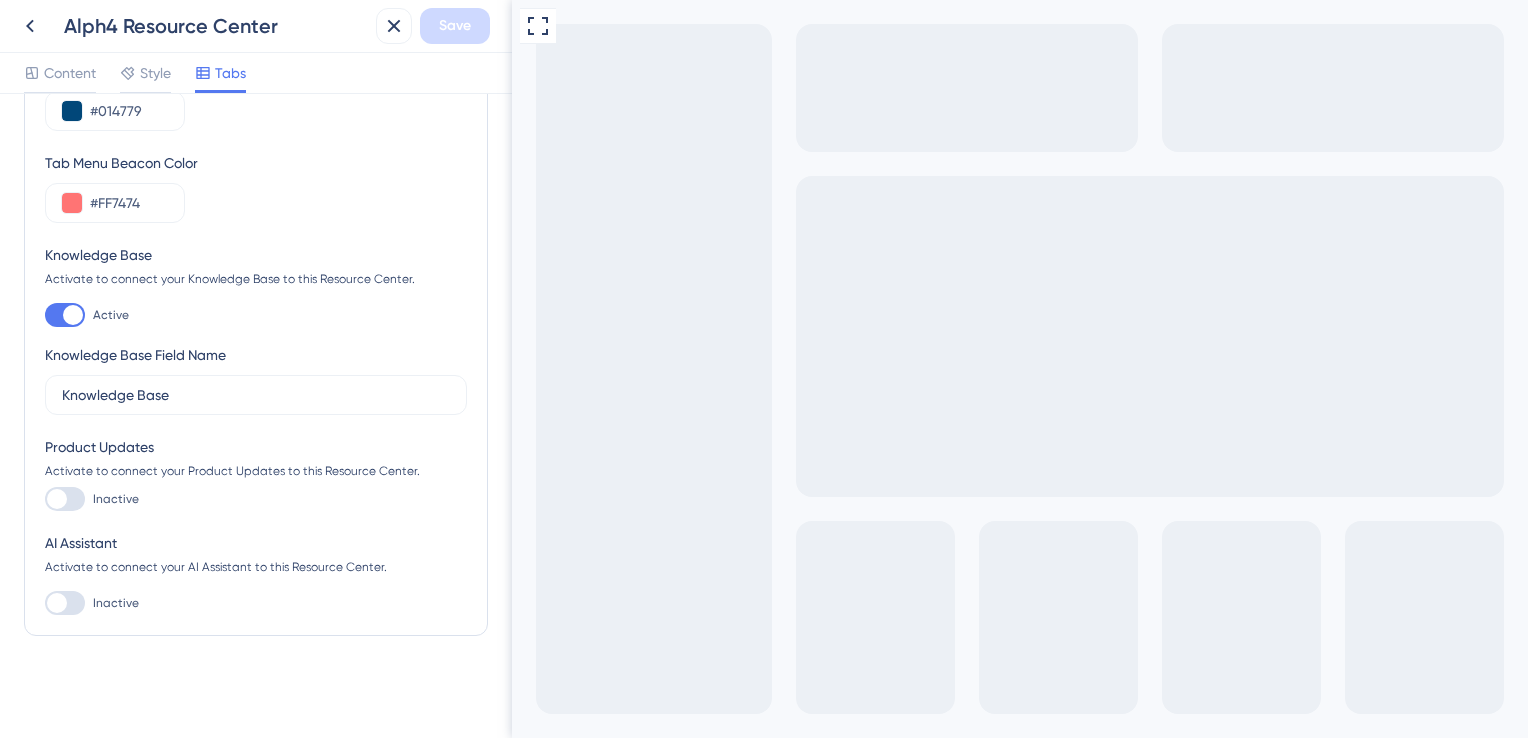 scroll, scrollTop: 0, scrollLeft: 0, axis: both 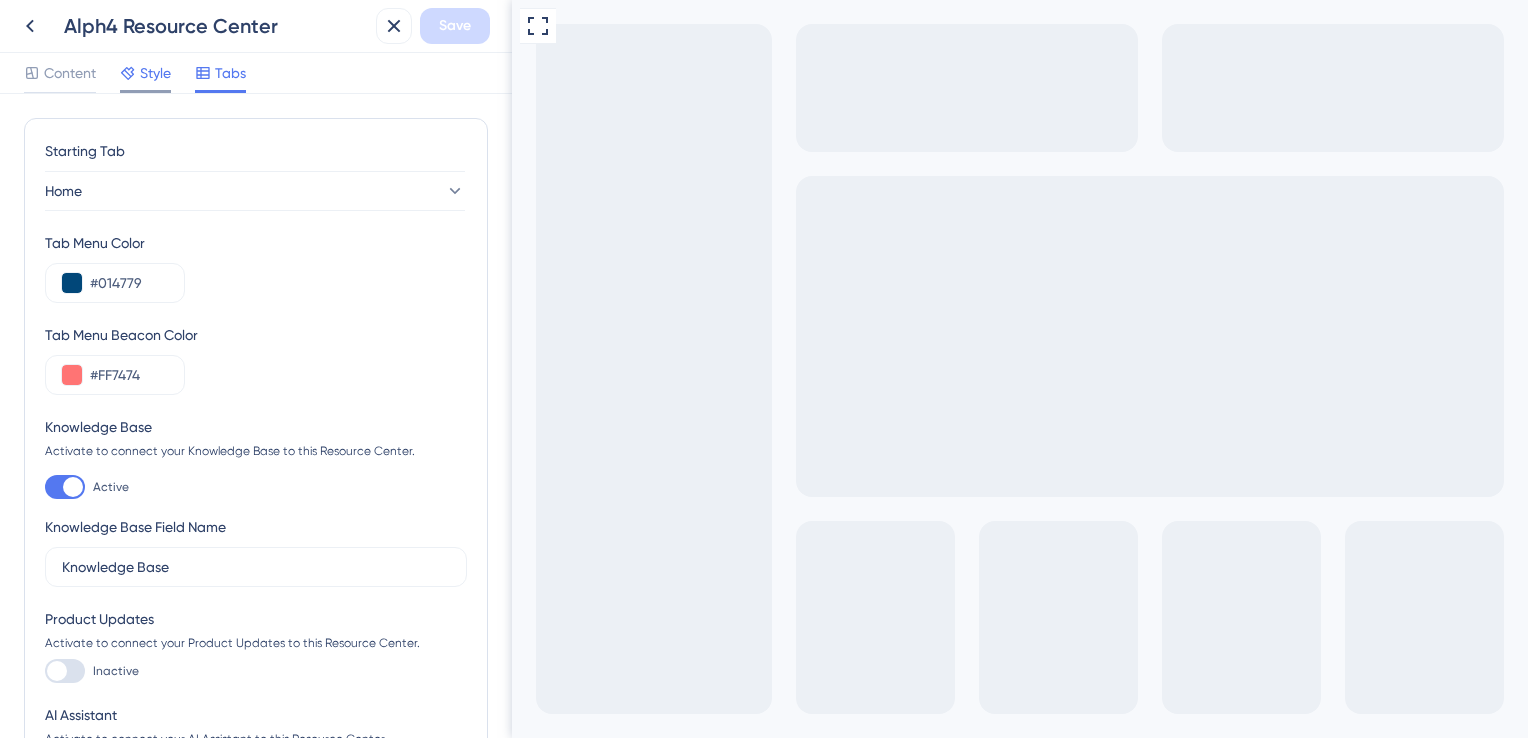 click on "Style" at bounding box center [155, 73] 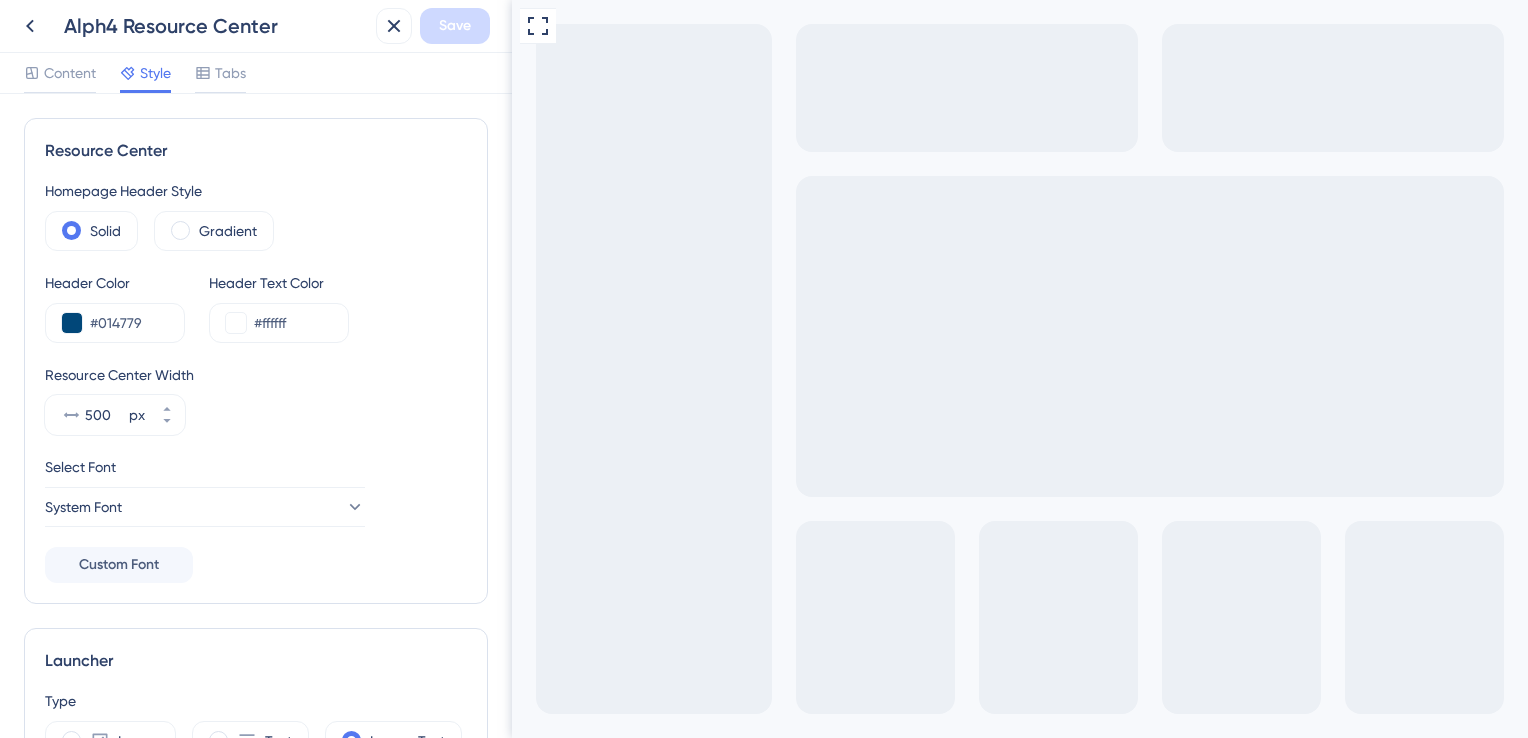 scroll, scrollTop: 0, scrollLeft: 0, axis: both 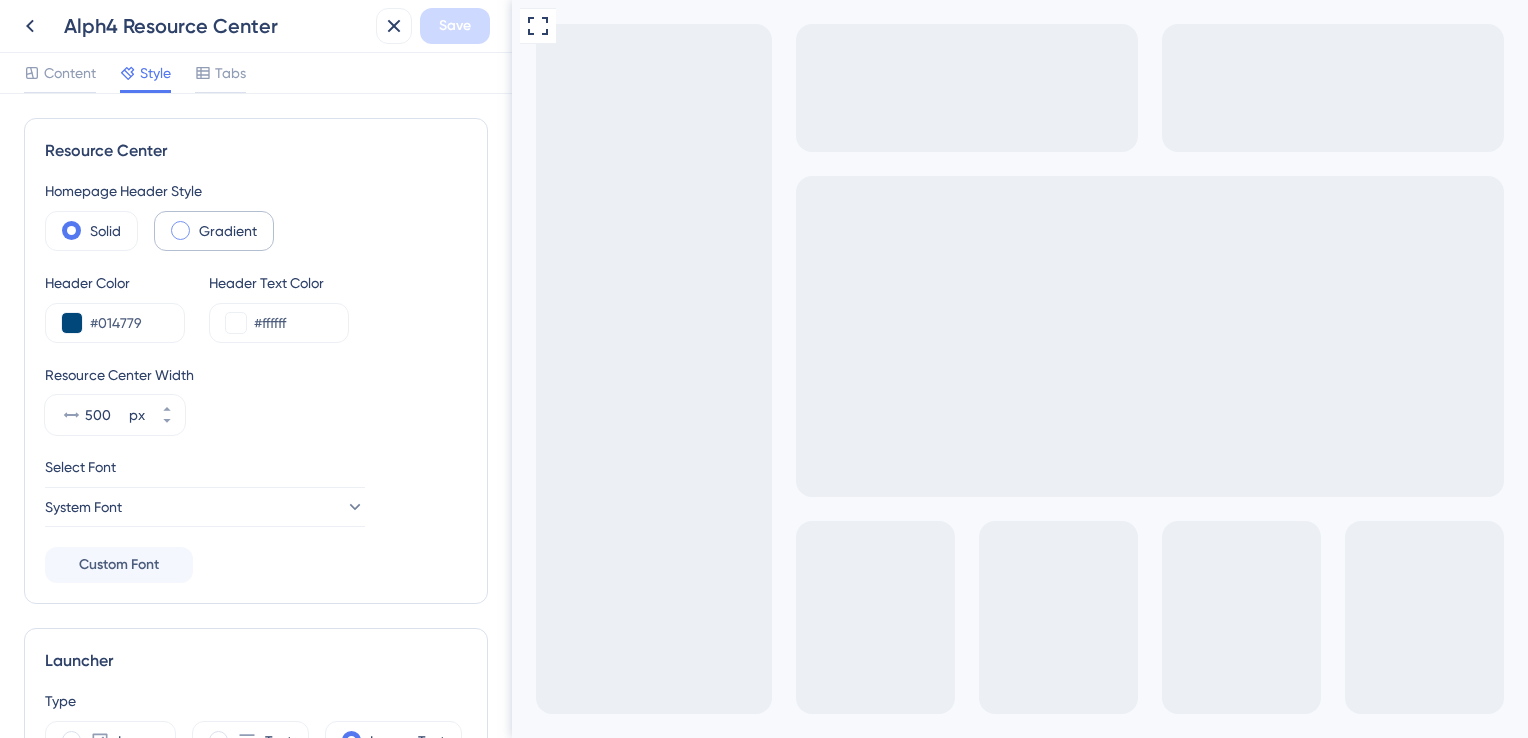 click at bounding box center [180, 230] 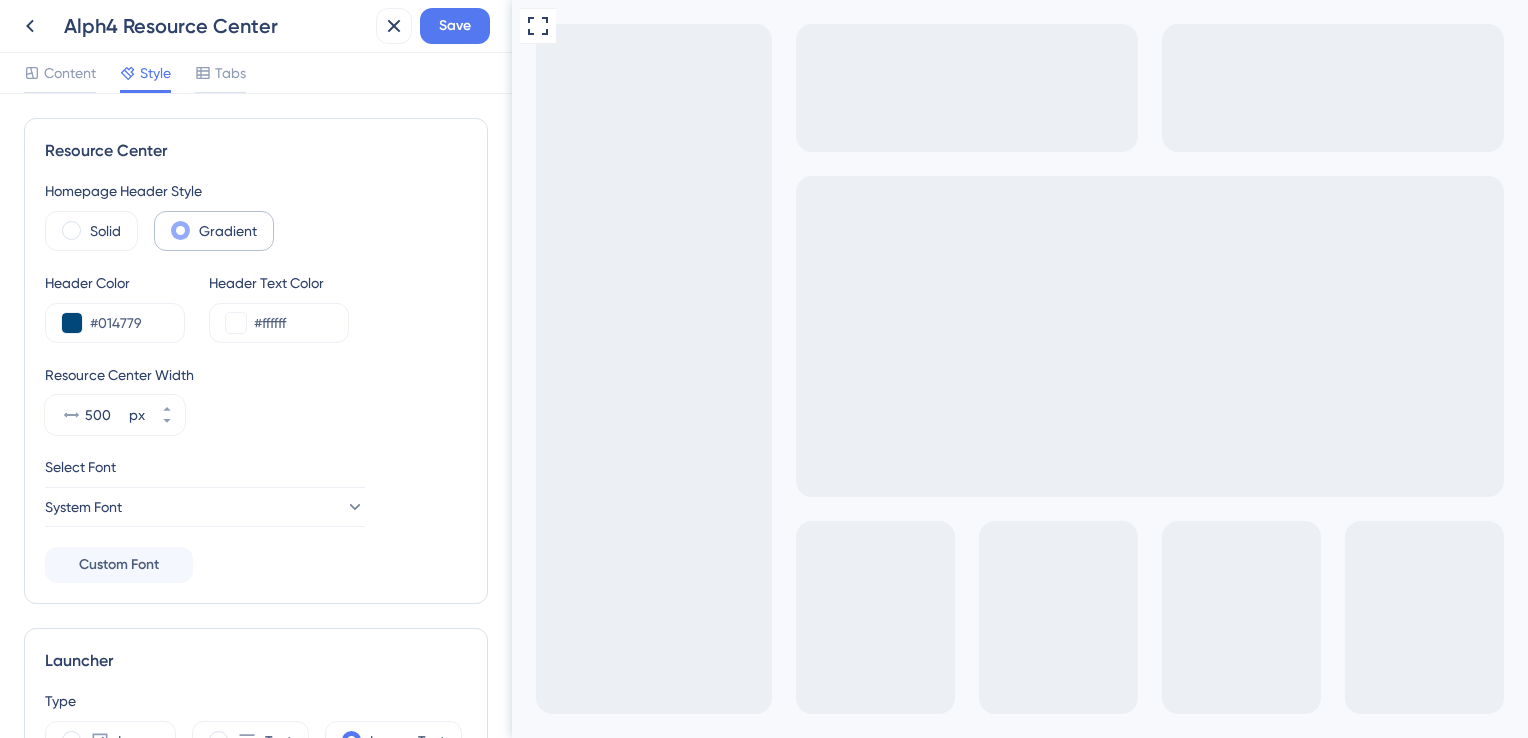 click at bounding box center (180, 230) 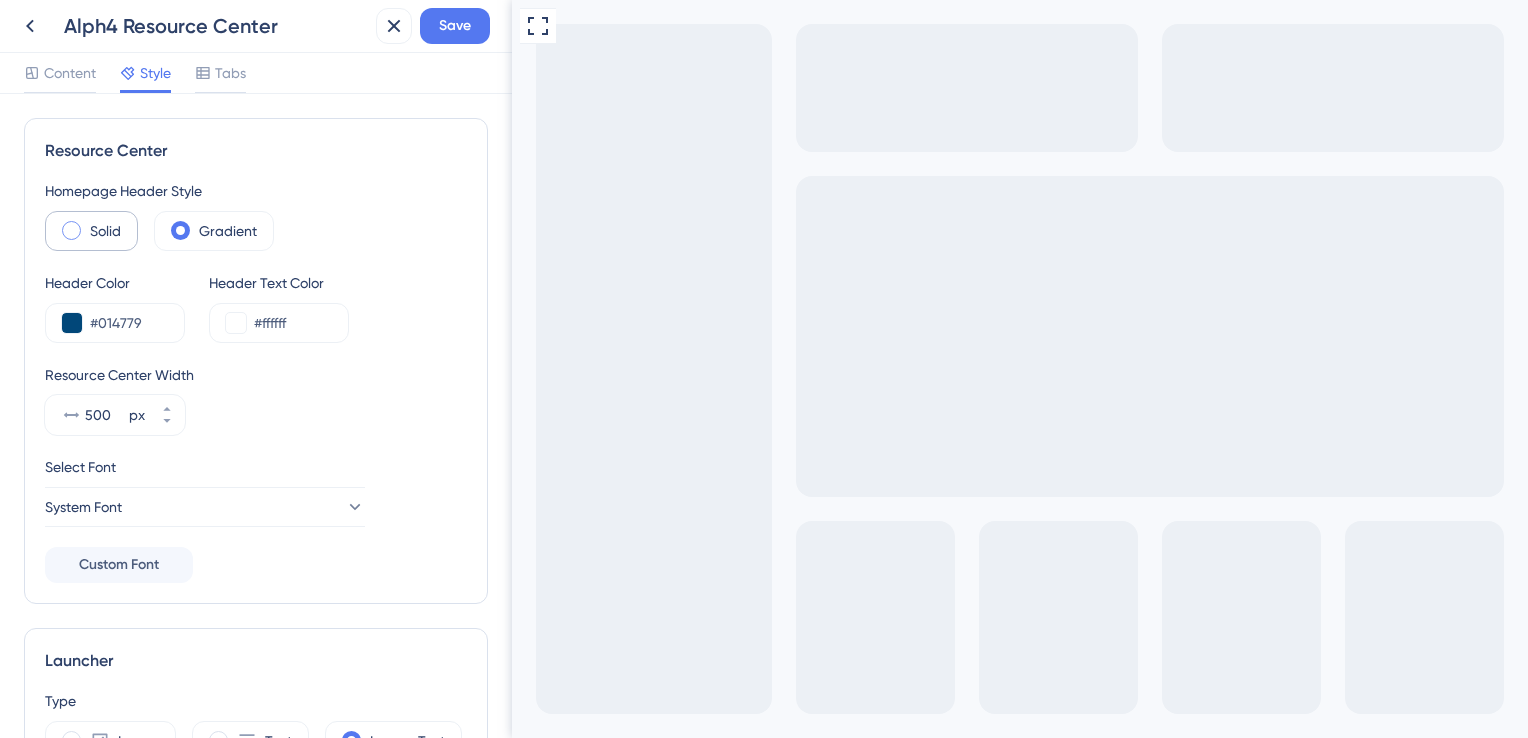 click at bounding box center (71, 230) 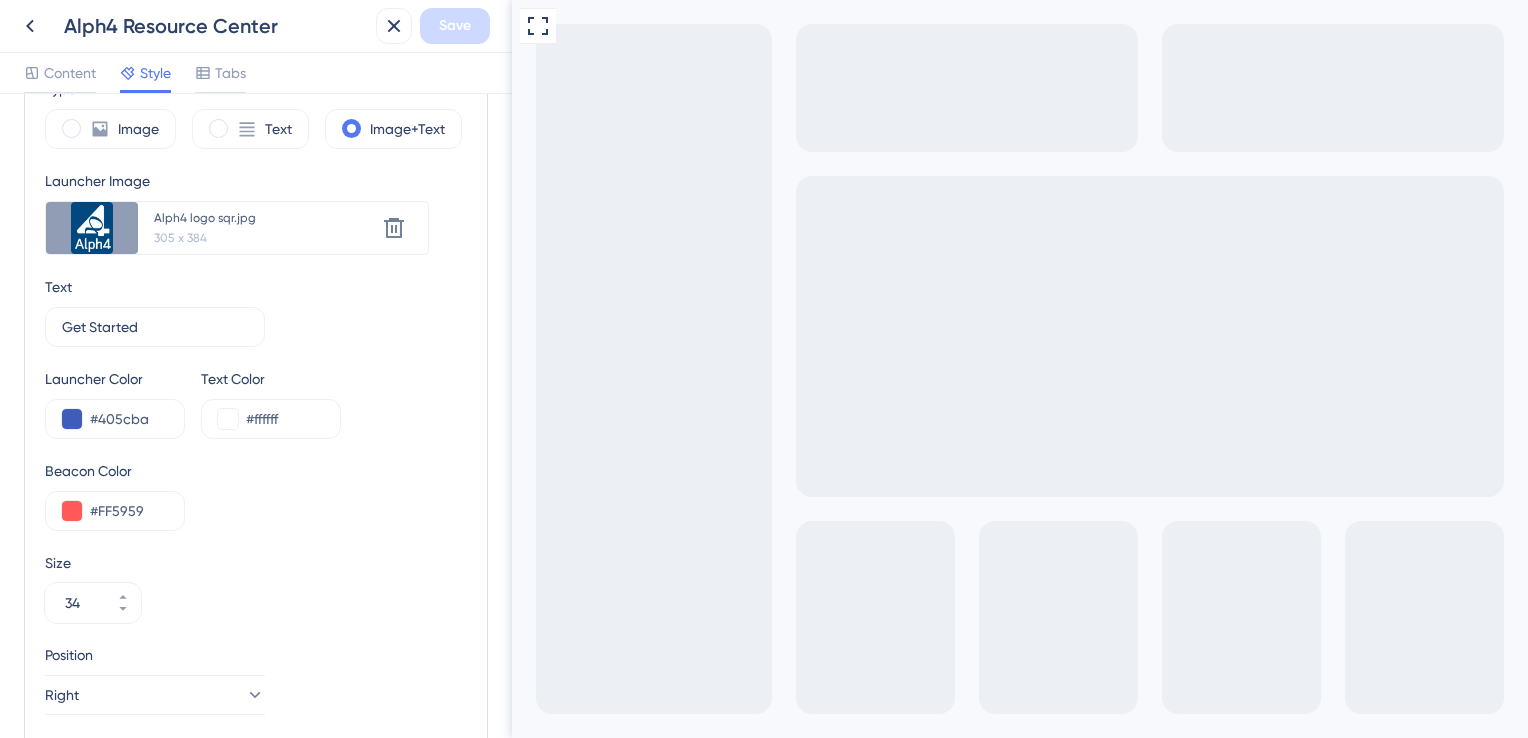 scroll, scrollTop: 608, scrollLeft: 0, axis: vertical 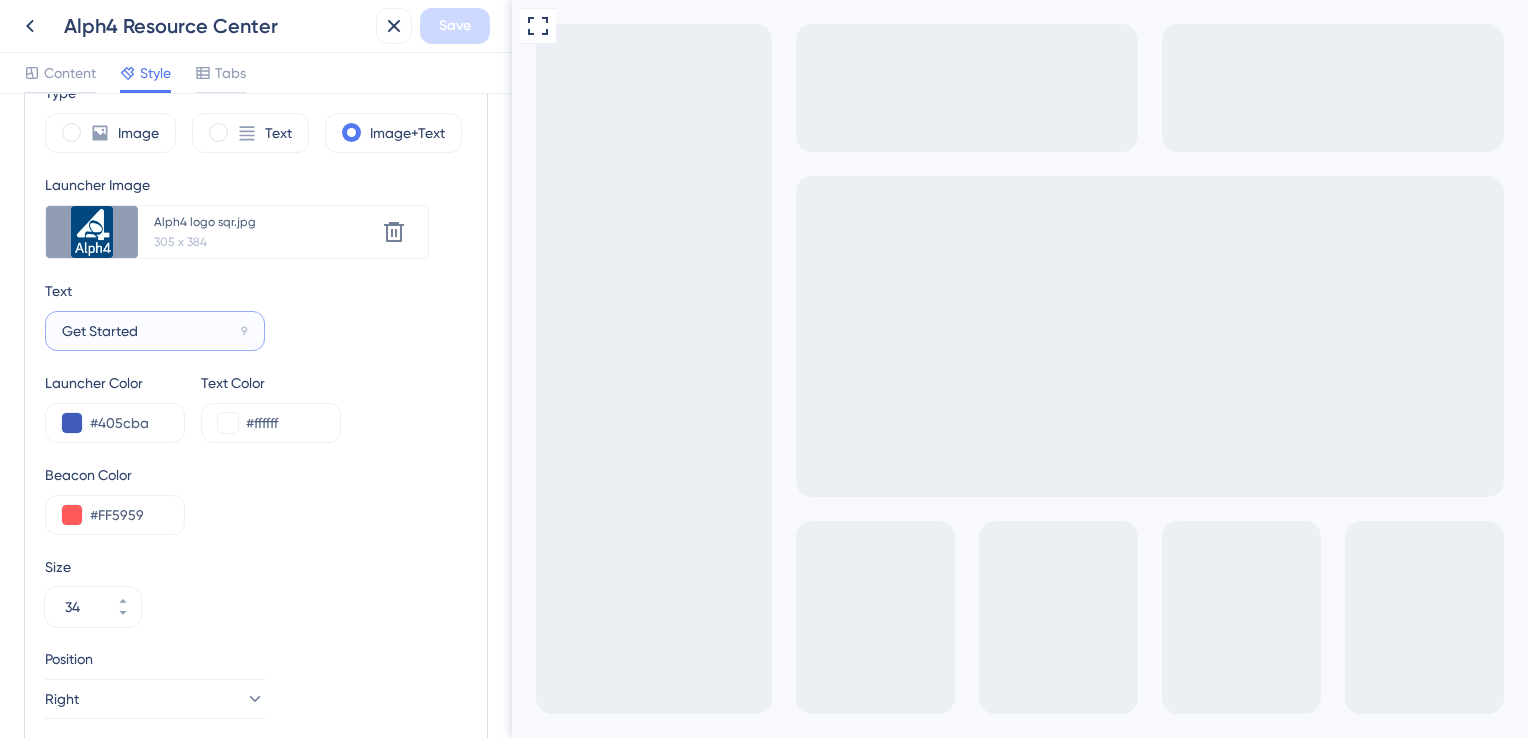 click on "Get Started" at bounding box center (147, 331) 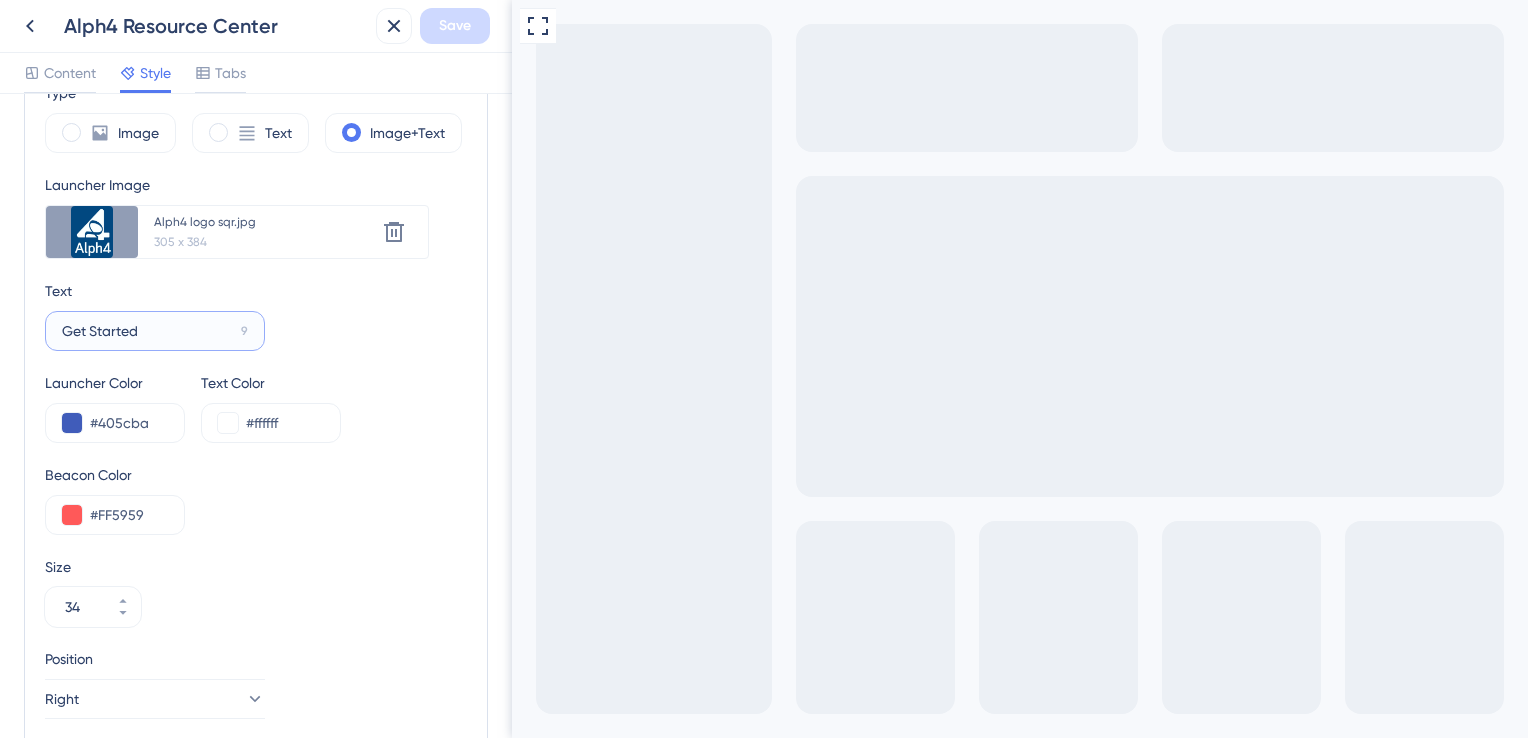 click on "Get Started" at bounding box center (147, 331) 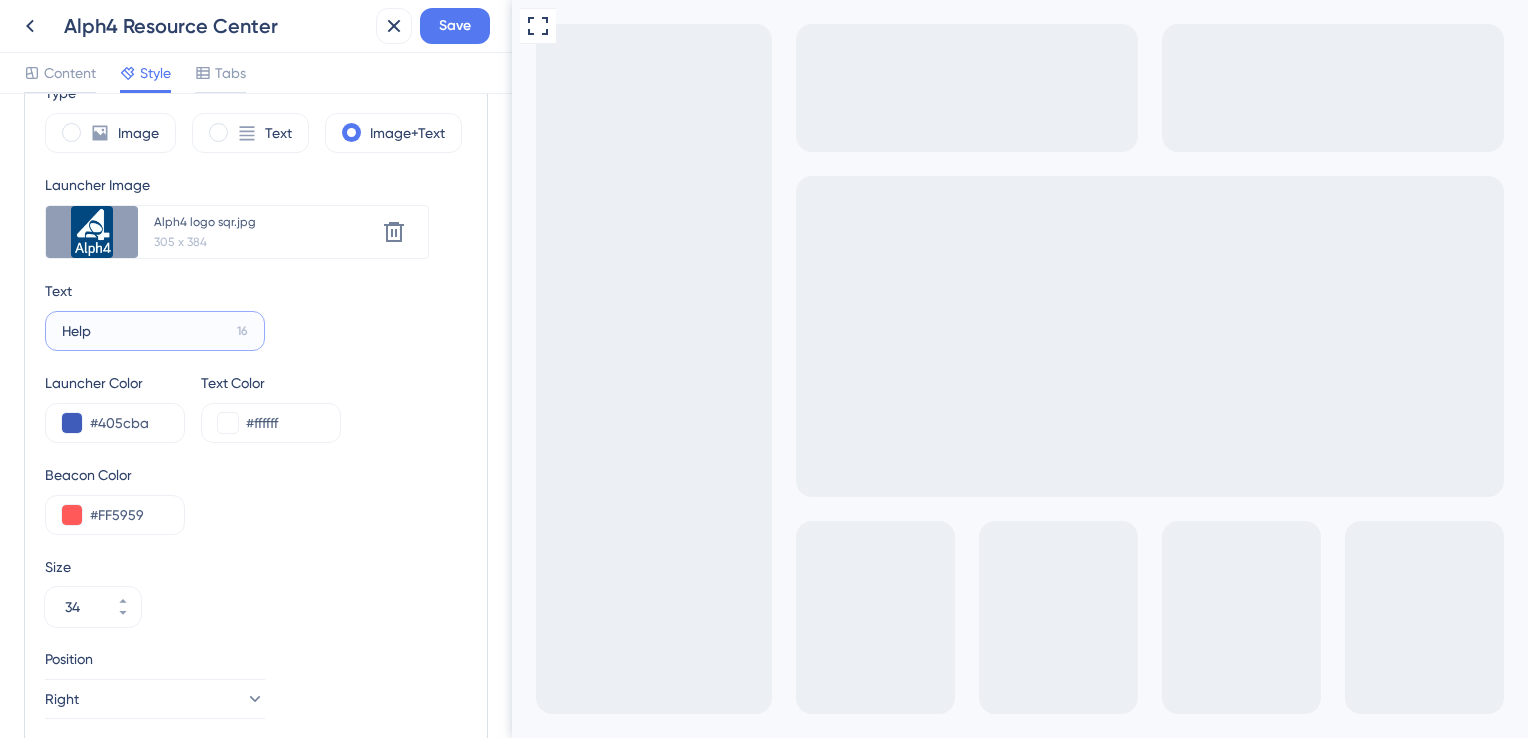 type on "Help" 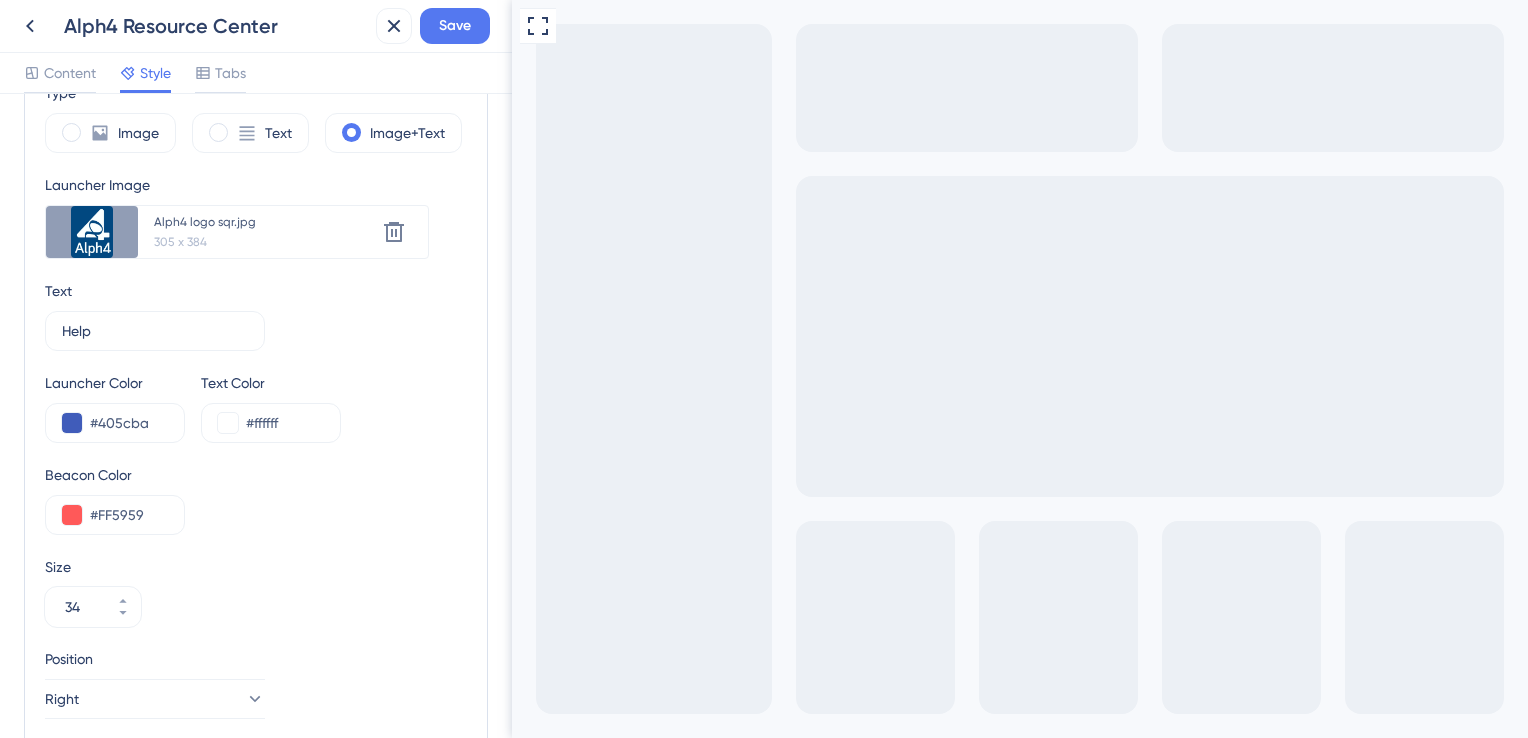 click on "Text Help 16" at bounding box center [256, 315] 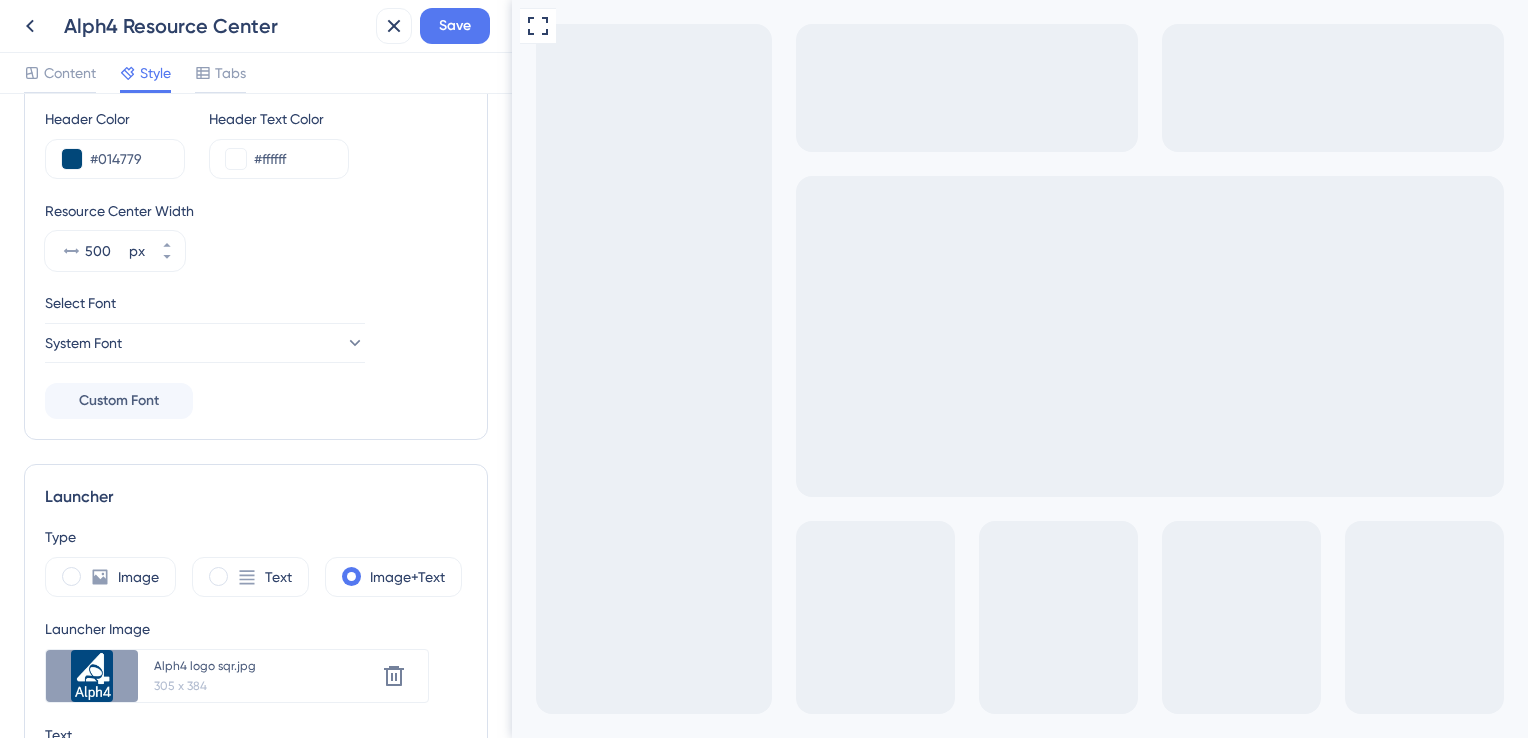 scroll, scrollTop: 0, scrollLeft: 0, axis: both 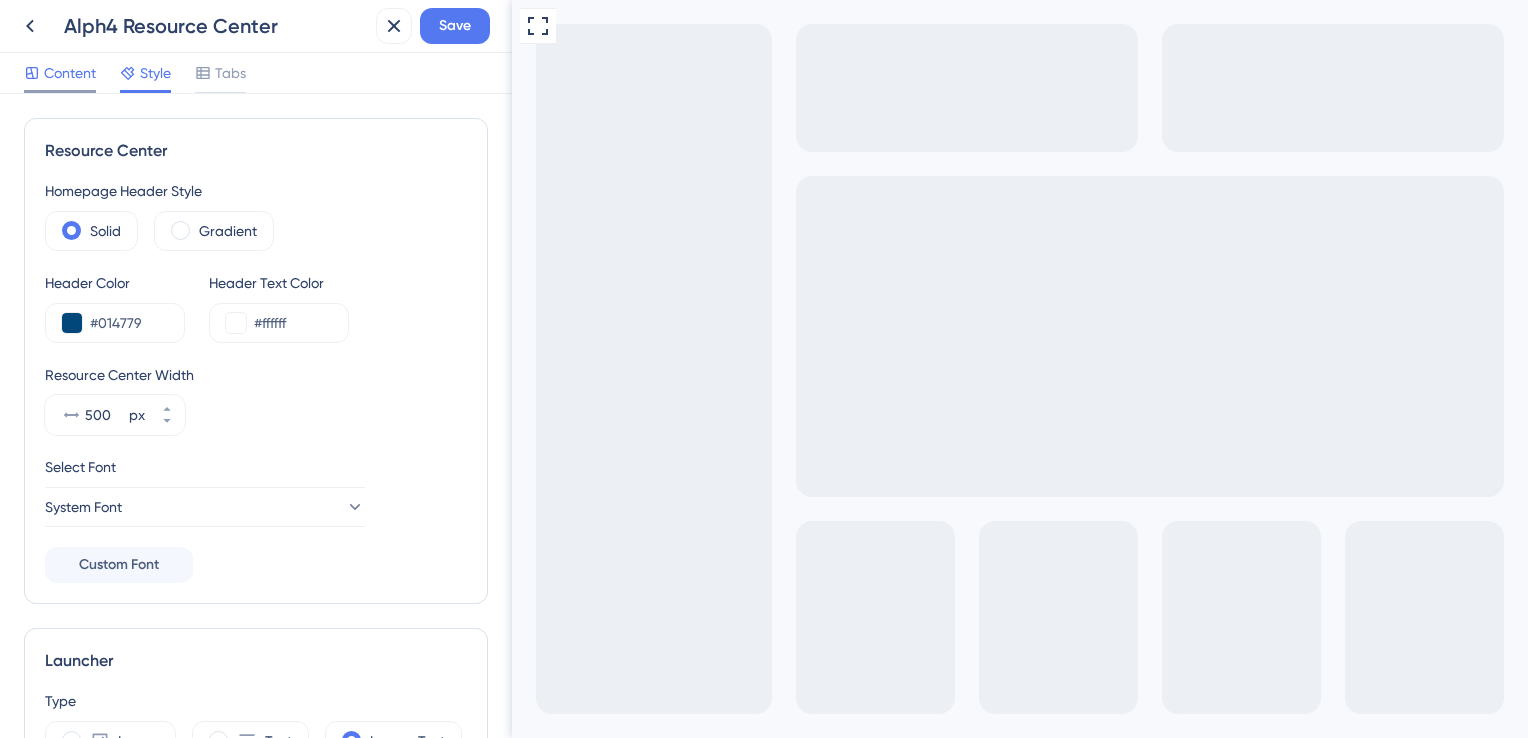 click on "Content" at bounding box center [70, 73] 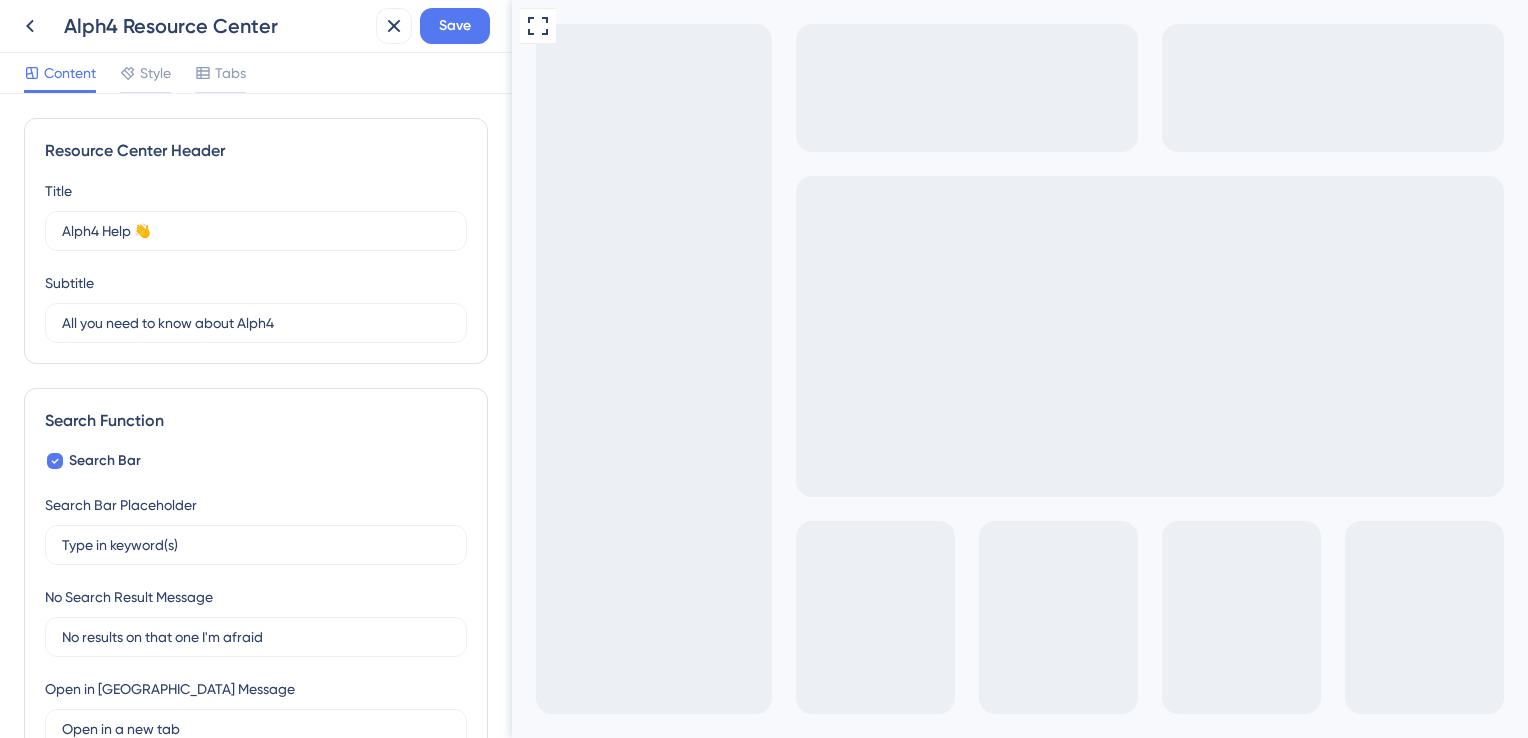 scroll, scrollTop: 0, scrollLeft: 0, axis: both 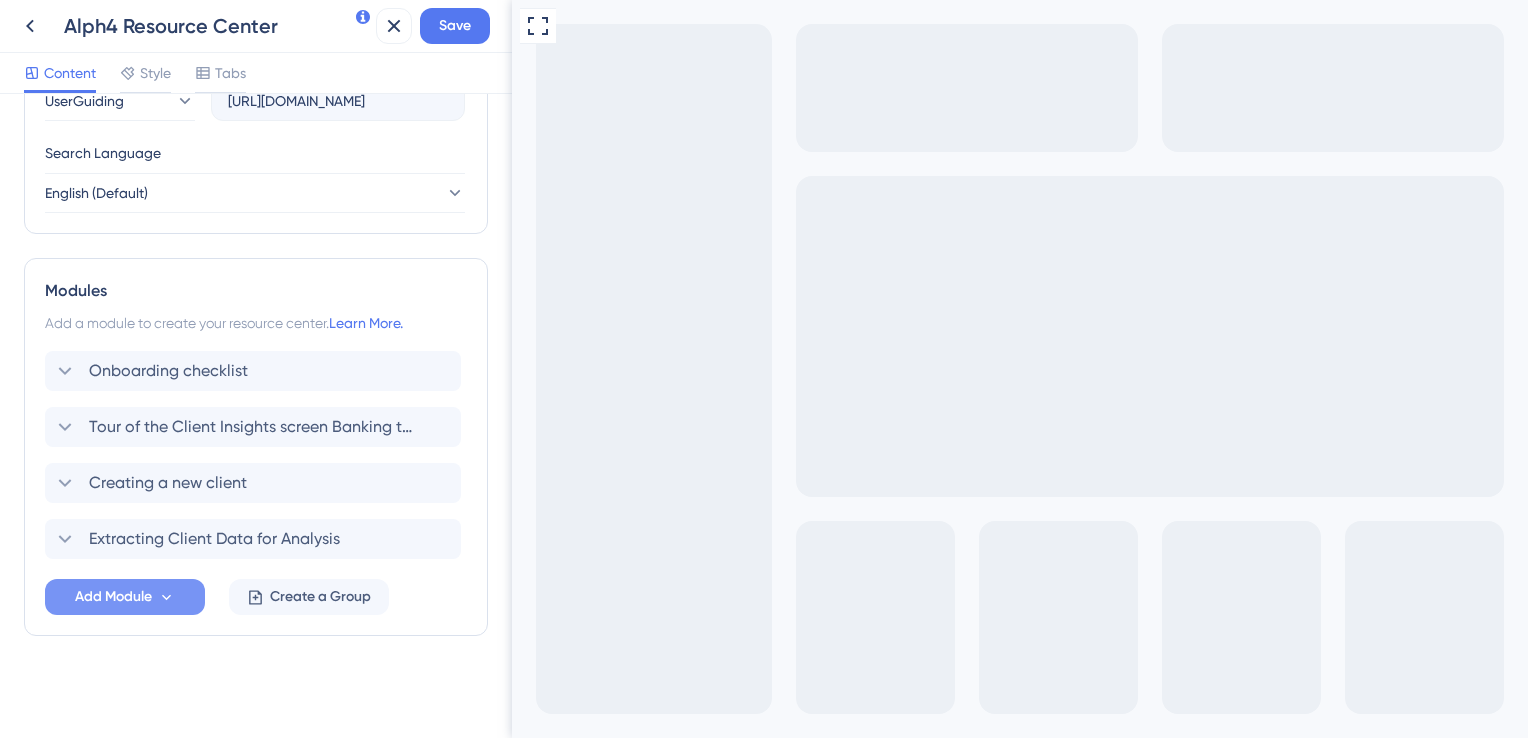click 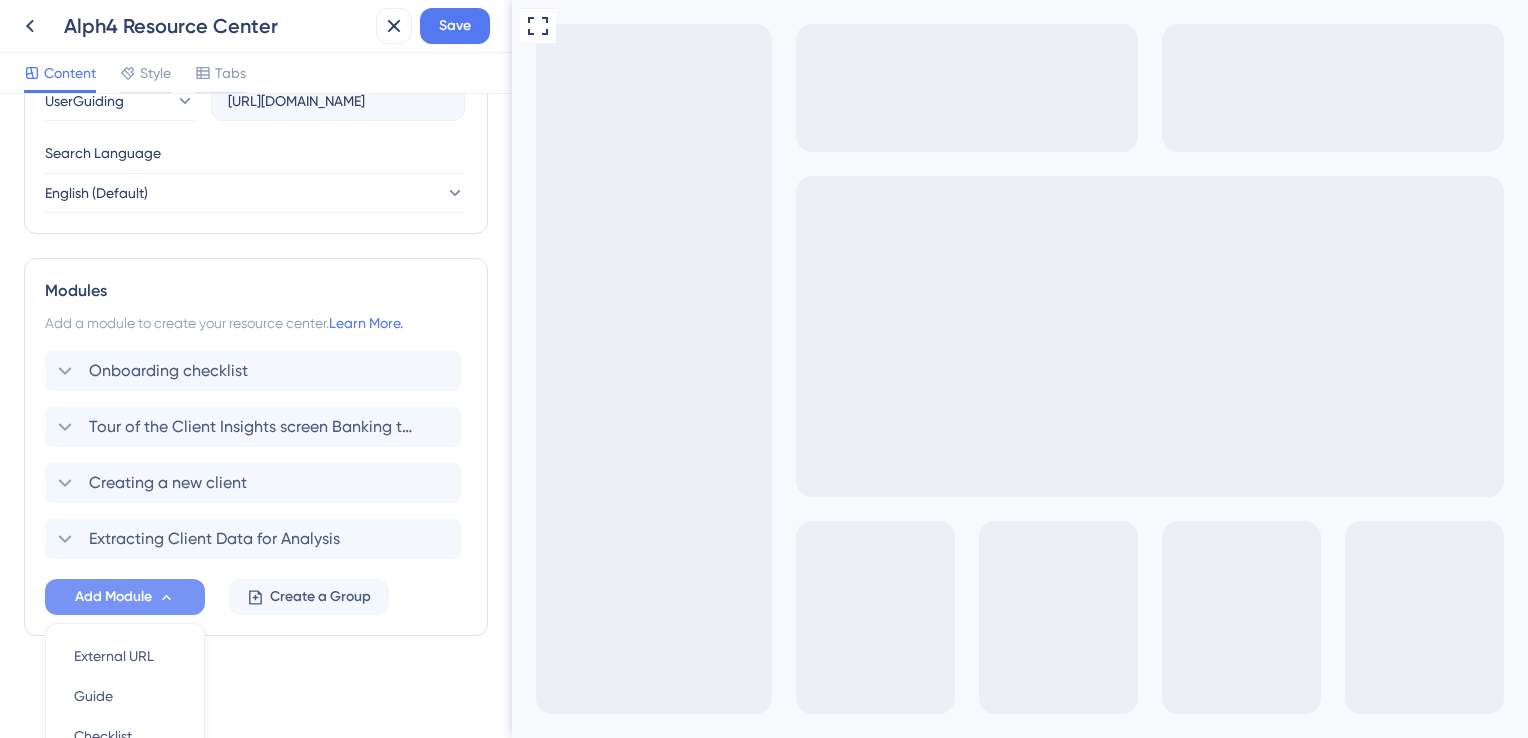 scroll, scrollTop: 952, scrollLeft: 0, axis: vertical 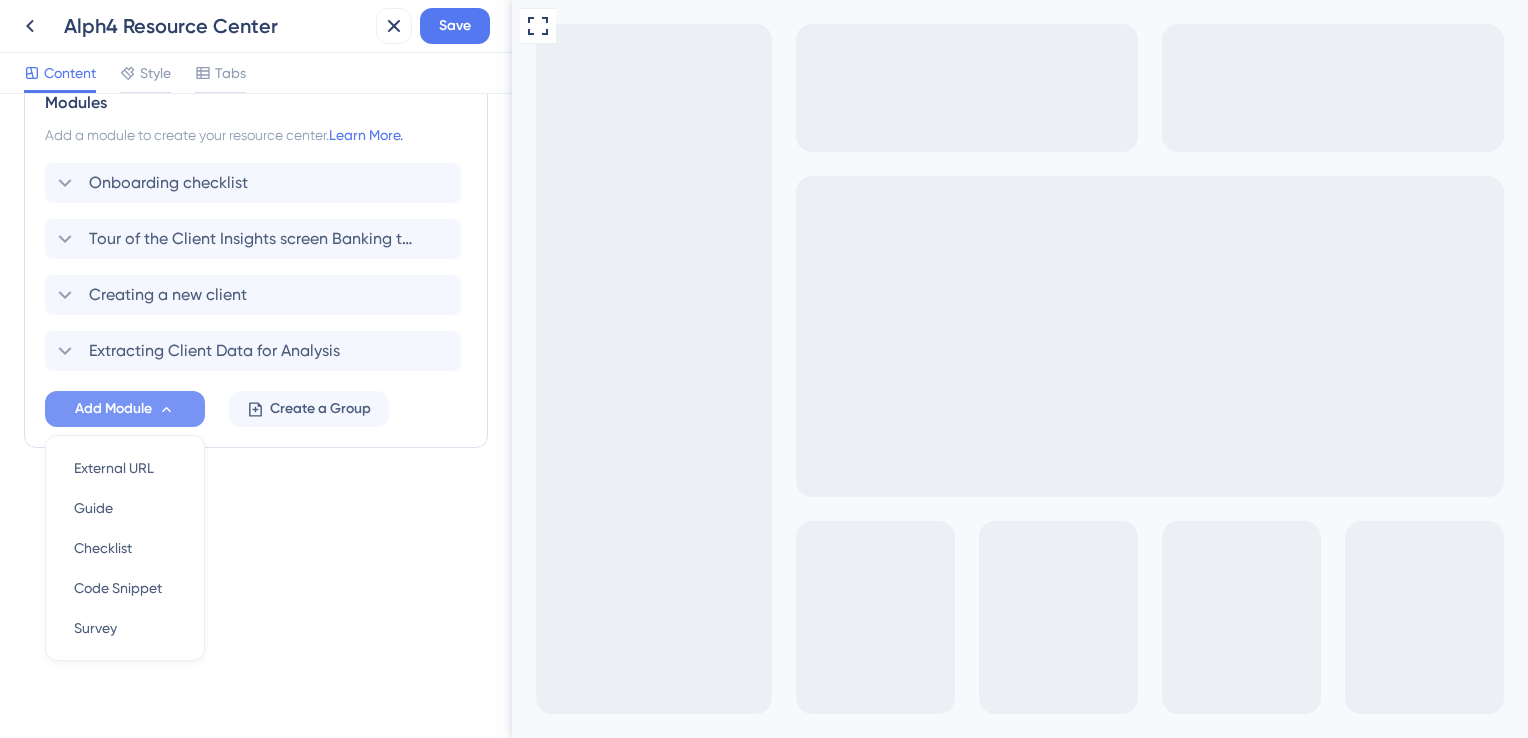 click on "Resource Center Header Title Alph4 Help 👋 15 Alph4 Help 👋 Subtitle All you need to know about Alph4 4 Search Function Search Bar Search Bar Placeholder Type in keyword(s) No Search Result Message No results on that one I'm afraid Open in New Tab Message Open in a new tab 3 Bring search results from a Knowledge Base Connect with UserGuiding Domain [URL][DOMAIN_NAME] Search Language English (Default) Modules Add a module to create your resource center.  Learn More. Onboarding checklist Tour of the Client Insights screen Banking tab Creating a new client Extracting Client Data for Analysis Add Module External URL External URL Guide Guide Checklist Checklist Code Snippet Code Snippet Survey Survey Create a Group" at bounding box center (256, 416) 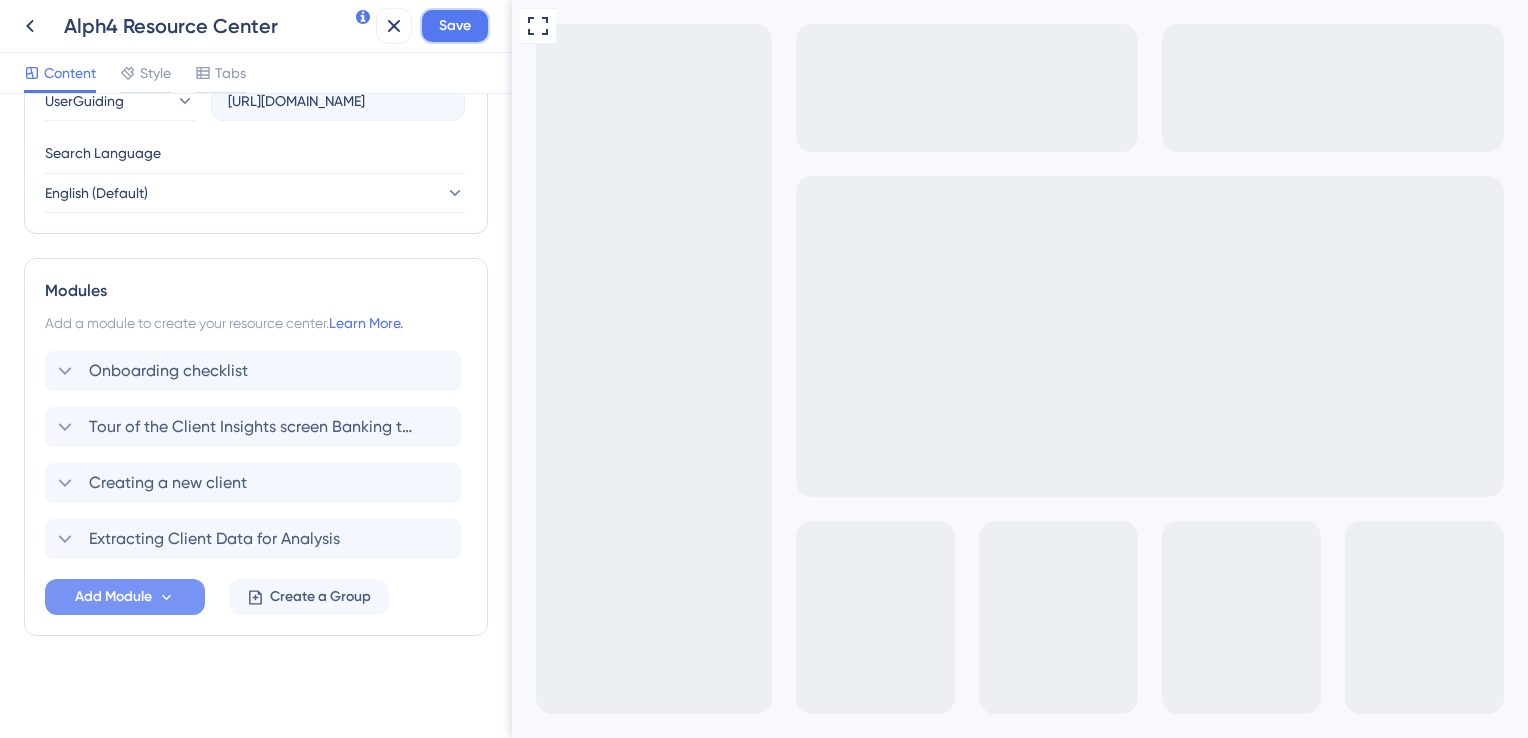 click on "Save" at bounding box center [455, 26] 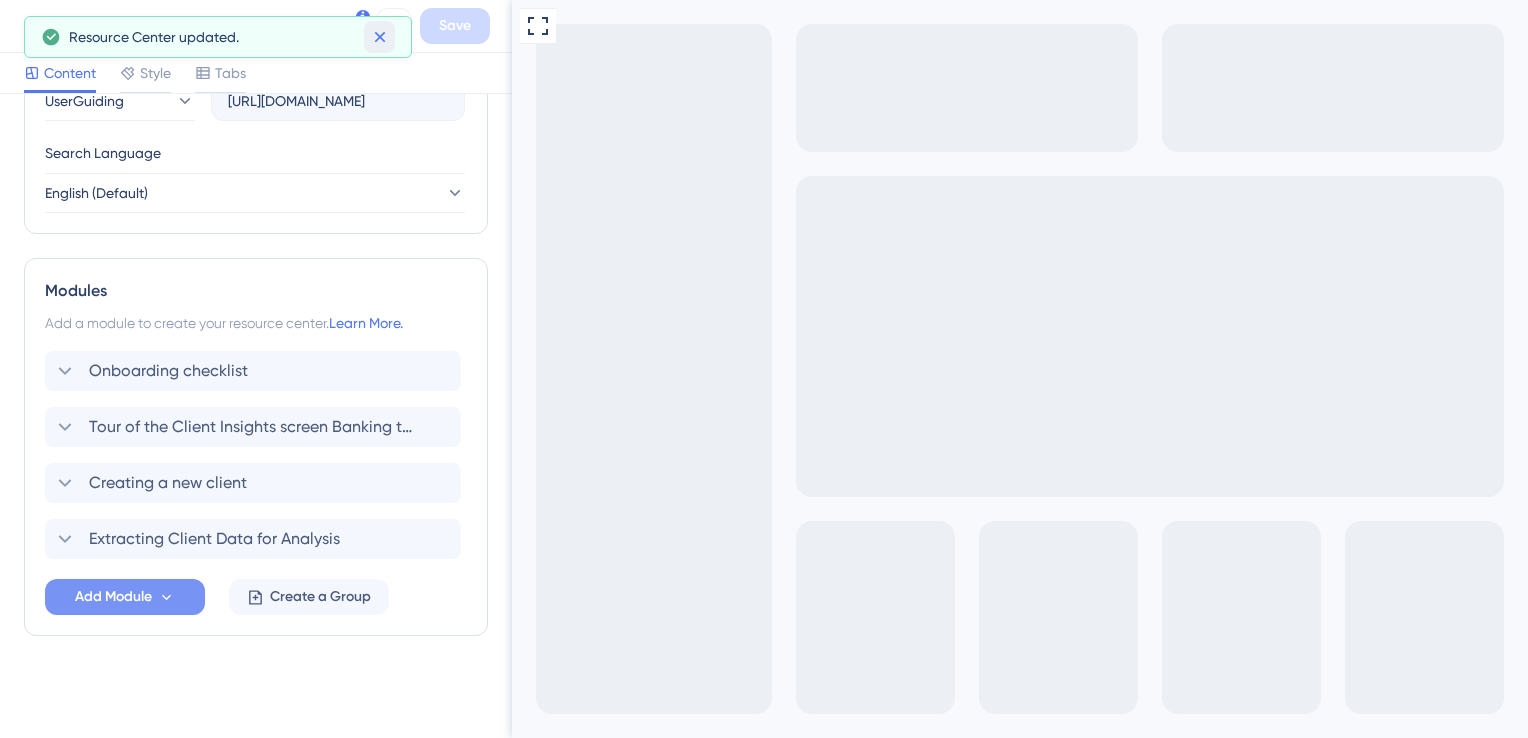 click 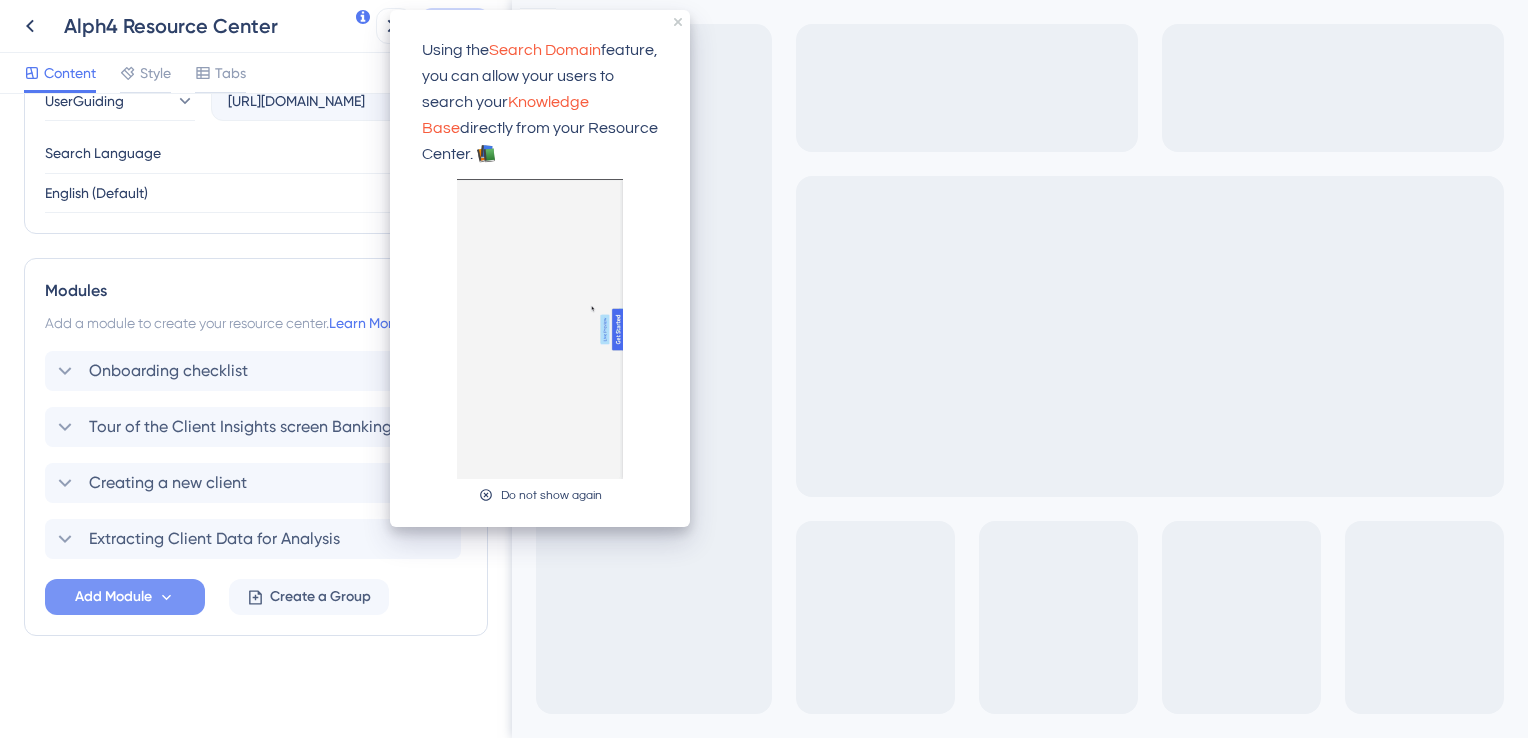 scroll, scrollTop: 0, scrollLeft: 0, axis: both 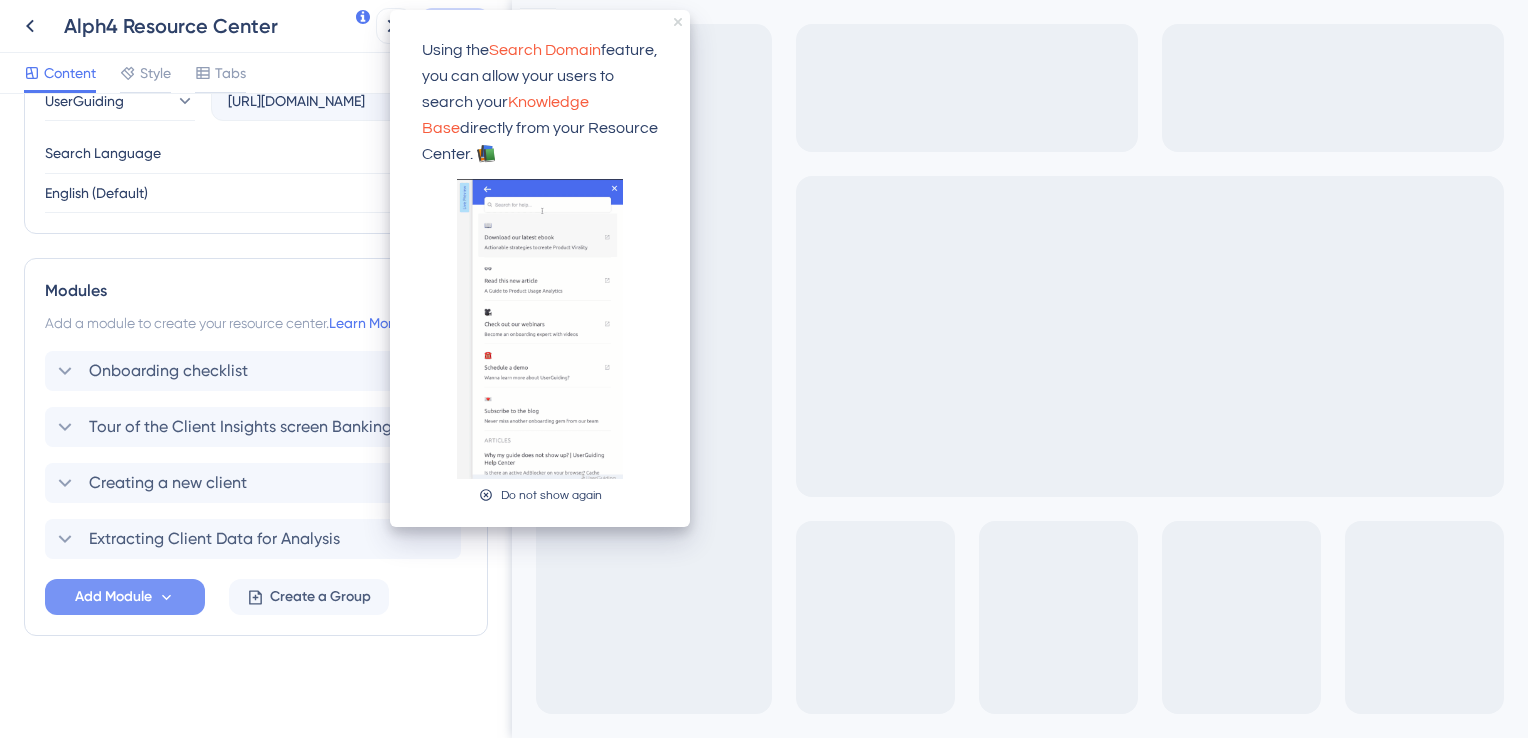 click 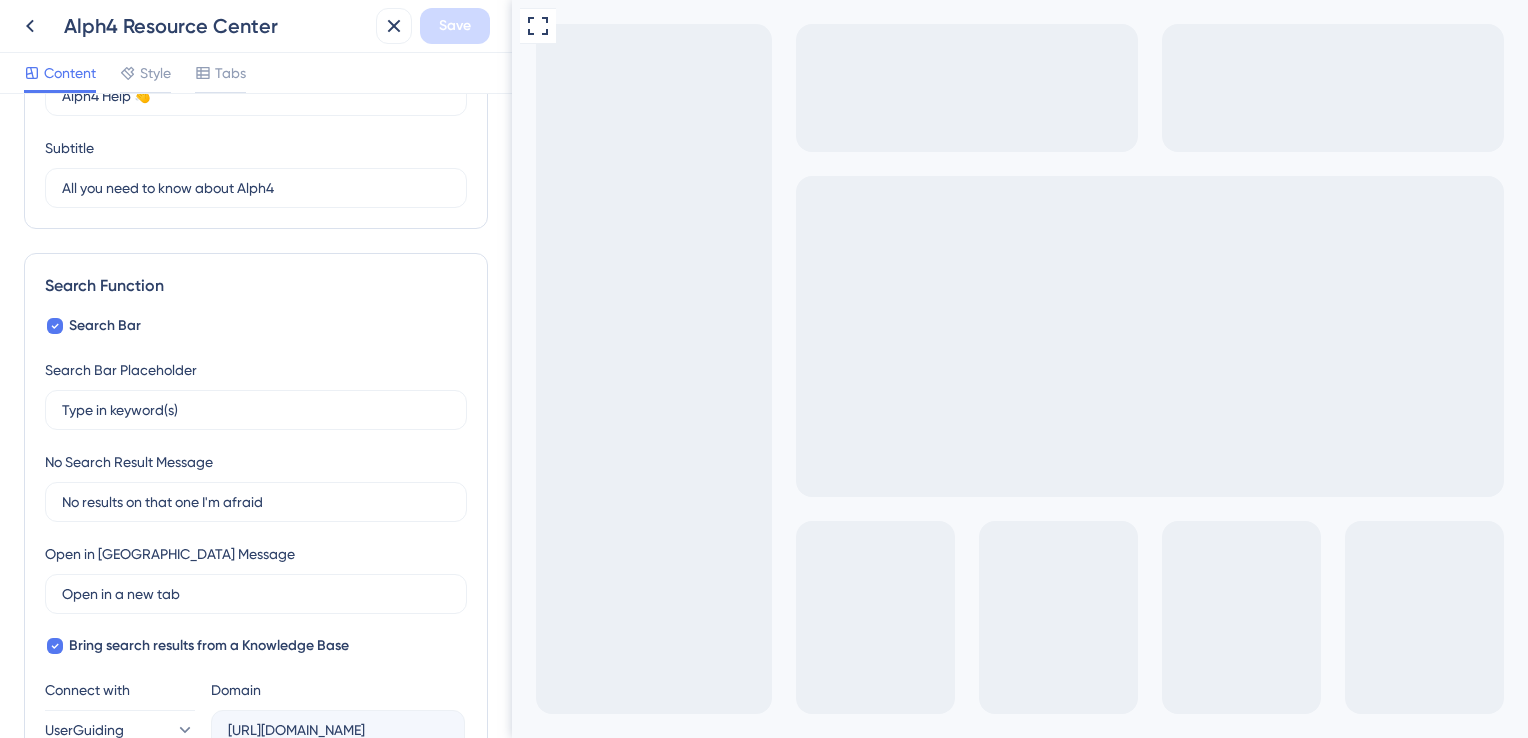 scroll, scrollTop: 0, scrollLeft: 0, axis: both 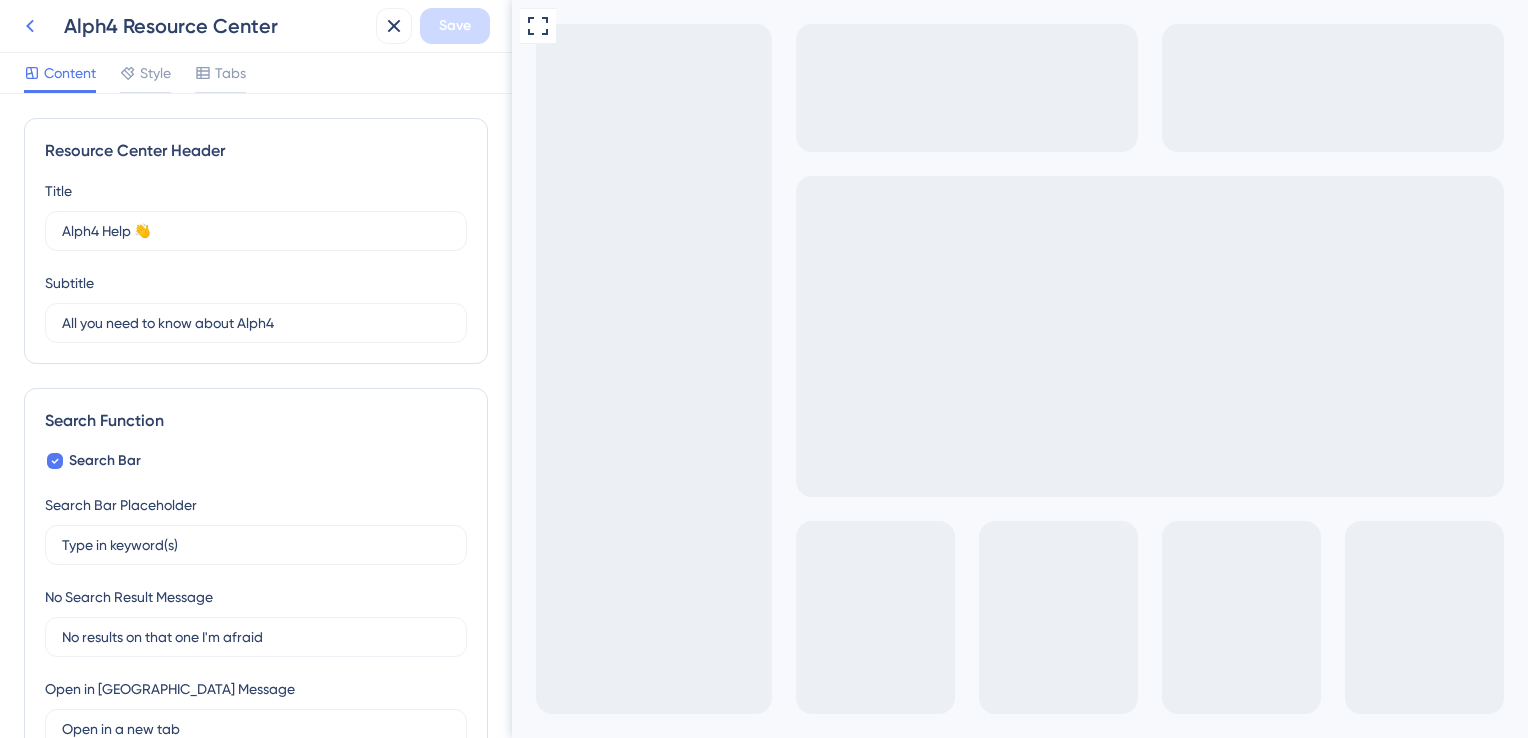 click 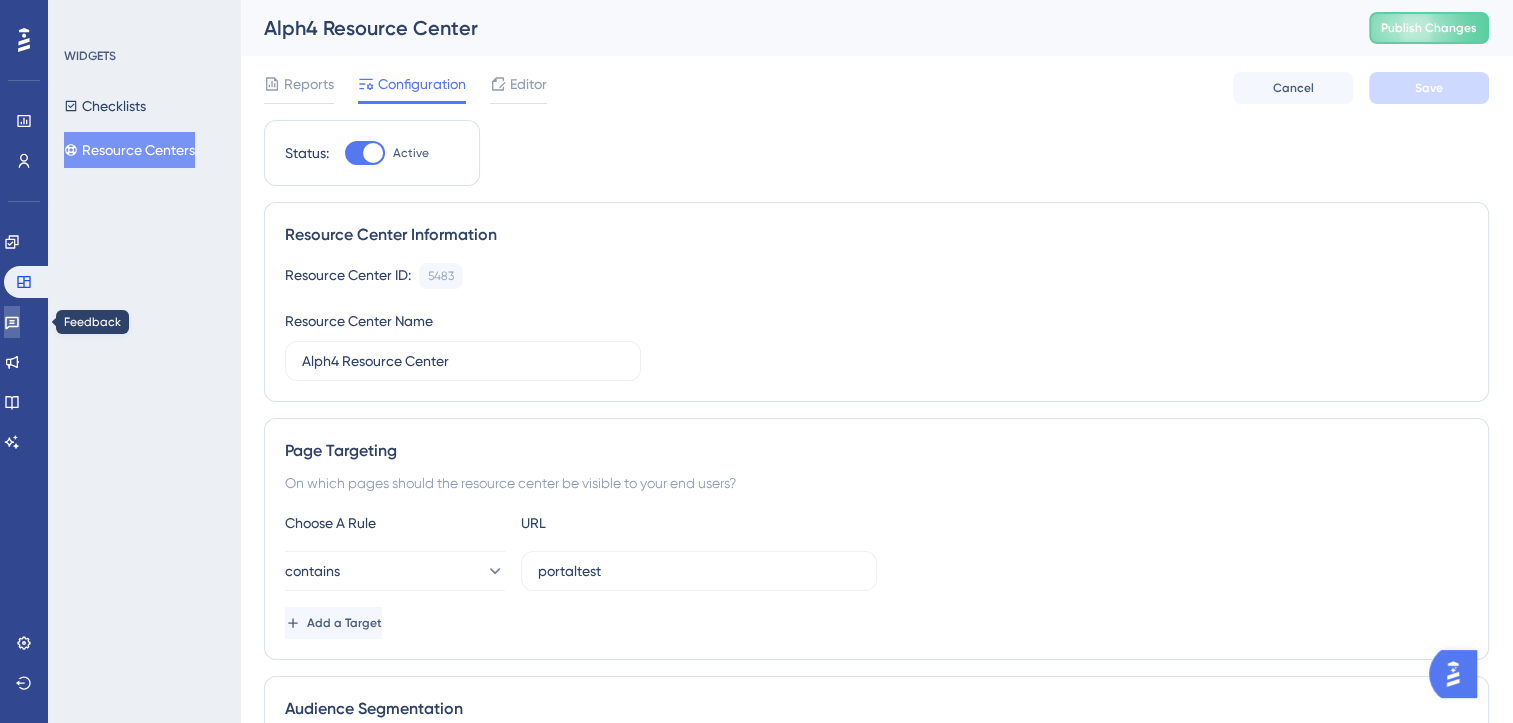 click 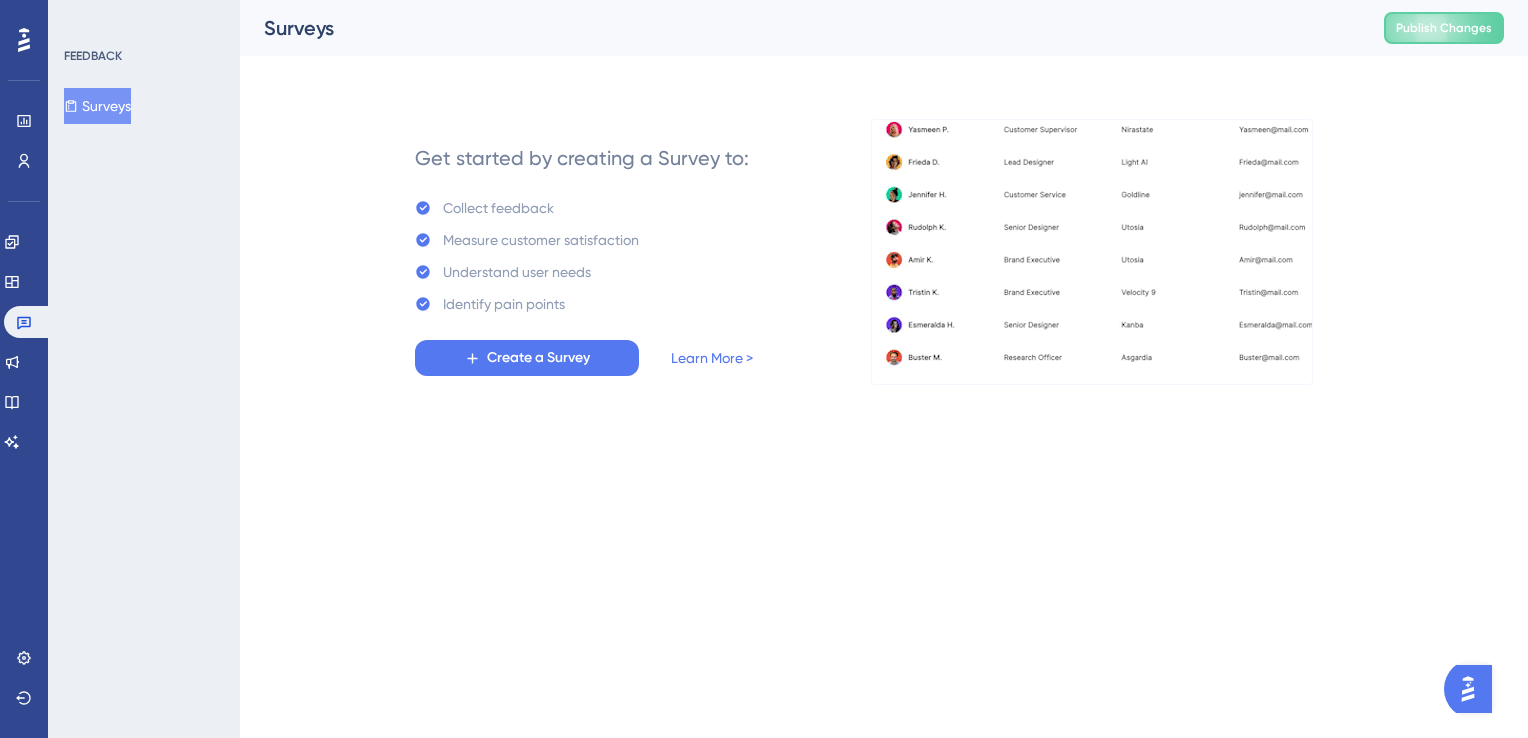 scroll, scrollTop: 0, scrollLeft: 0, axis: both 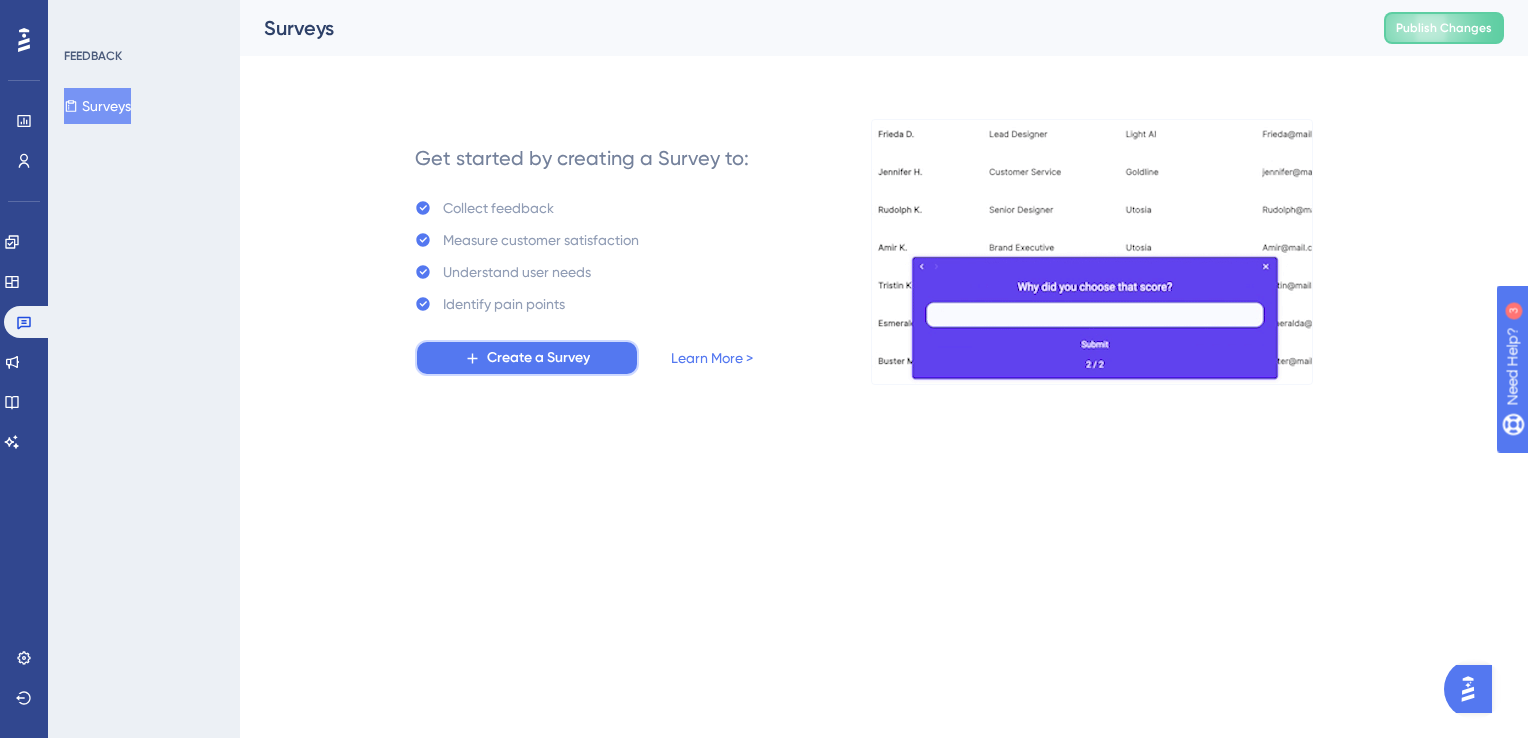 click on "Create a Survey" at bounding box center (538, 358) 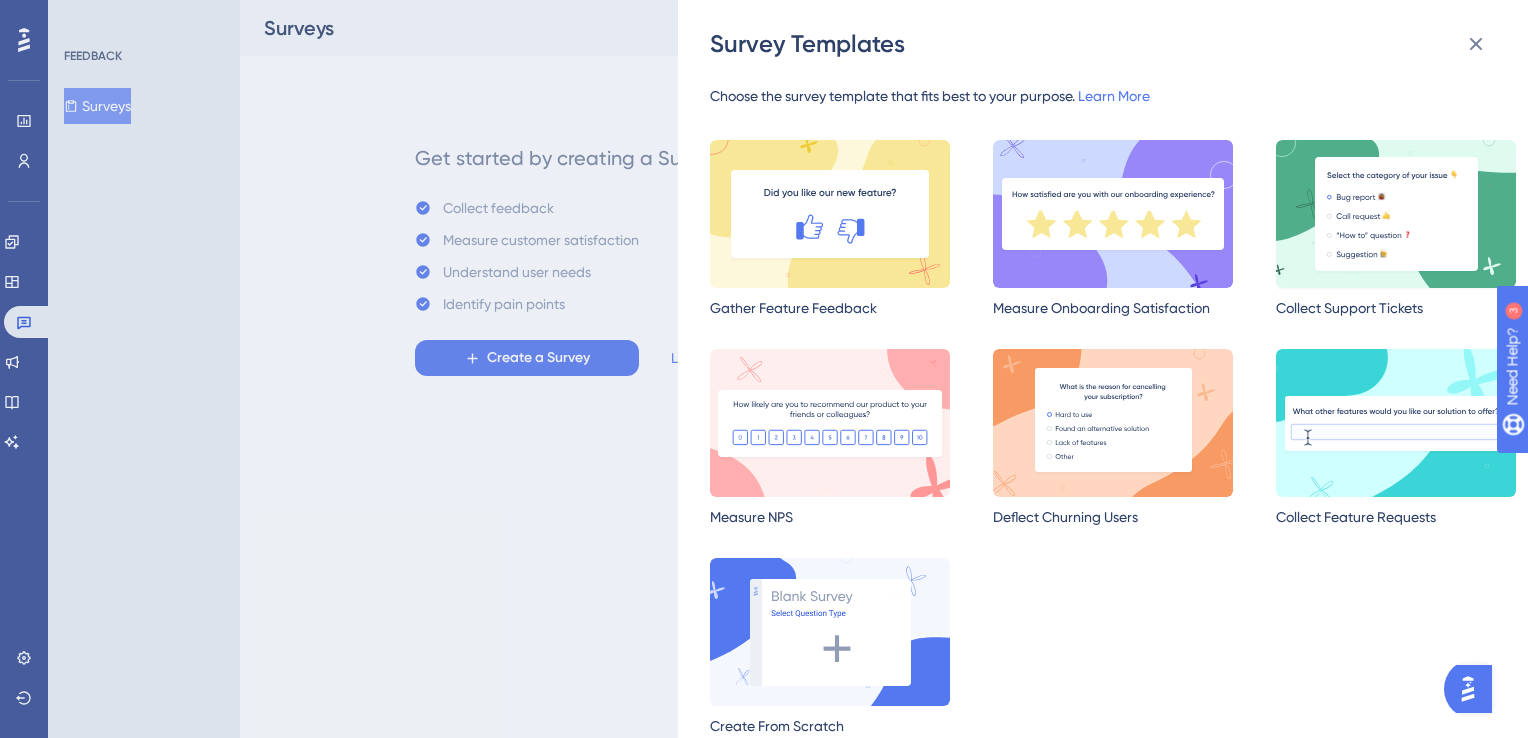 click at bounding box center [1396, 214] 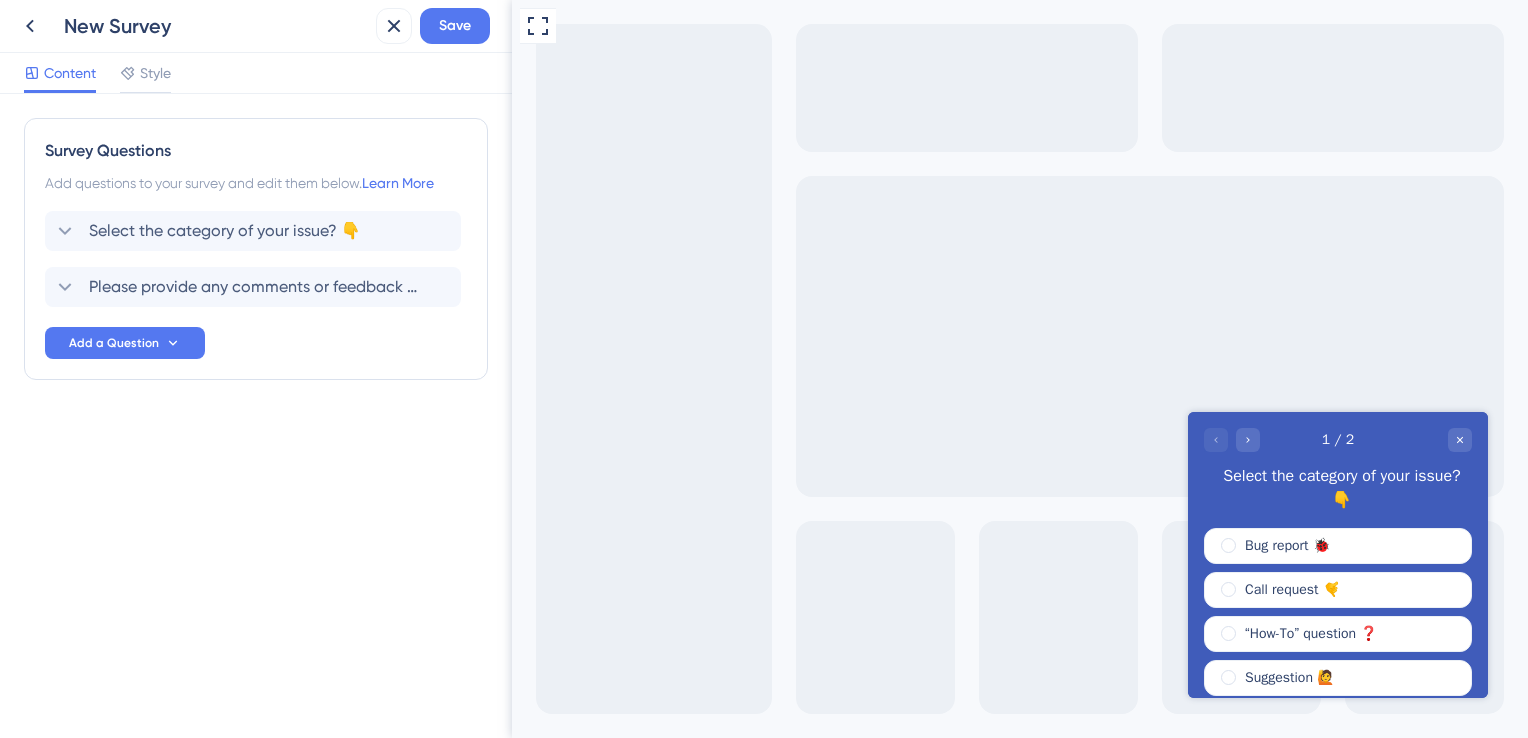 scroll, scrollTop: 0, scrollLeft: 0, axis: both 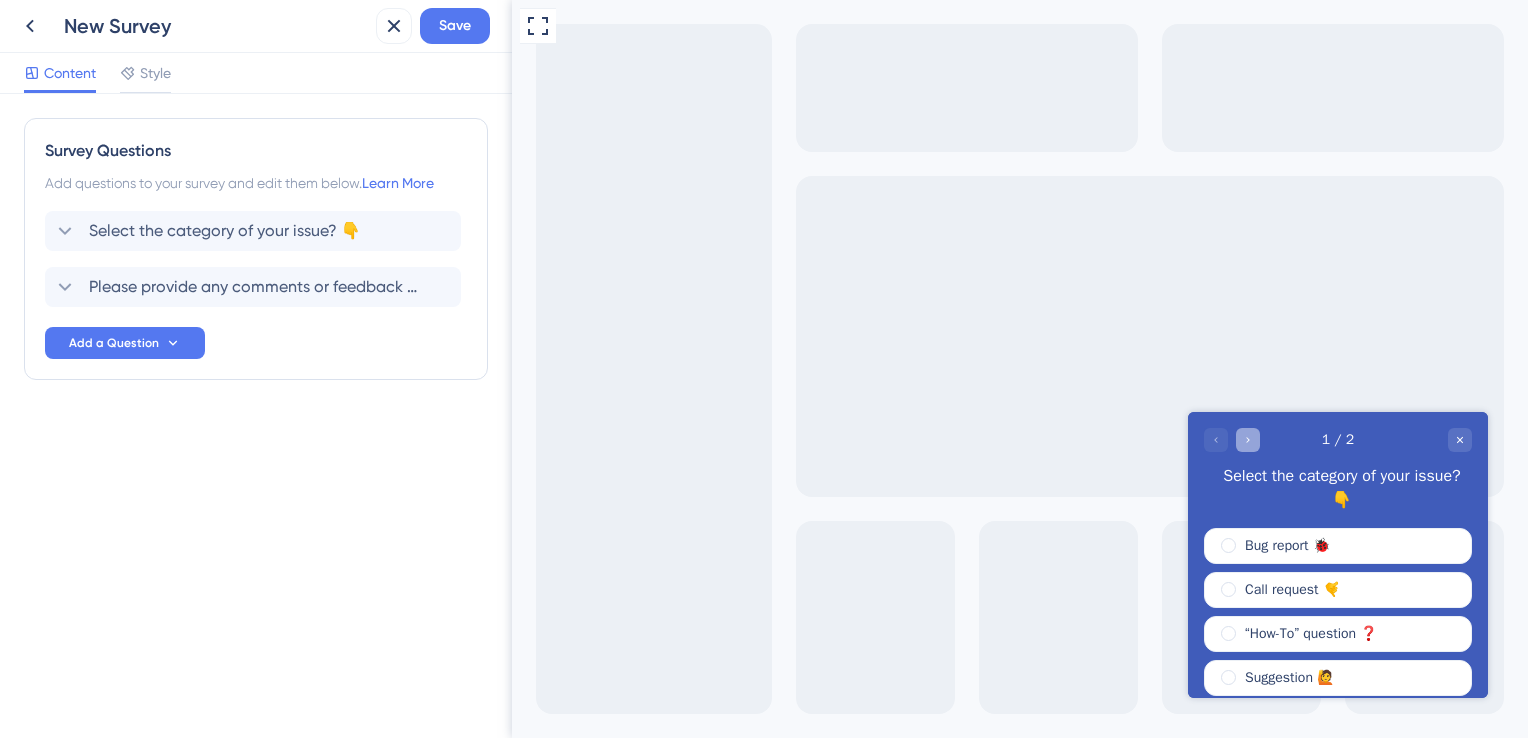 click 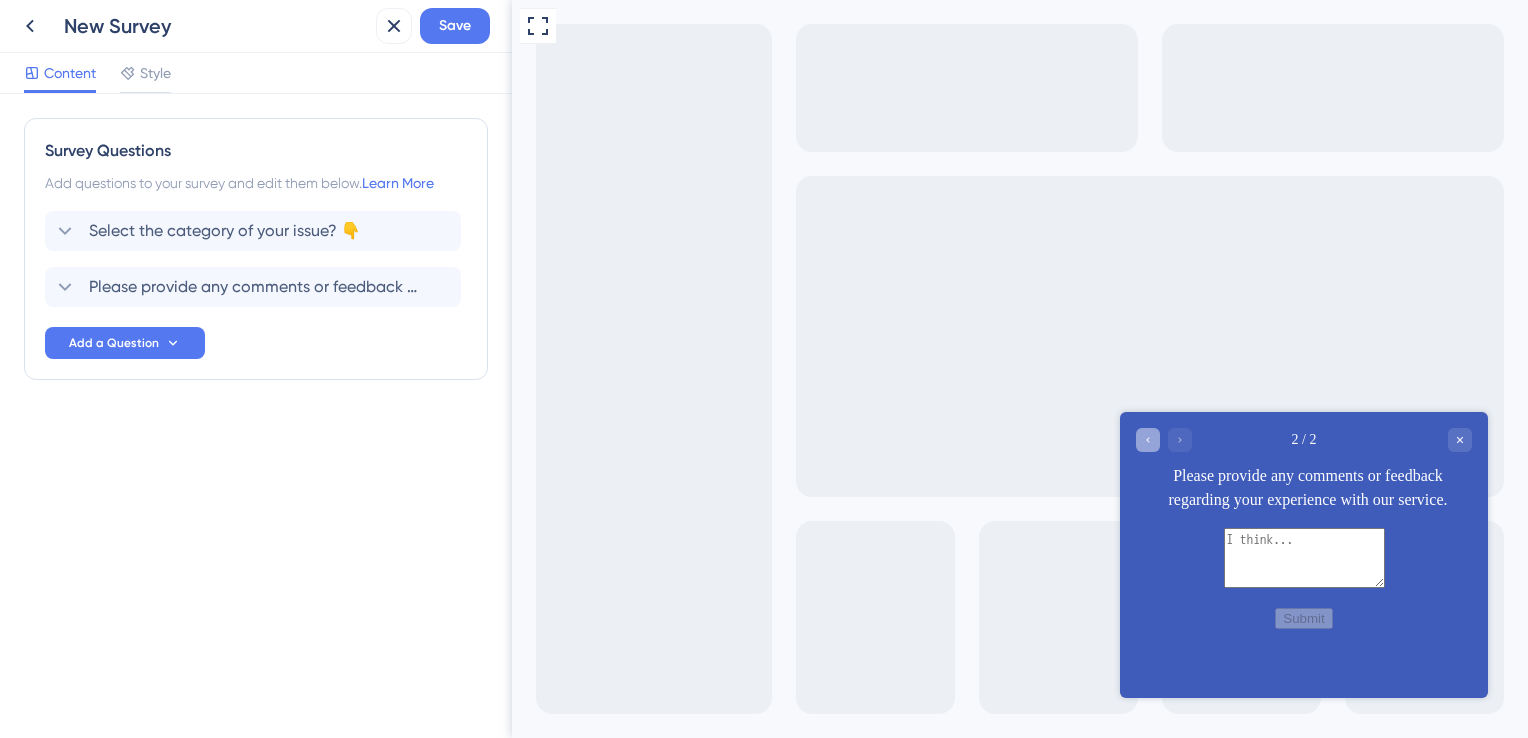 click 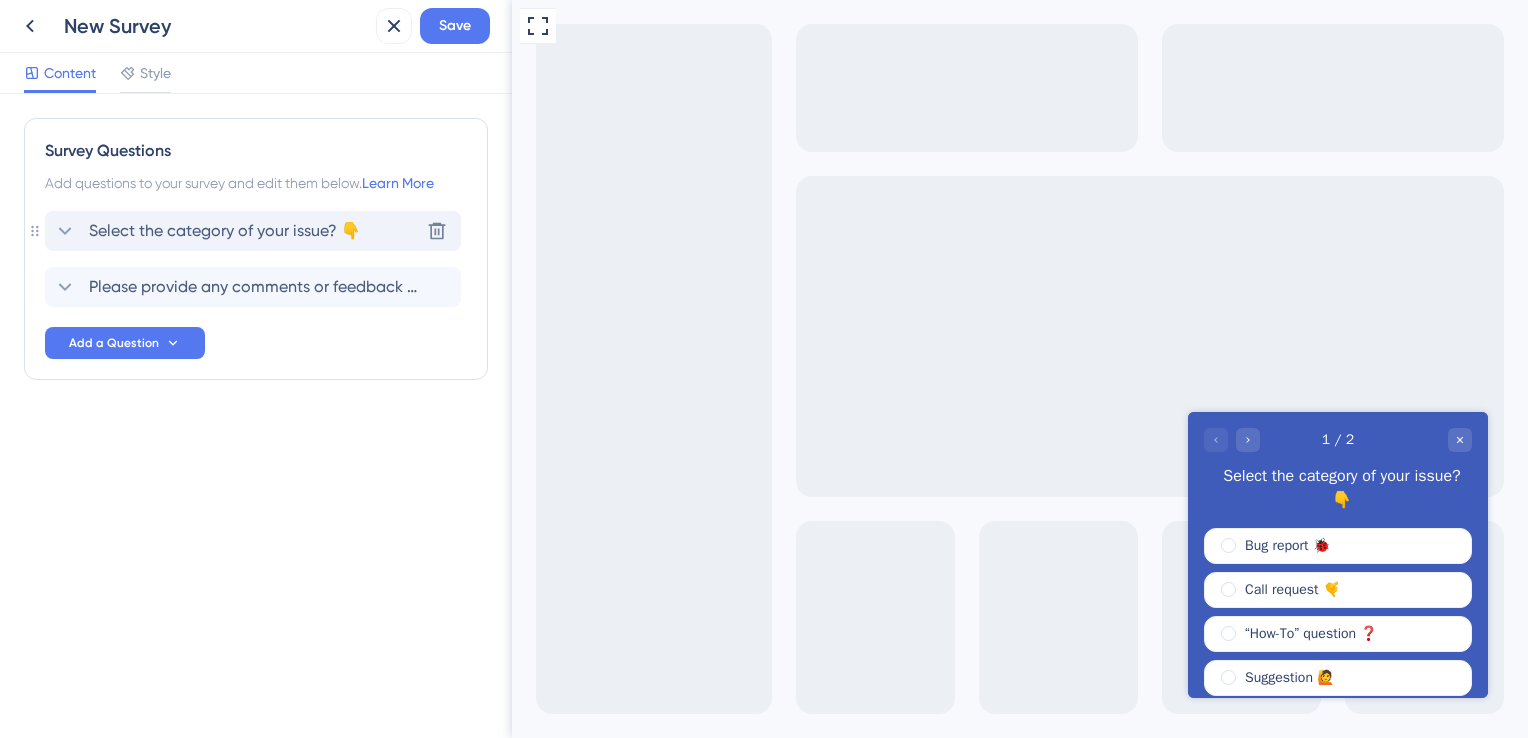 click 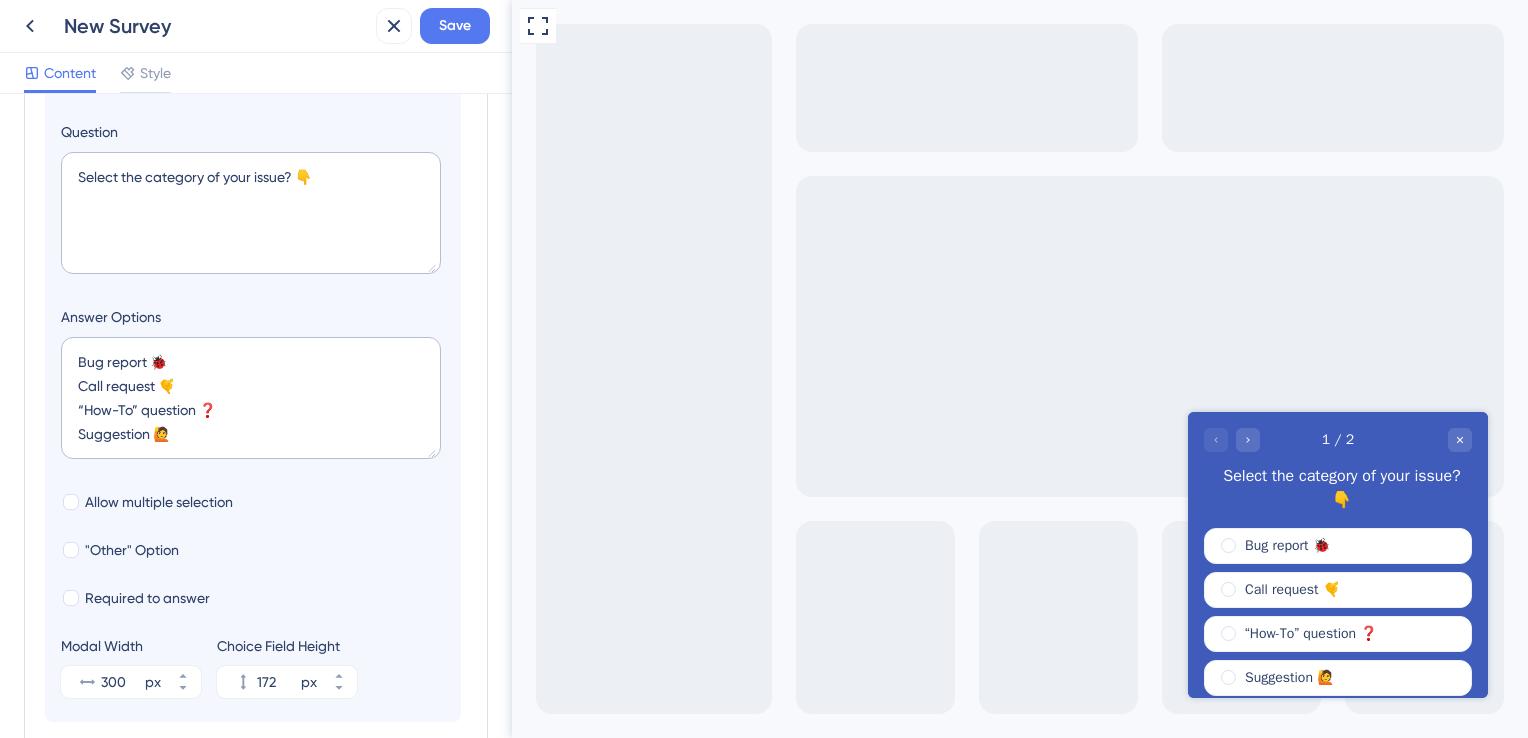 scroll, scrollTop: 264, scrollLeft: 0, axis: vertical 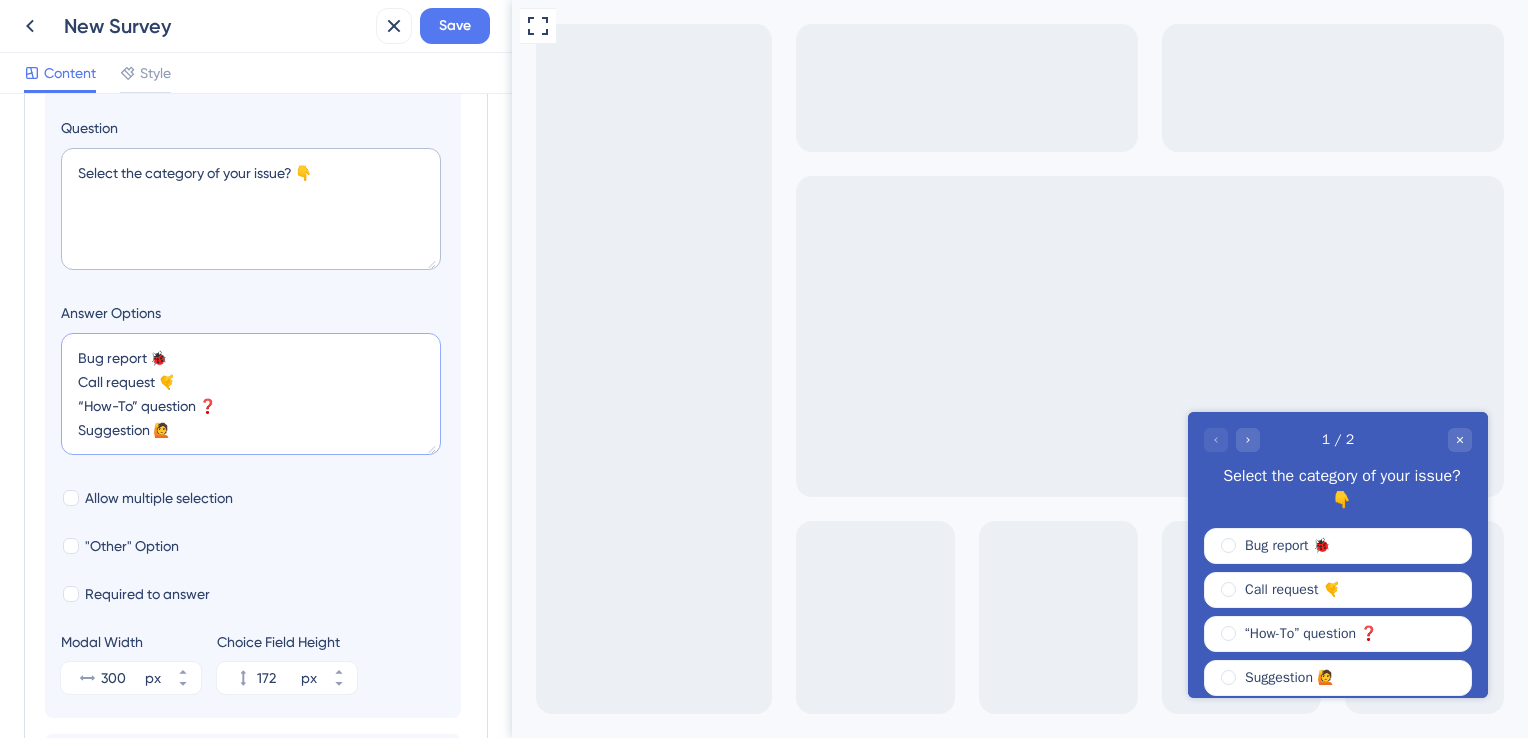 click on "Bug report 🐞
Call request 🤙
“How-To” question ❓
Suggestion 🙋" at bounding box center (251, 394) 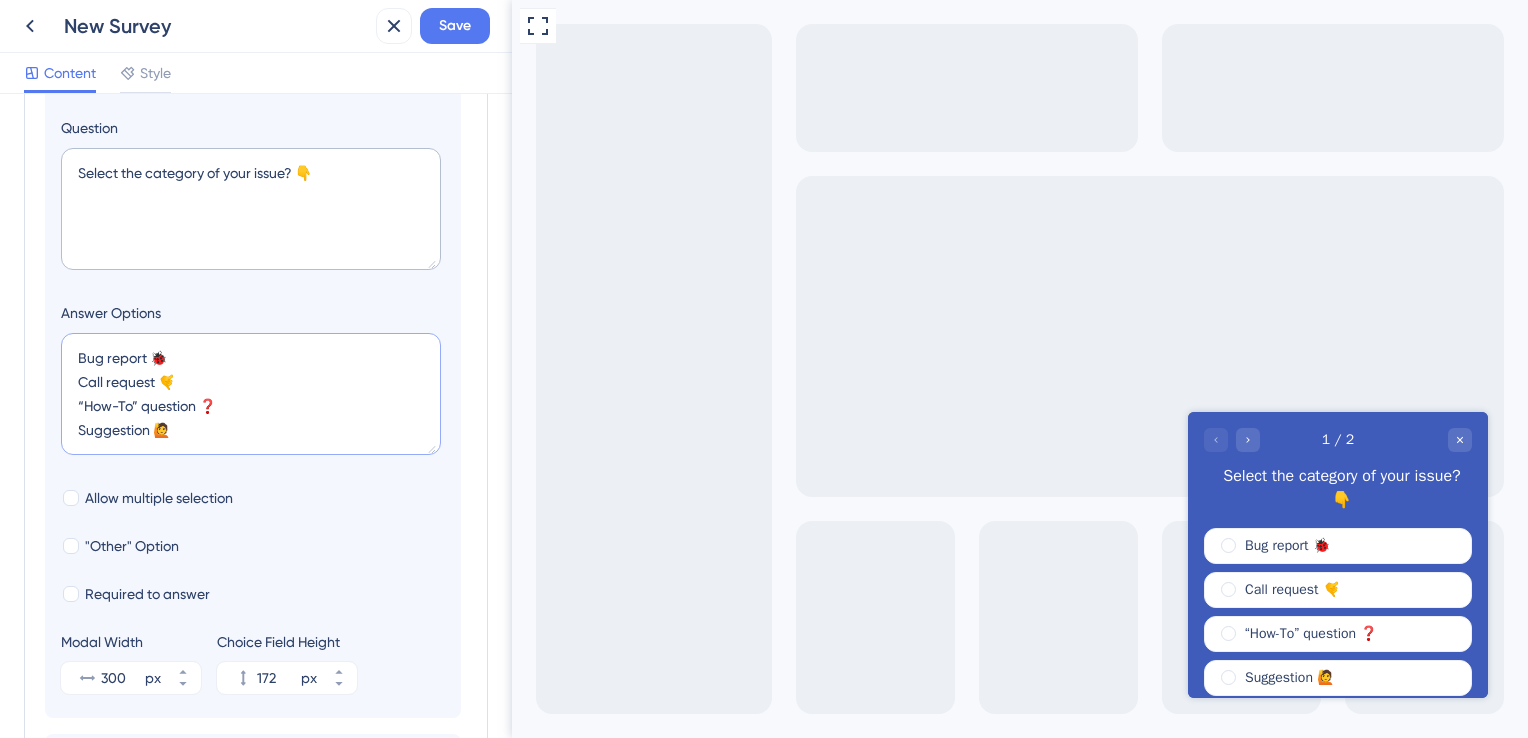 click on "Bug report 🐞
Call request 🤙
“How-To” question ❓
Suggestion 🙋" at bounding box center (251, 394) 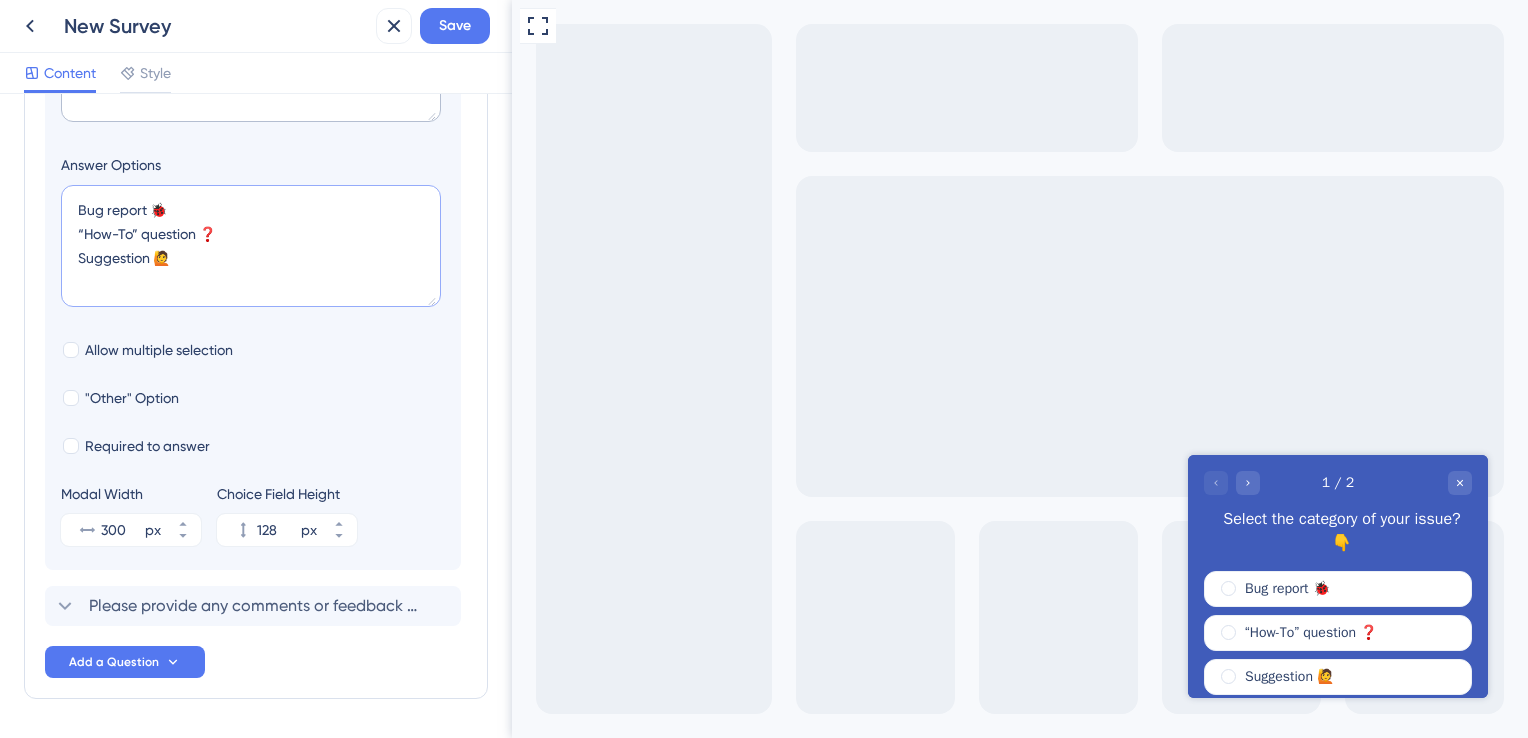 scroll, scrollTop: 0, scrollLeft: 0, axis: both 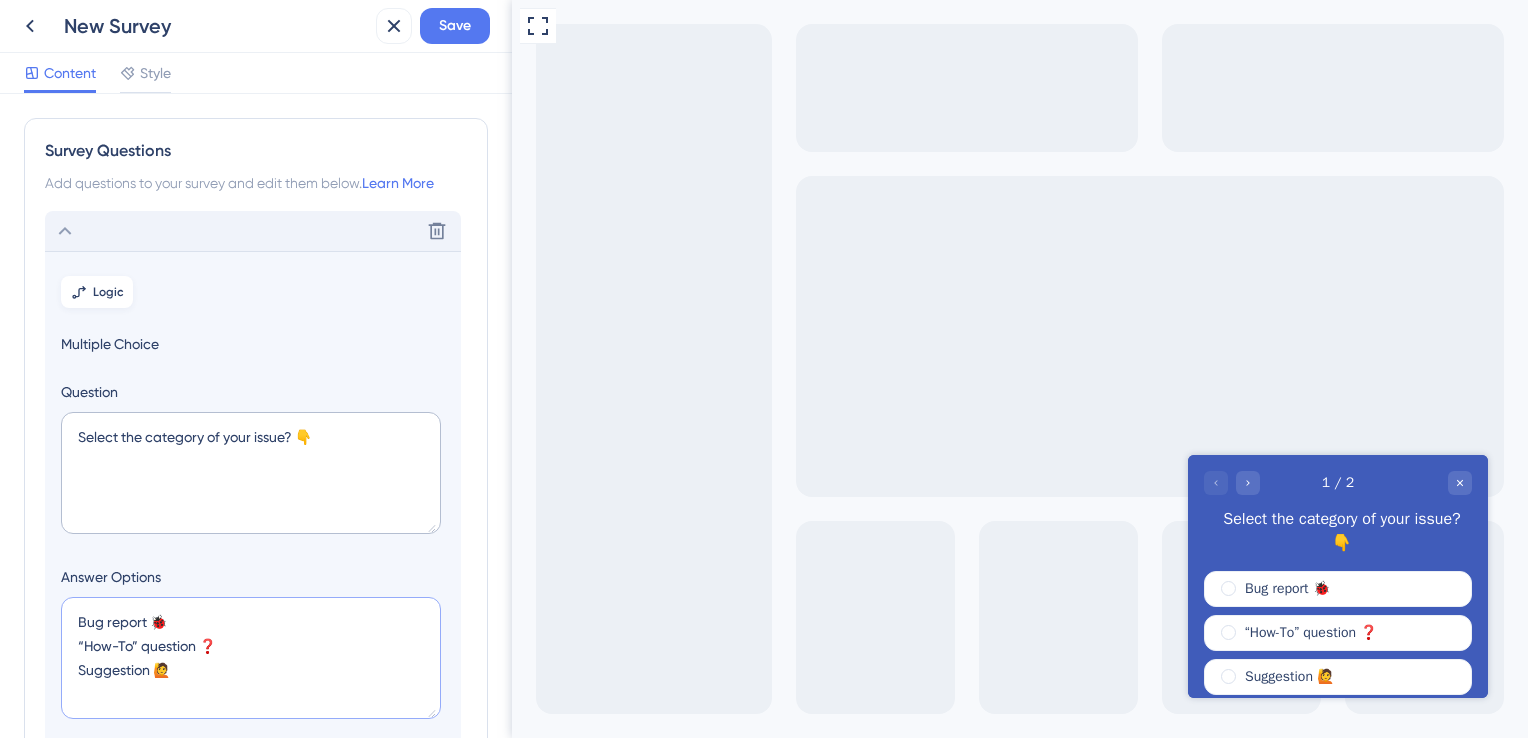 type on "Bug report 🐞
“How-To” question ❓
Suggestion 🙋" 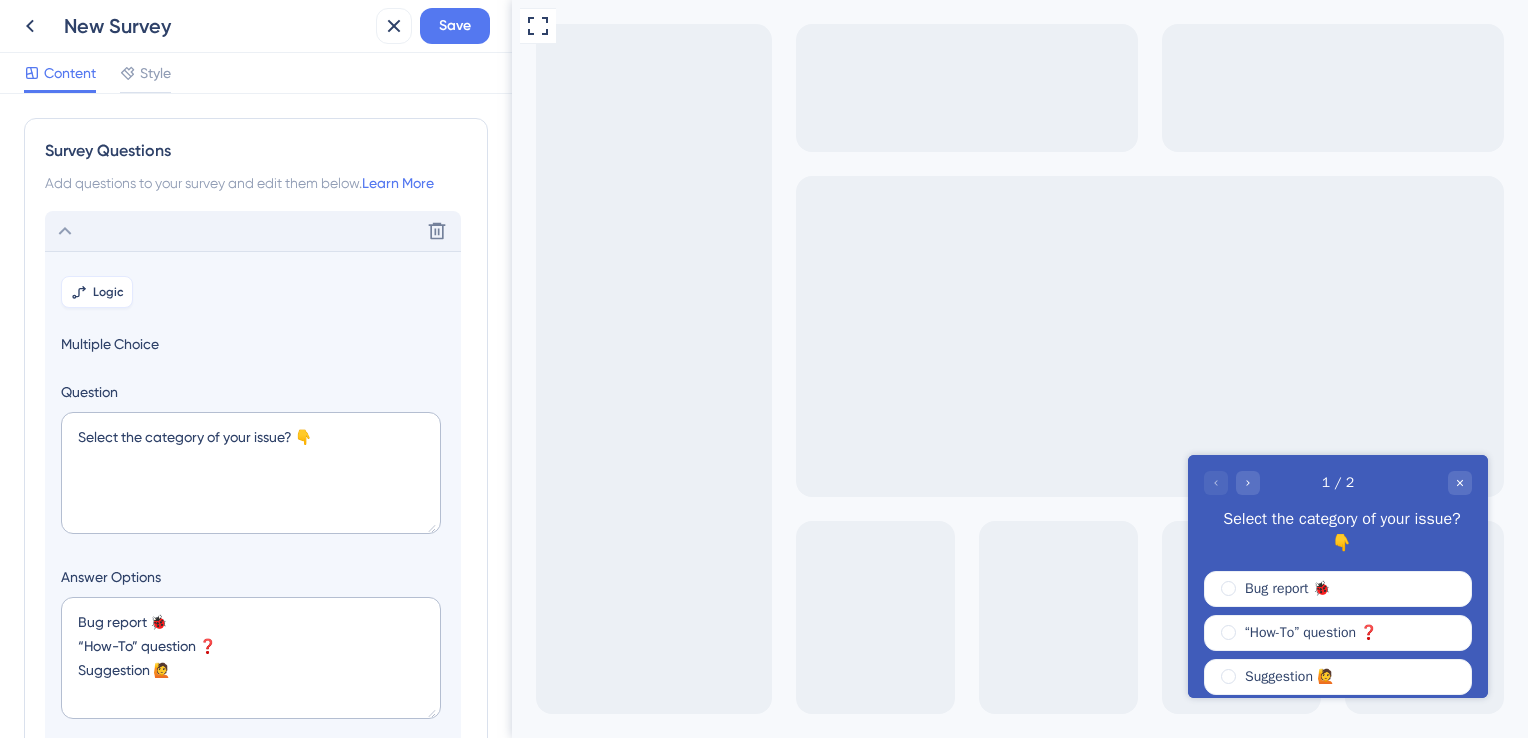 click on "Logic" at bounding box center (108, 292) 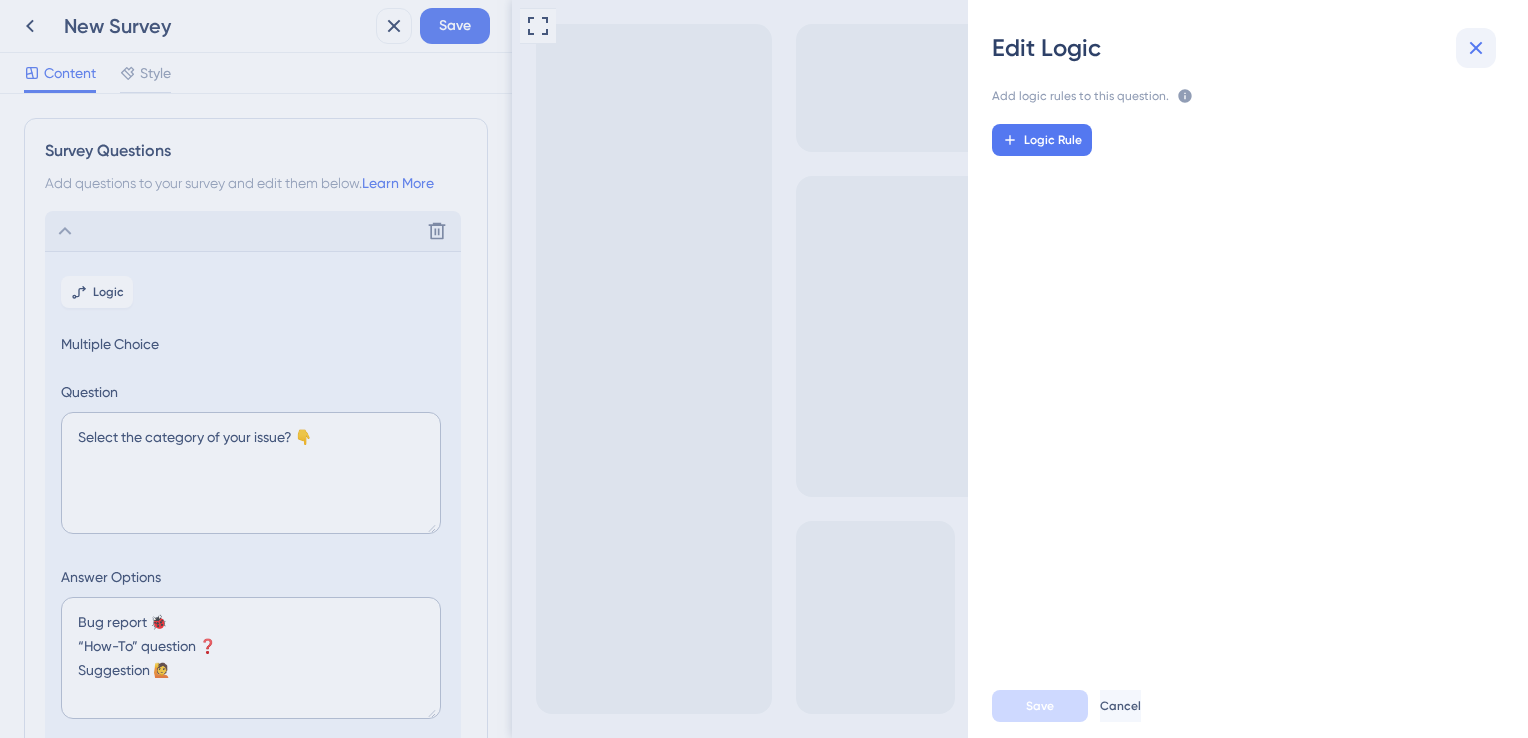 click 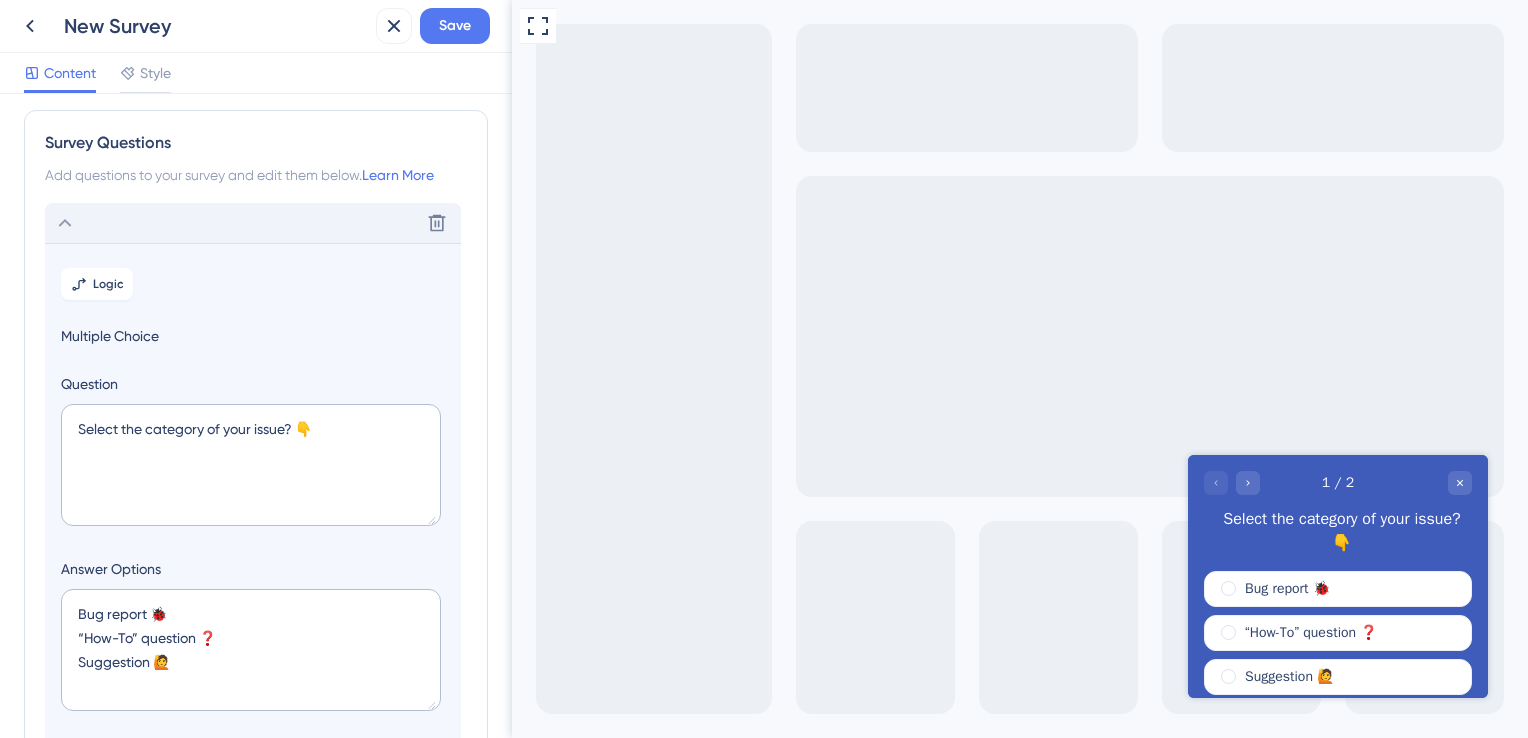 scroll, scrollTop: 8, scrollLeft: 0, axis: vertical 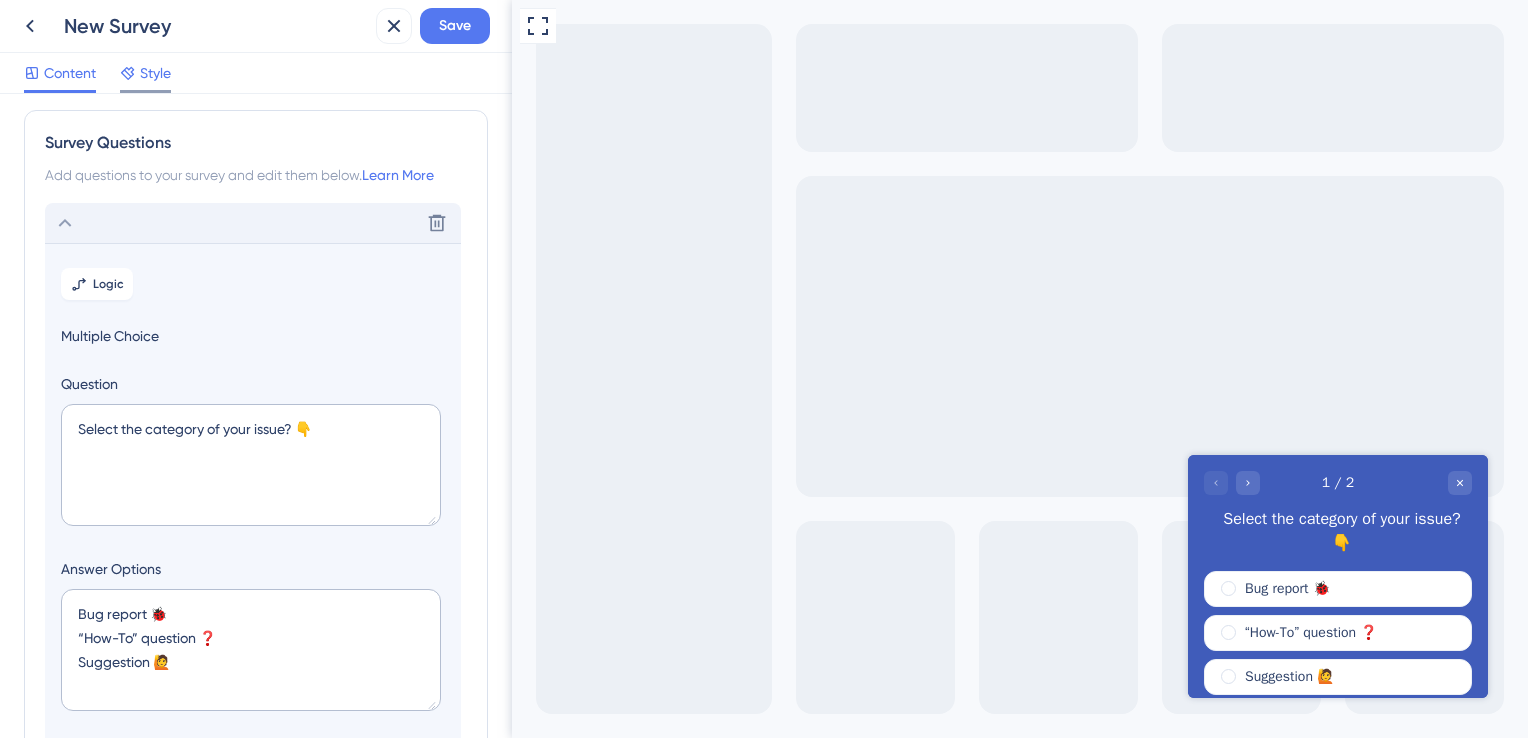 click on "Style" at bounding box center (155, 73) 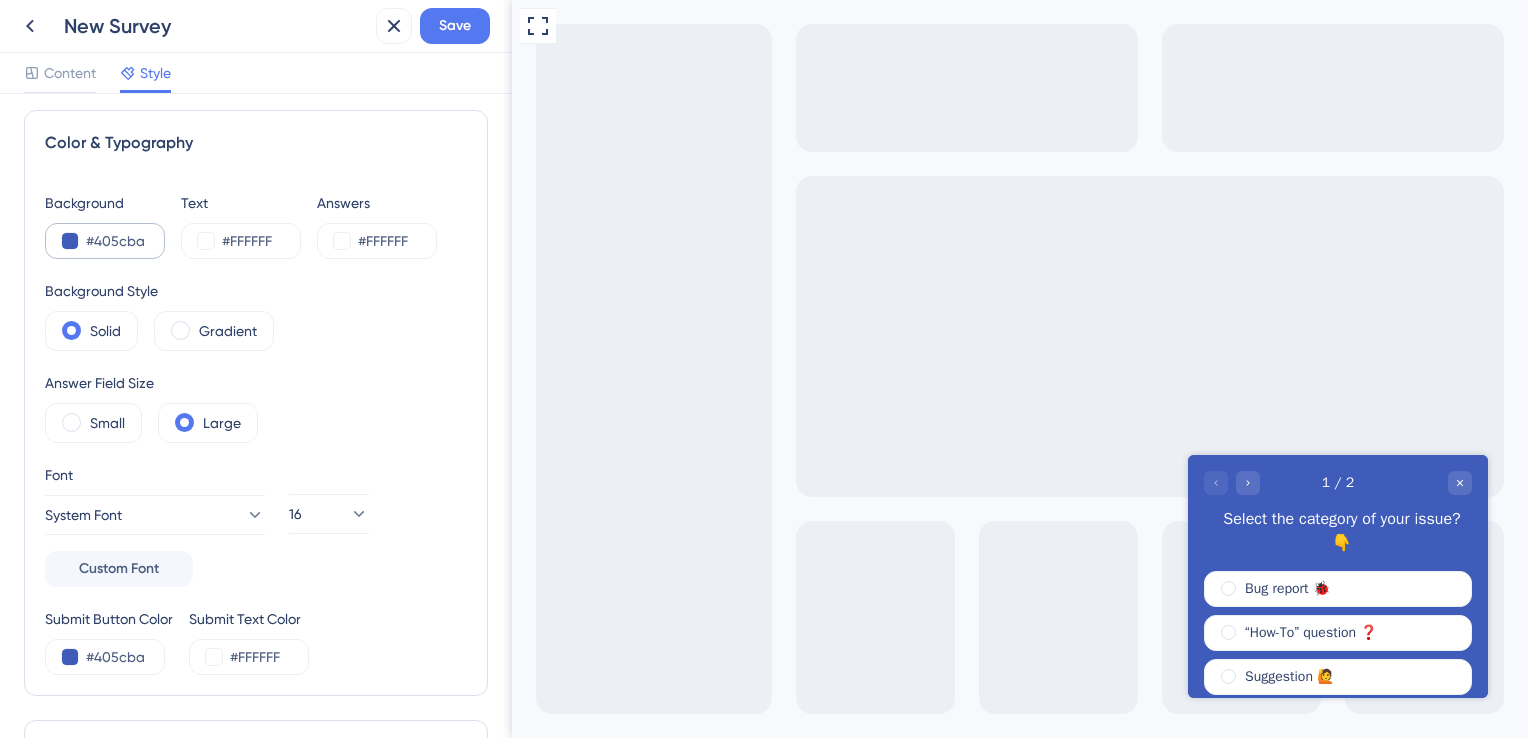scroll, scrollTop: 0, scrollLeft: 0, axis: both 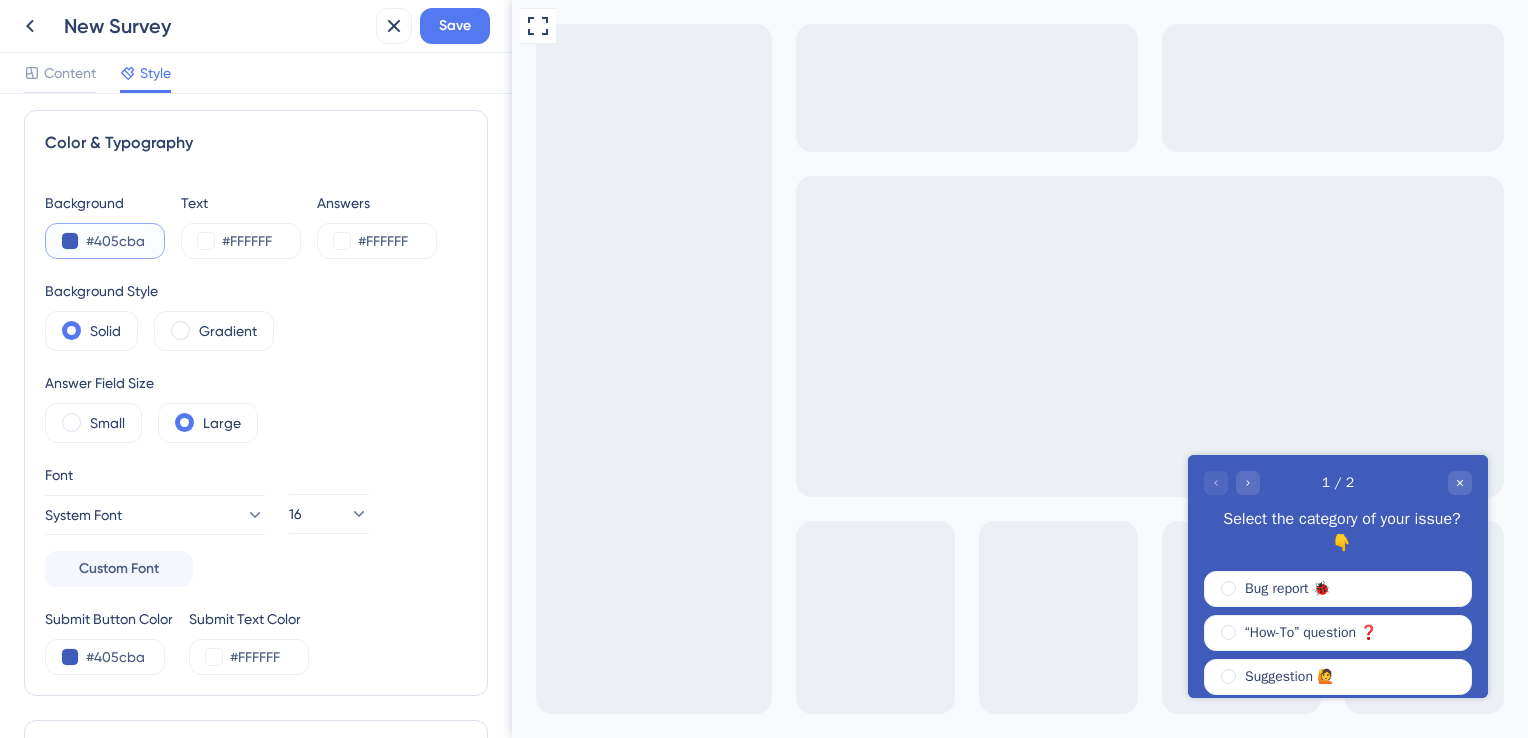 click on "#405cba" at bounding box center (127, 241) 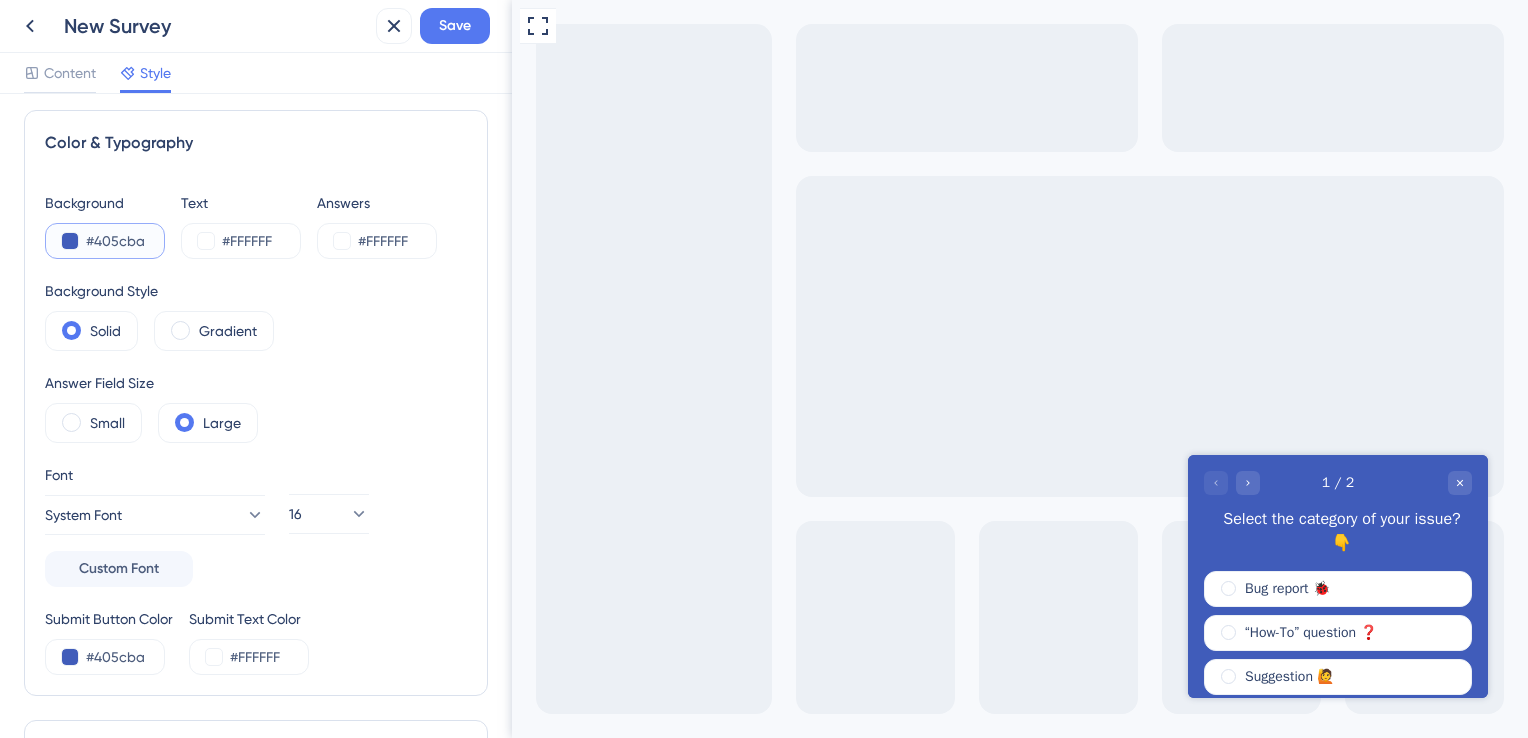 type on "#014779" 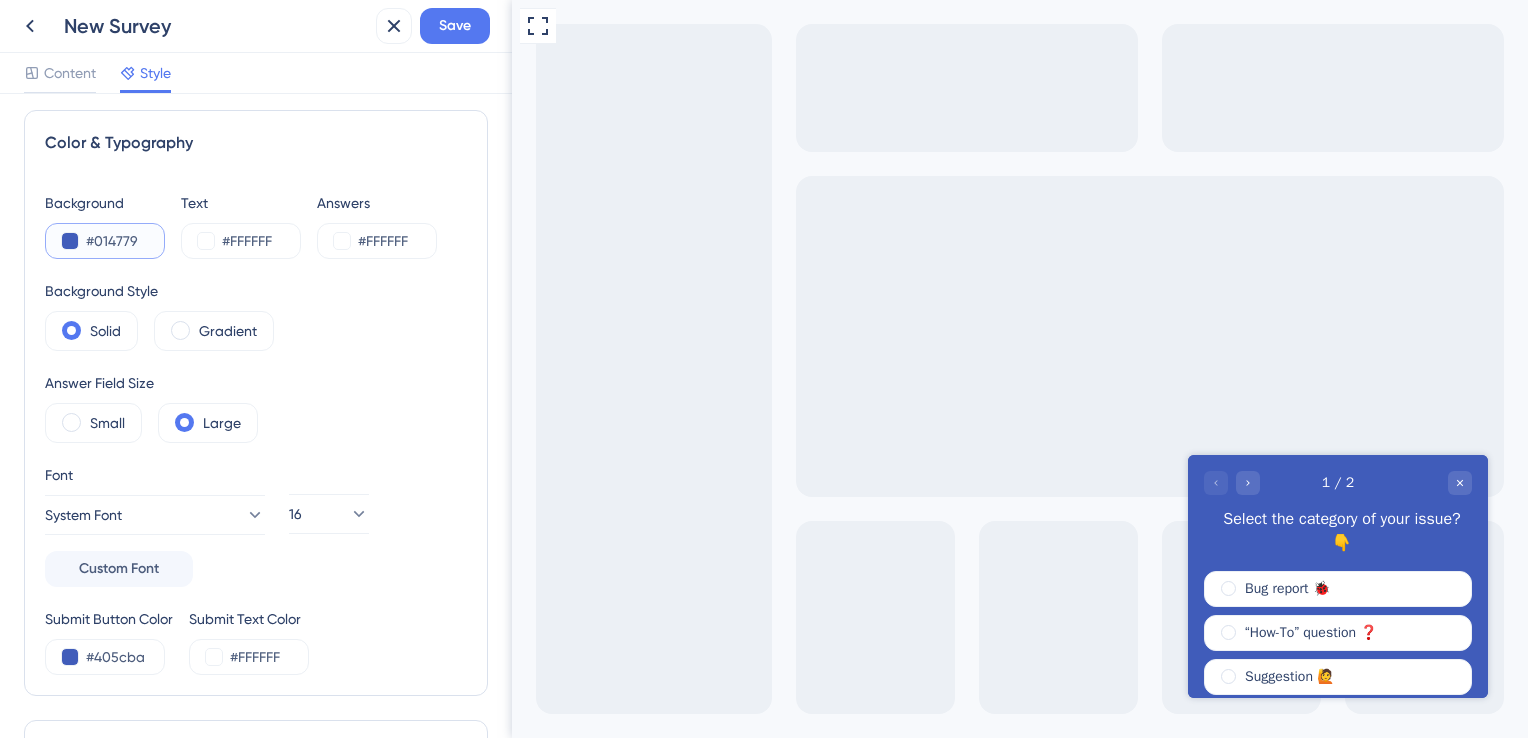type on "#014779" 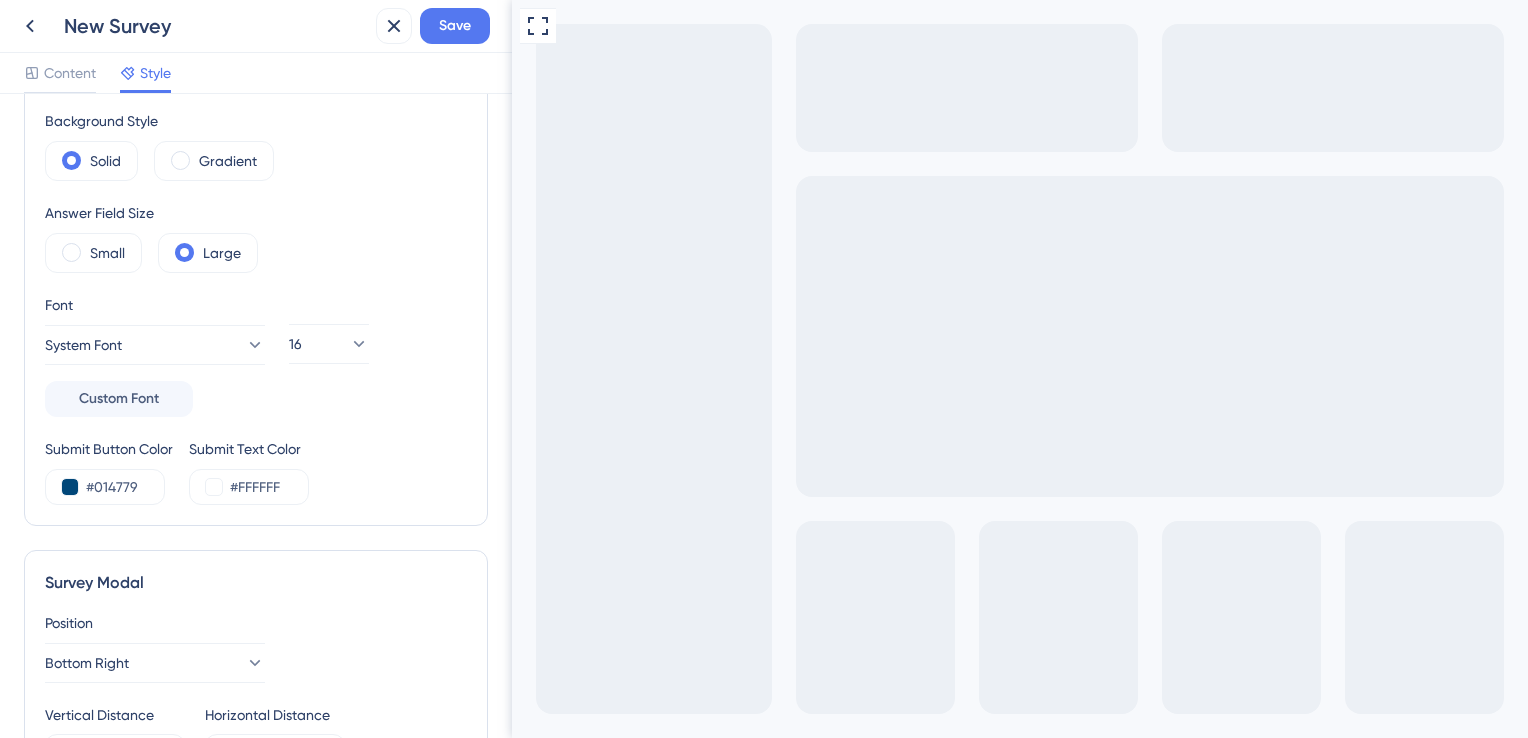 scroll, scrollTop: 191, scrollLeft: 0, axis: vertical 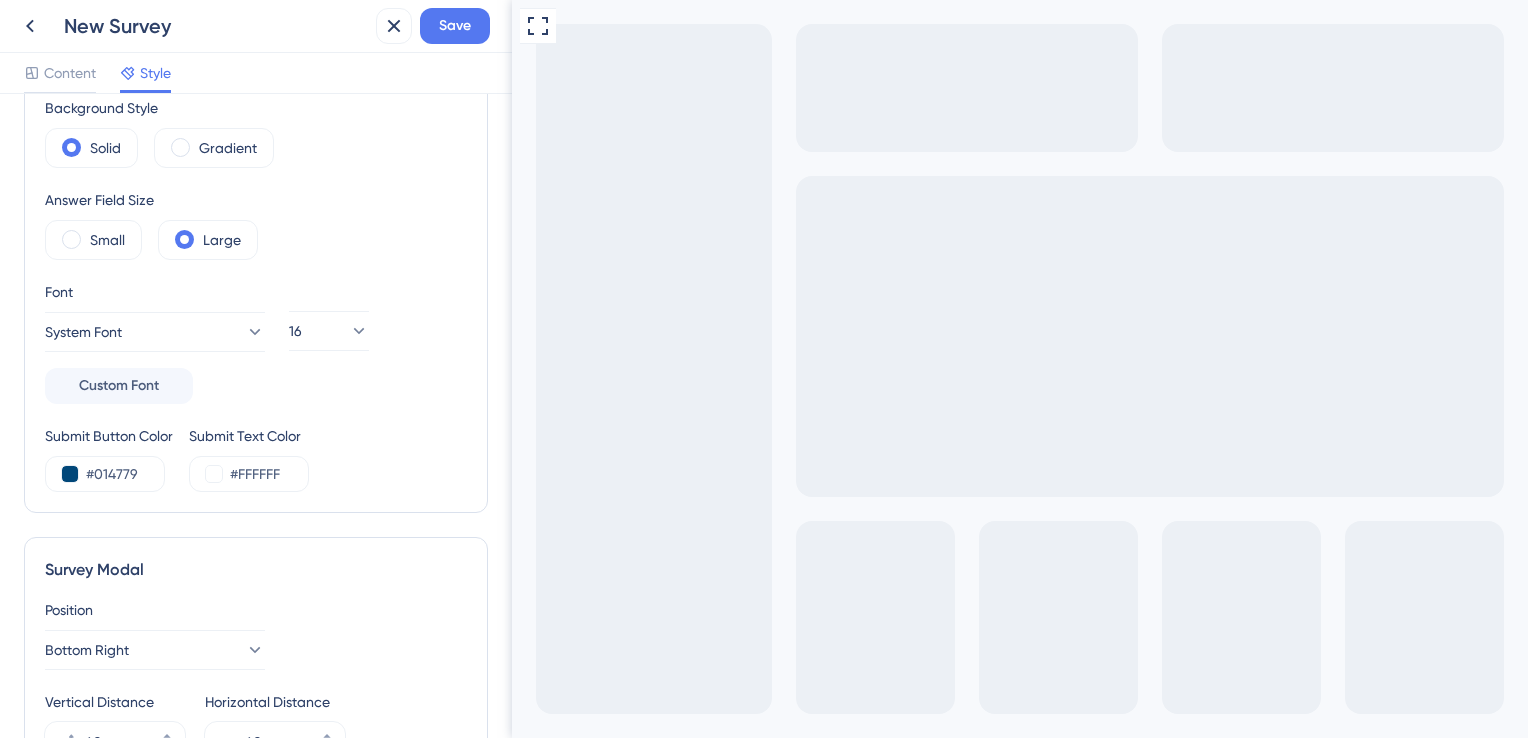 type on "#014779" 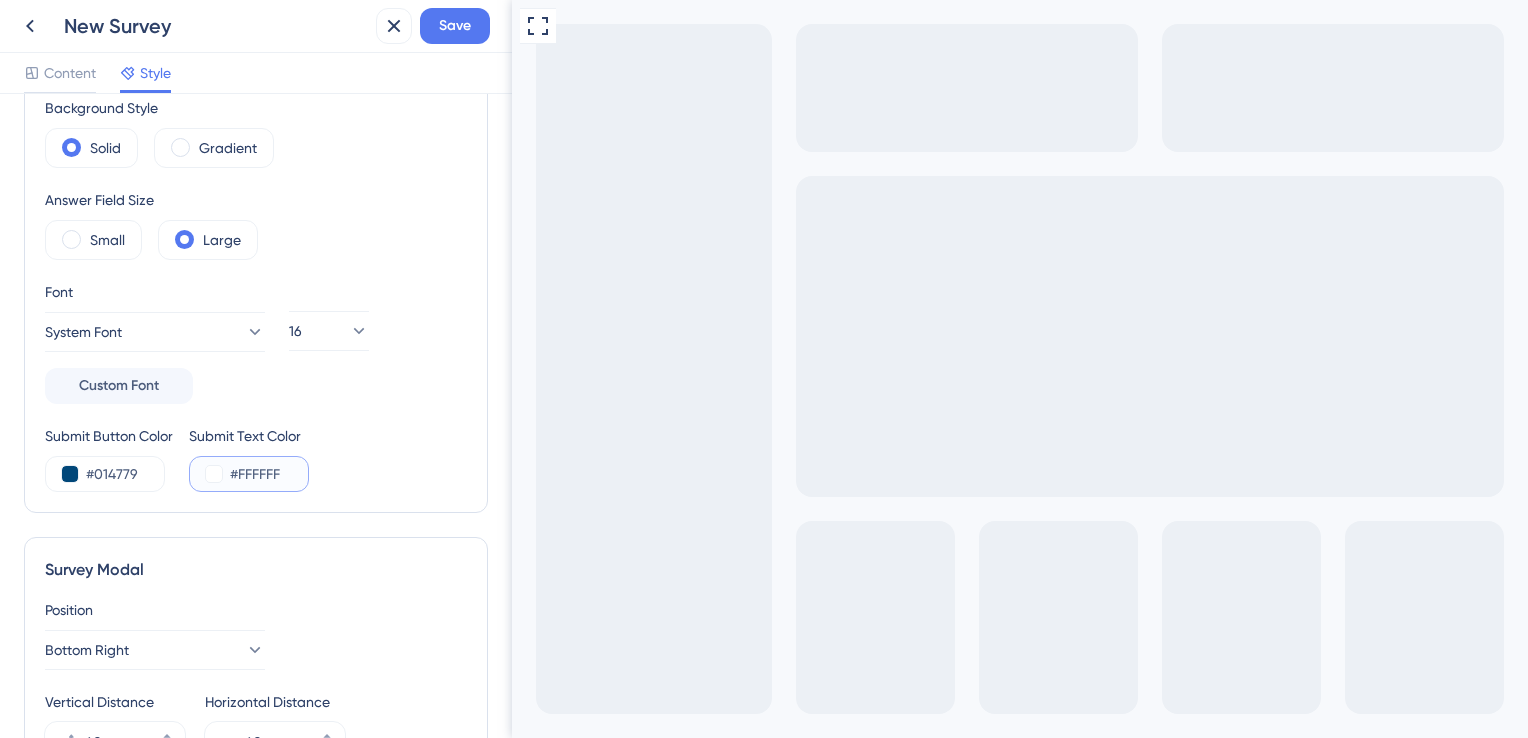 click on "#FFFFFF" at bounding box center [271, 474] 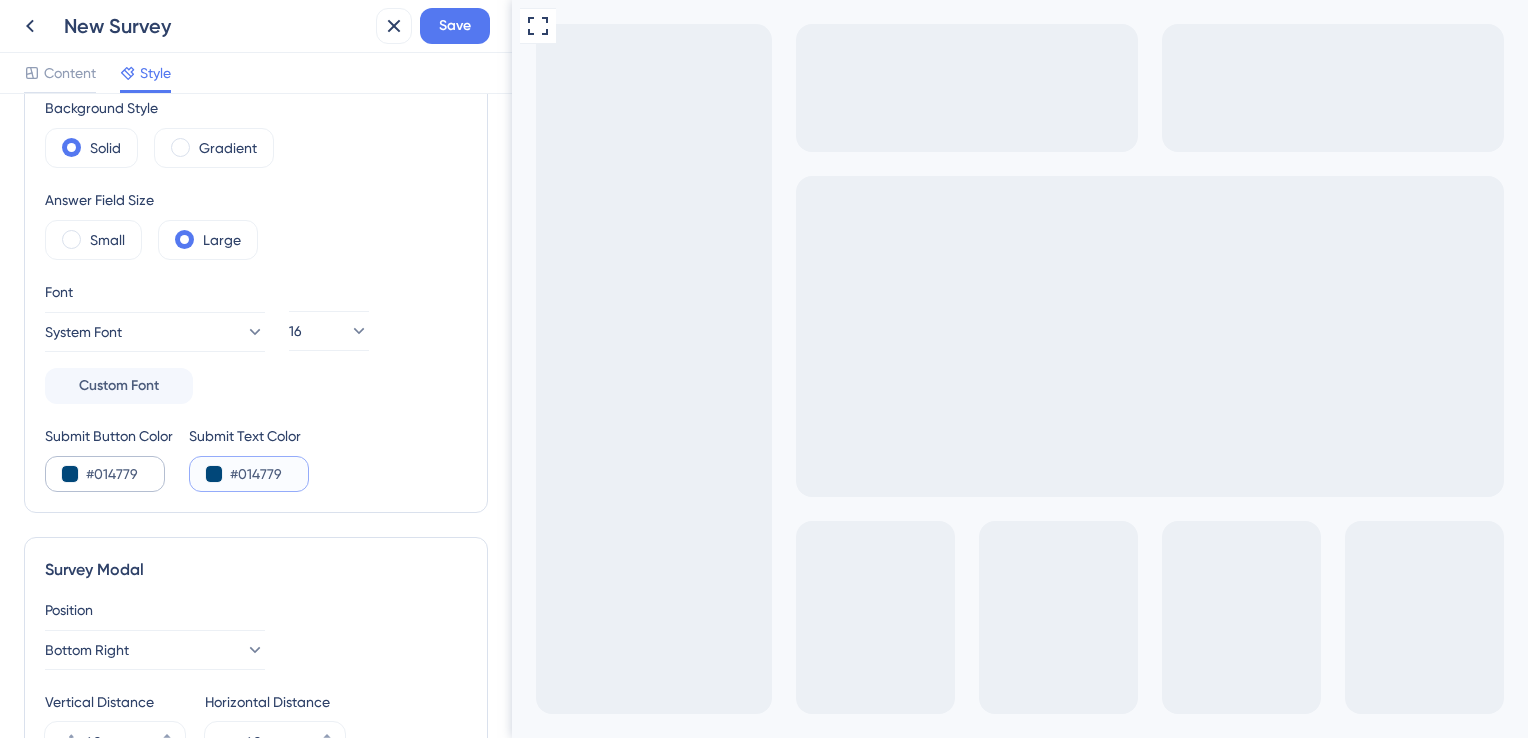 type on "#014779" 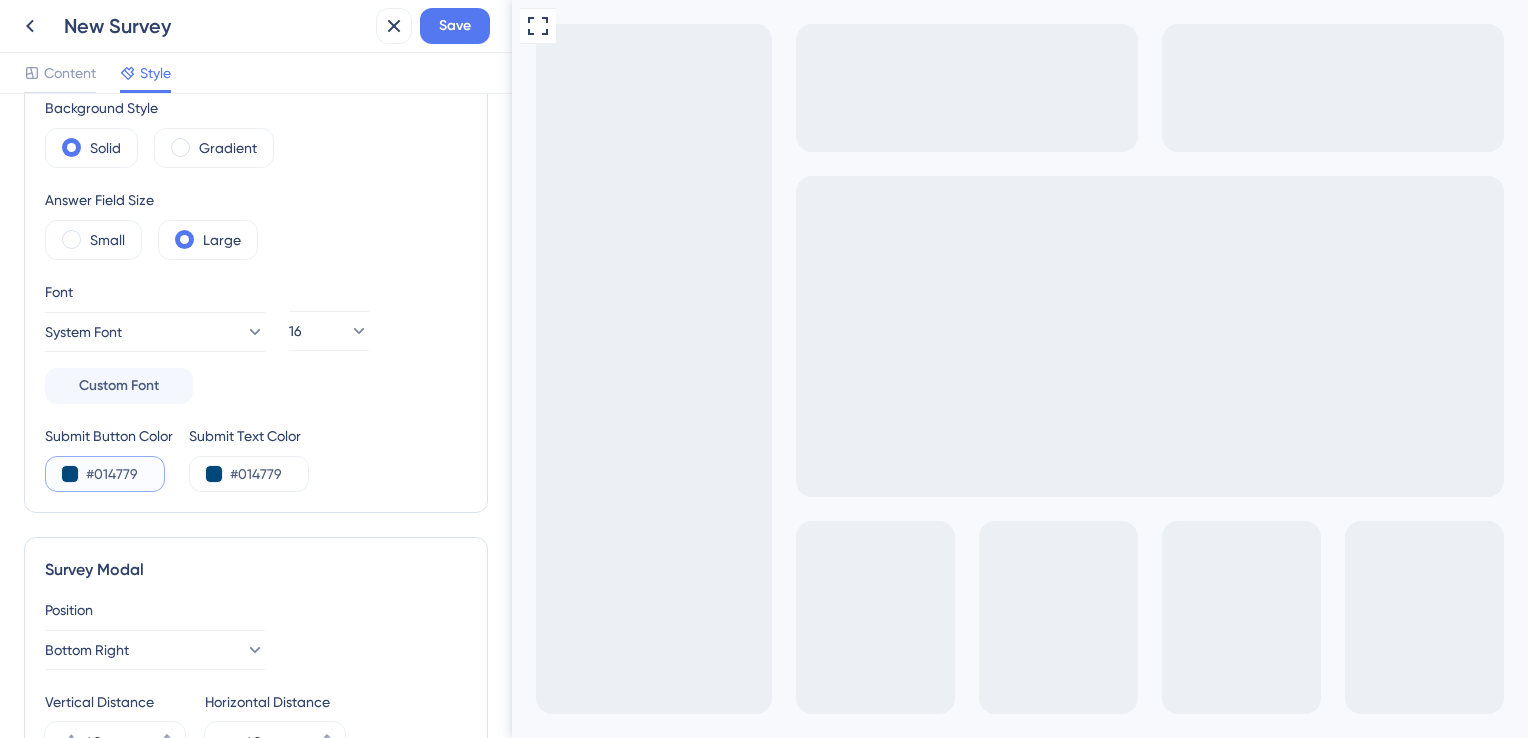 click on "#014779" at bounding box center [127, 474] 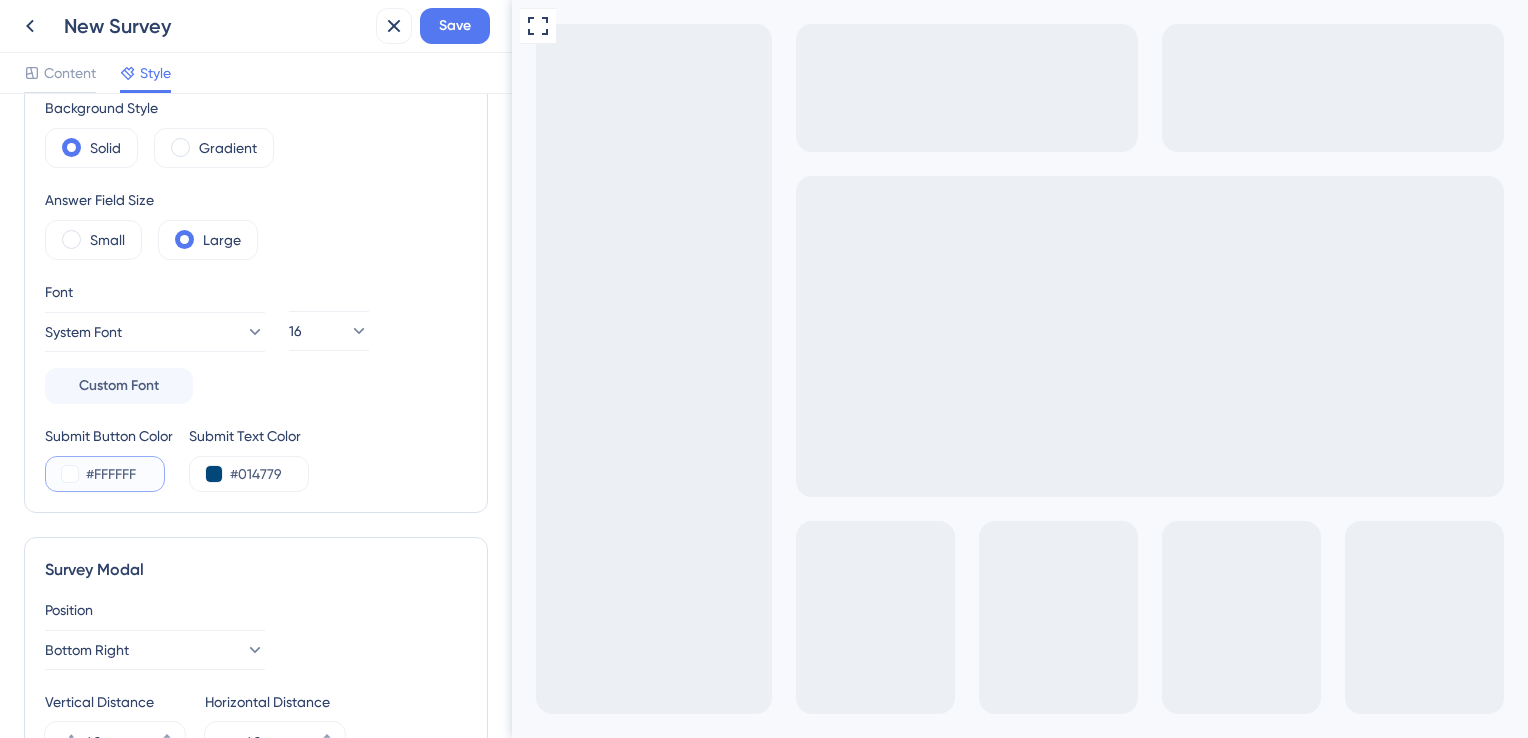 type on "#FFFFFF" 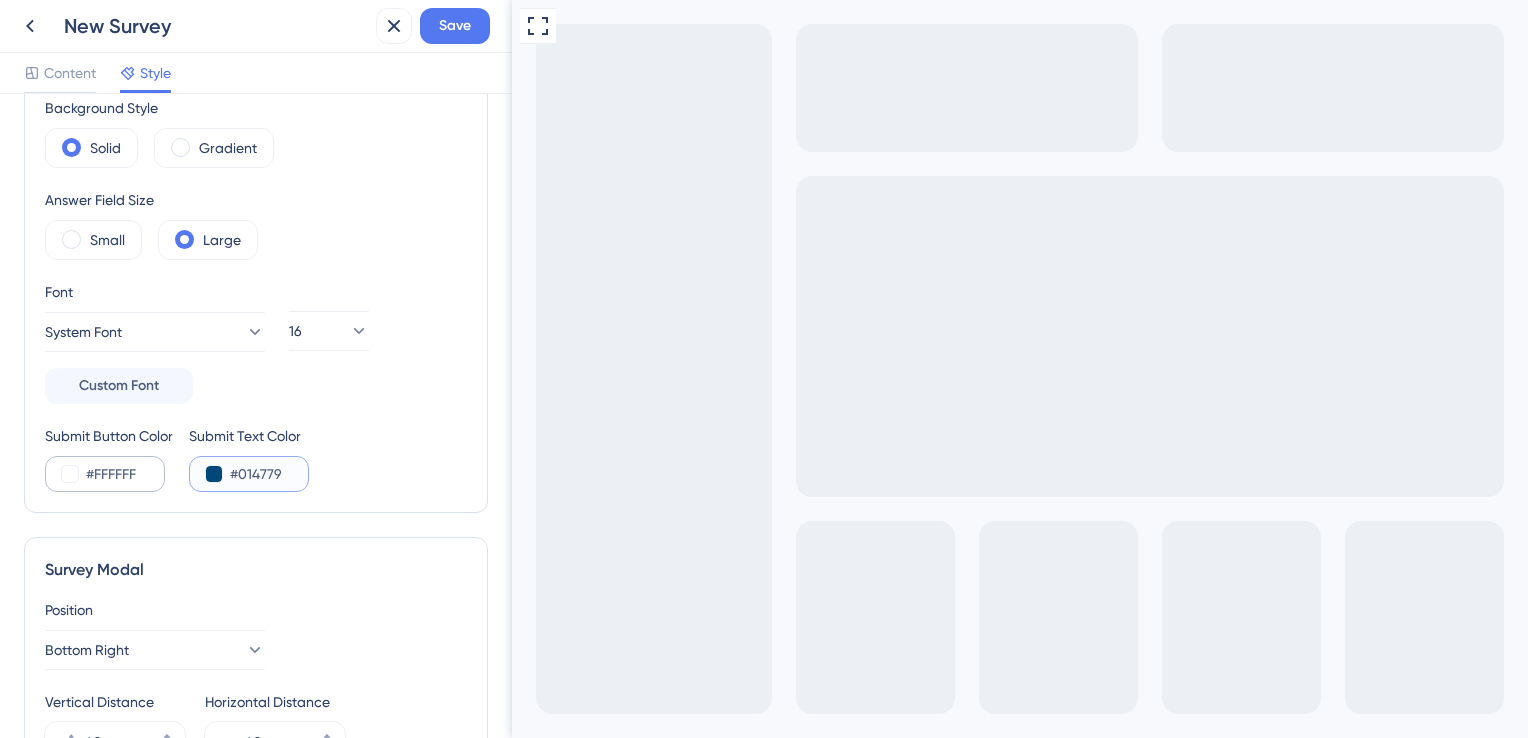 type 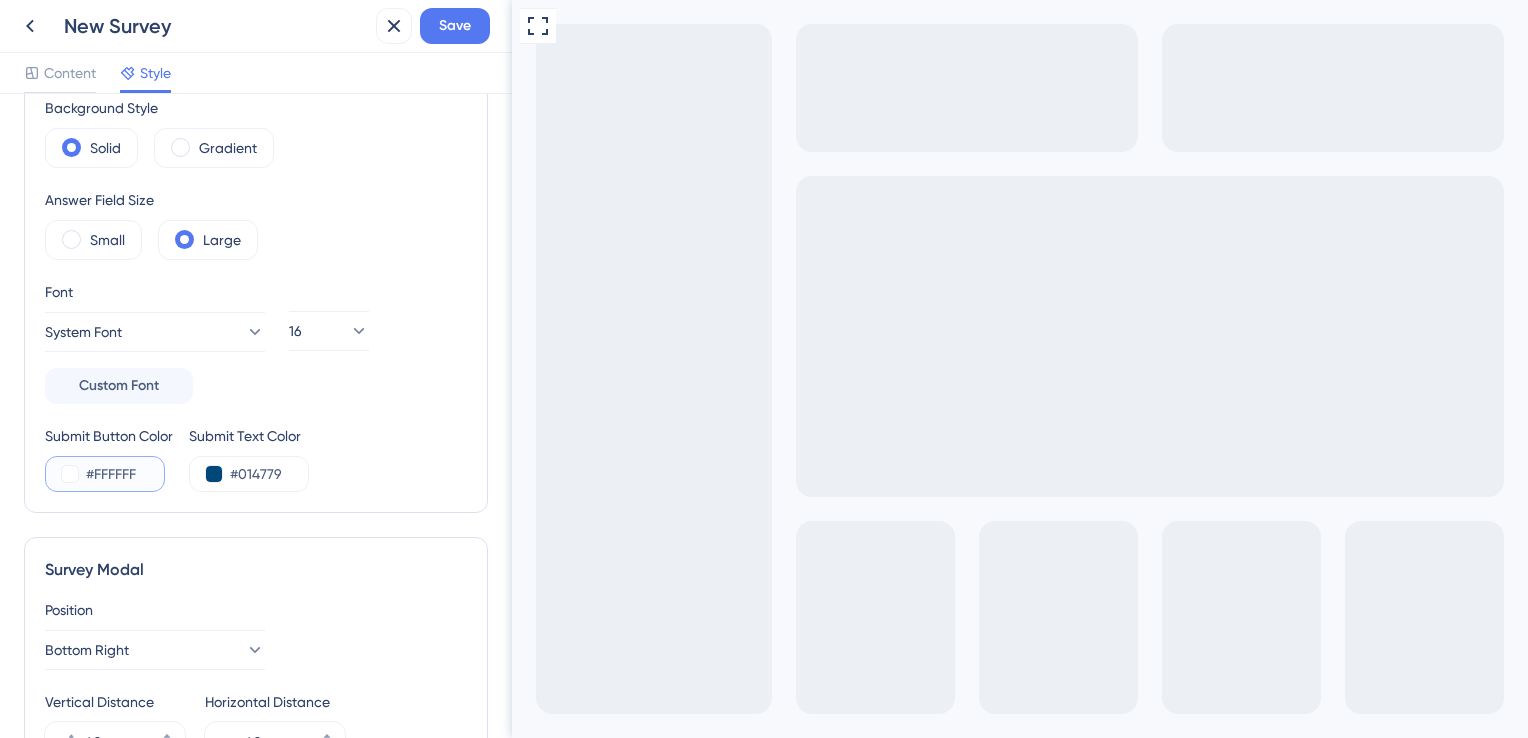 click on "#FFFFFF" at bounding box center (127, 474) 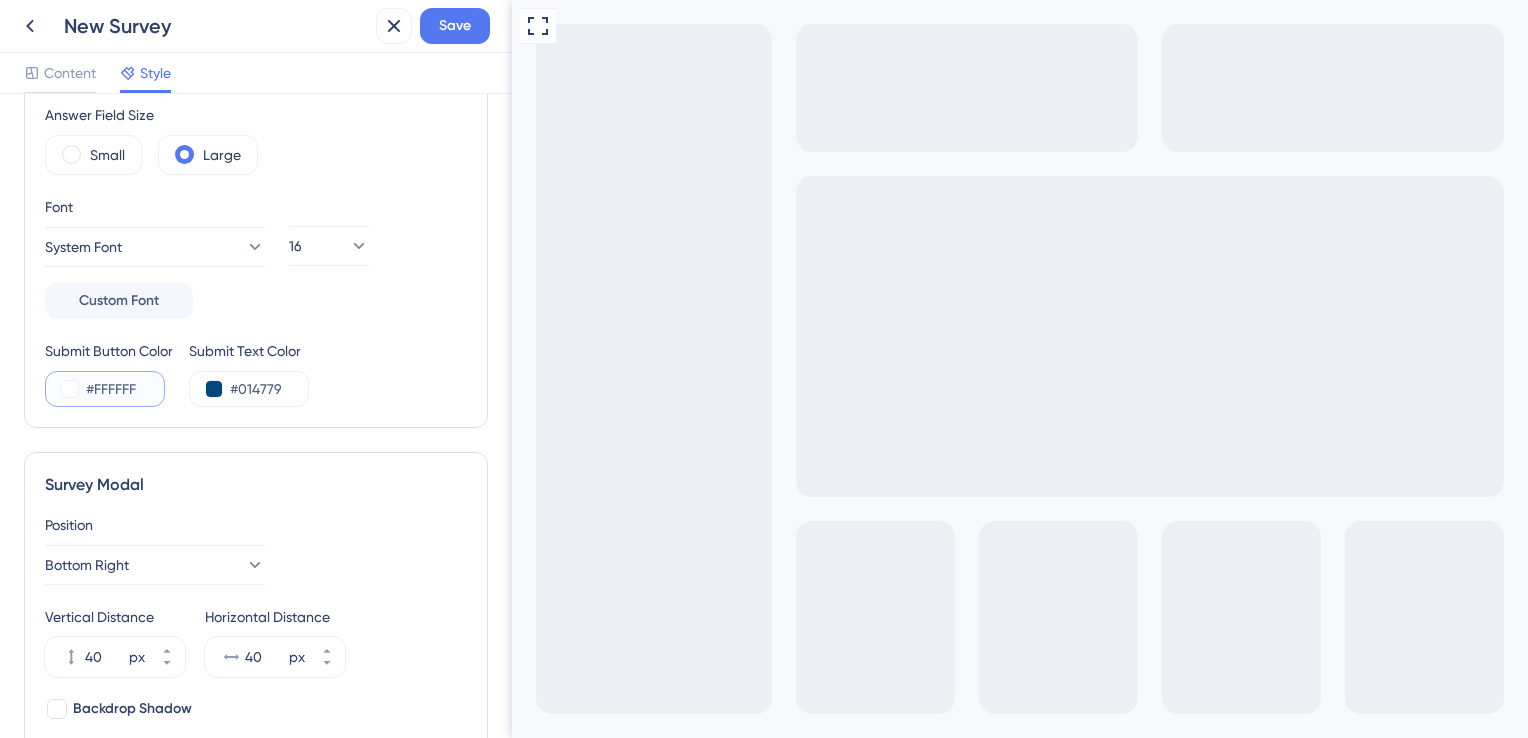 scroll, scrollTop: 276, scrollLeft: 0, axis: vertical 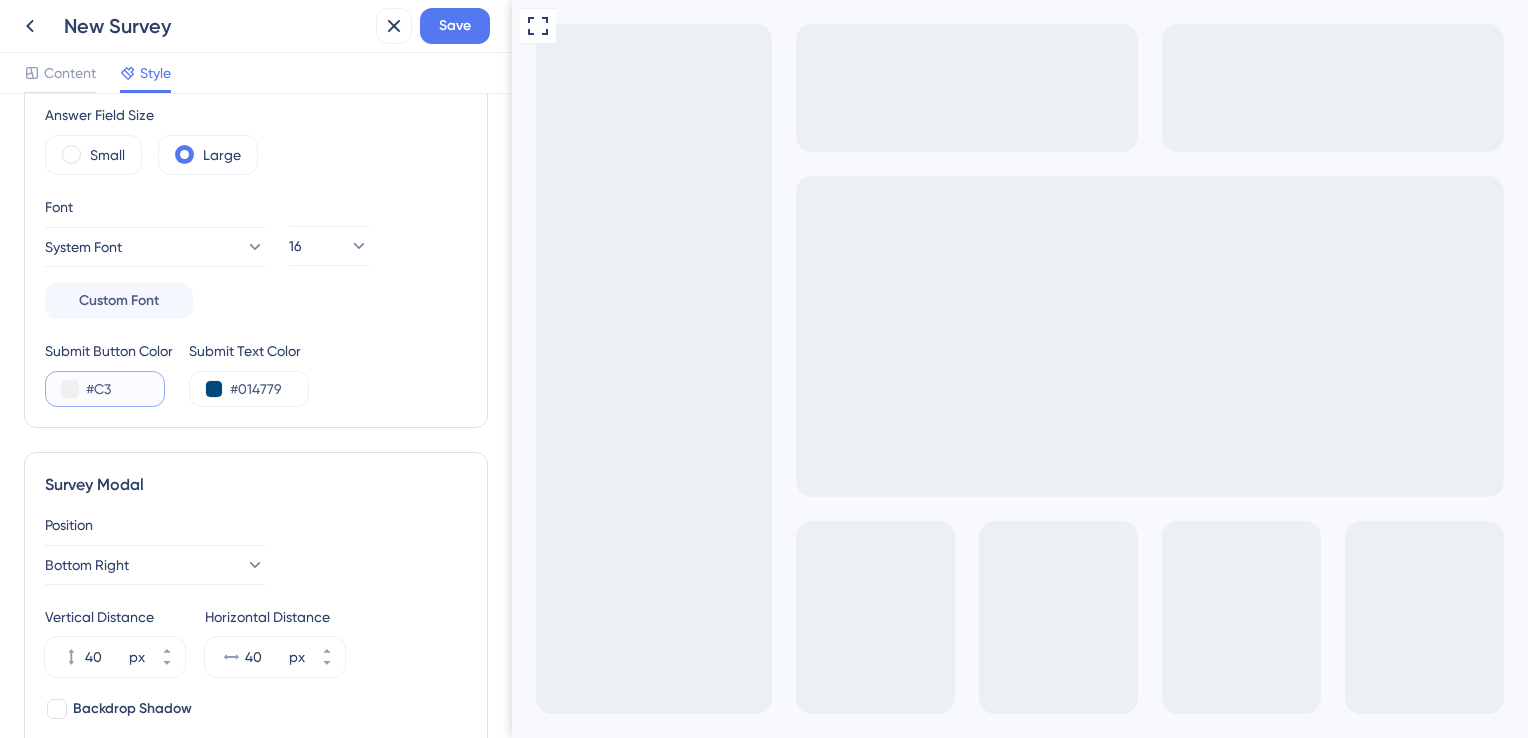 click on "#C3" at bounding box center (127, 389) 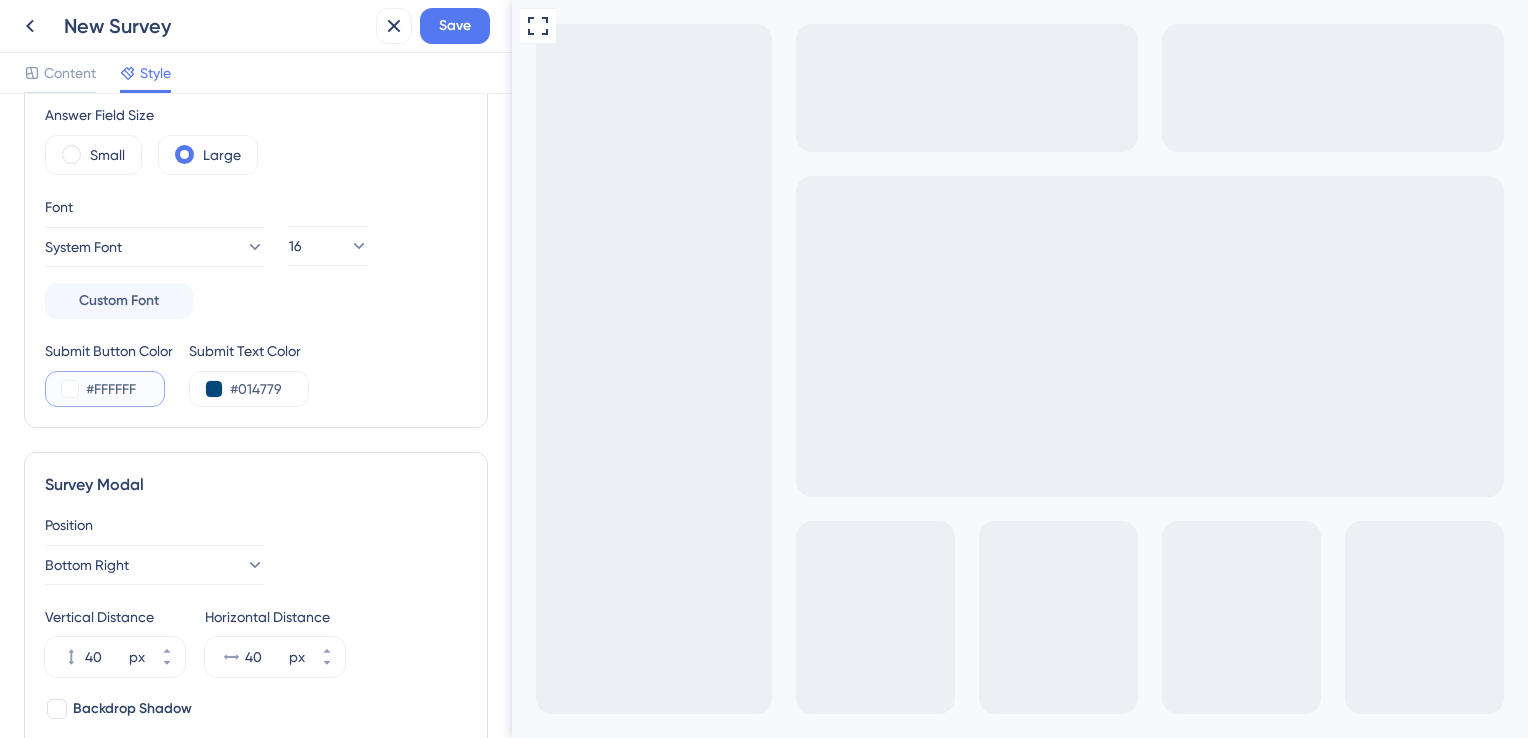 type on "#FFFFFF" 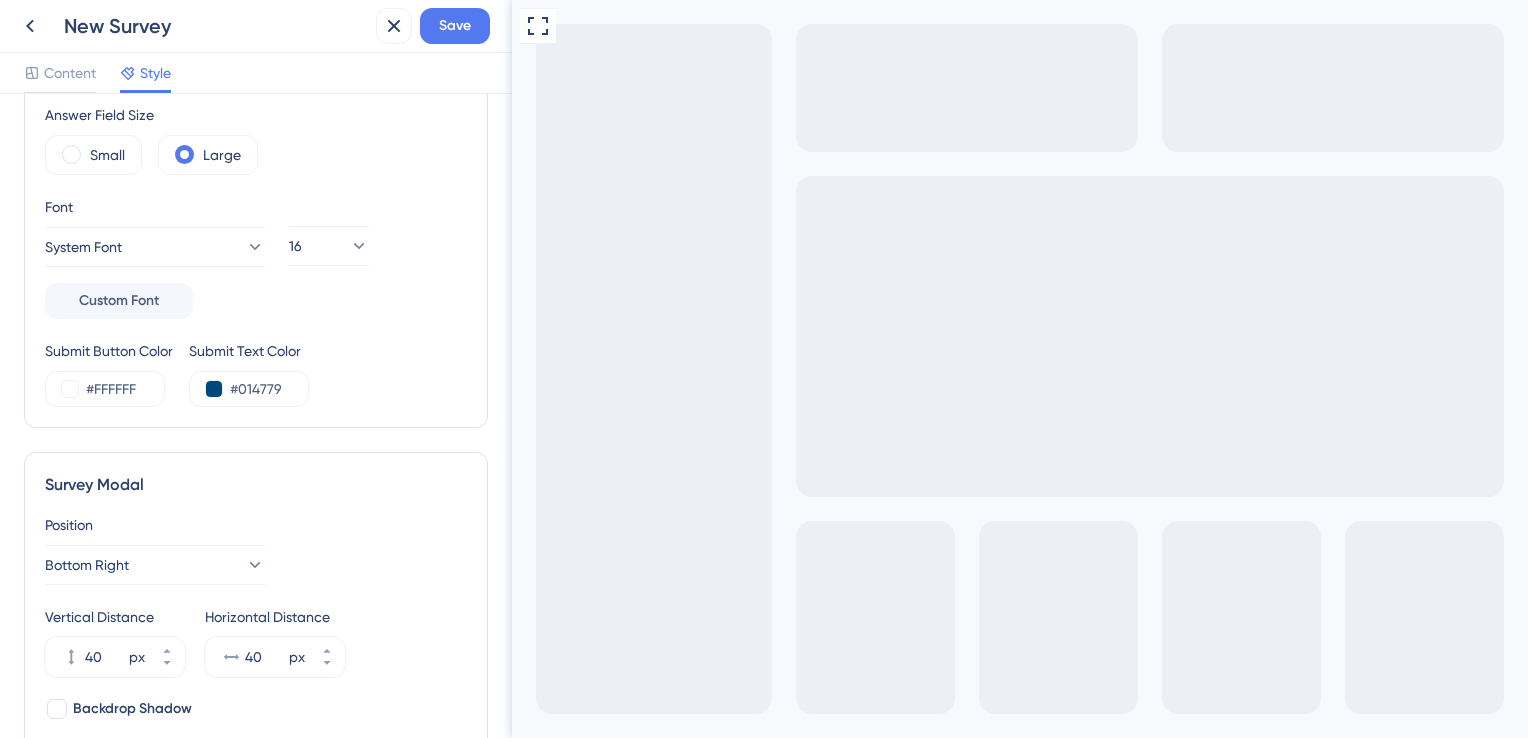 click on "Submit Button Color #FFFFFF Submit Text Color #014779" at bounding box center [256, 373] 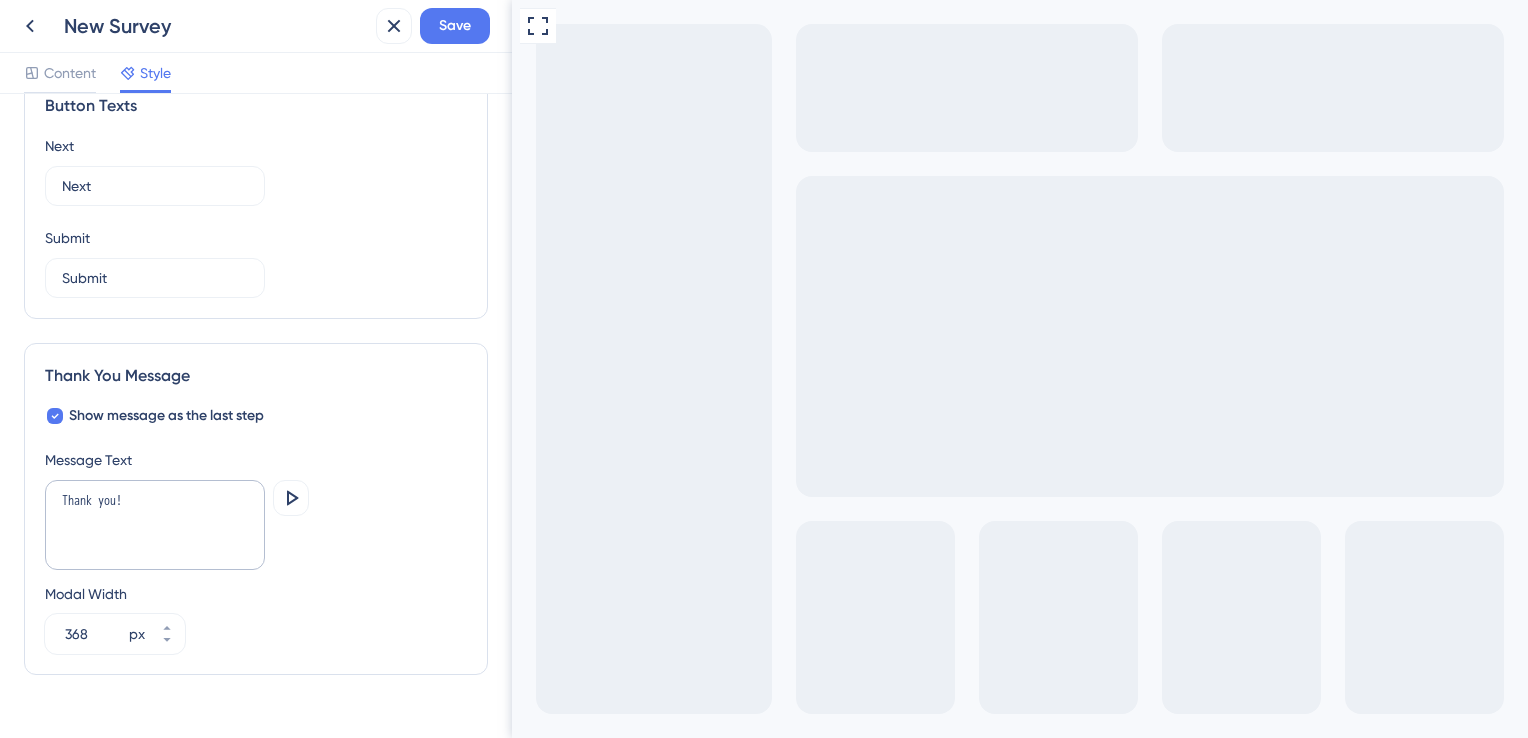 scroll, scrollTop: 1260, scrollLeft: 0, axis: vertical 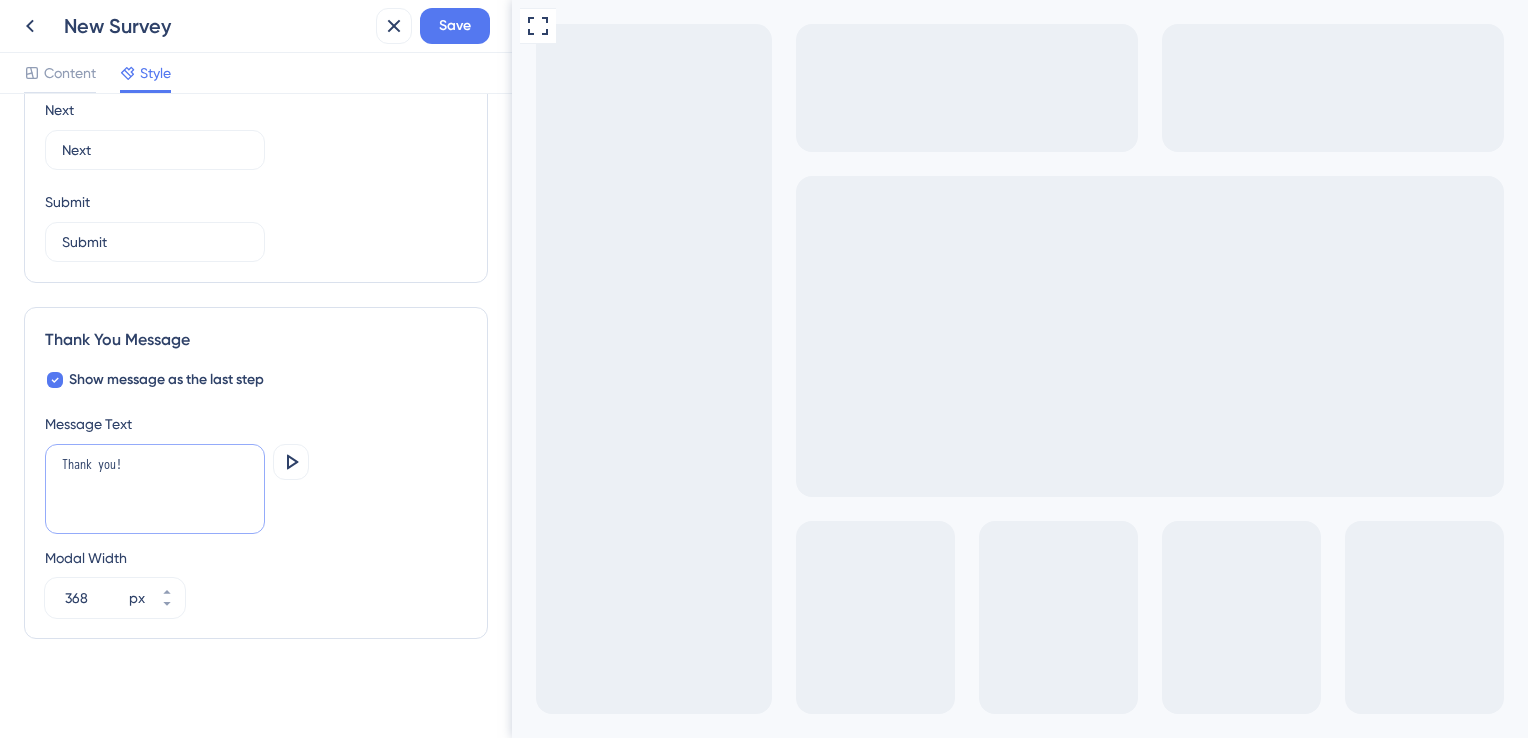 click on "Thank you!" at bounding box center [155, 489] 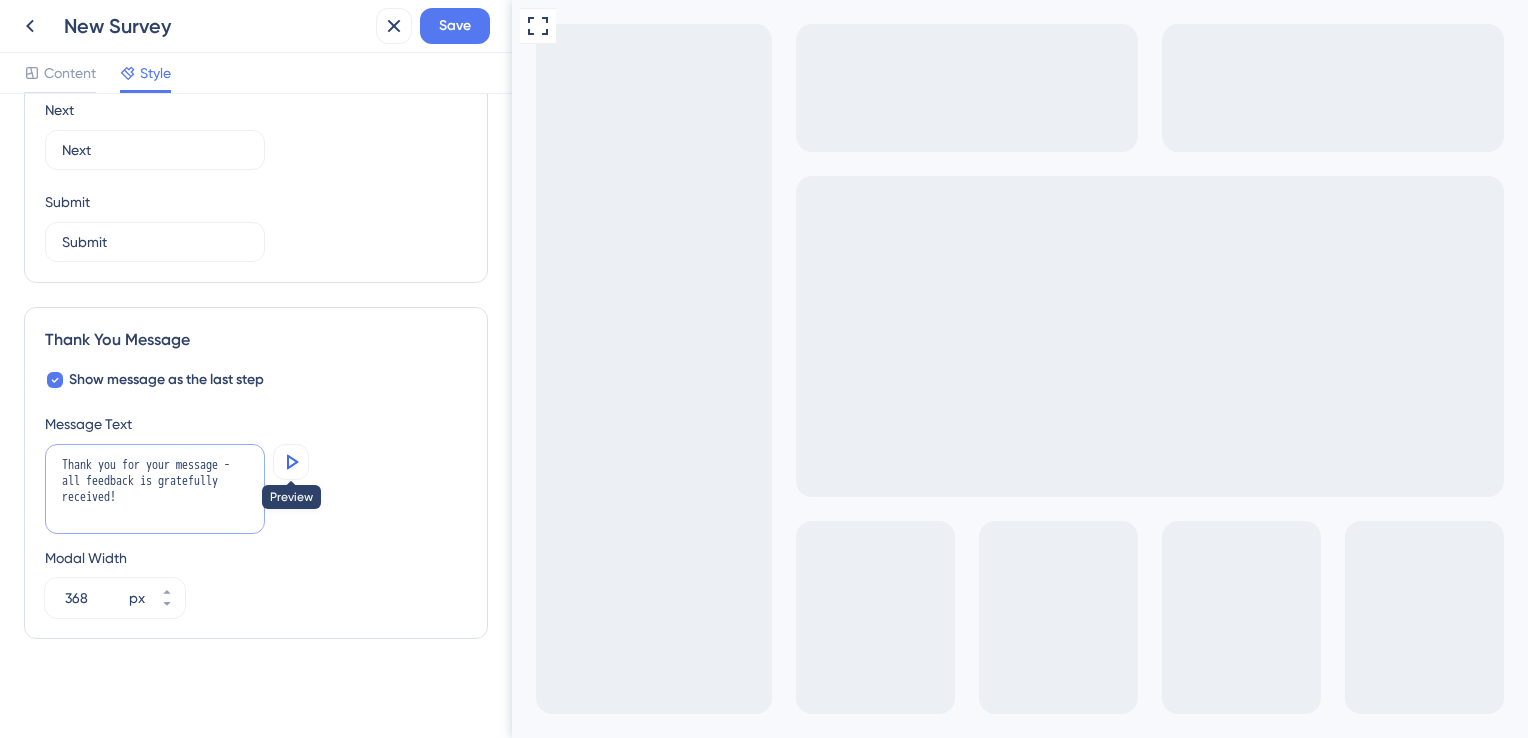 type on "Thank you for your message - all feedback is gratefully received!" 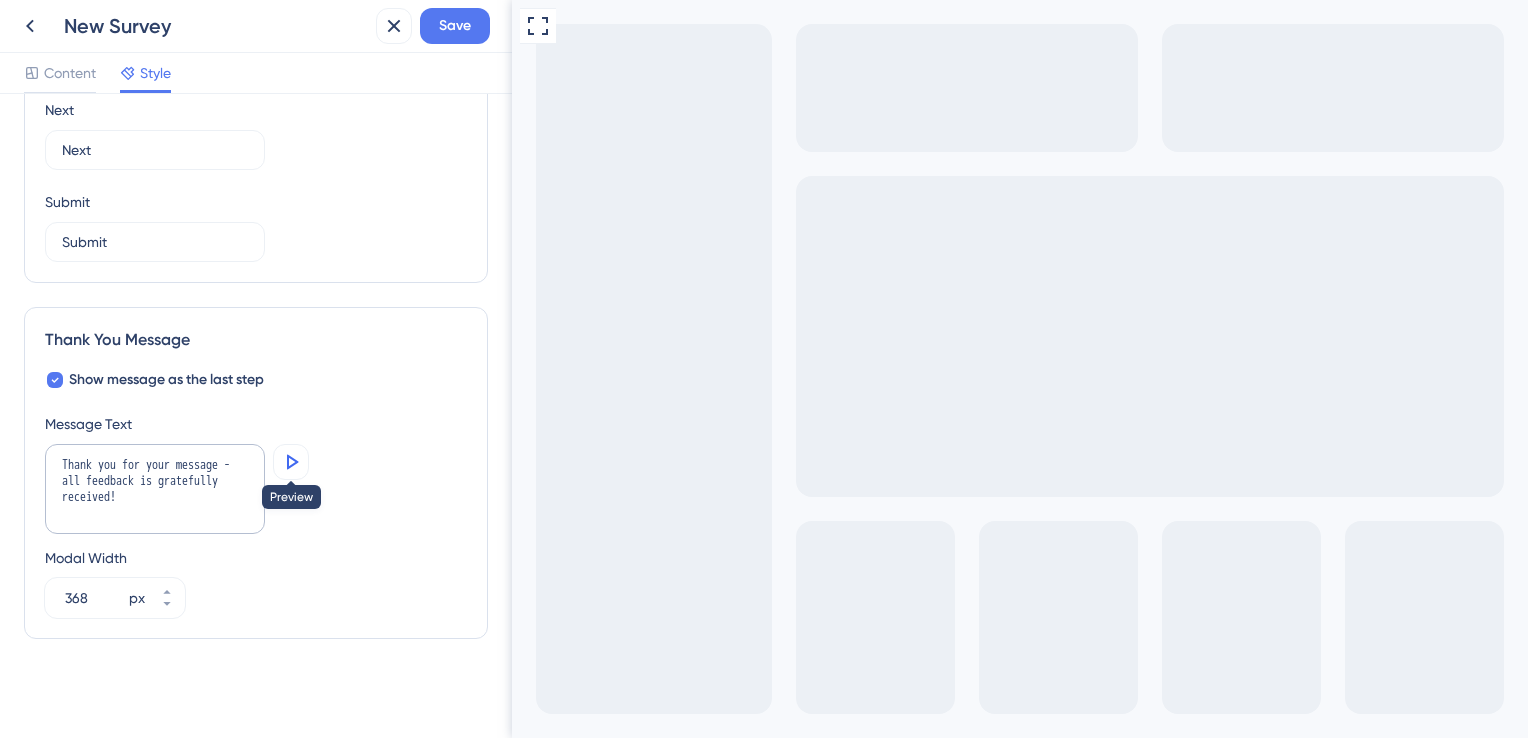 click 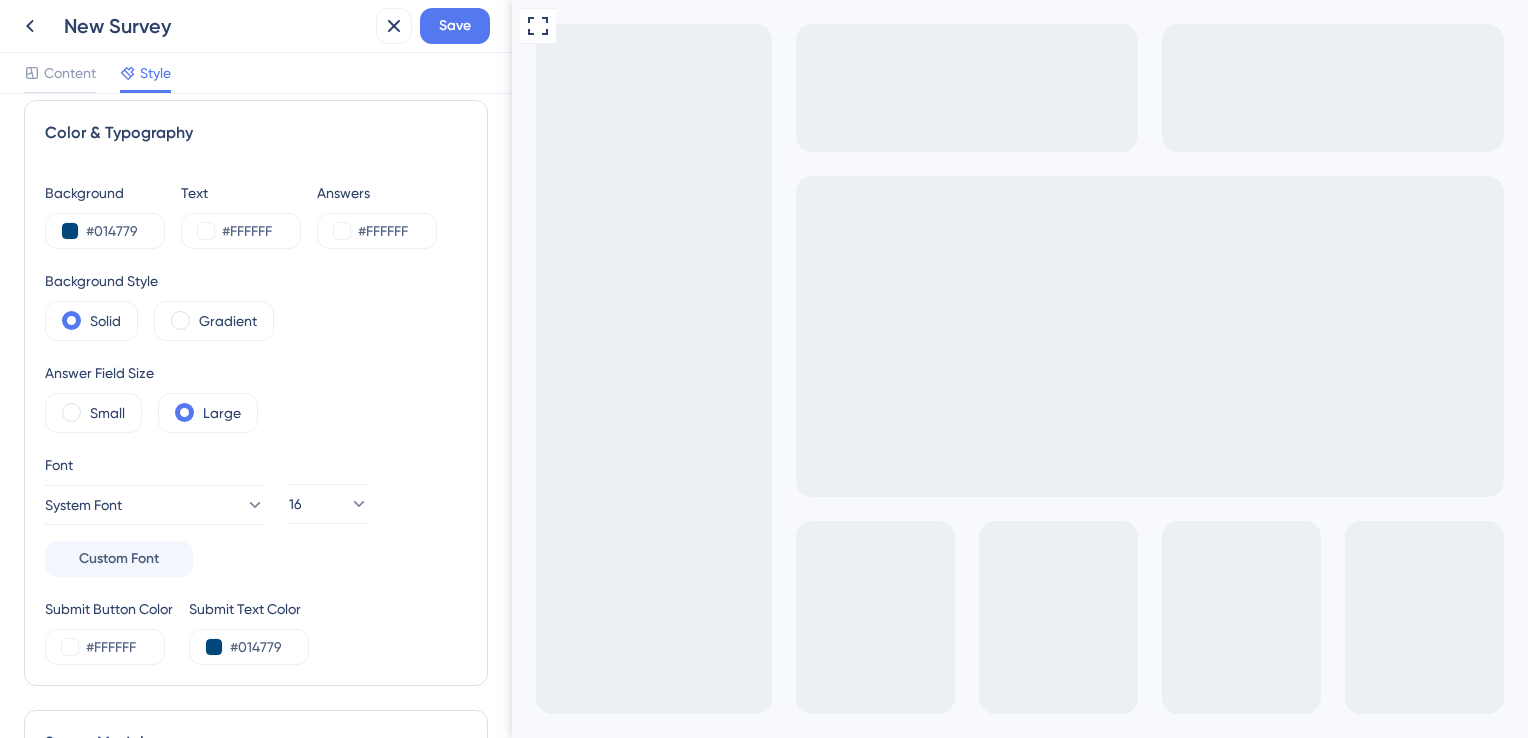scroll, scrollTop: 16, scrollLeft: 0, axis: vertical 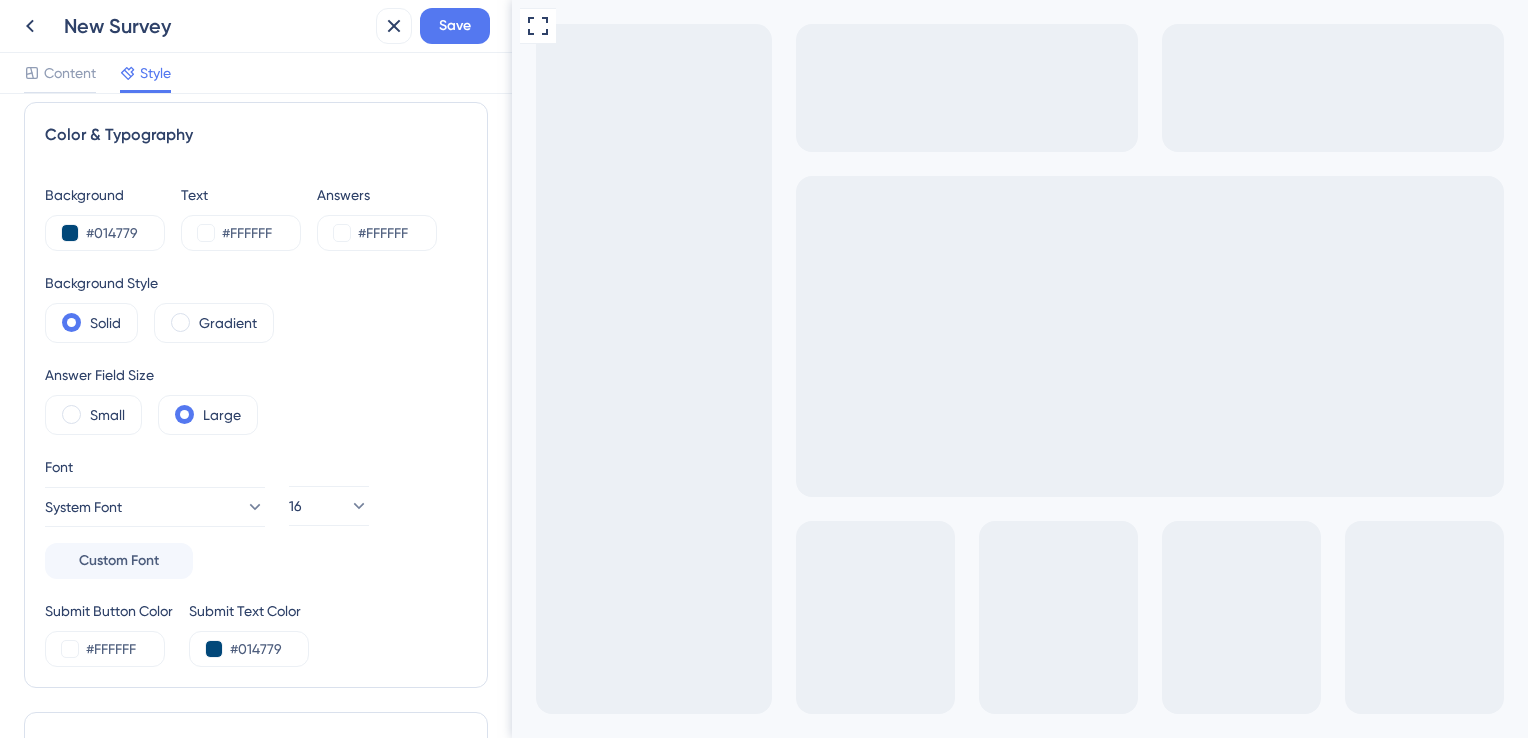 click at bounding box center (540, 766) 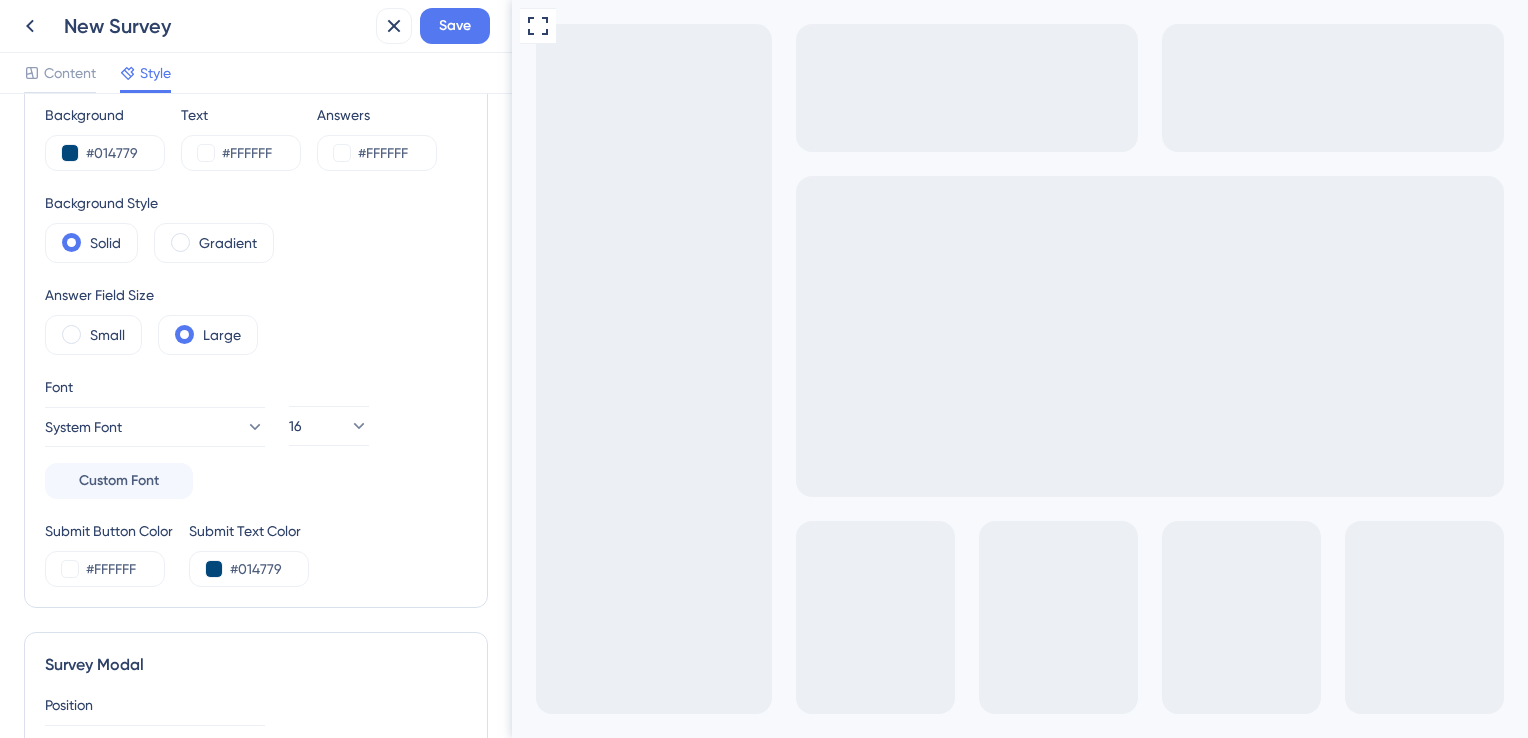 scroll, scrollTop: 0, scrollLeft: 0, axis: both 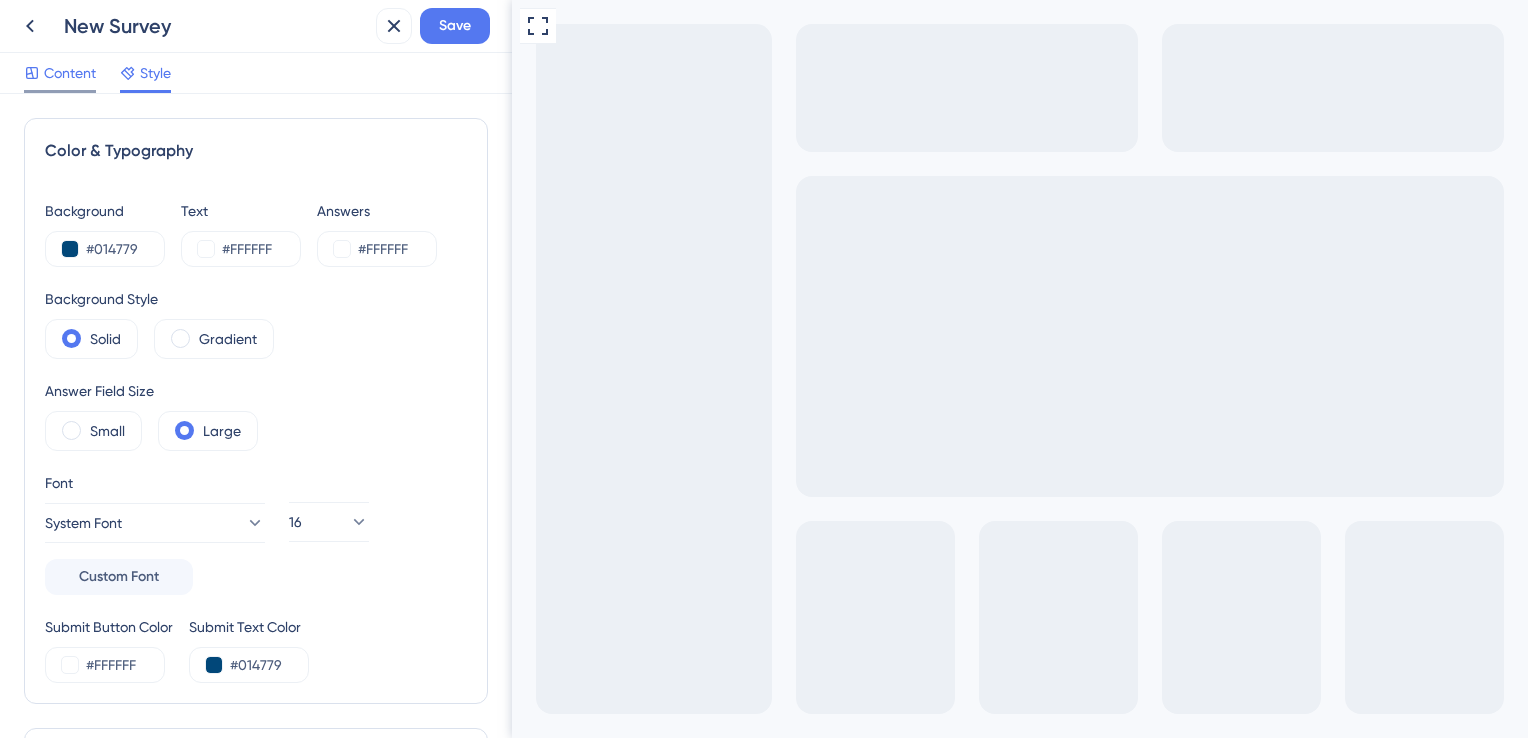 click on "Content" at bounding box center [70, 73] 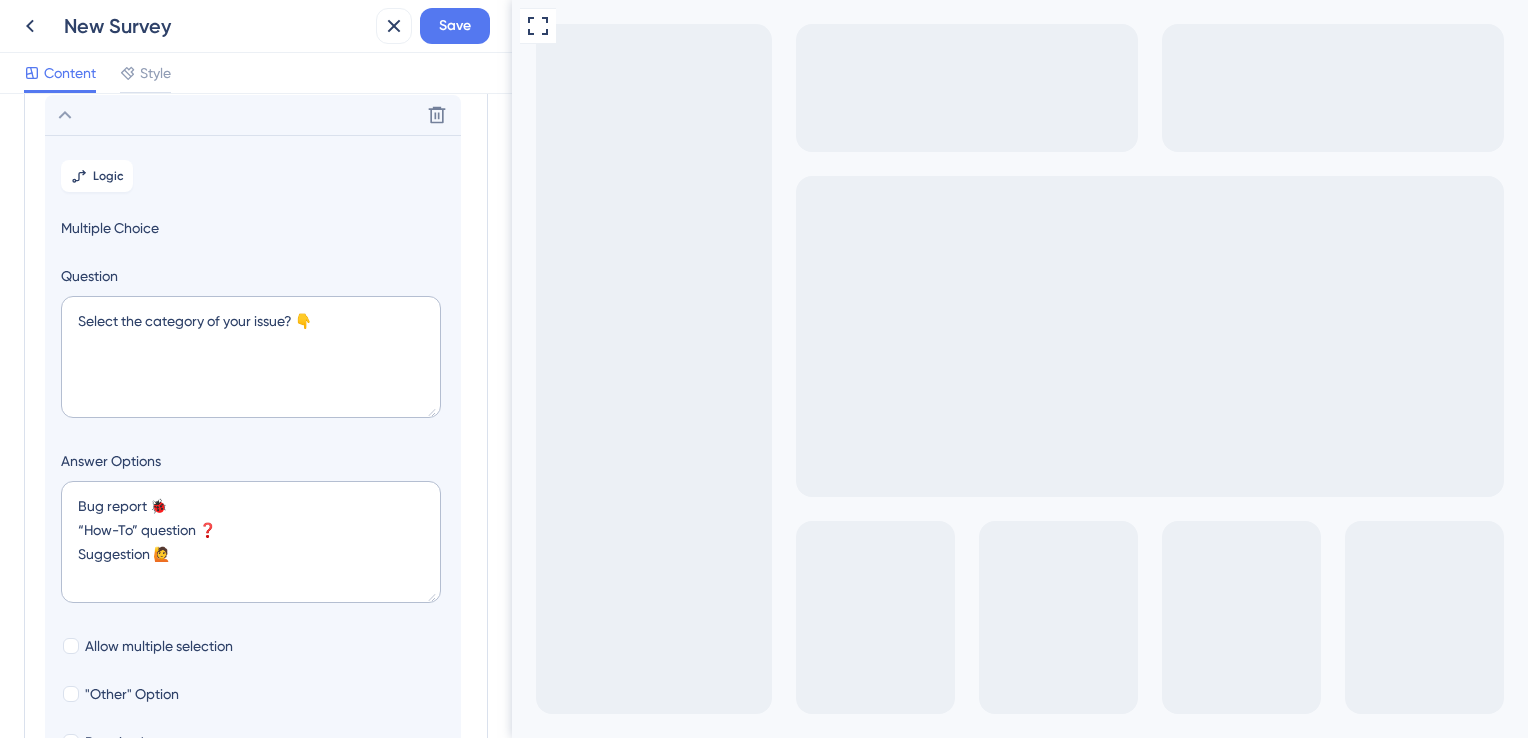 scroll, scrollTop: 365, scrollLeft: 0, axis: vertical 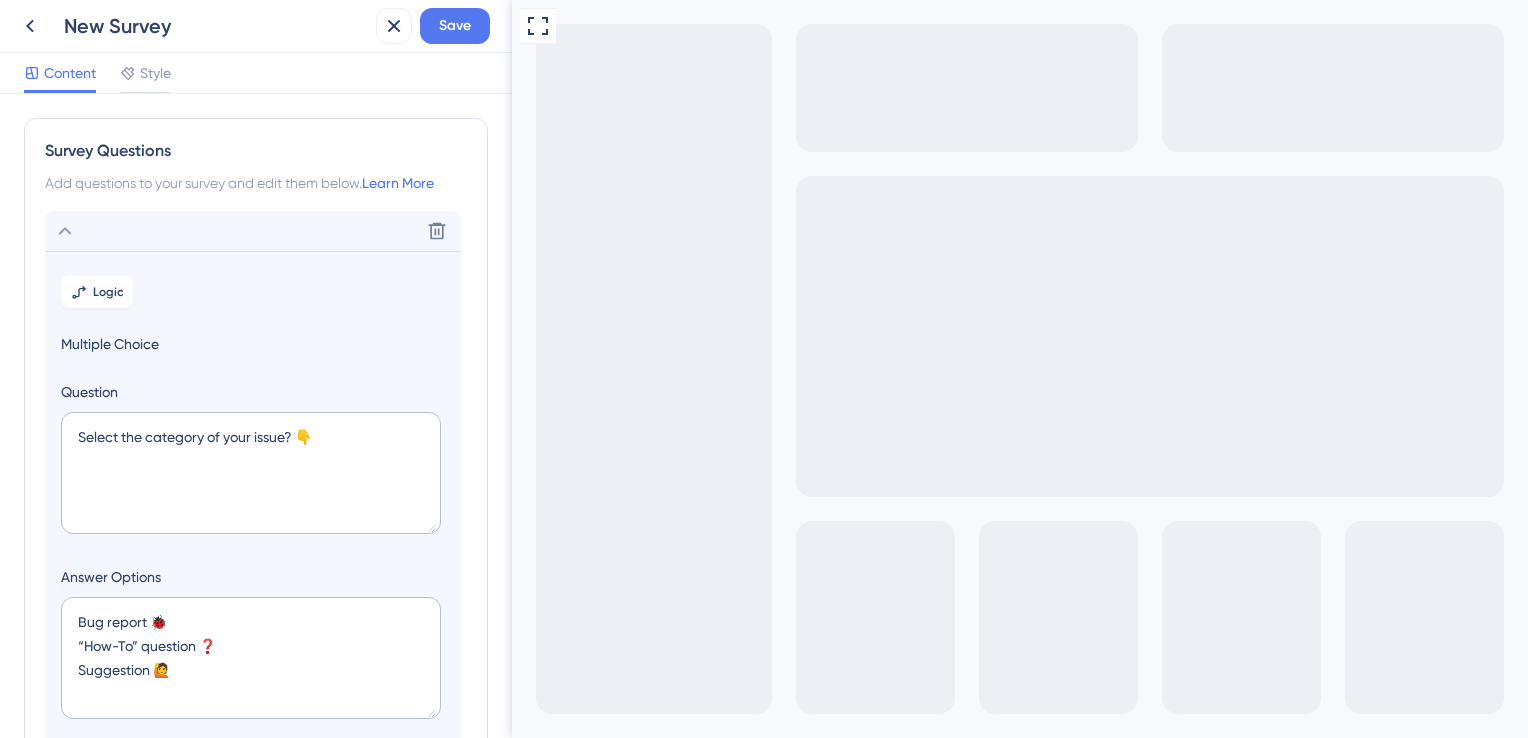 click on "New Survey" at bounding box center (216, 26) 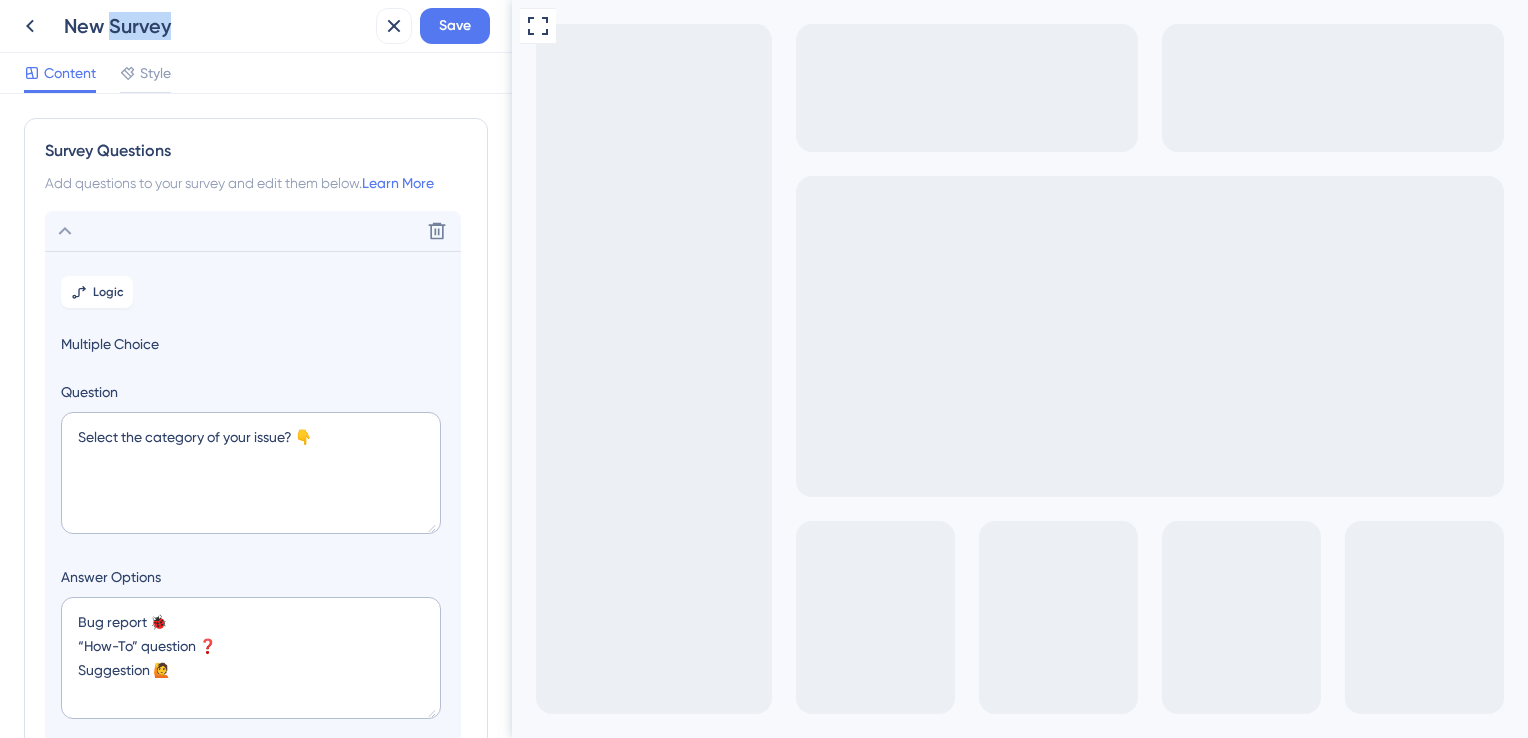 click on "New Survey" at bounding box center (216, 26) 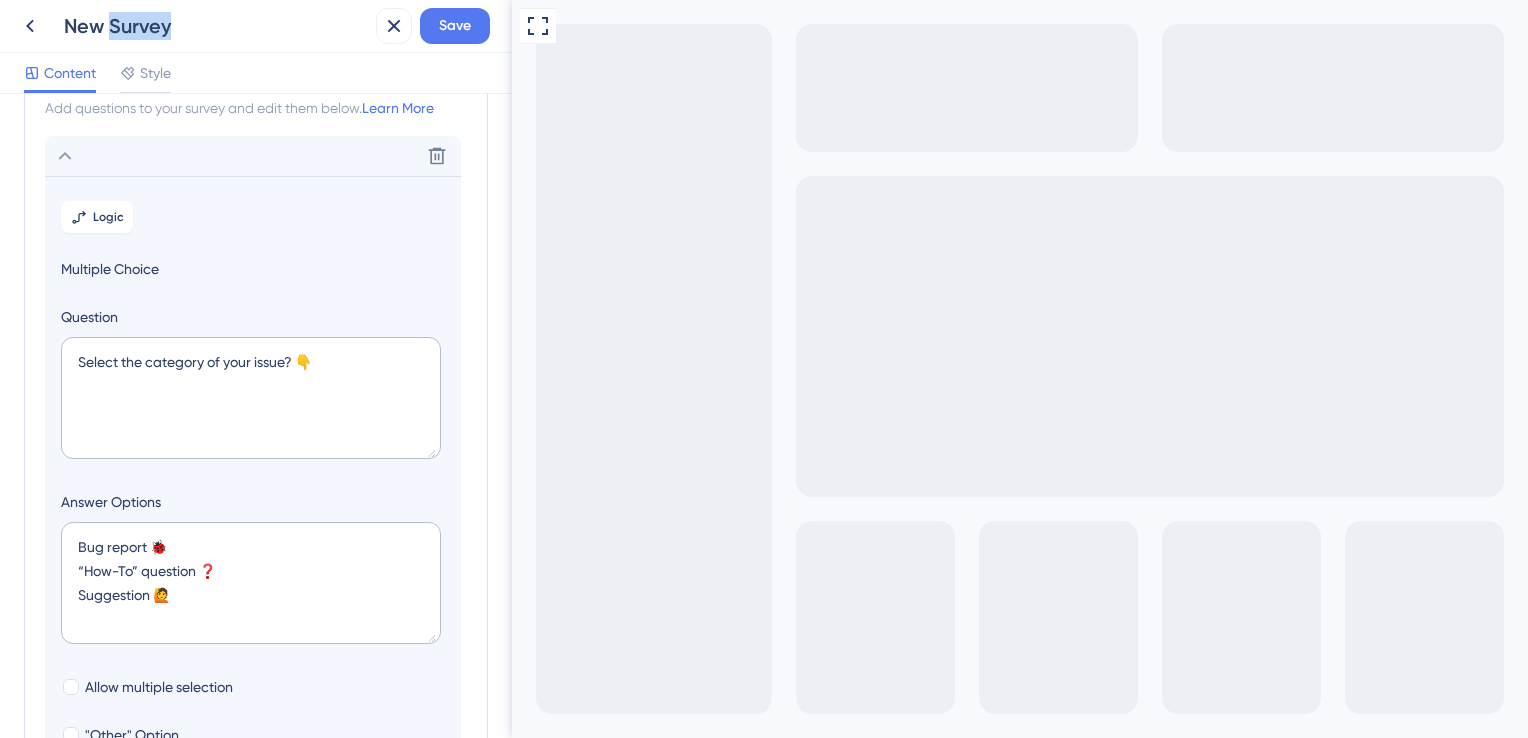 scroll, scrollTop: 78, scrollLeft: 0, axis: vertical 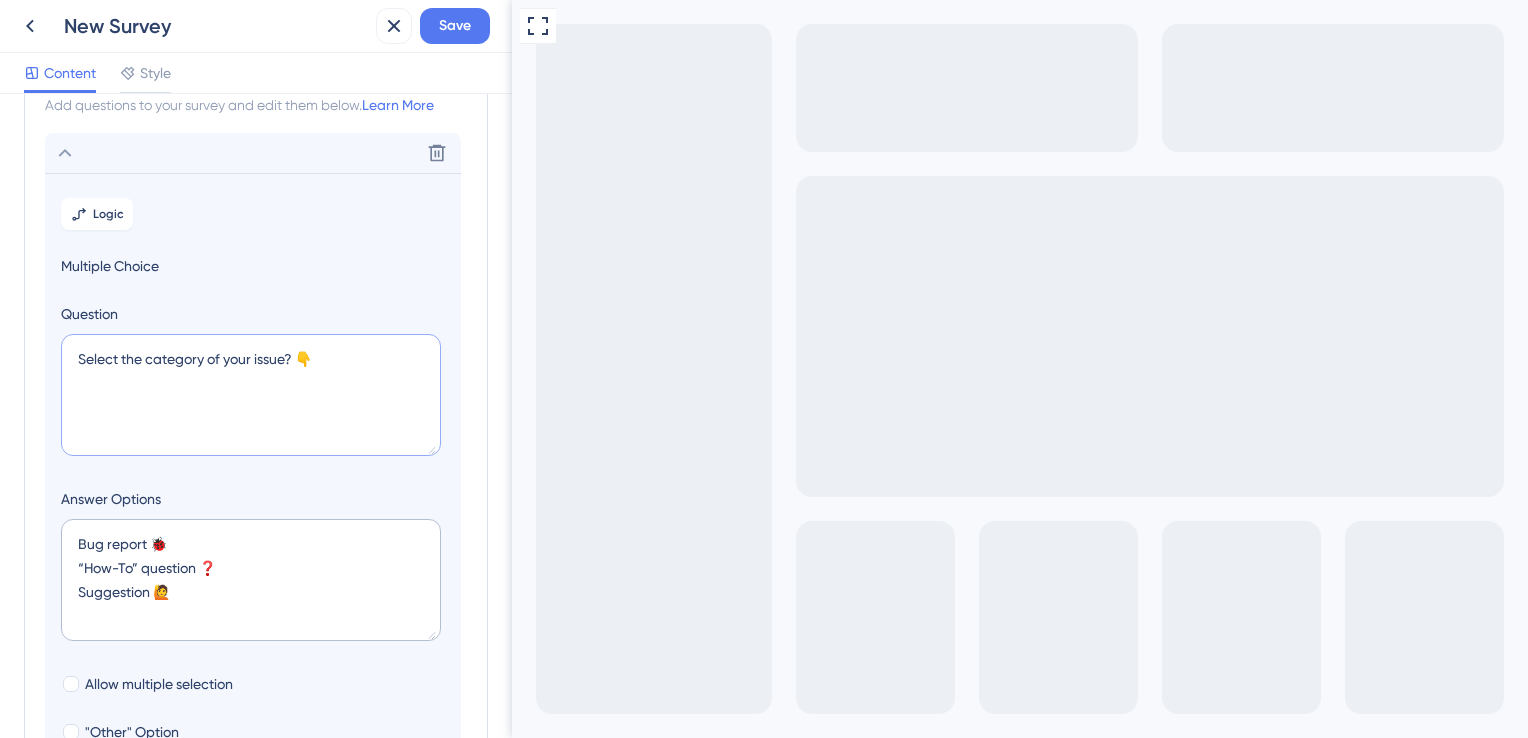 click on "Select the category of your issue? 👇" at bounding box center (251, 395) 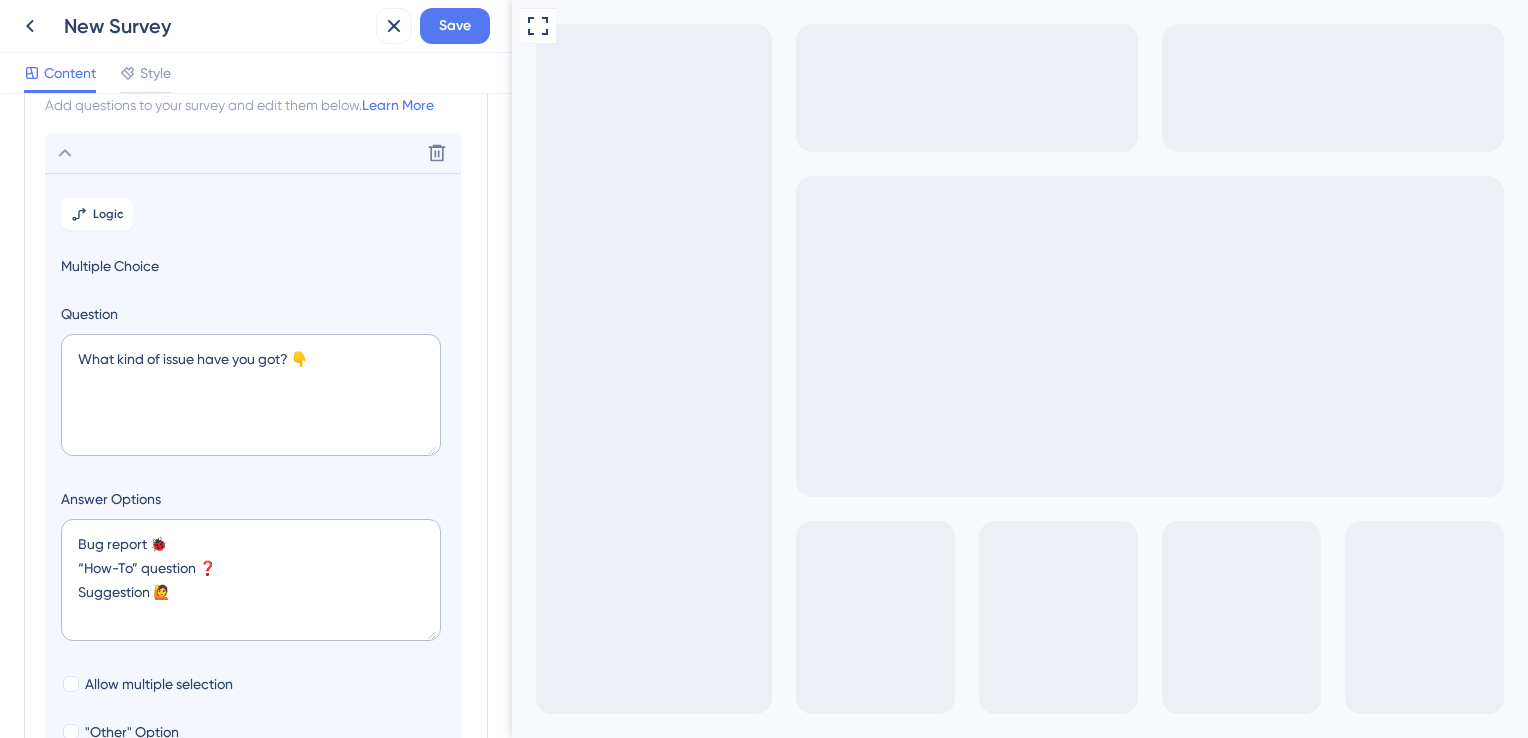 click on "Answer Options" at bounding box center (253, 499) 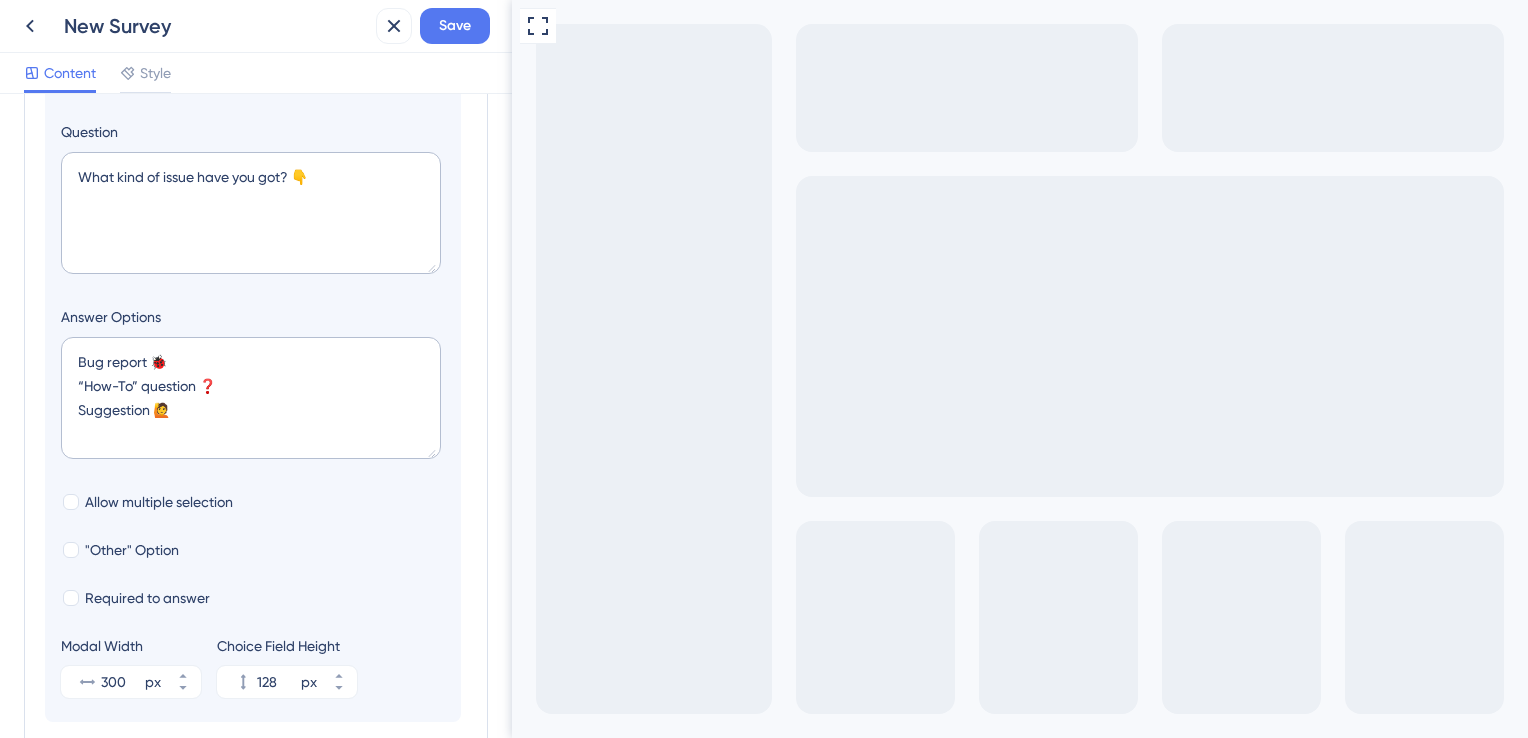 scroll, scrollTop: 260, scrollLeft: 0, axis: vertical 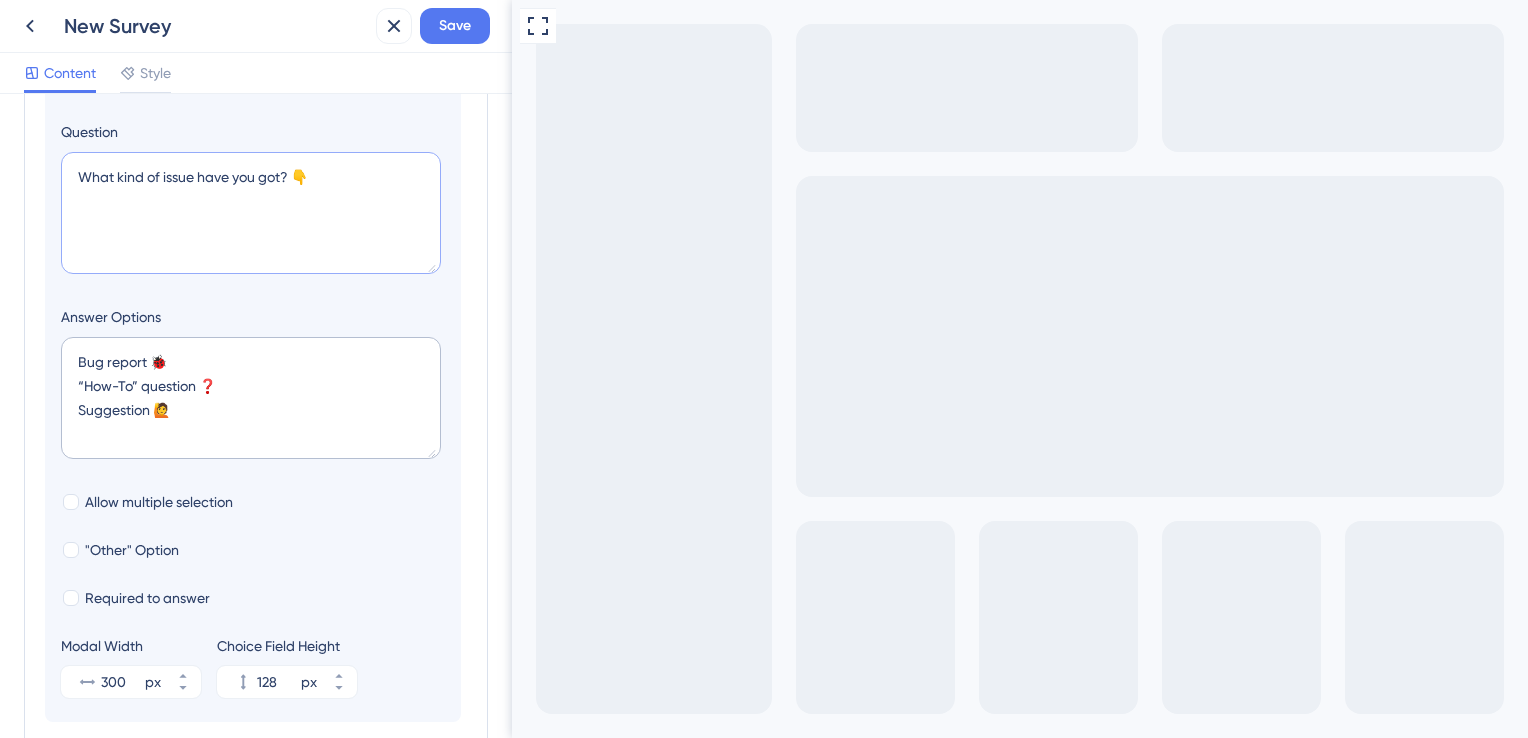 click on "What kind of issue have you got? 👇" at bounding box center (251, 213) 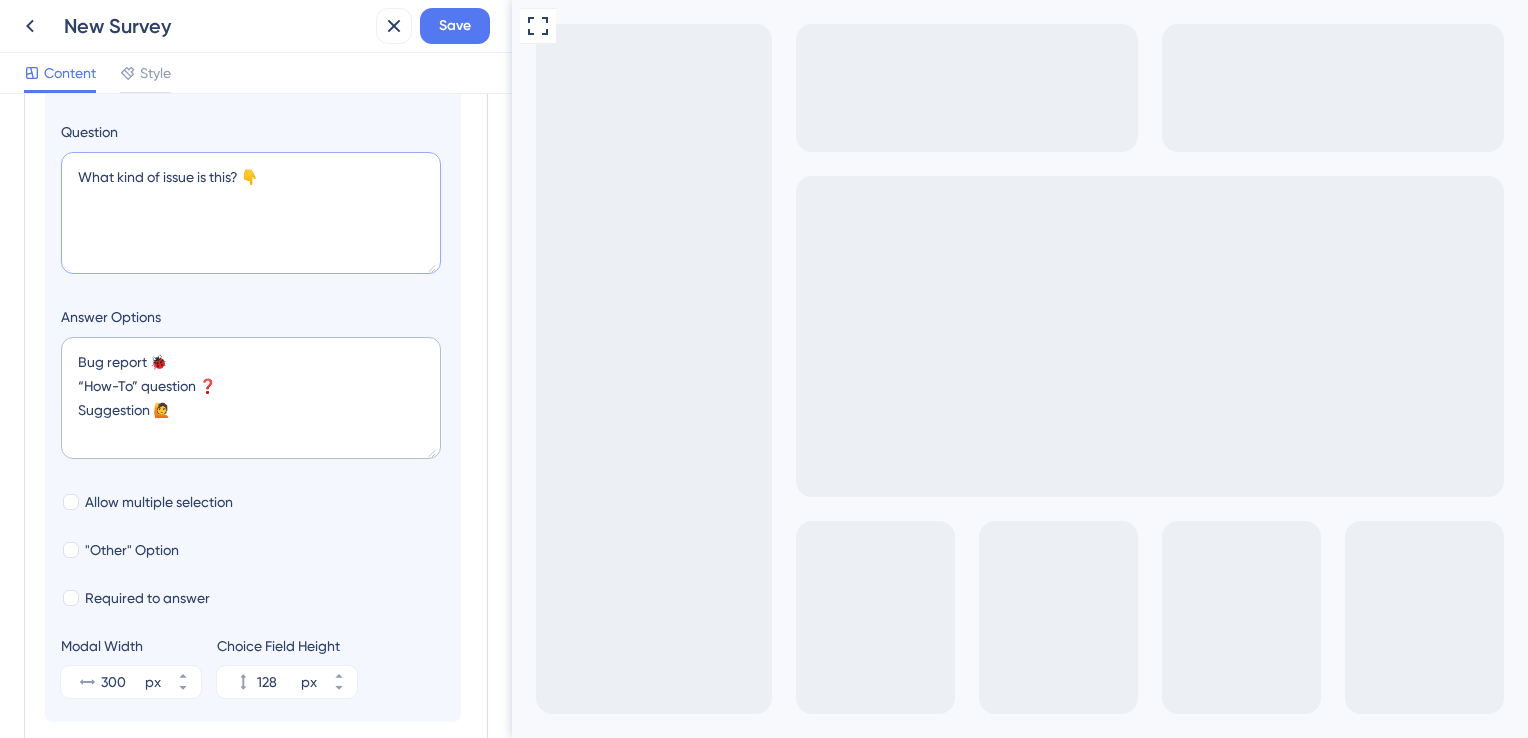 click on "What kind of issue is this? 👇" at bounding box center [251, 213] 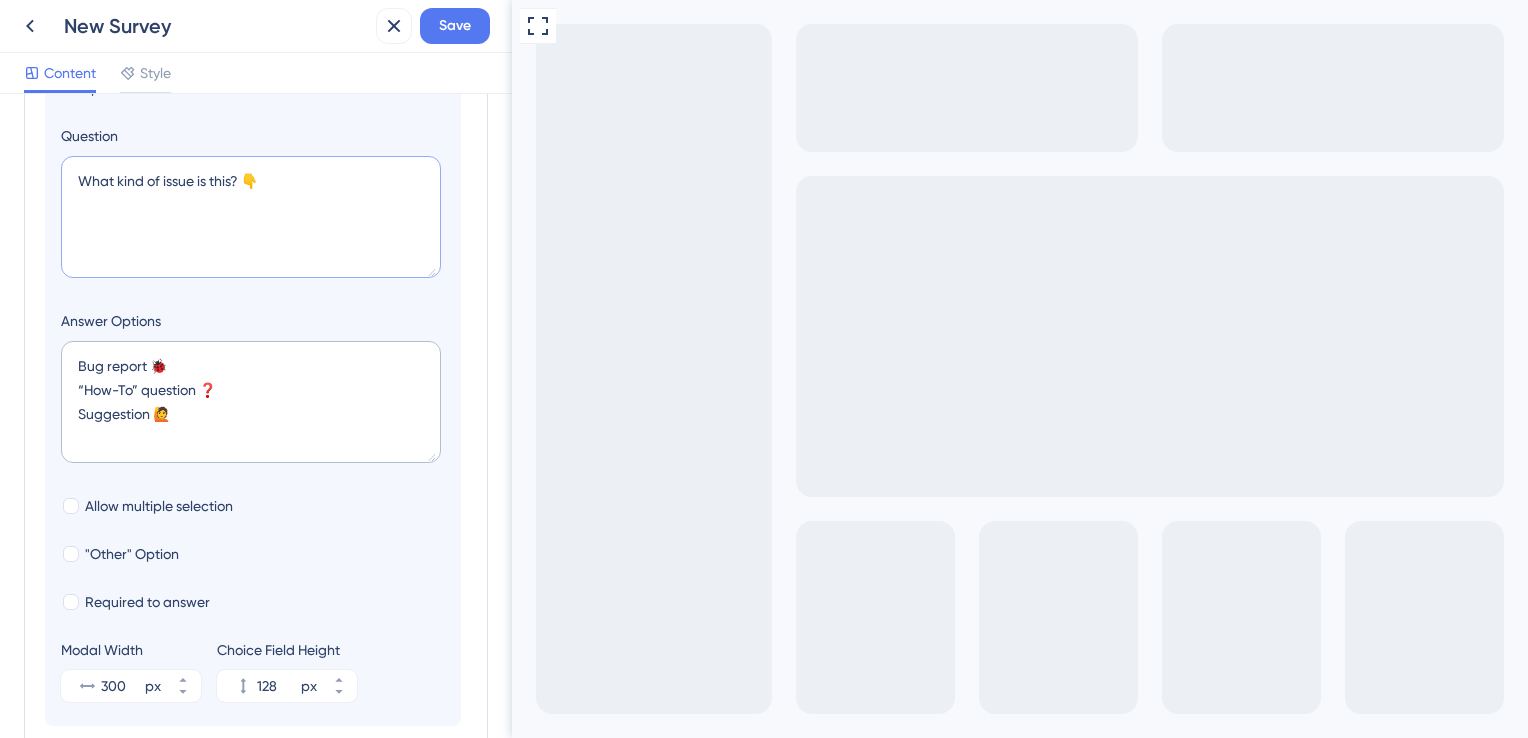 scroll, scrollTop: 230, scrollLeft: 0, axis: vertical 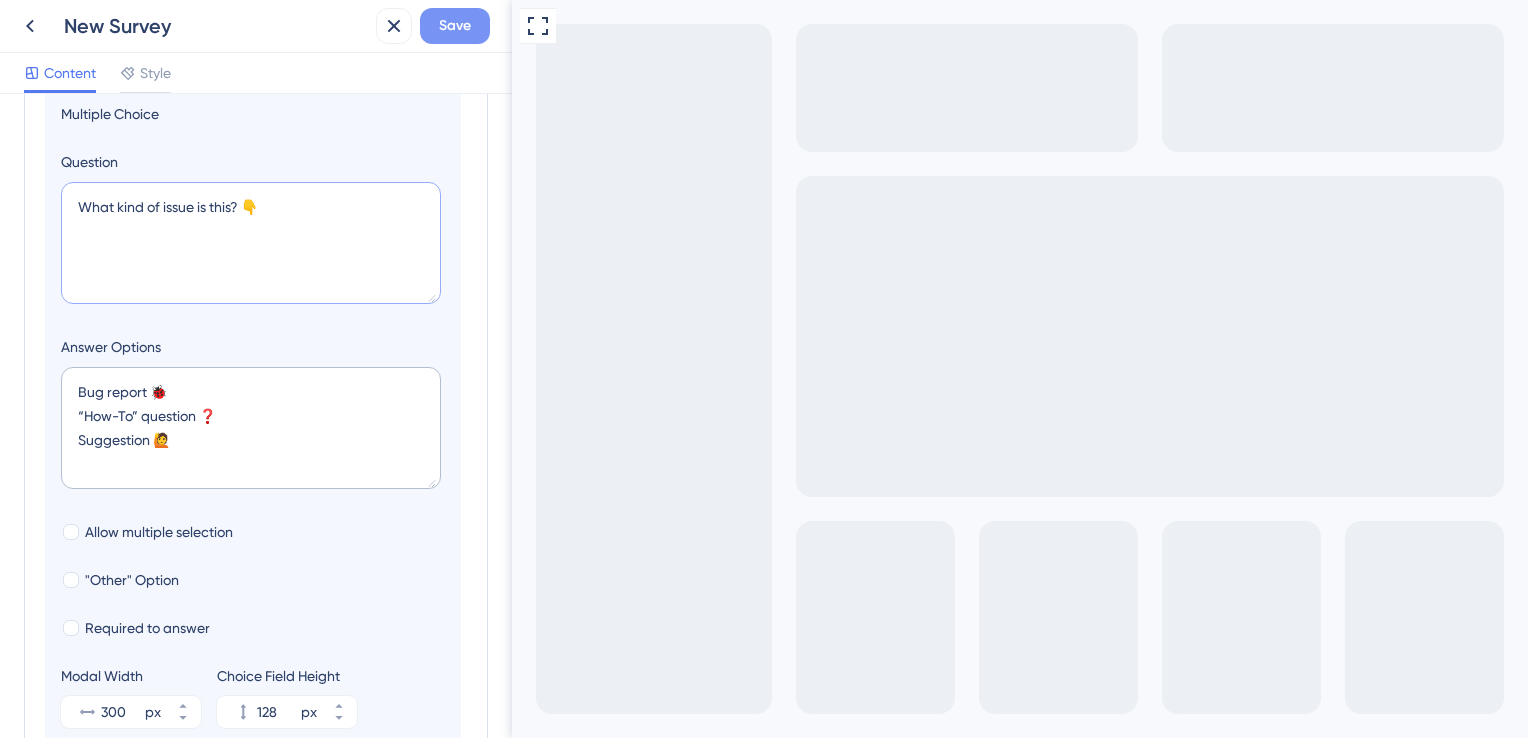 type on "What kind of issue is this? 👇" 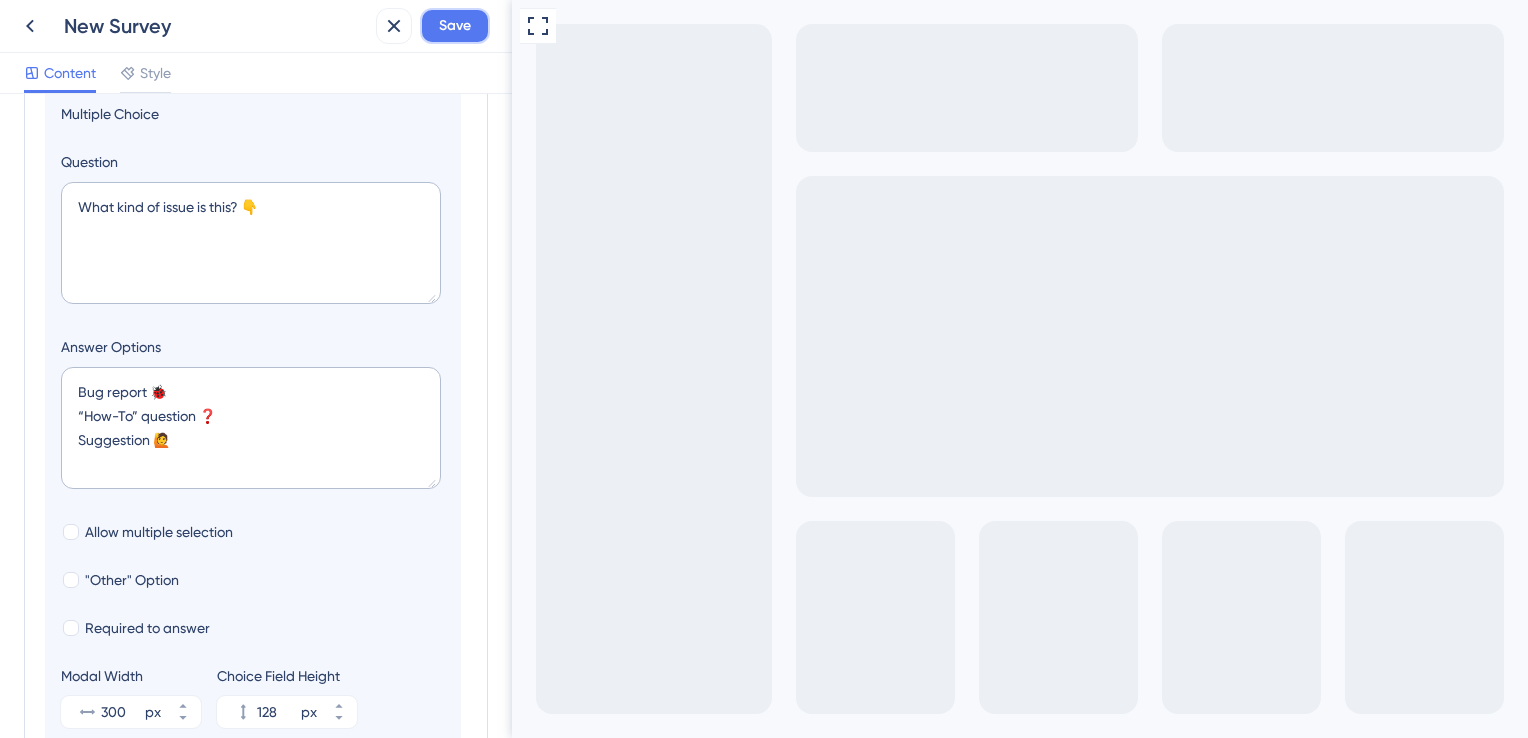 click on "Save" at bounding box center (455, 26) 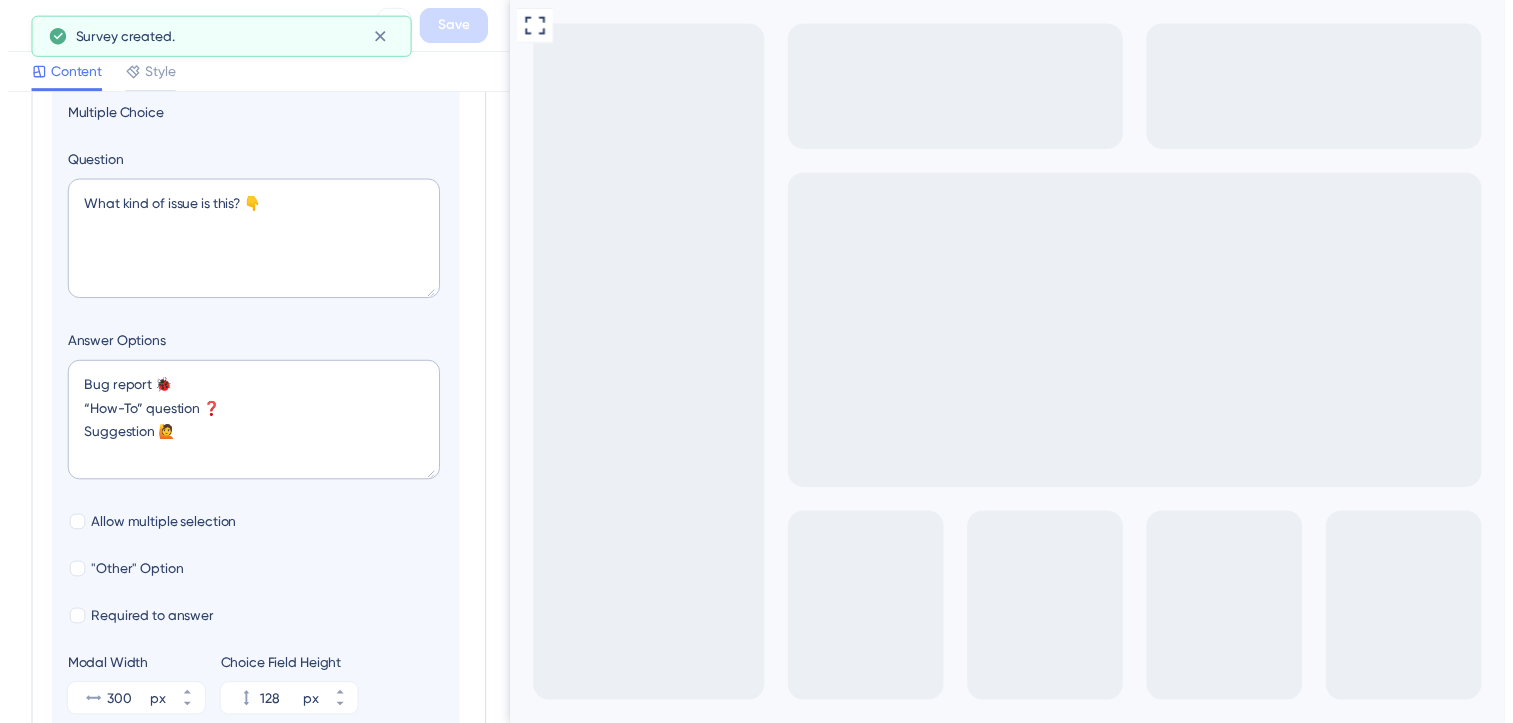 scroll, scrollTop: 0, scrollLeft: 0, axis: both 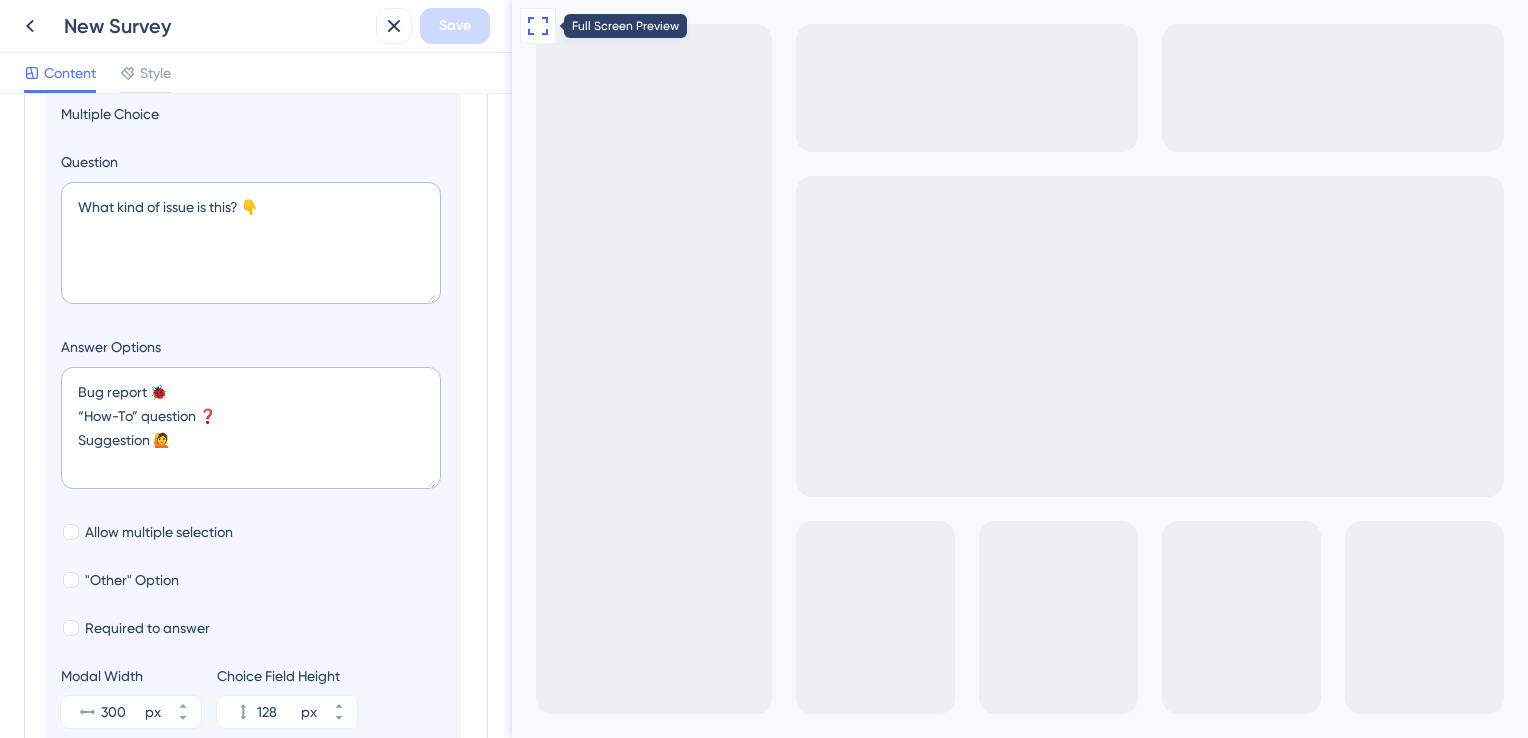 click 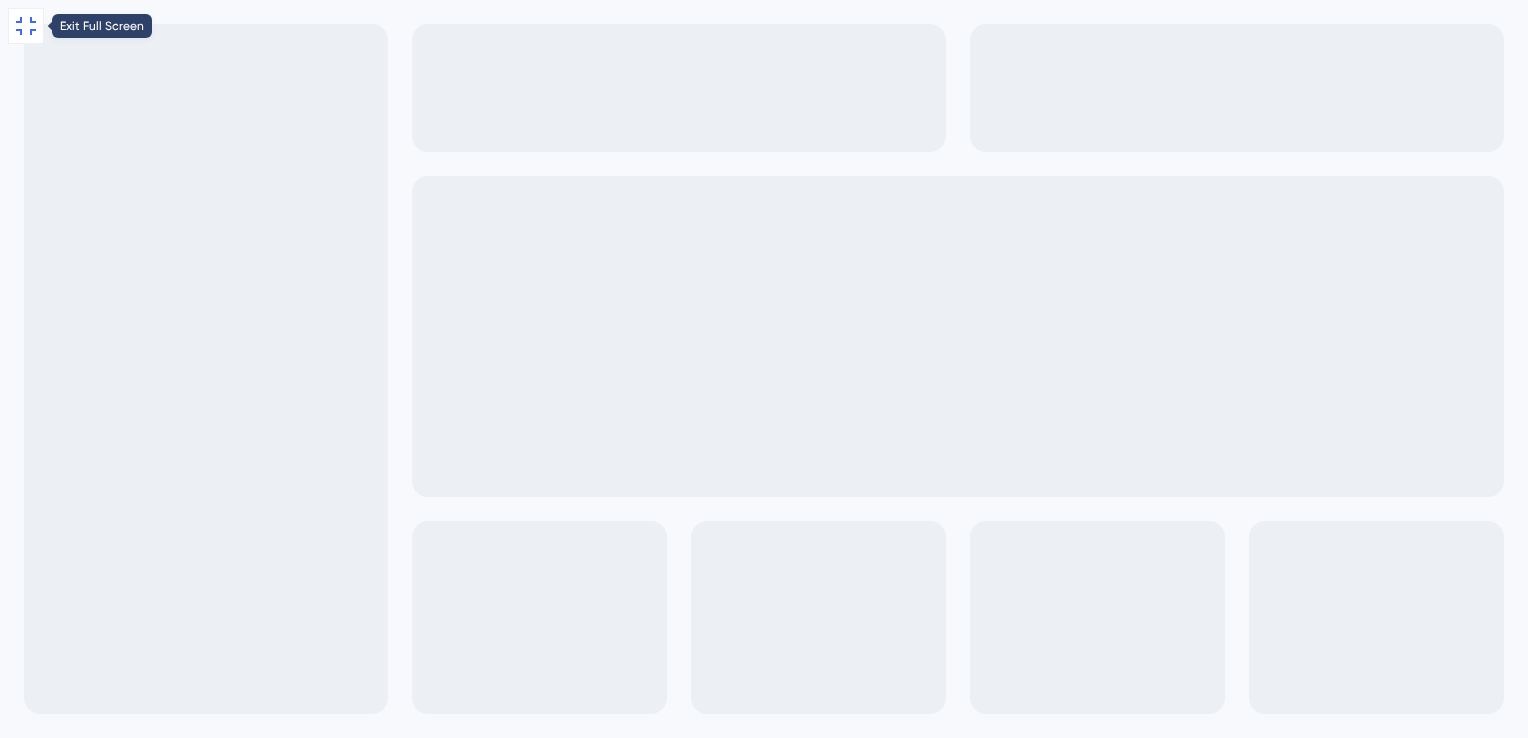 click 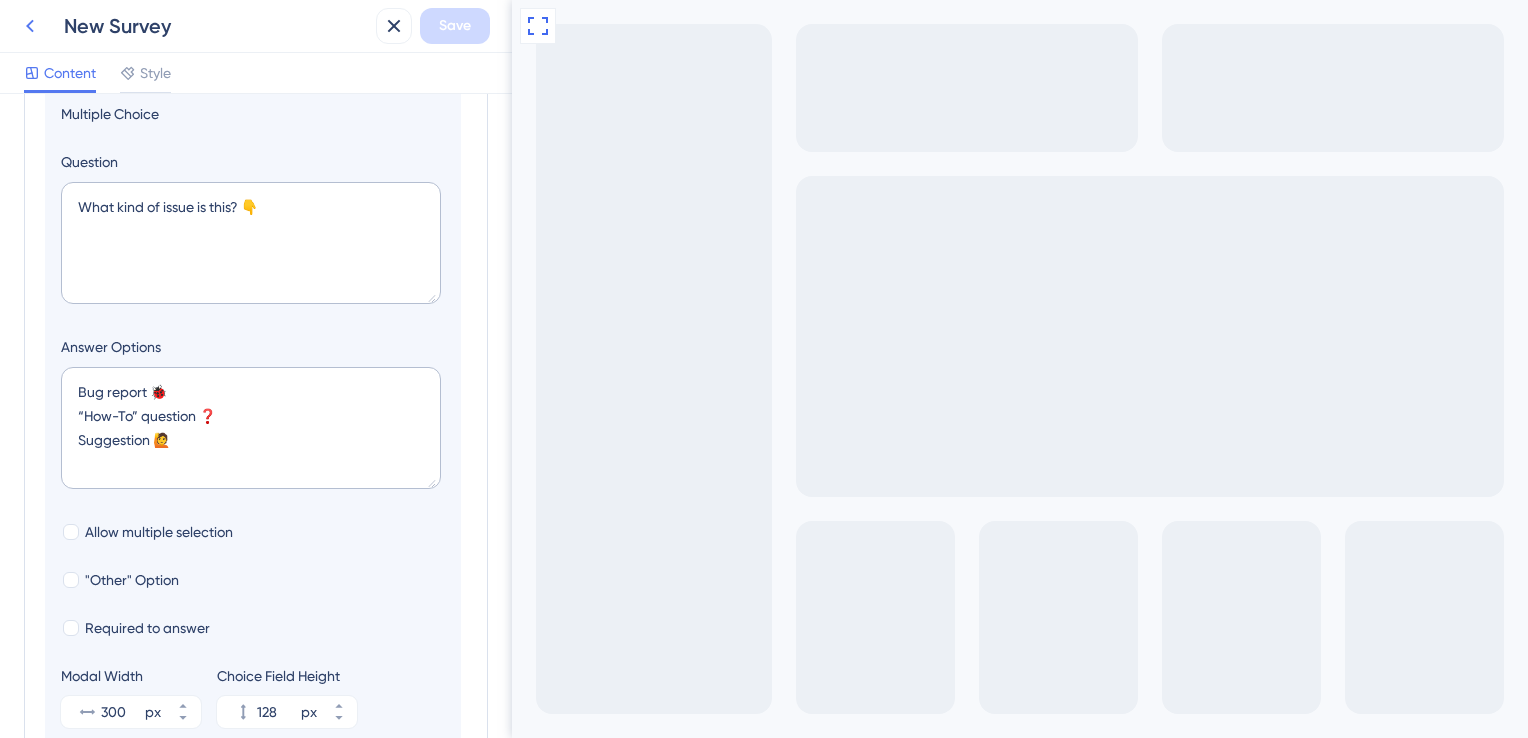 click 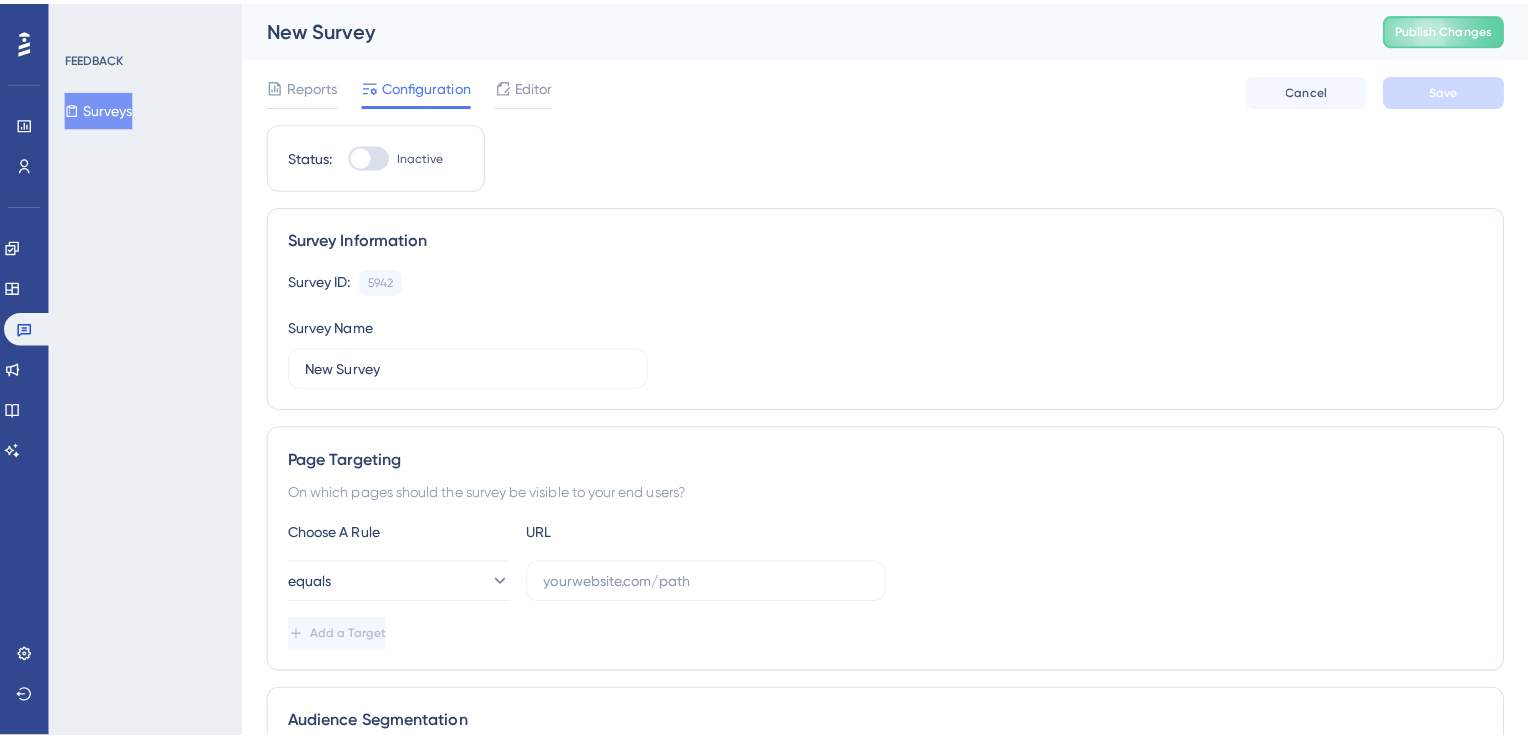 scroll, scrollTop: 0, scrollLeft: 0, axis: both 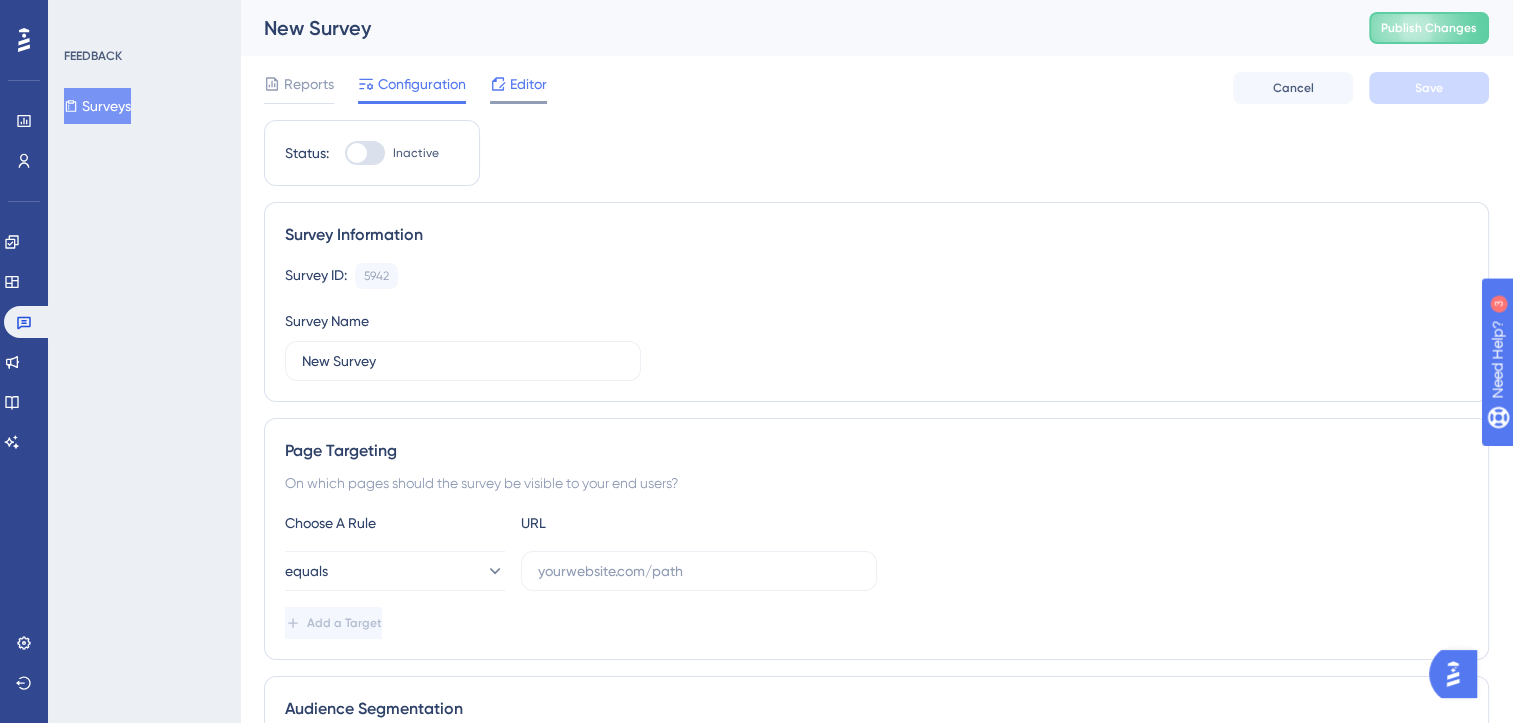 click on "Editor" at bounding box center (528, 84) 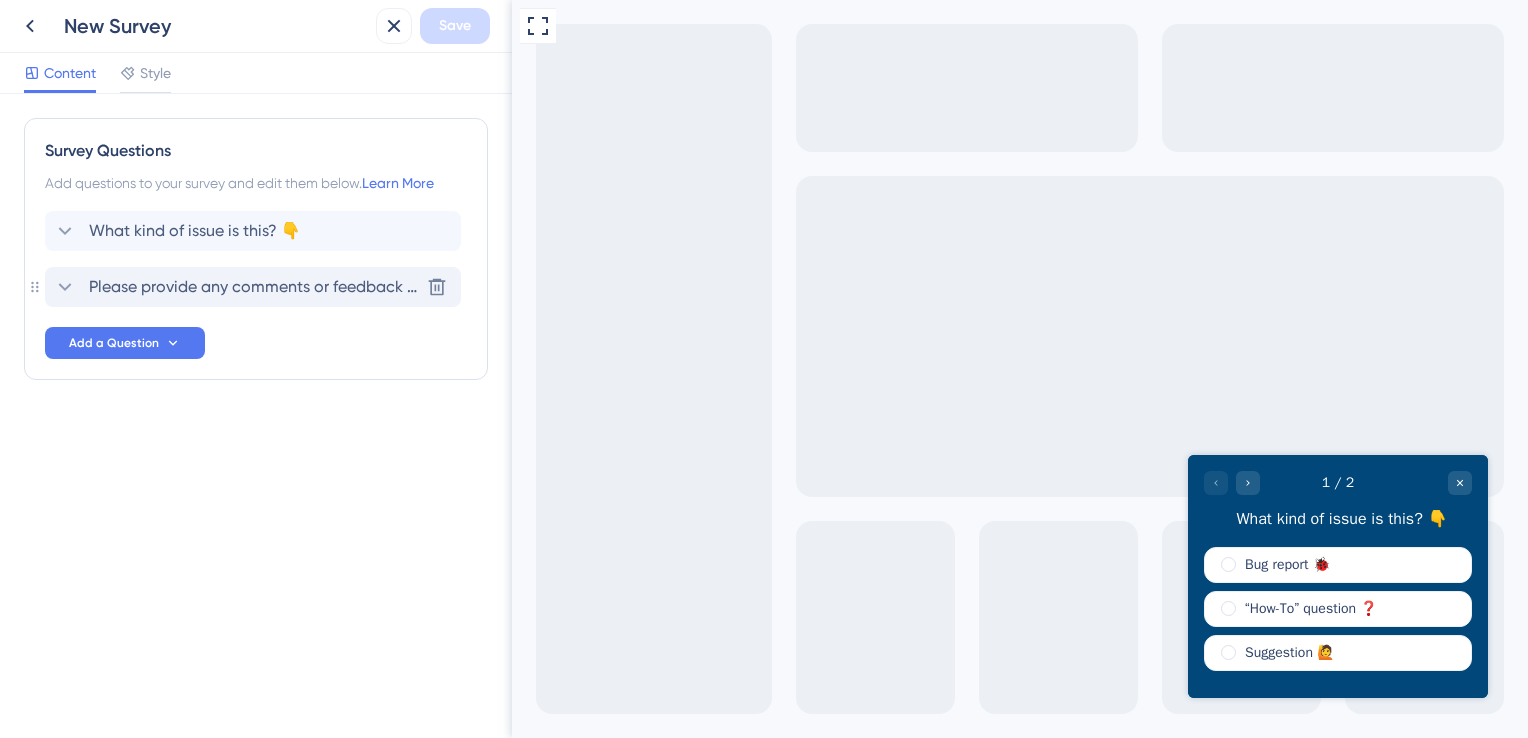 scroll, scrollTop: 0, scrollLeft: 0, axis: both 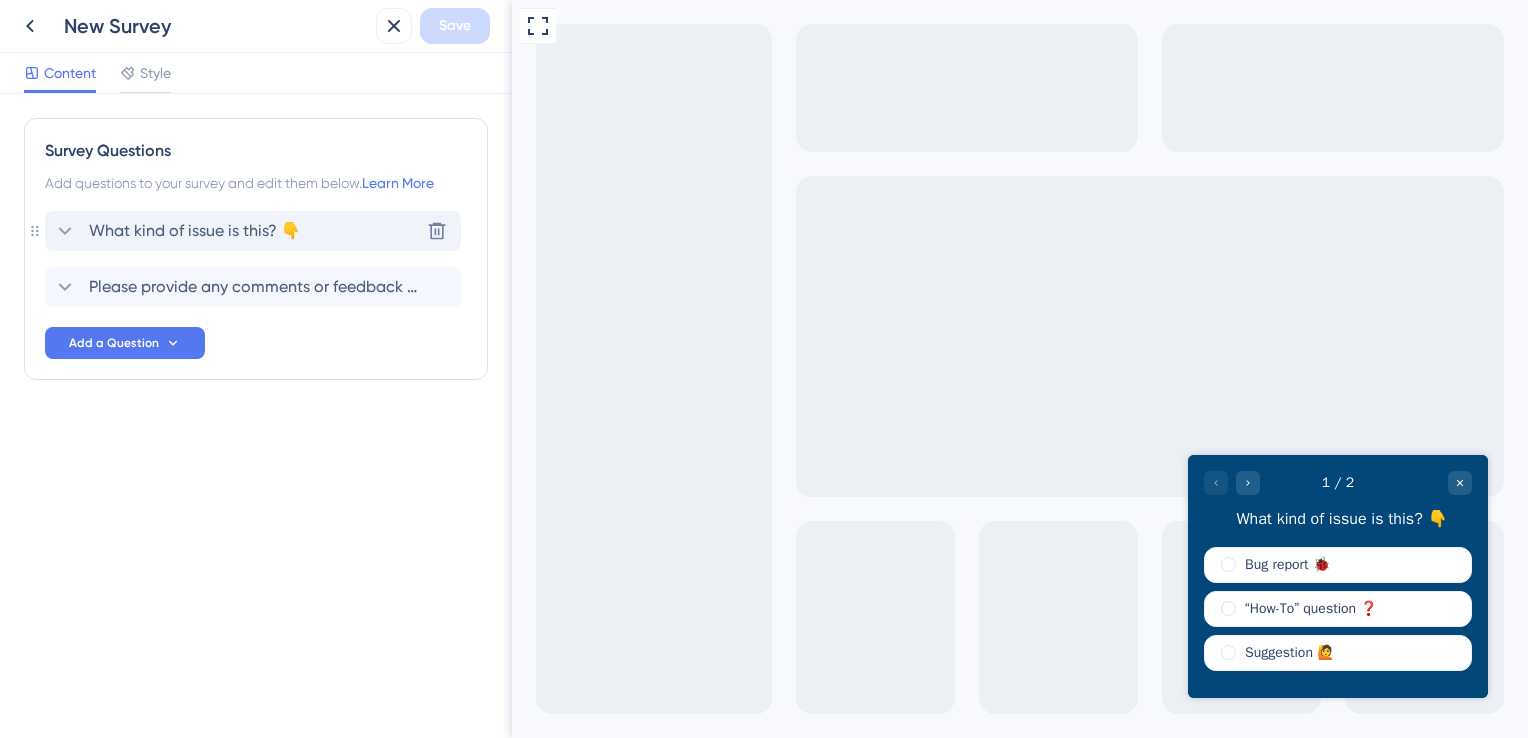 click 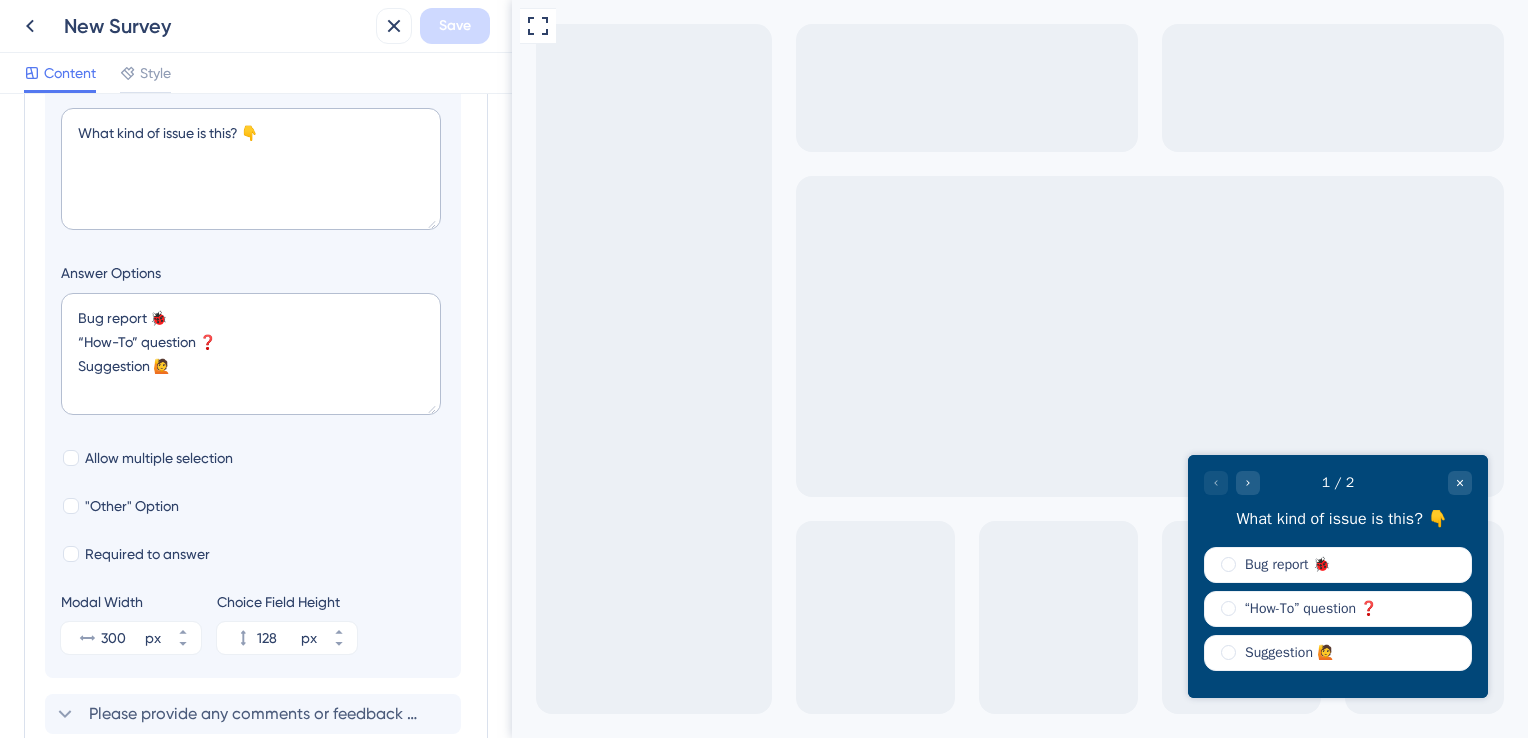 scroll, scrollTop: 312, scrollLeft: 0, axis: vertical 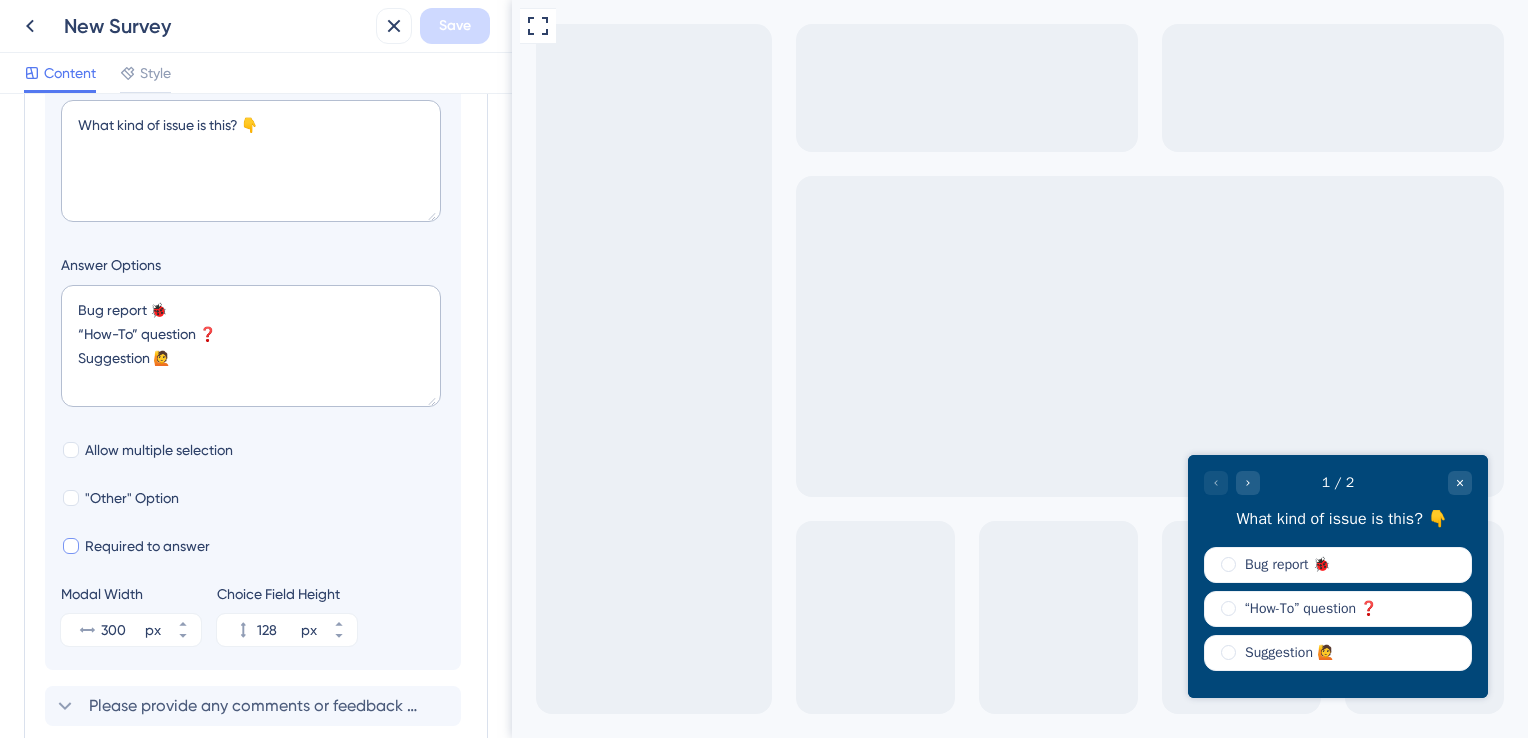click at bounding box center [71, 546] 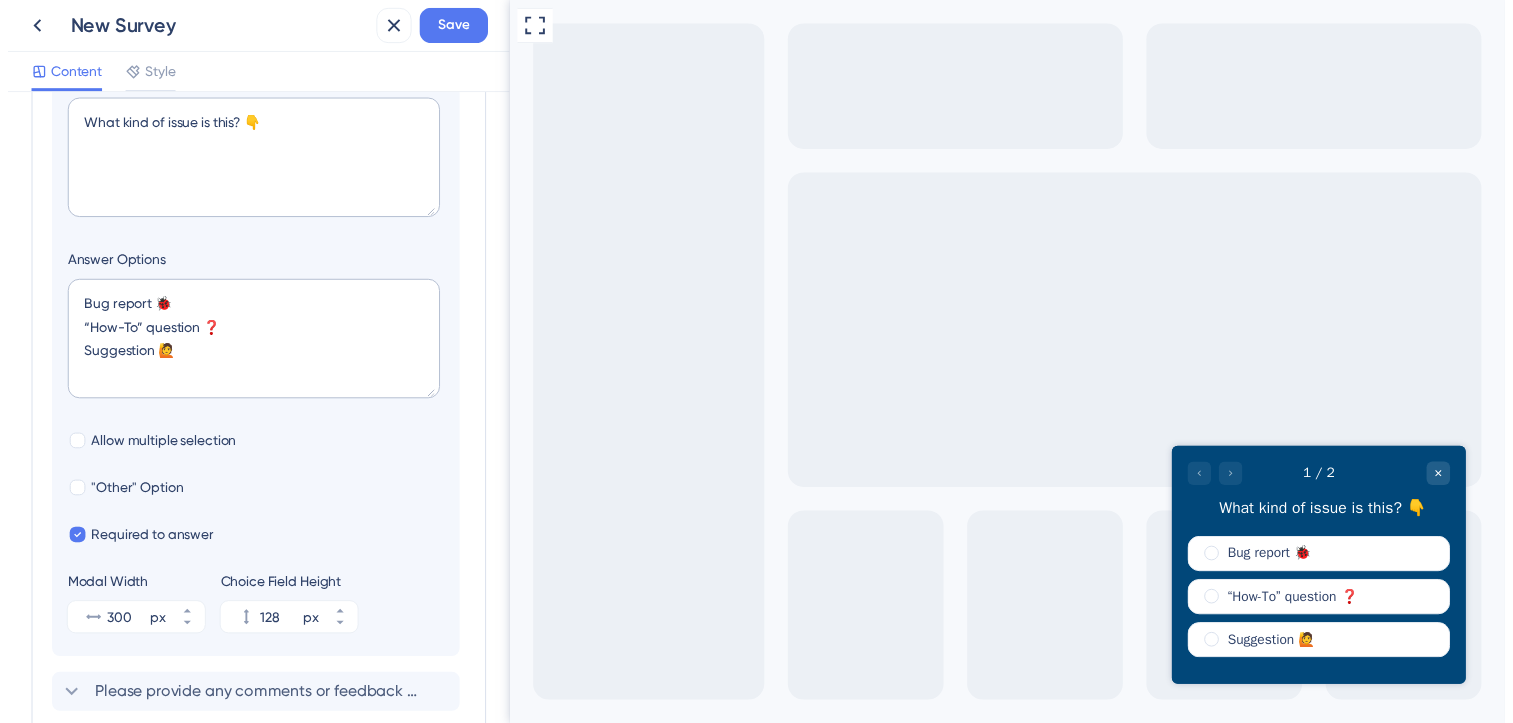 scroll, scrollTop: 475, scrollLeft: 0, axis: vertical 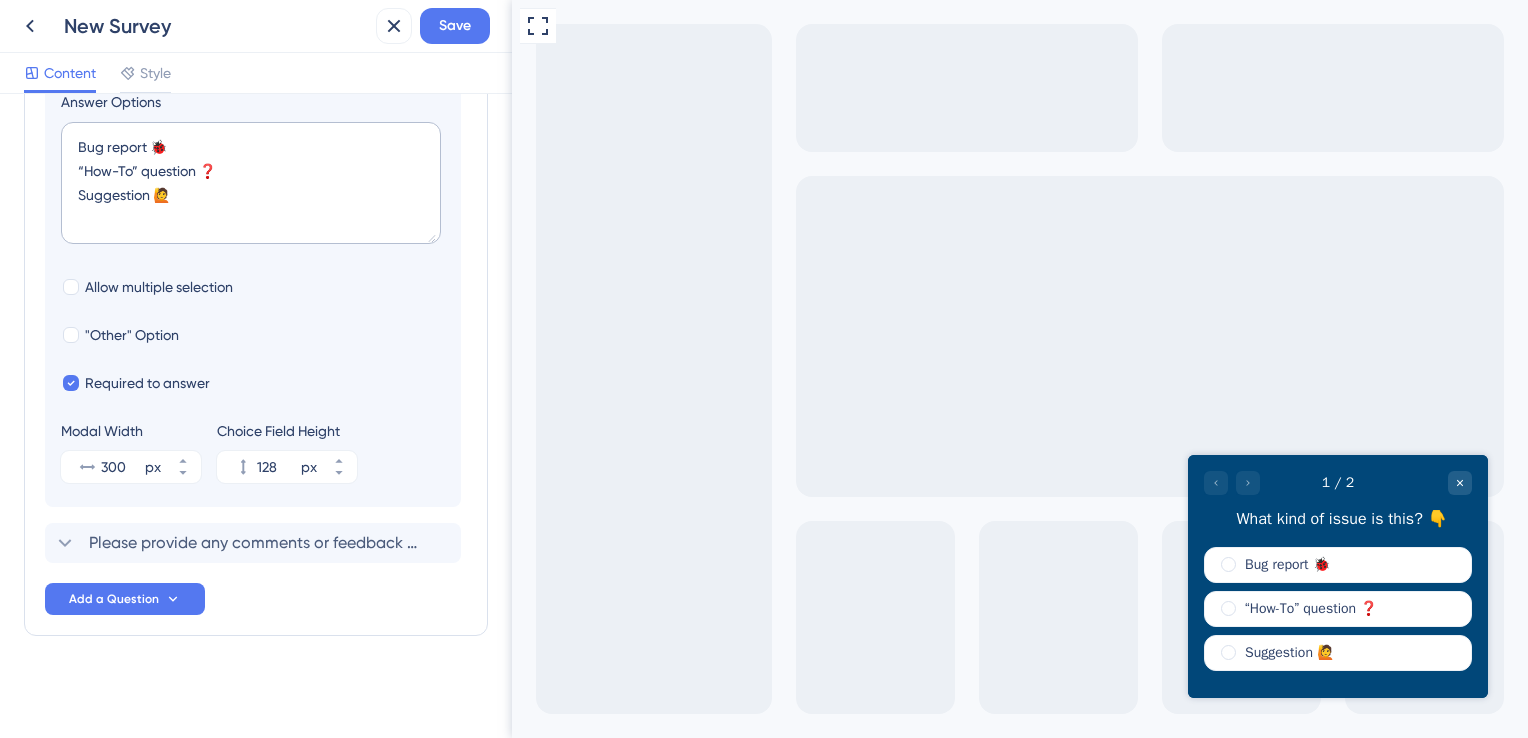 click on "New Survey Save" at bounding box center (256, 26) 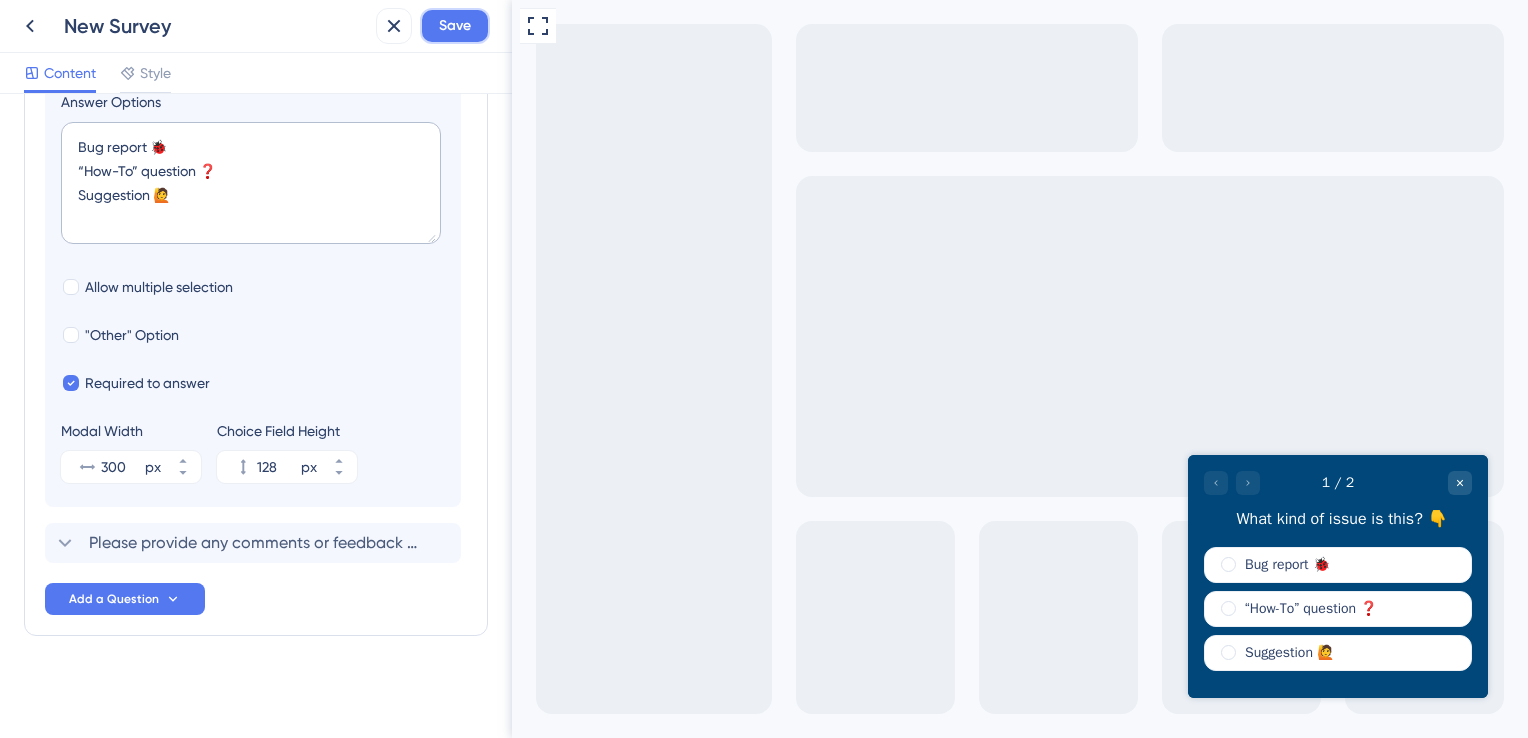 click on "Save" at bounding box center [455, 26] 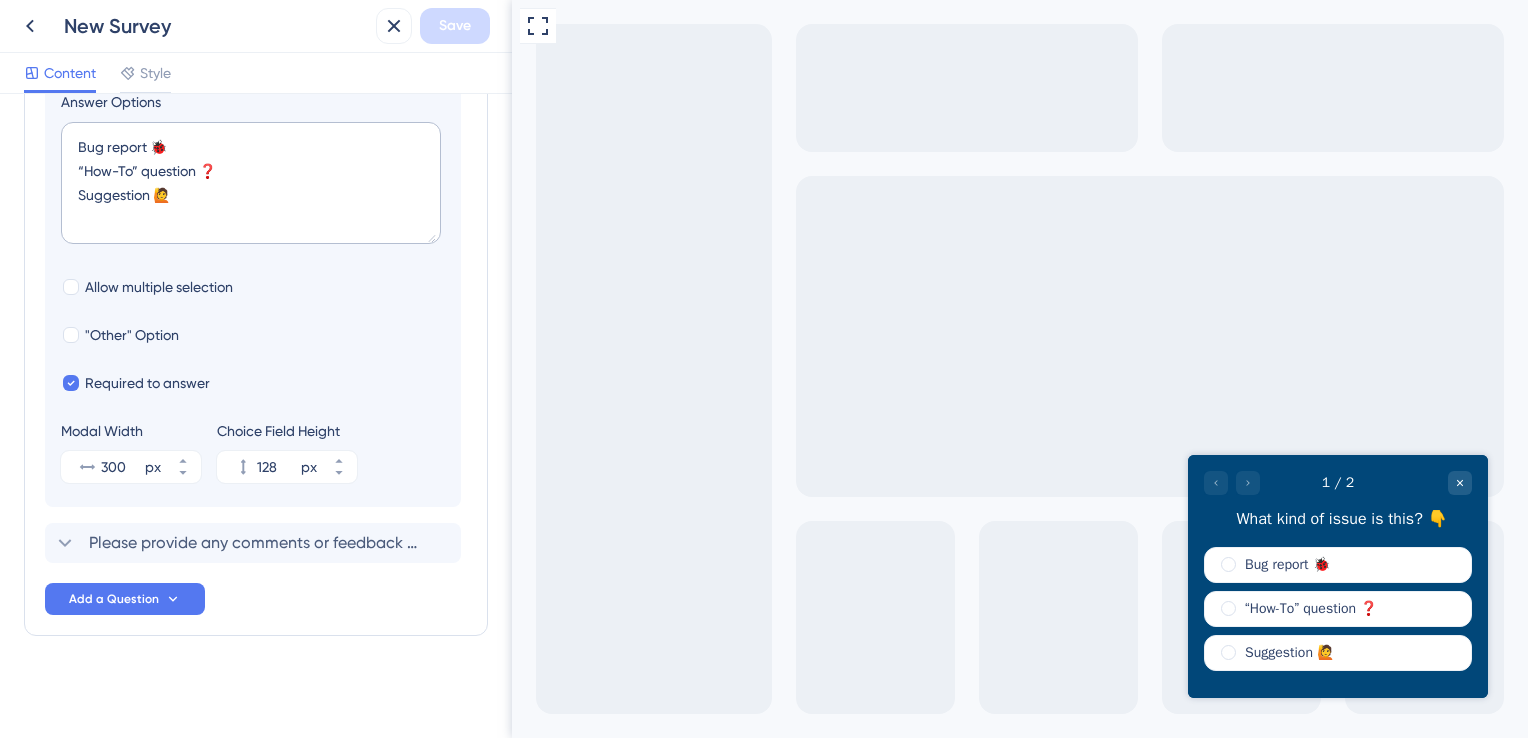 click on "Save" at bounding box center (433, 26) 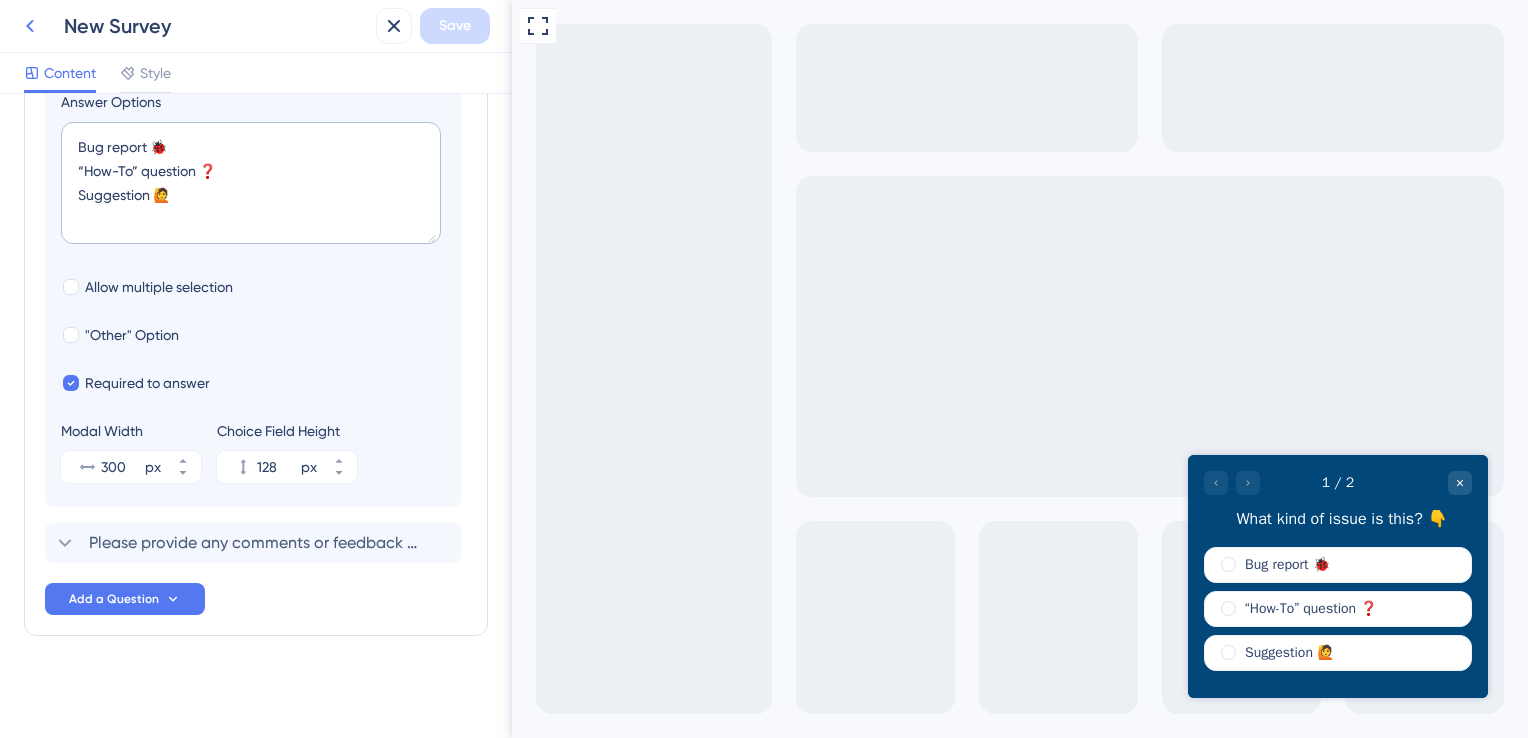 click 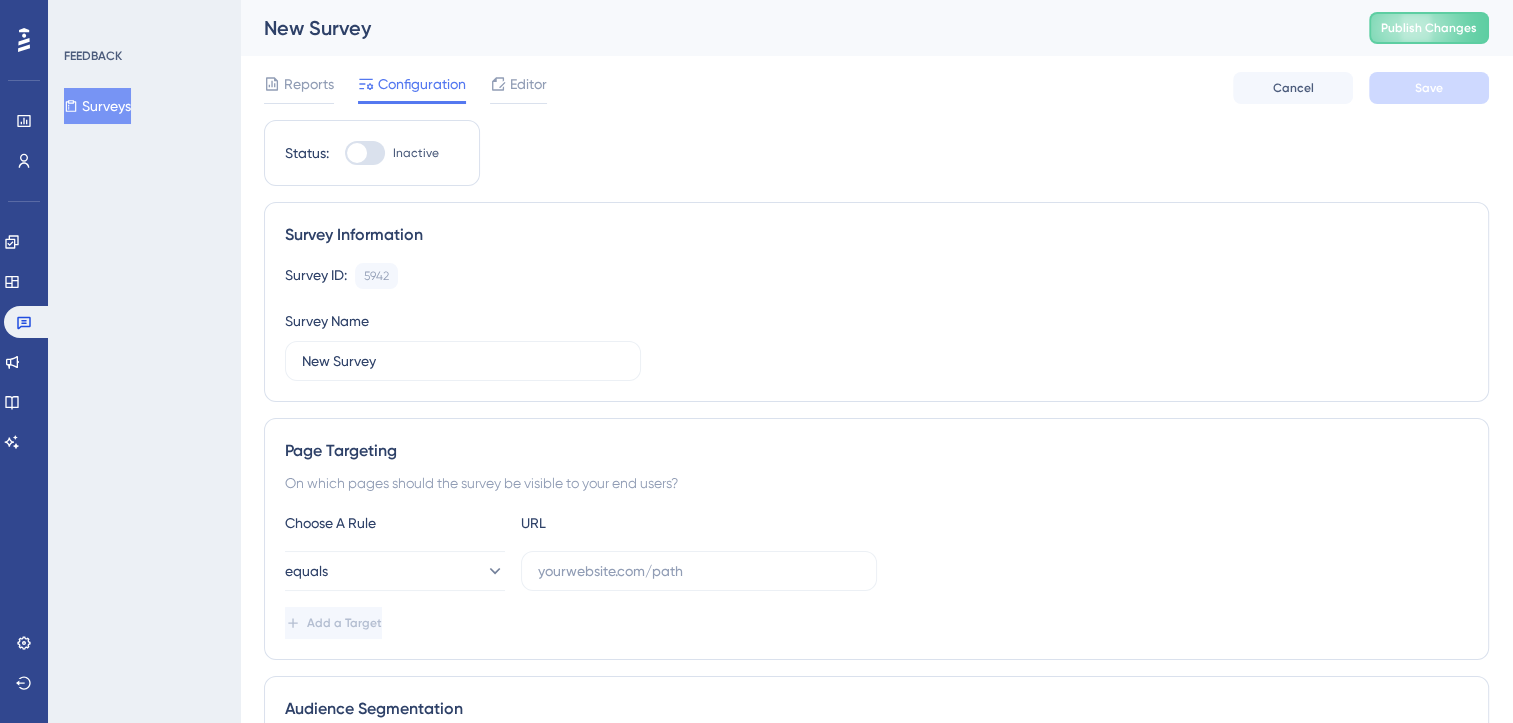 scroll, scrollTop: 0, scrollLeft: 0, axis: both 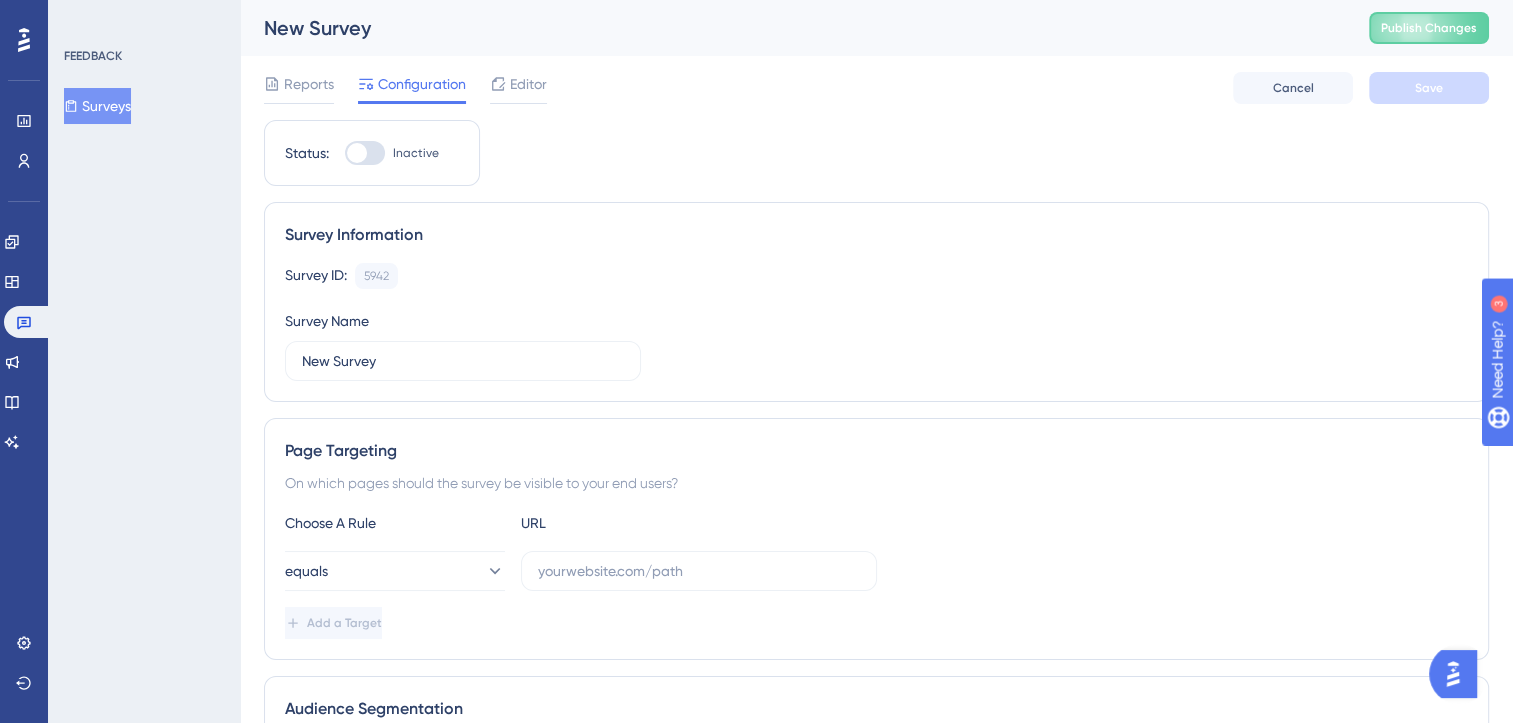 click on "New Survey" at bounding box center [791, 28] 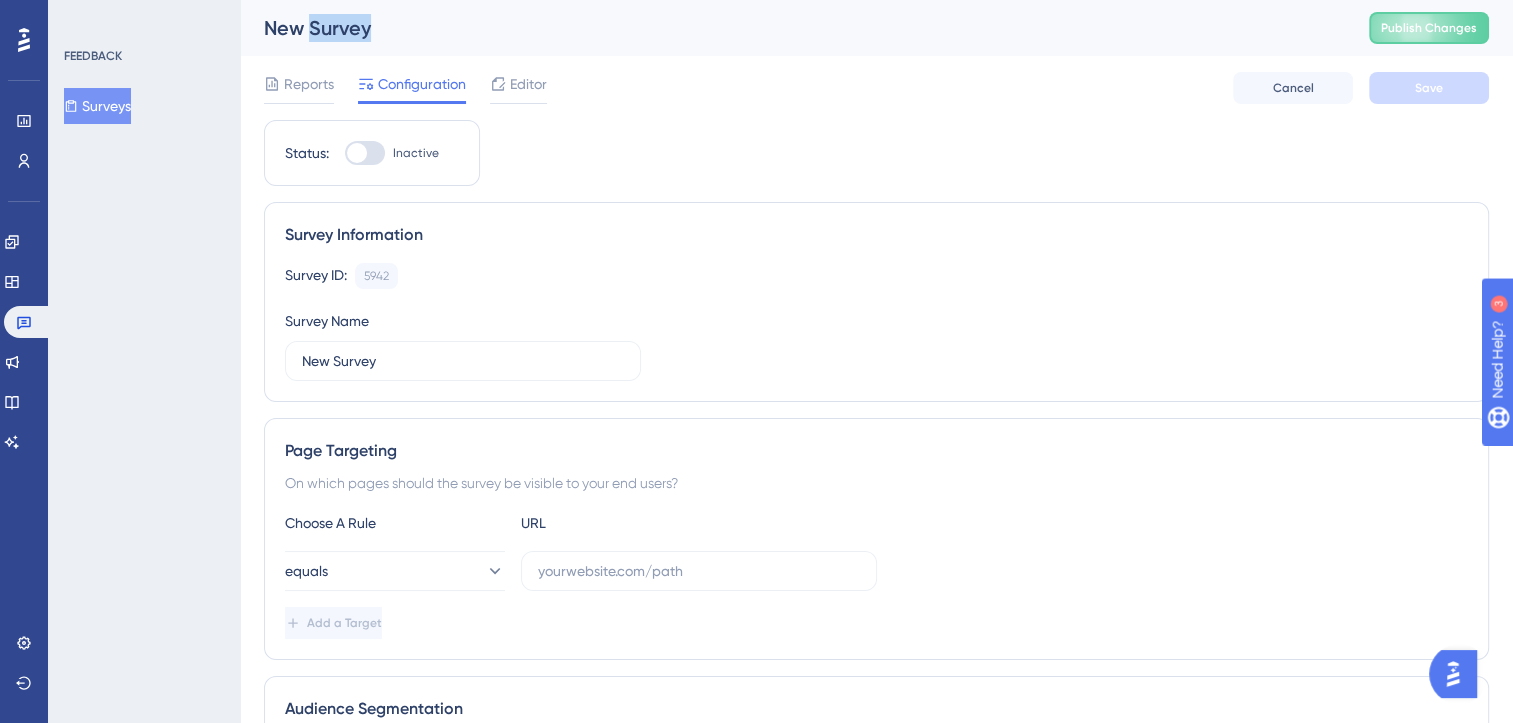 click on "New Survey" at bounding box center [791, 28] 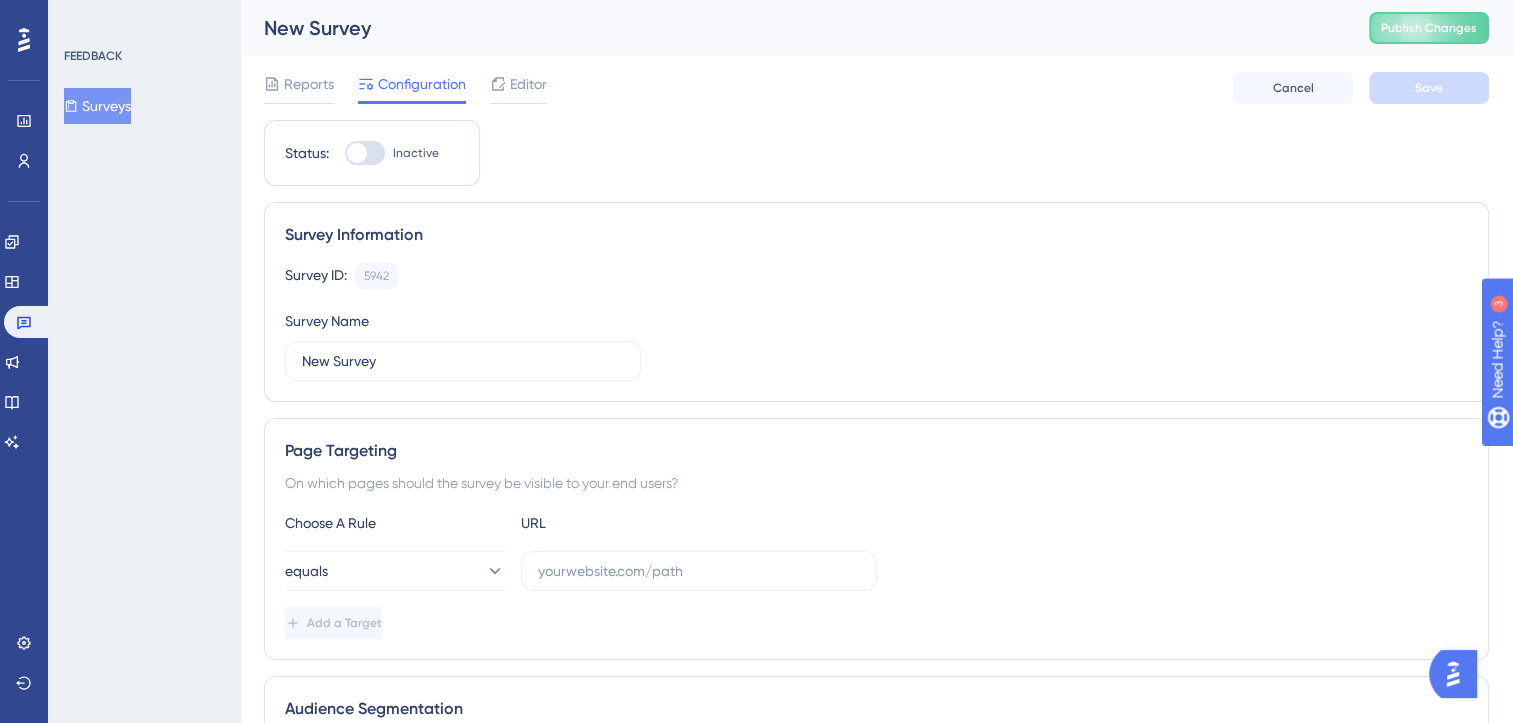 click on "Status: Inactive Survey Information Survey ID: 5942 Copy Survey Name New Survey Page Targeting On which pages should the survey be visible to your end users? Choose A Rule URL equals Add a Target Audience Segmentation Which segment of the audience would you like to show this survey to? All Users Custom Segment Only Me Trigger You can trigger your survey automatically when the target URL is visited, and/or use the custom triggers. Auto-Trigger Set the Appear Frequency Only Once Extra Display Conditions A user should first visit   5 pages in a session before seeing the survey. Show the survey again     15 days after a user clicks quit icon “X”. Show the survey up to   100 % of your users. Set the Display Priority This option will set the display priority between
auto-triggered materials in cases of conflicts between multiple materials Medium Custom Triggers Scheduling You can schedule a time period for your survey to appear.
Scheduling will not work if the status is not active. Container" at bounding box center (876, 946) 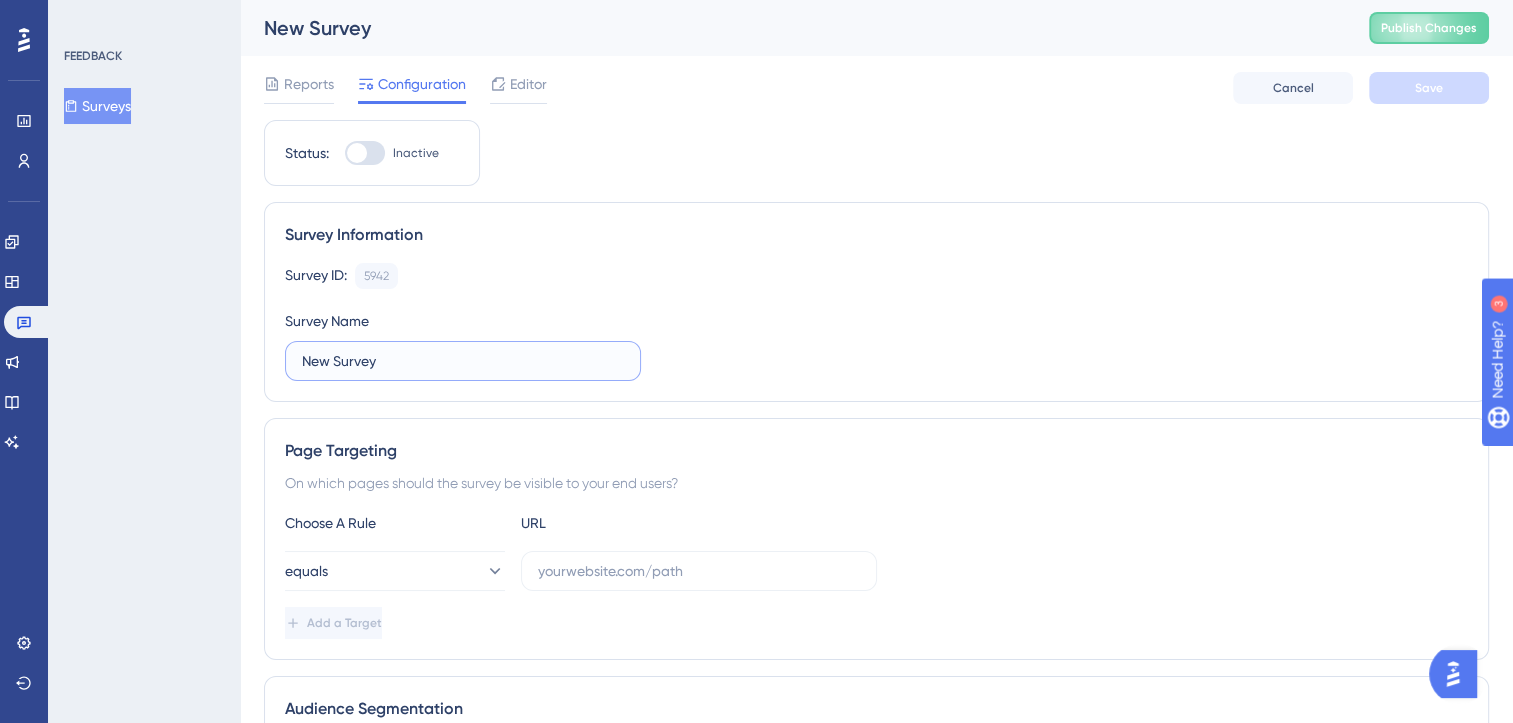 drag, startPoint x: 404, startPoint y: 360, endPoint x: 193, endPoint y: 347, distance: 211.4001 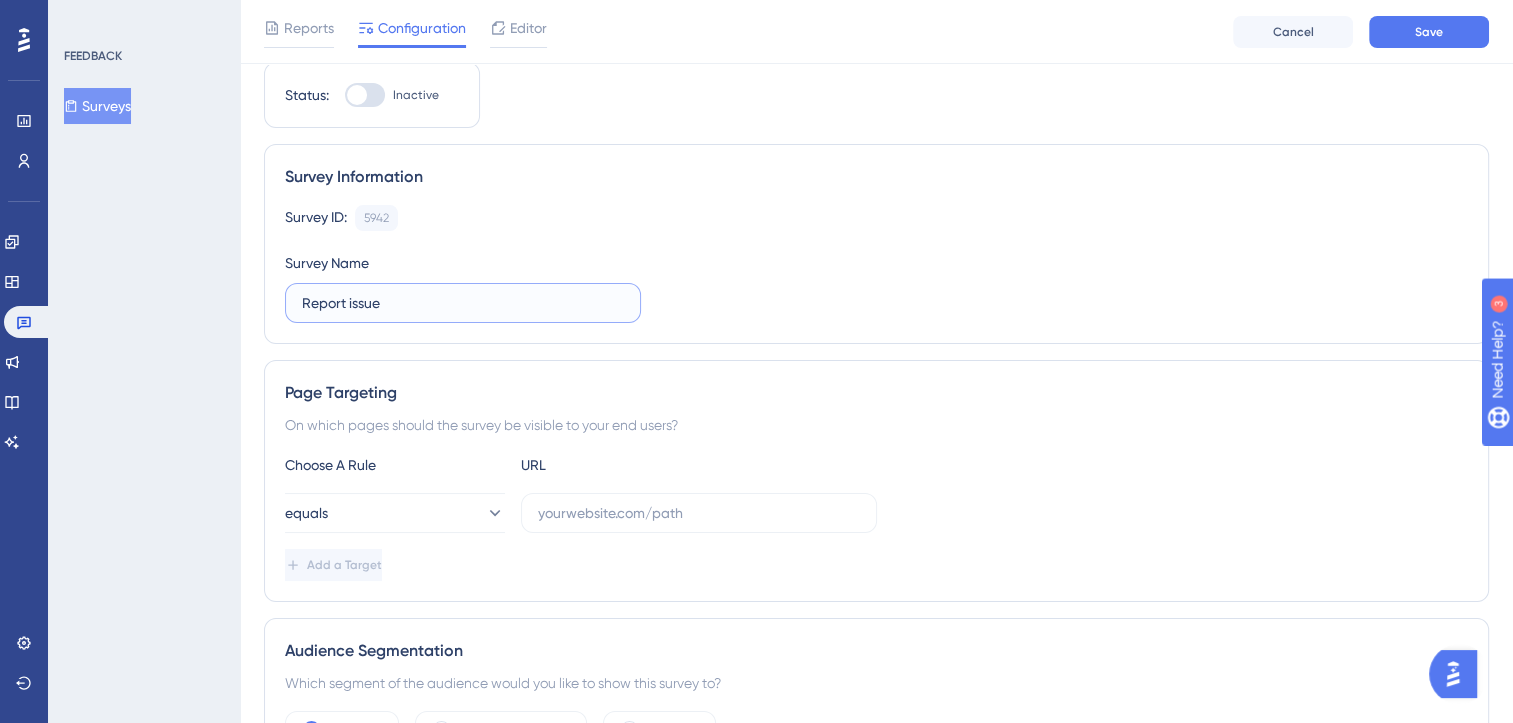 scroll, scrollTop: 0, scrollLeft: 0, axis: both 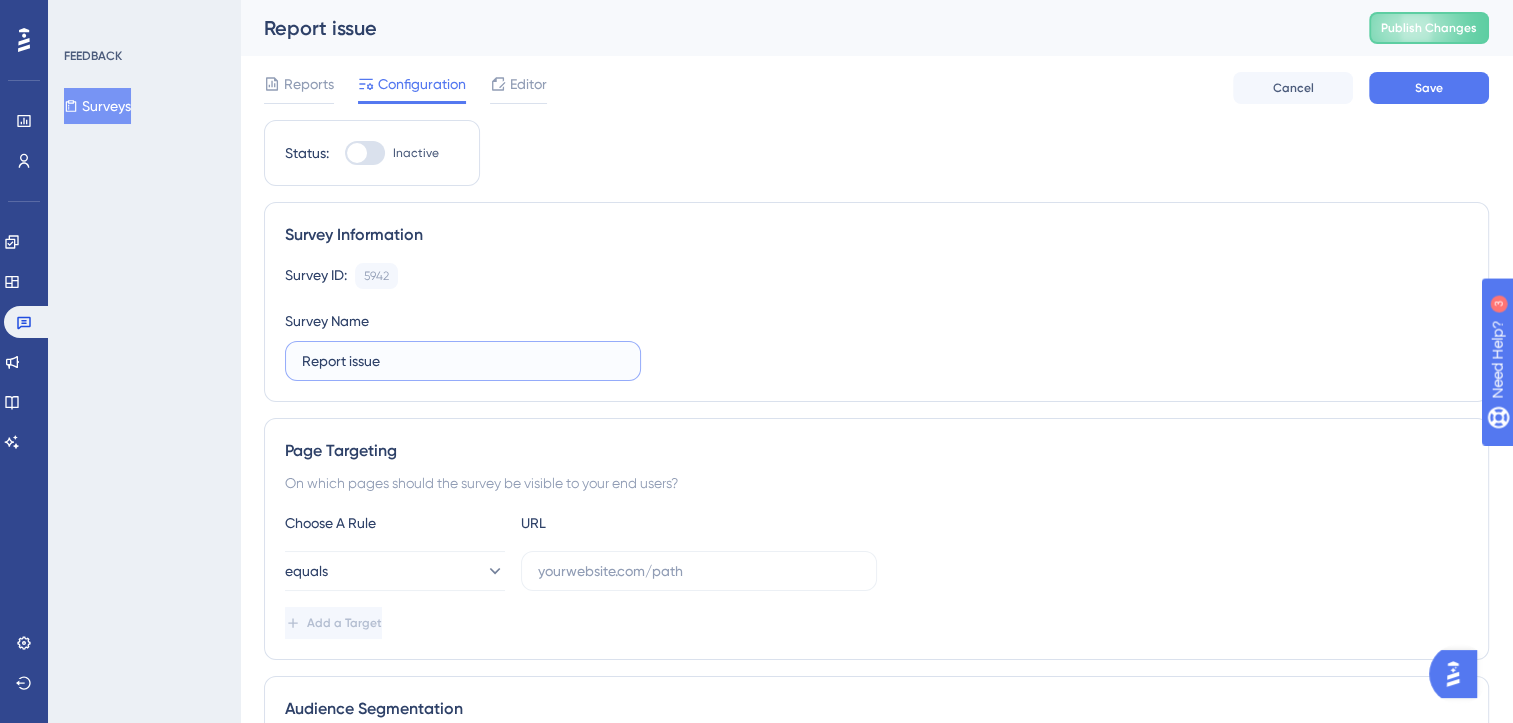 drag, startPoint x: 390, startPoint y: 362, endPoint x: 214, endPoint y: 364, distance: 176.01137 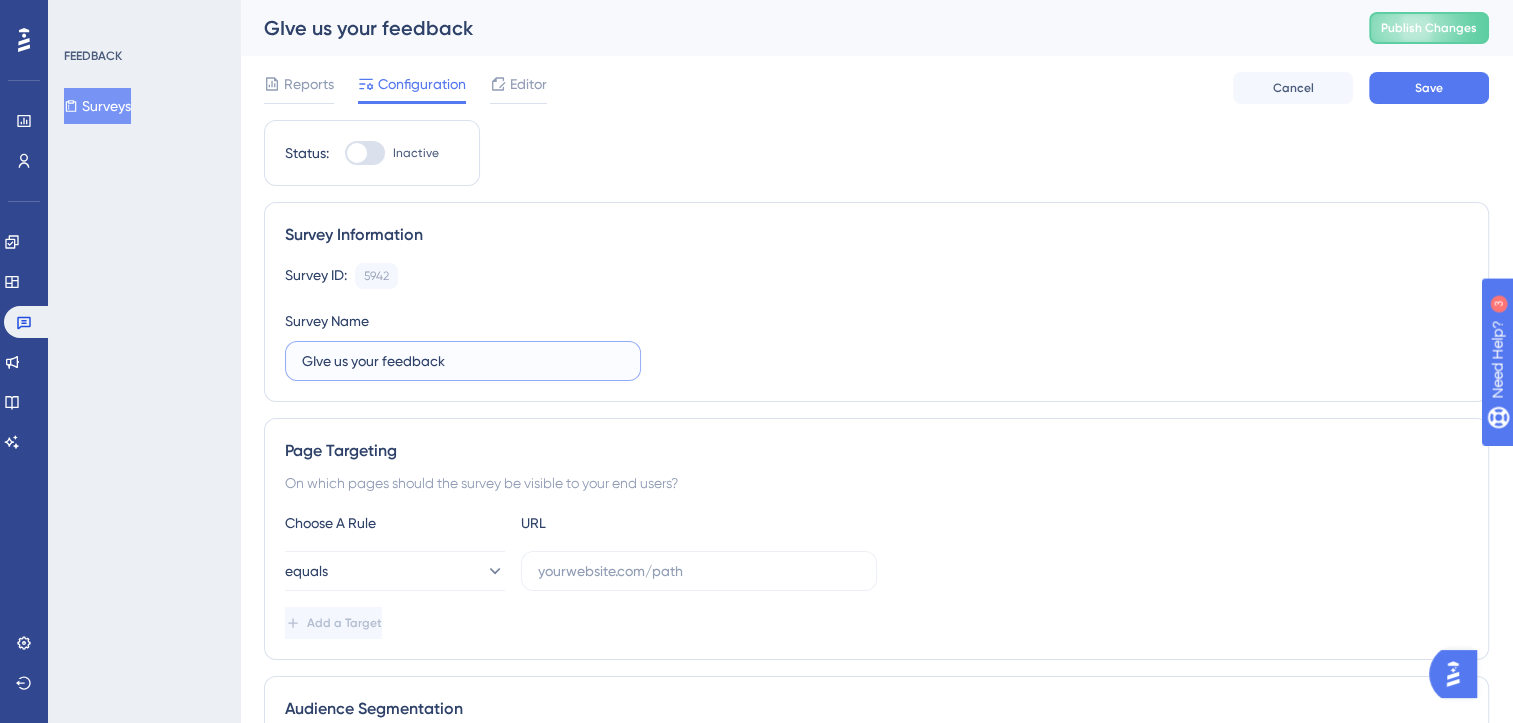 click on "GIve us your feedback" at bounding box center (463, 361) 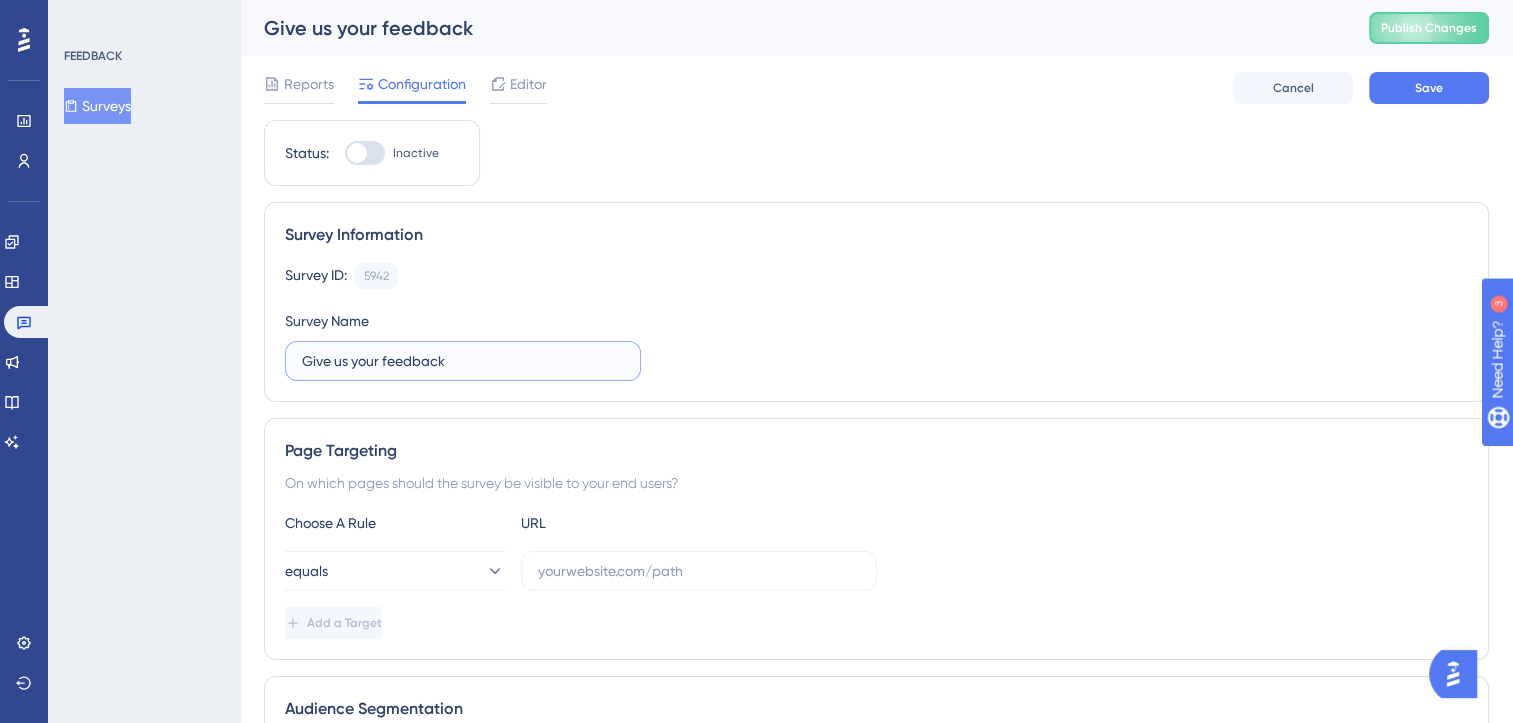 type on "Give us your feedback" 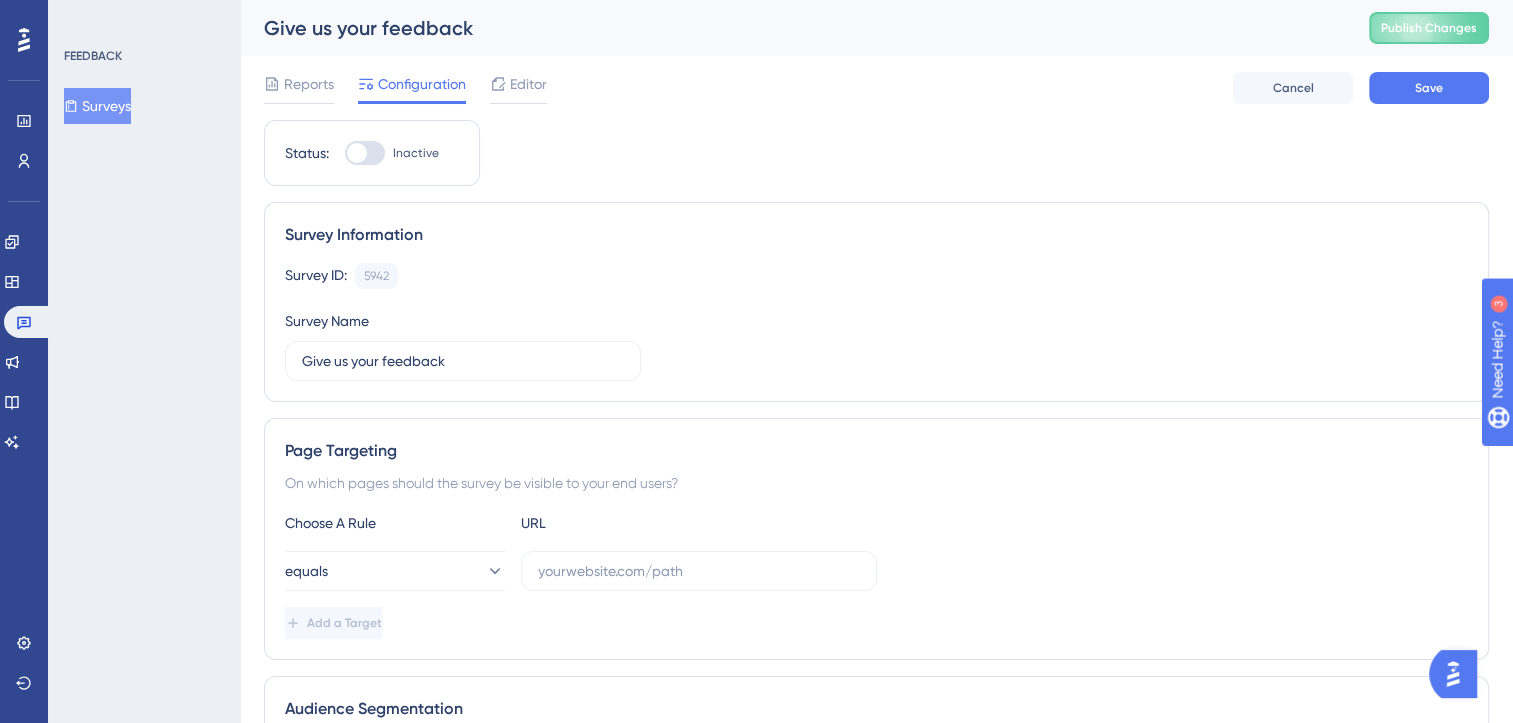 click on "Survey ID: 5942 Copy Survey Name Give us your feedback" at bounding box center (876, 322) 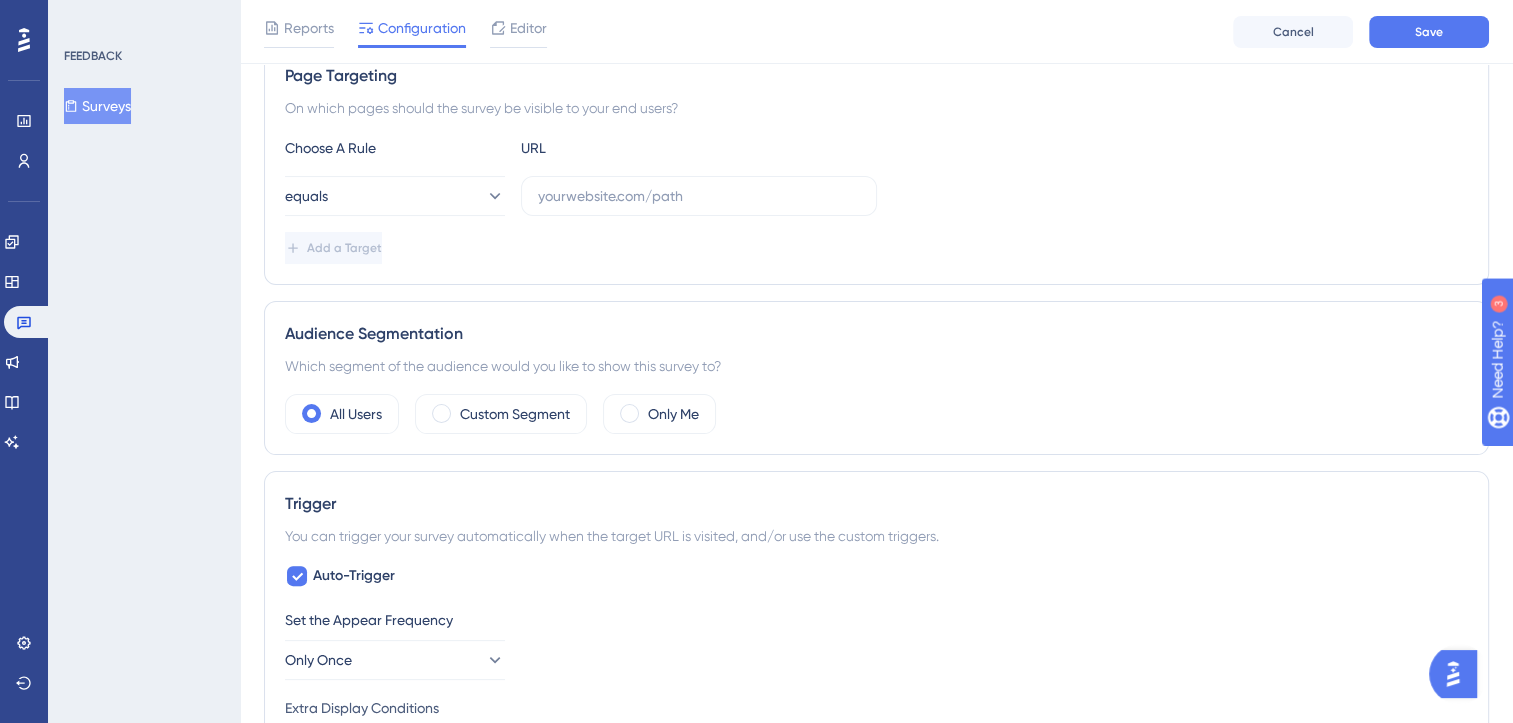 scroll, scrollTop: 392, scrollLeft: 0, axis: vertical 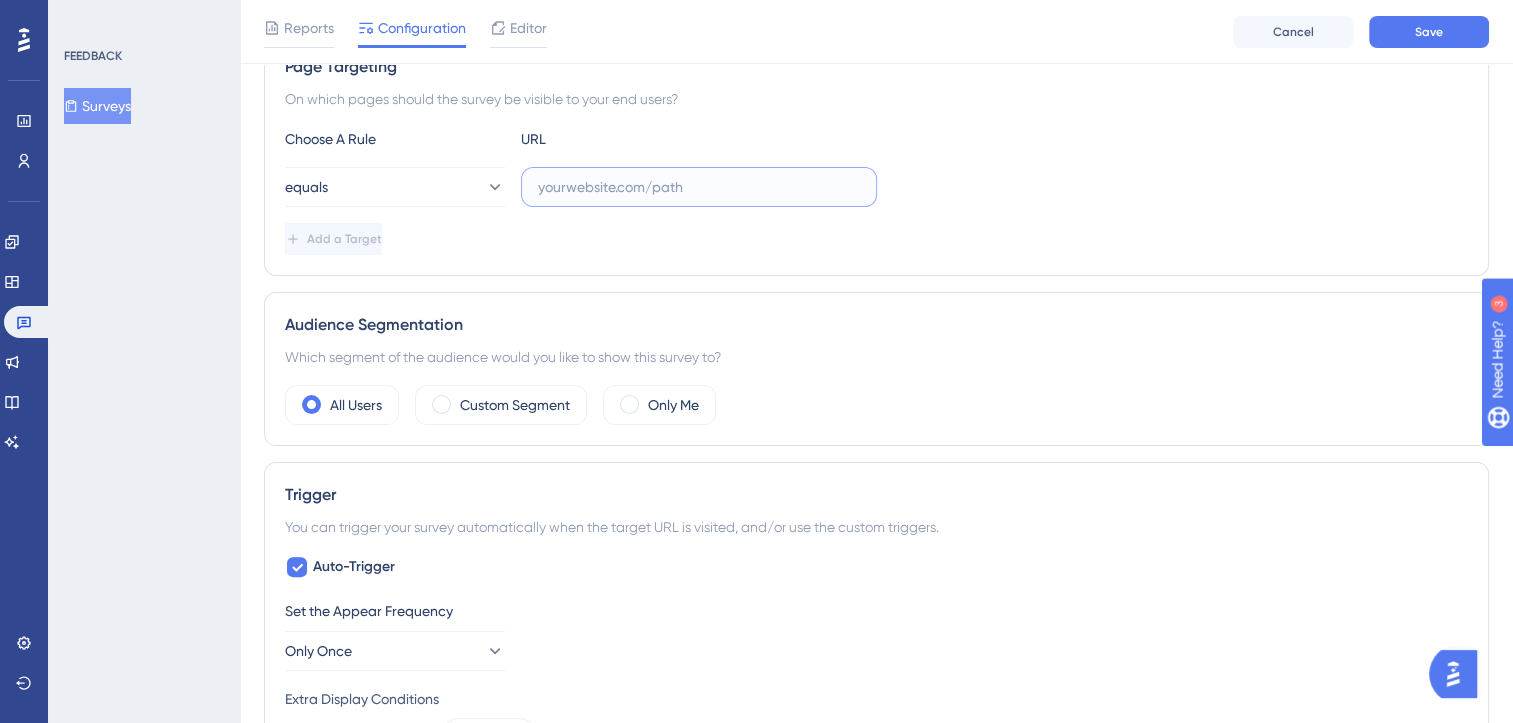 click at bounding box center (699, 187) 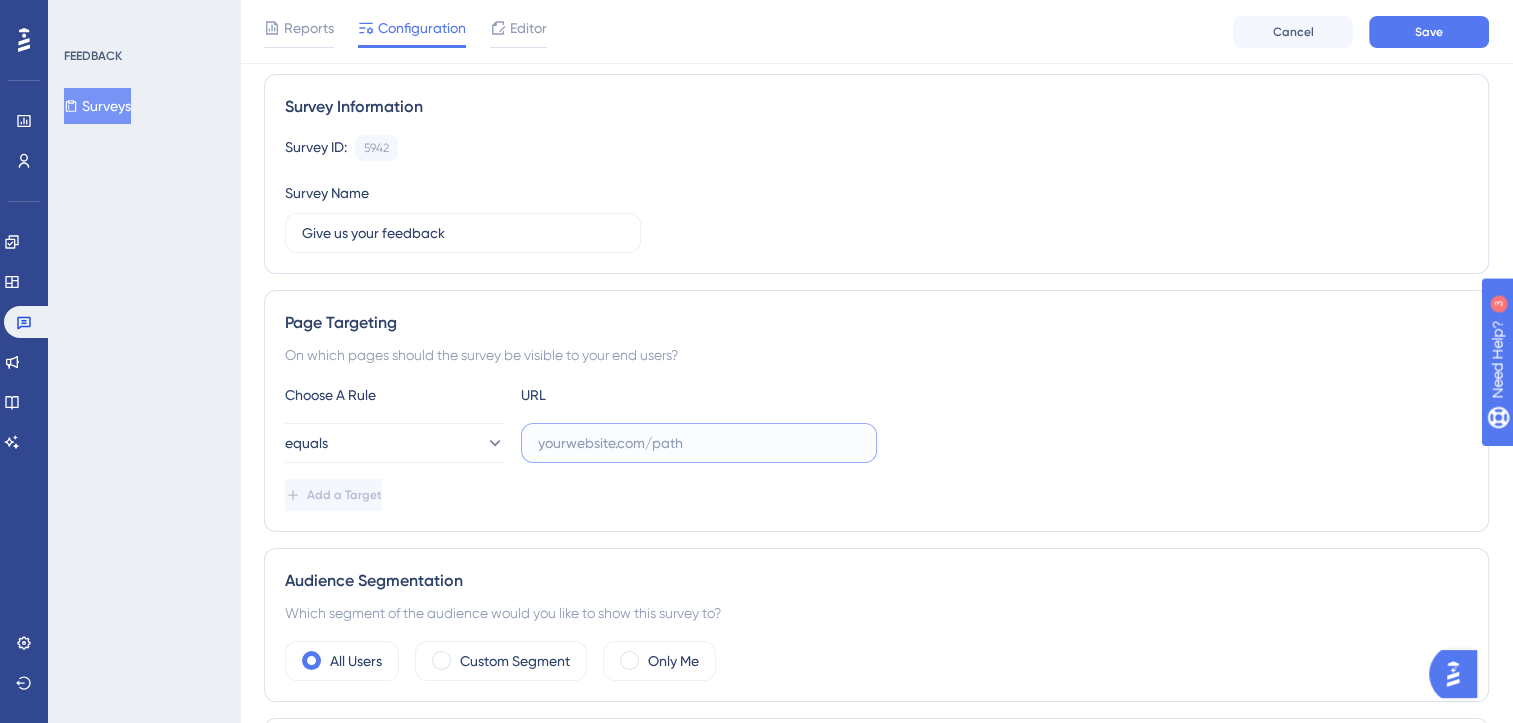 scroll, scrollTop: 135, scrollLeft: 0, axis: vertical 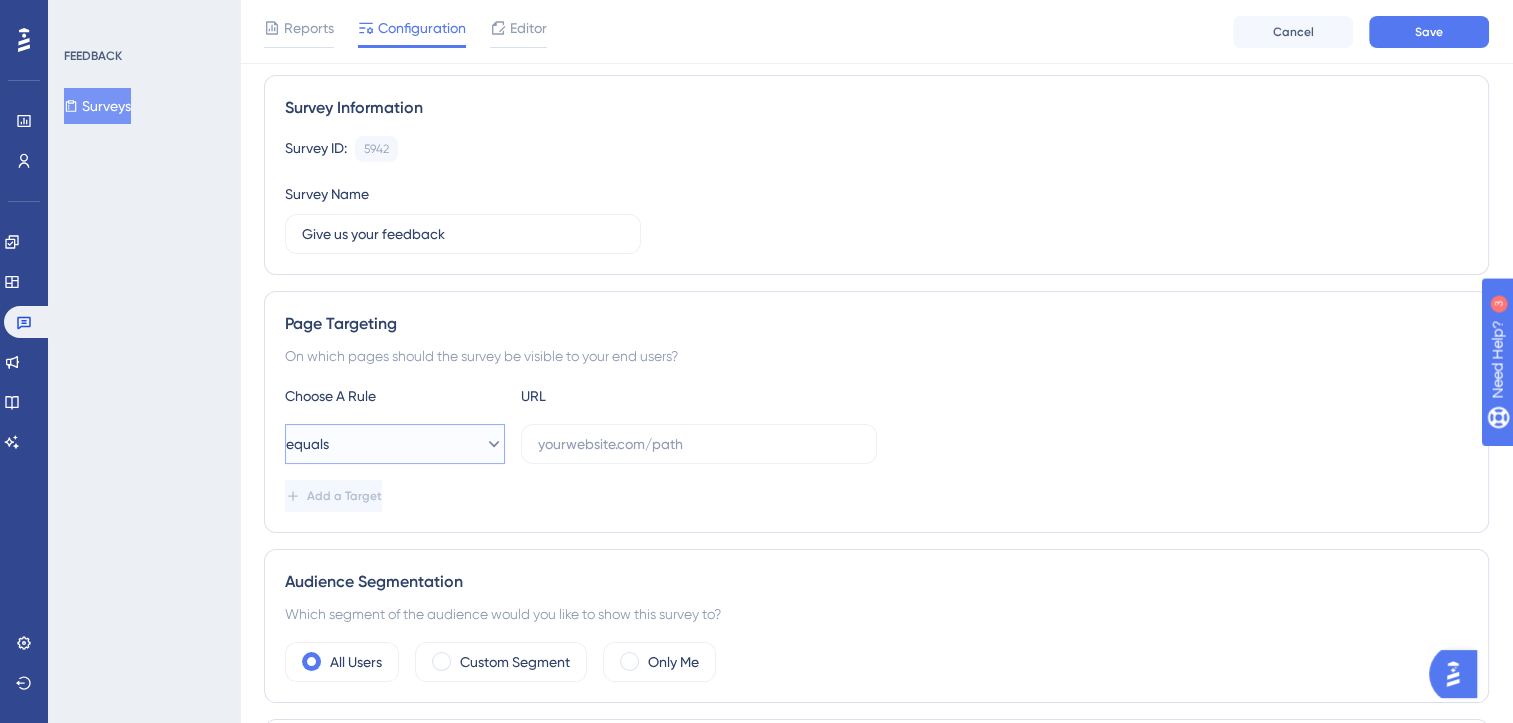click 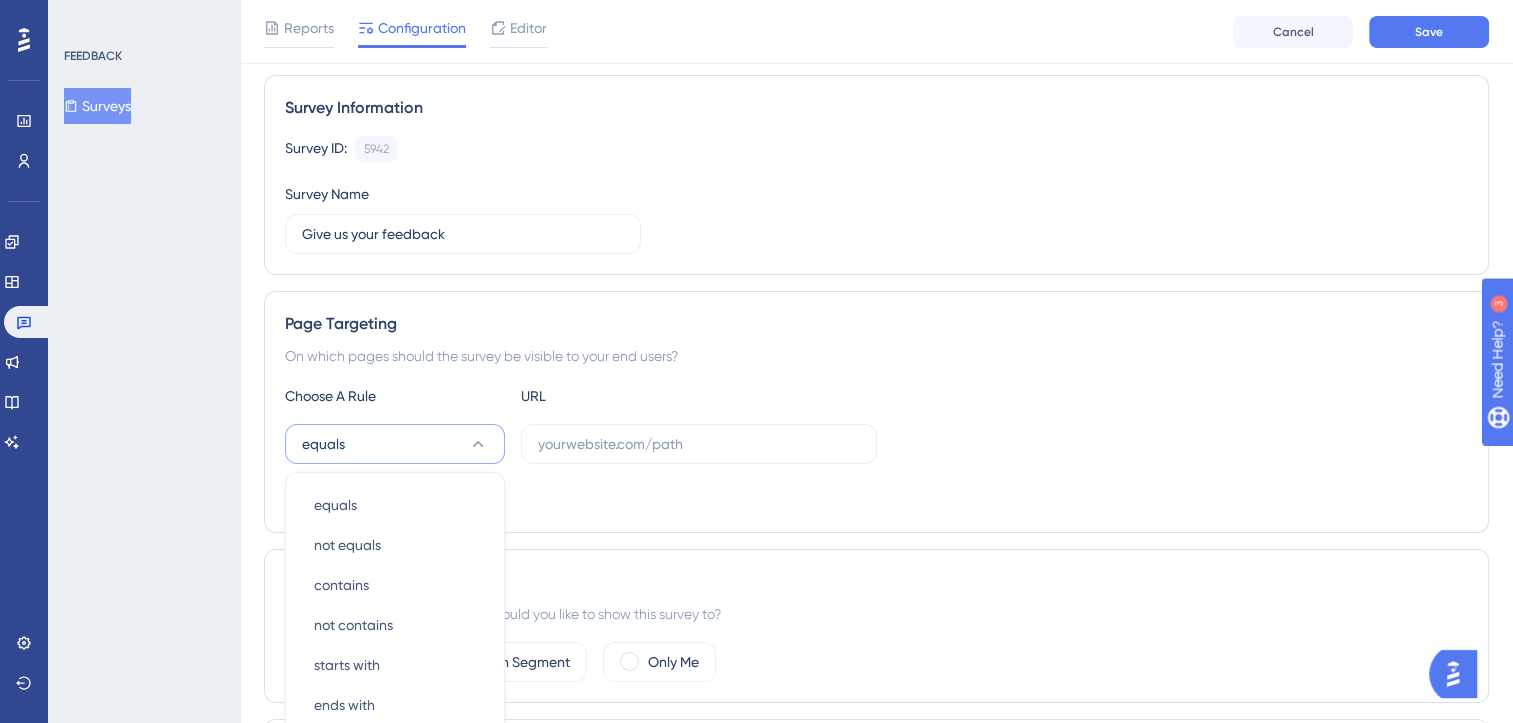 scroll, scrollTop: 396, scrollLeft: 0, axis: vertical 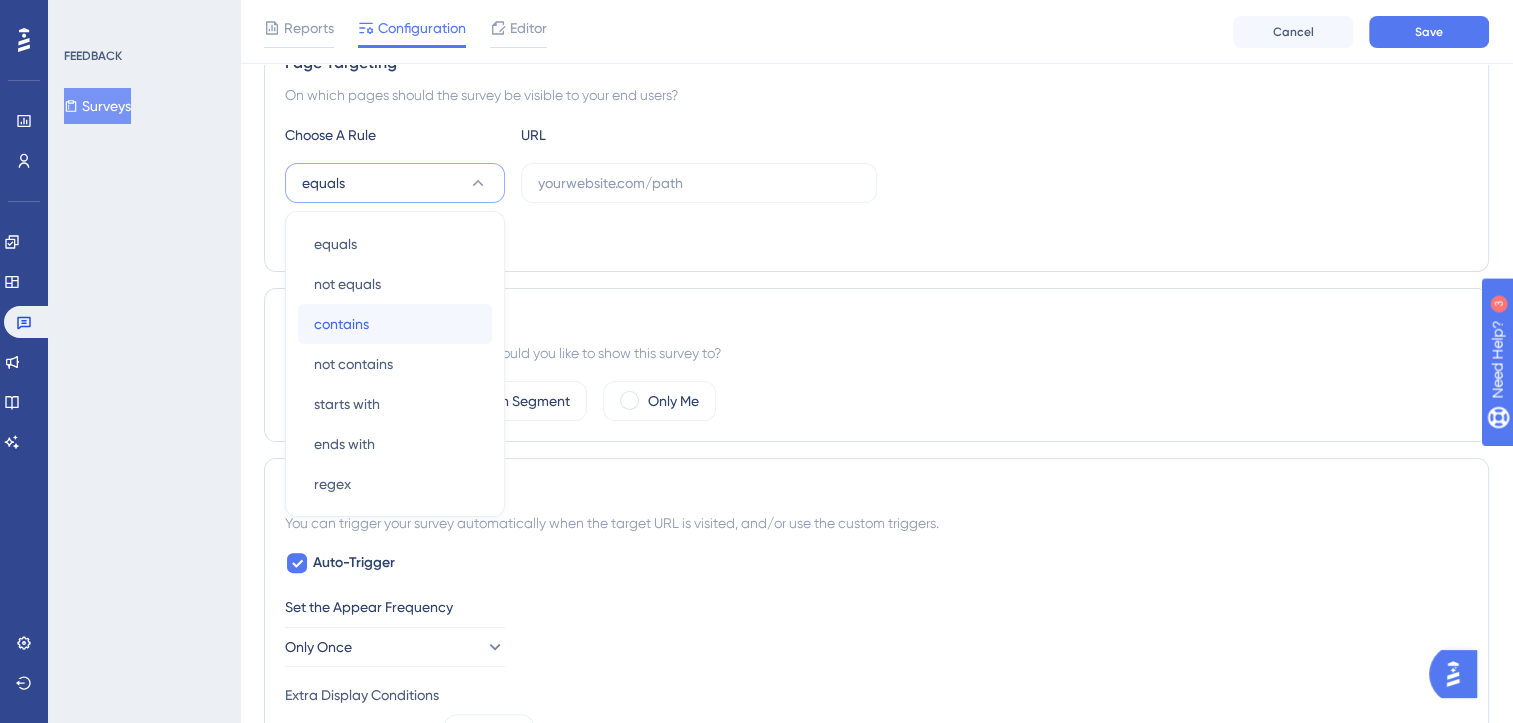click on "contains contains" at bounding box center (395, 324) 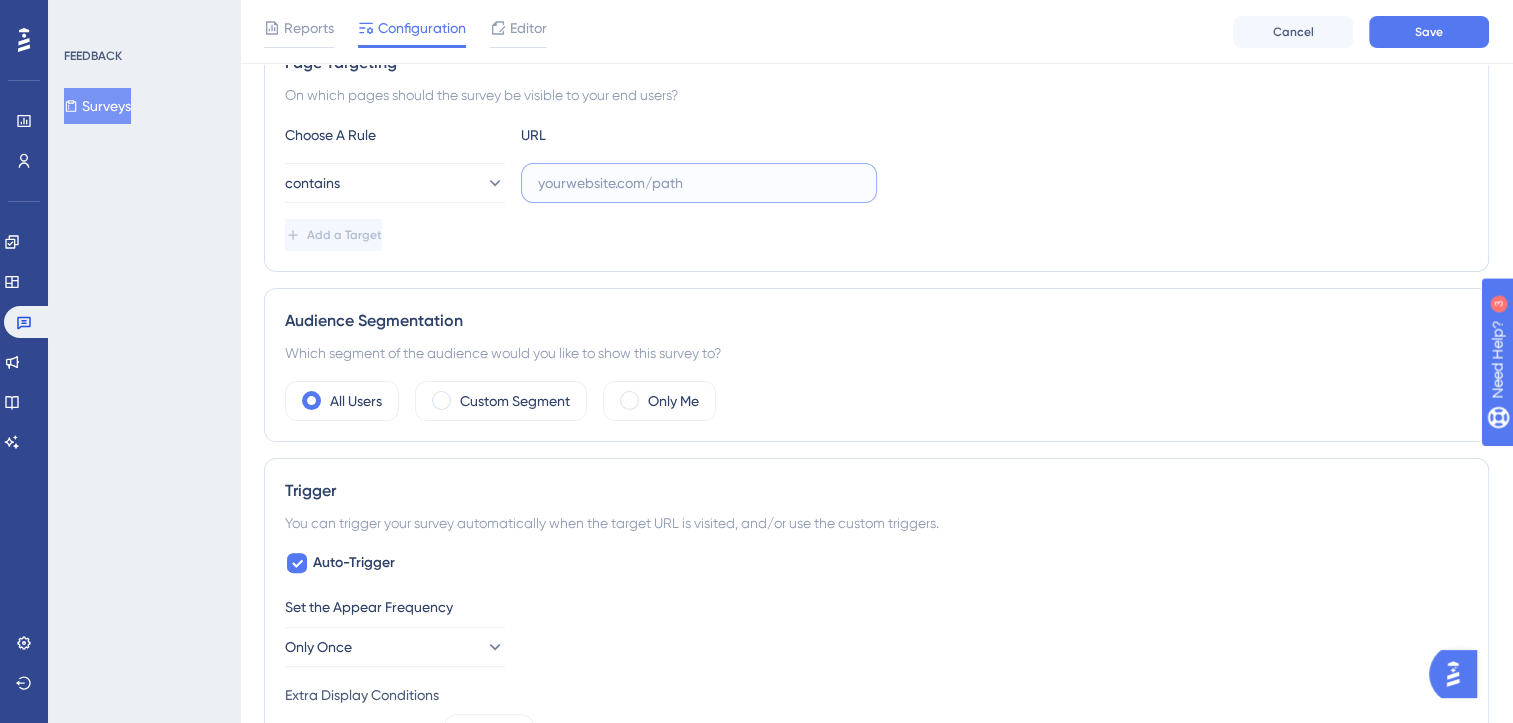 click at bounding box center (699, 183) 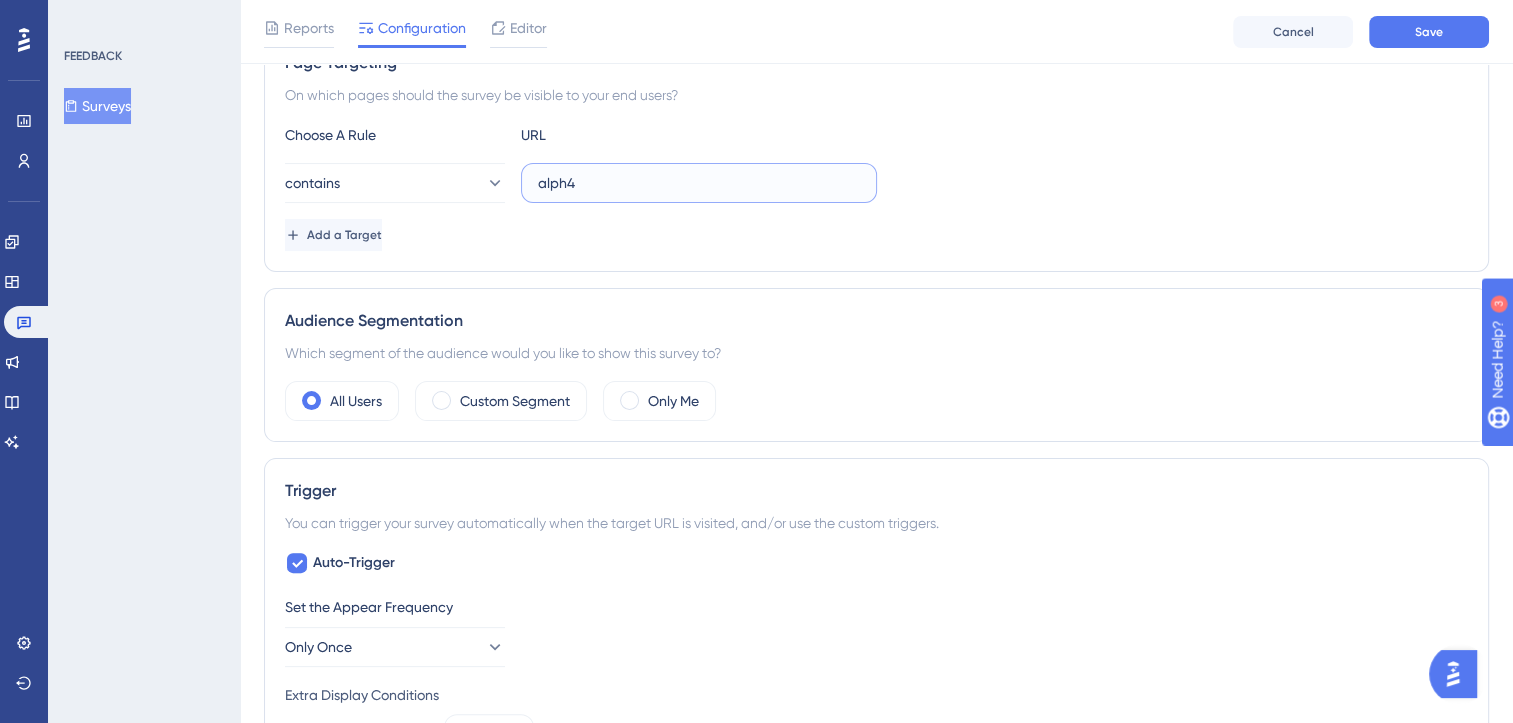 type on "alph4" 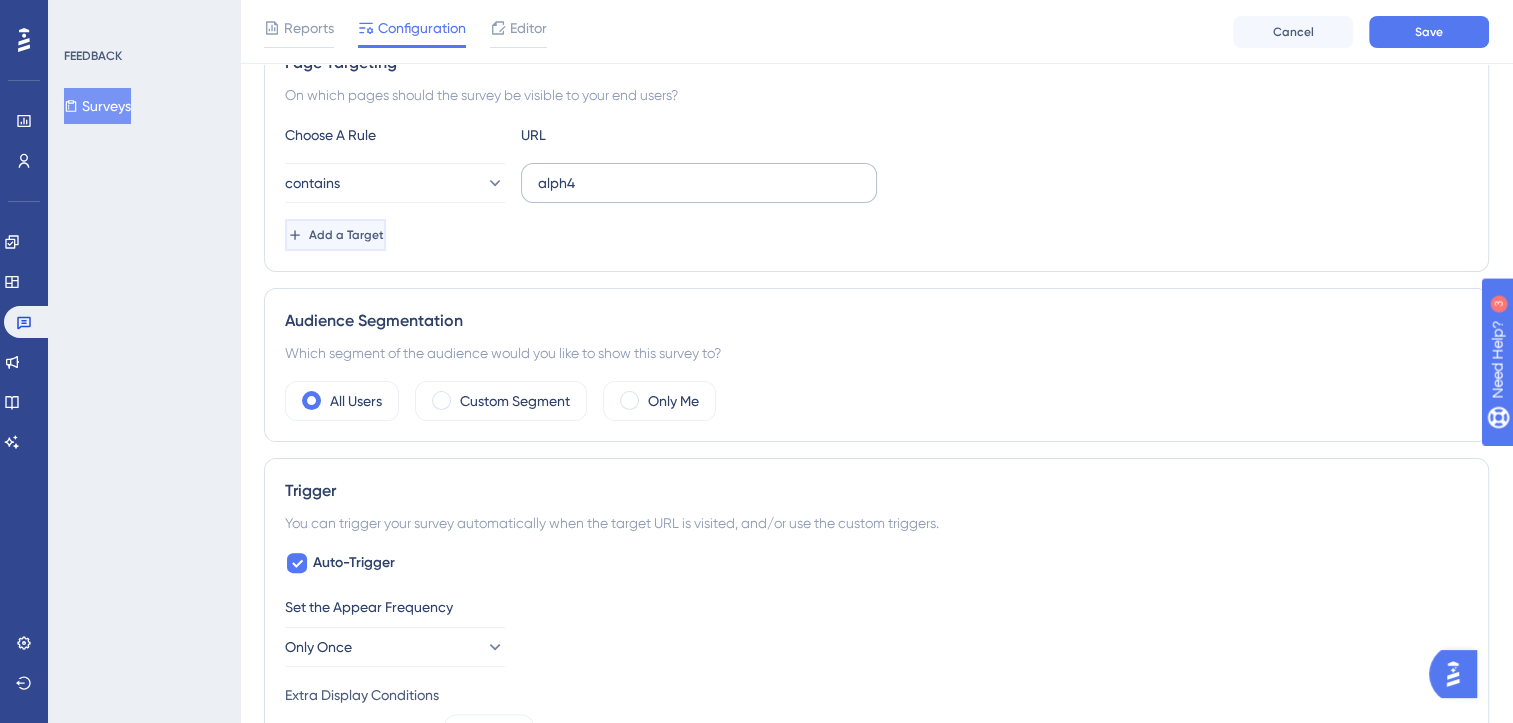 type 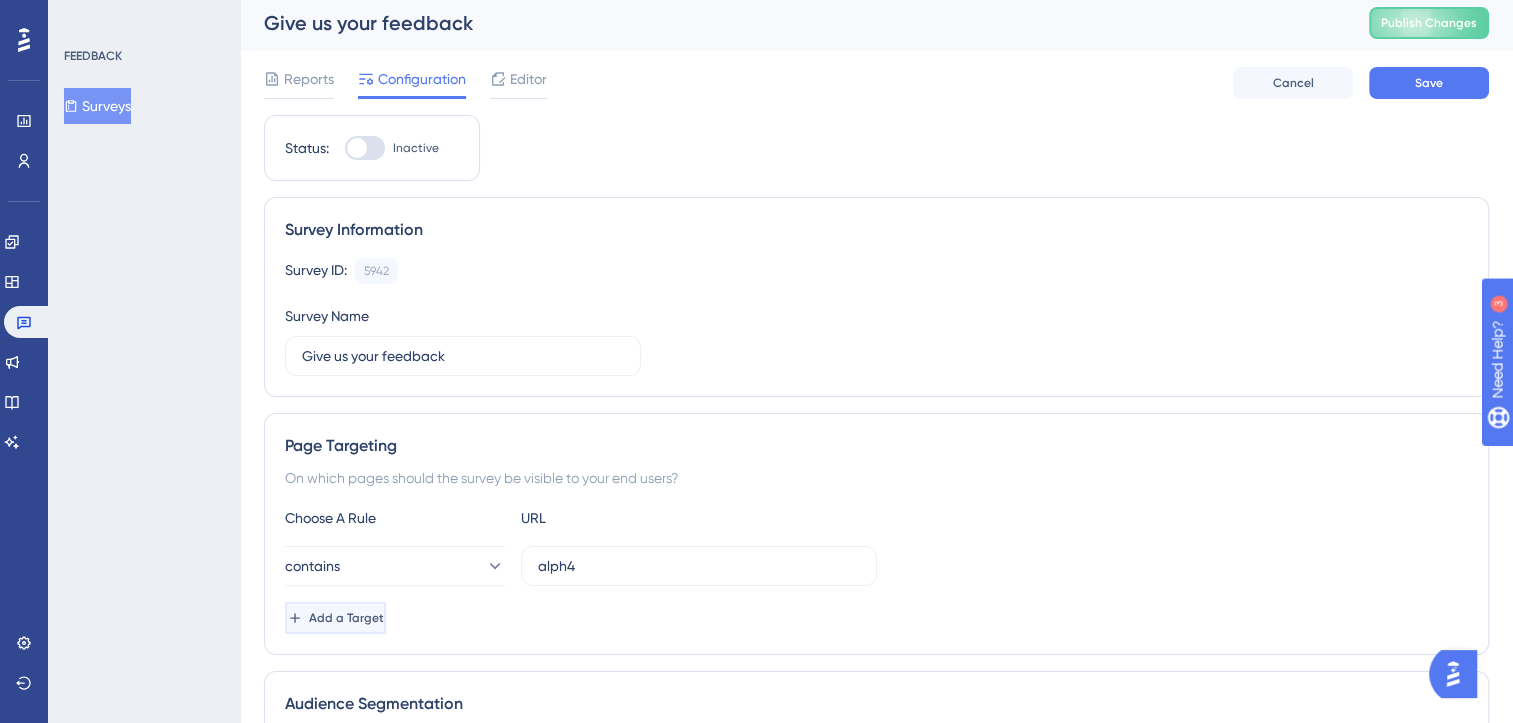 scroll, scrollTop: 0, scrollLeft: 0, axis: both 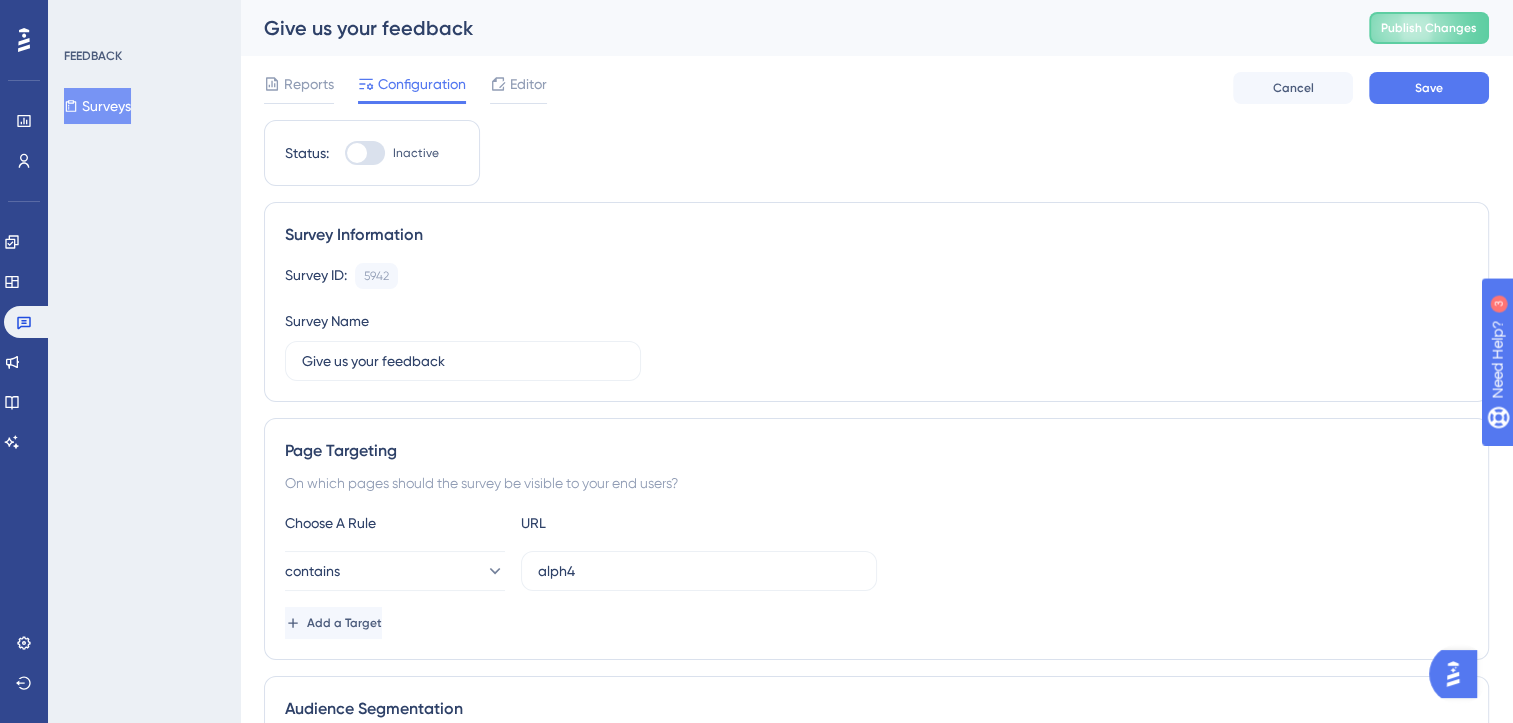 click at bounding box center (365, 153) 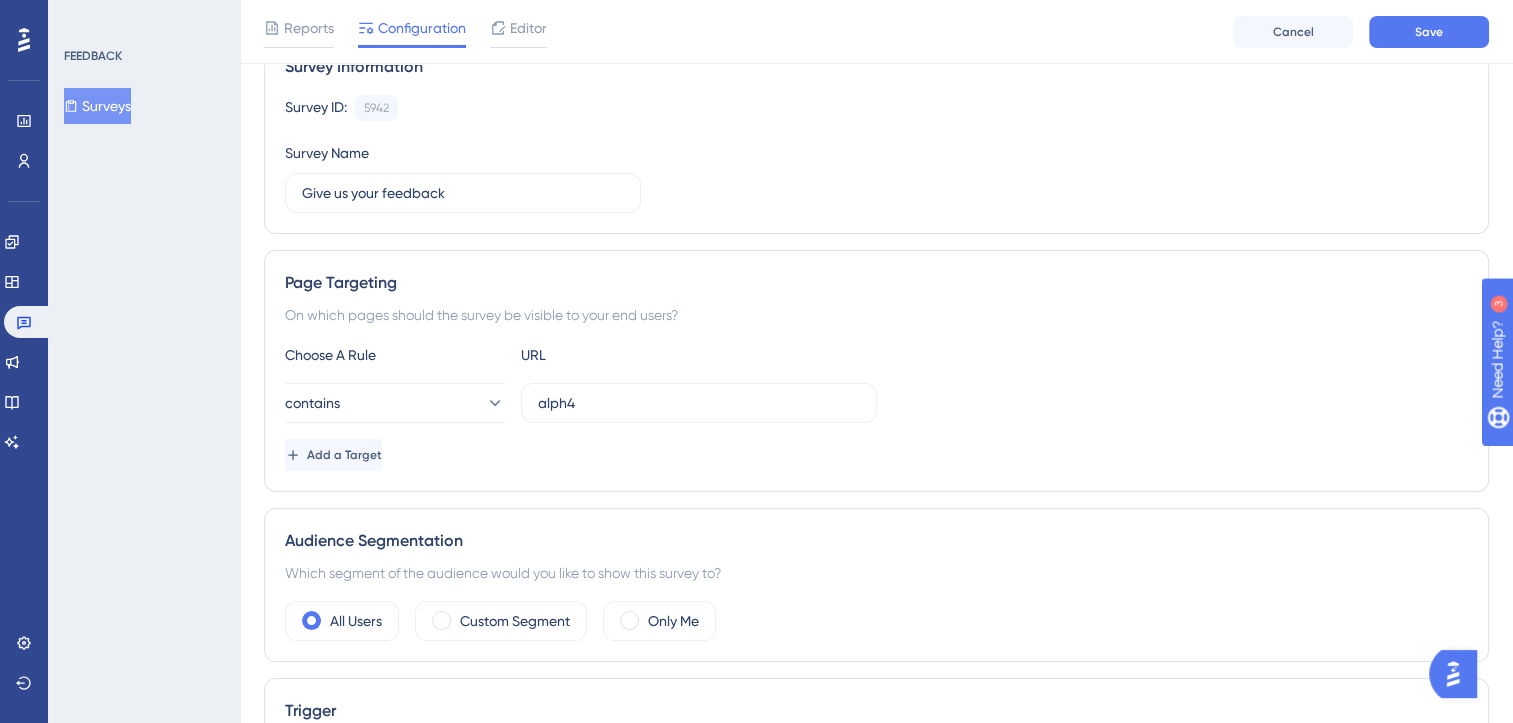 scroll, scrollTop: 166, scrollLeft: 14, axis: both 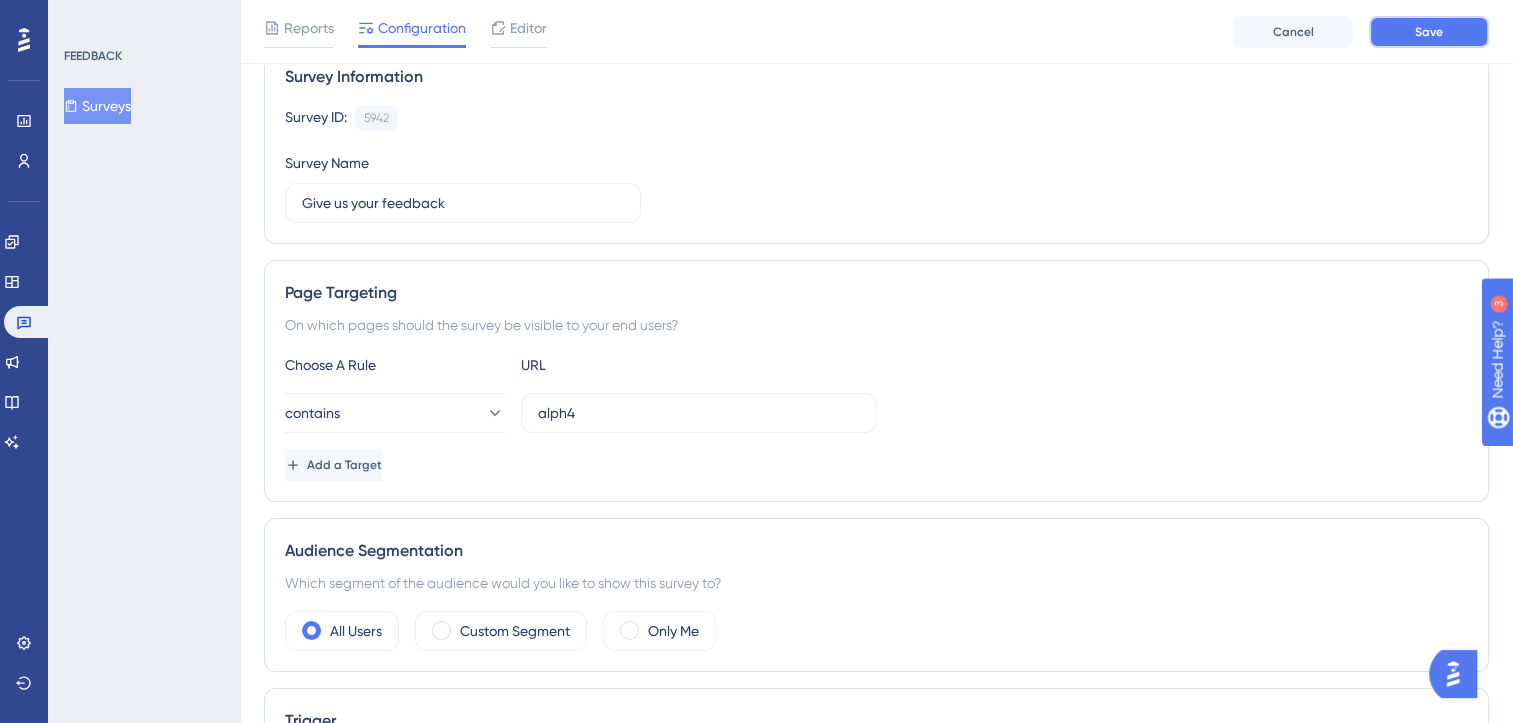 click on "Save" at bounding box center [1429, 32] 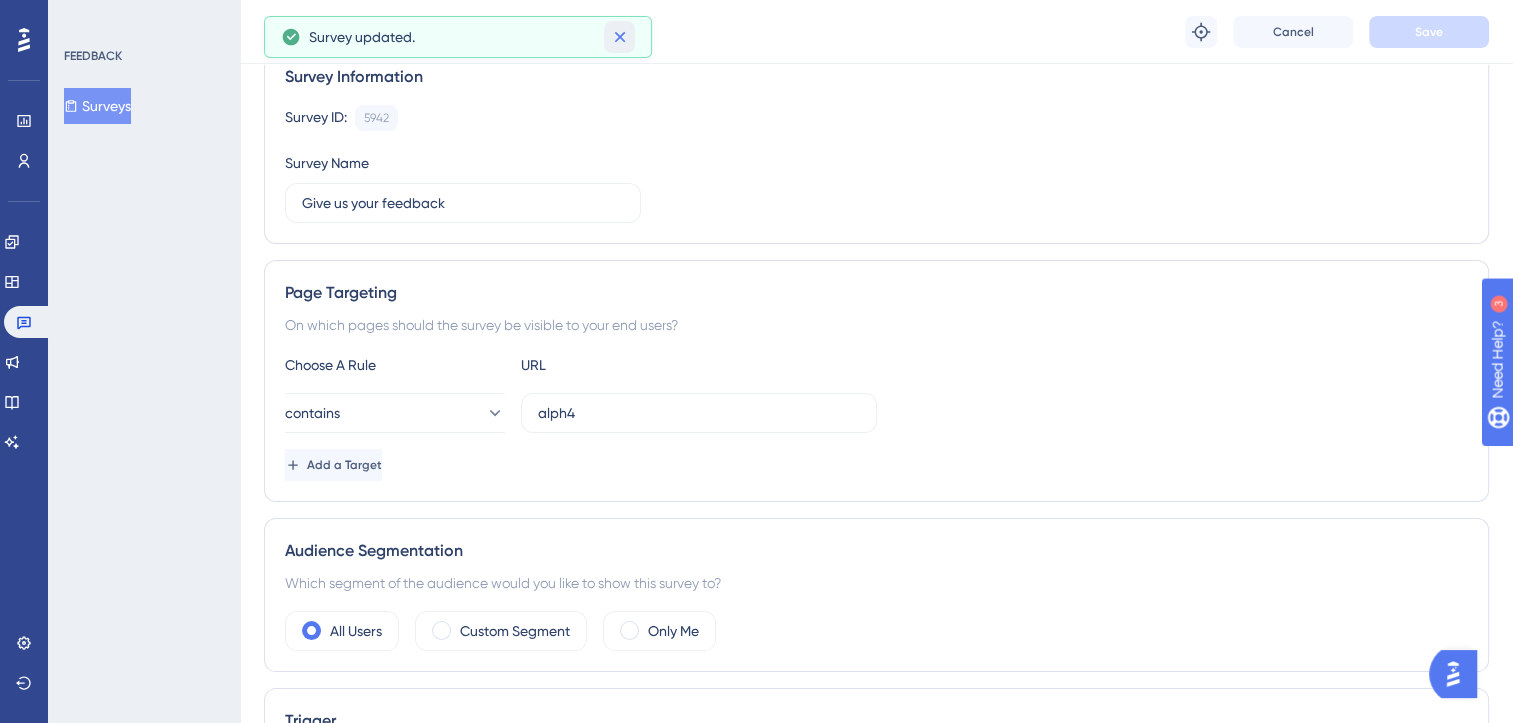 click 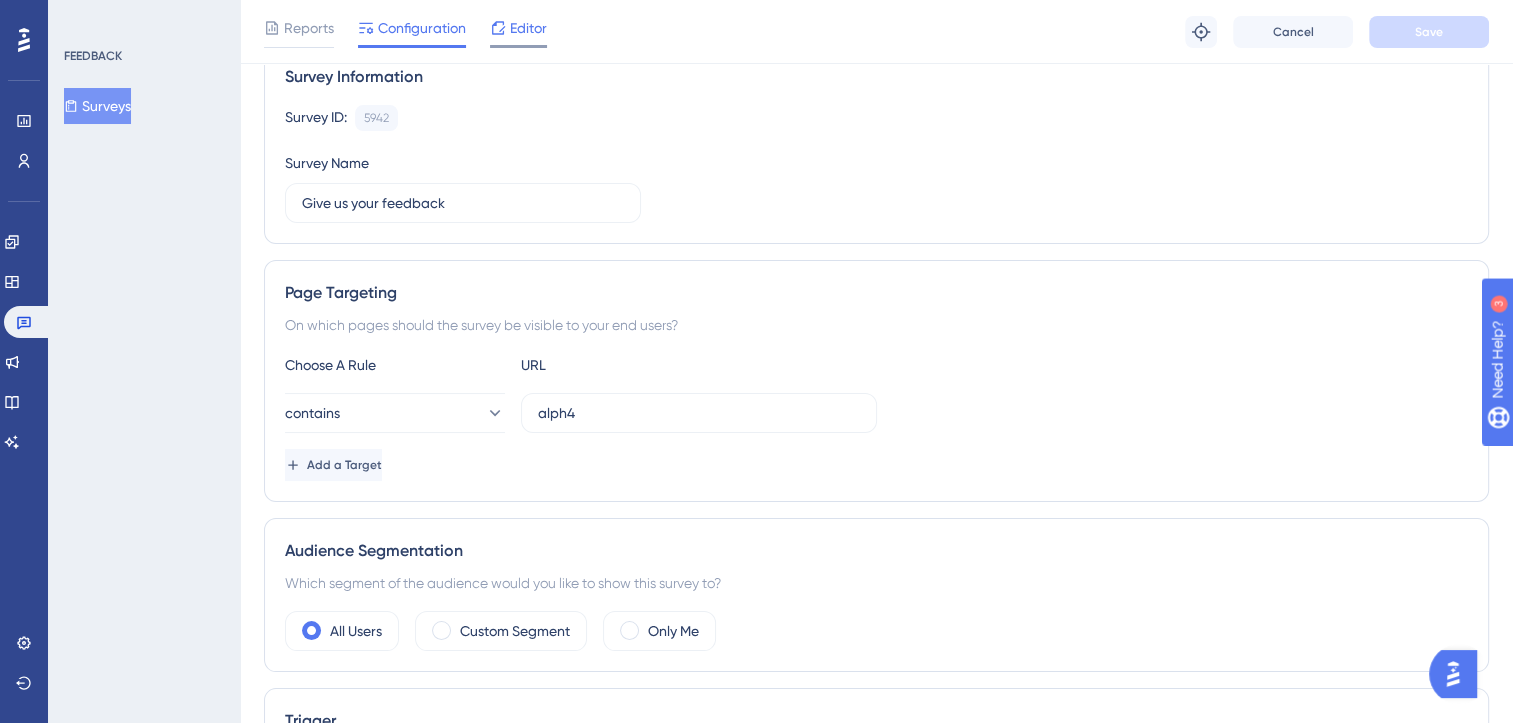 click on "Editor" at bounding box center (528, 28) 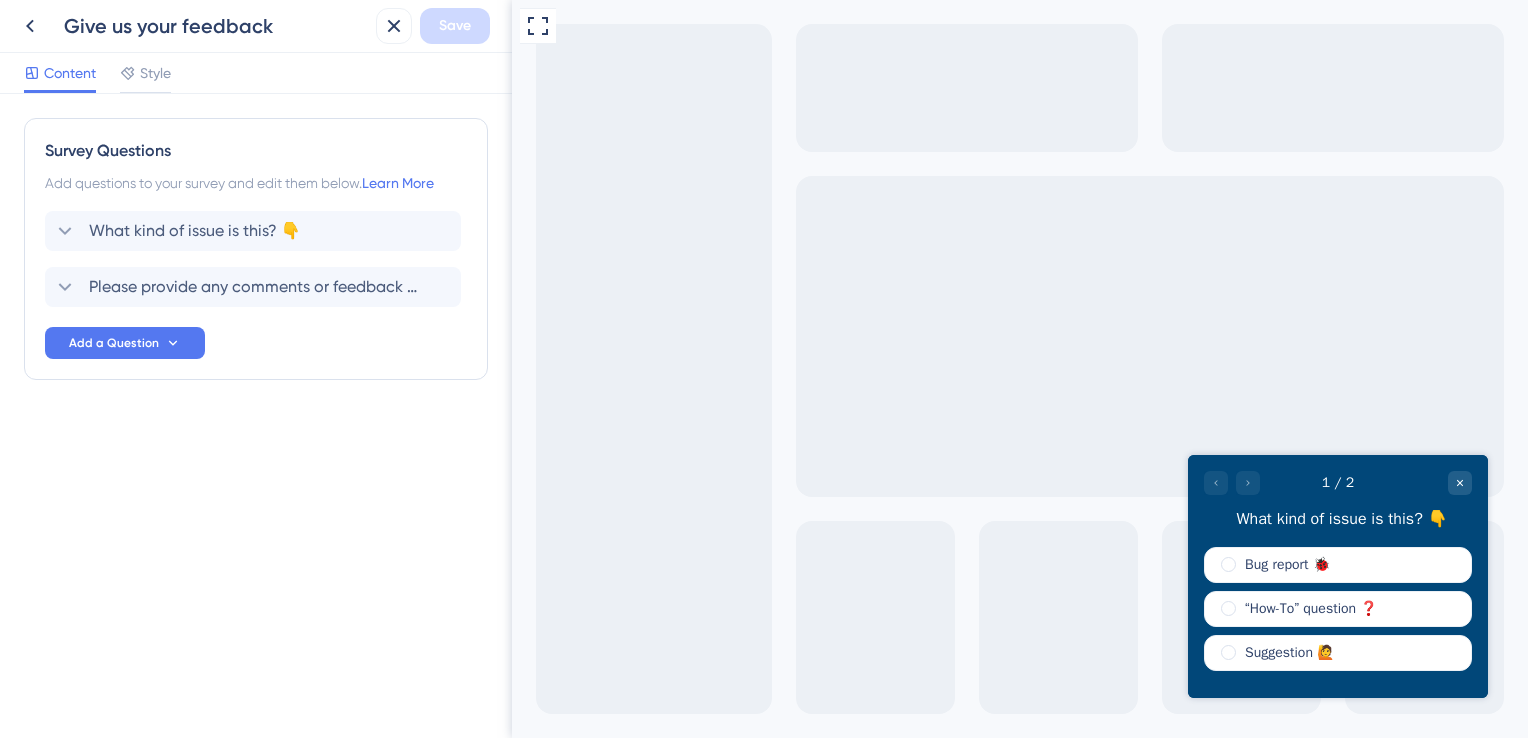 scroll, scrollTop: 0, scrollLeft: 0, axis: both 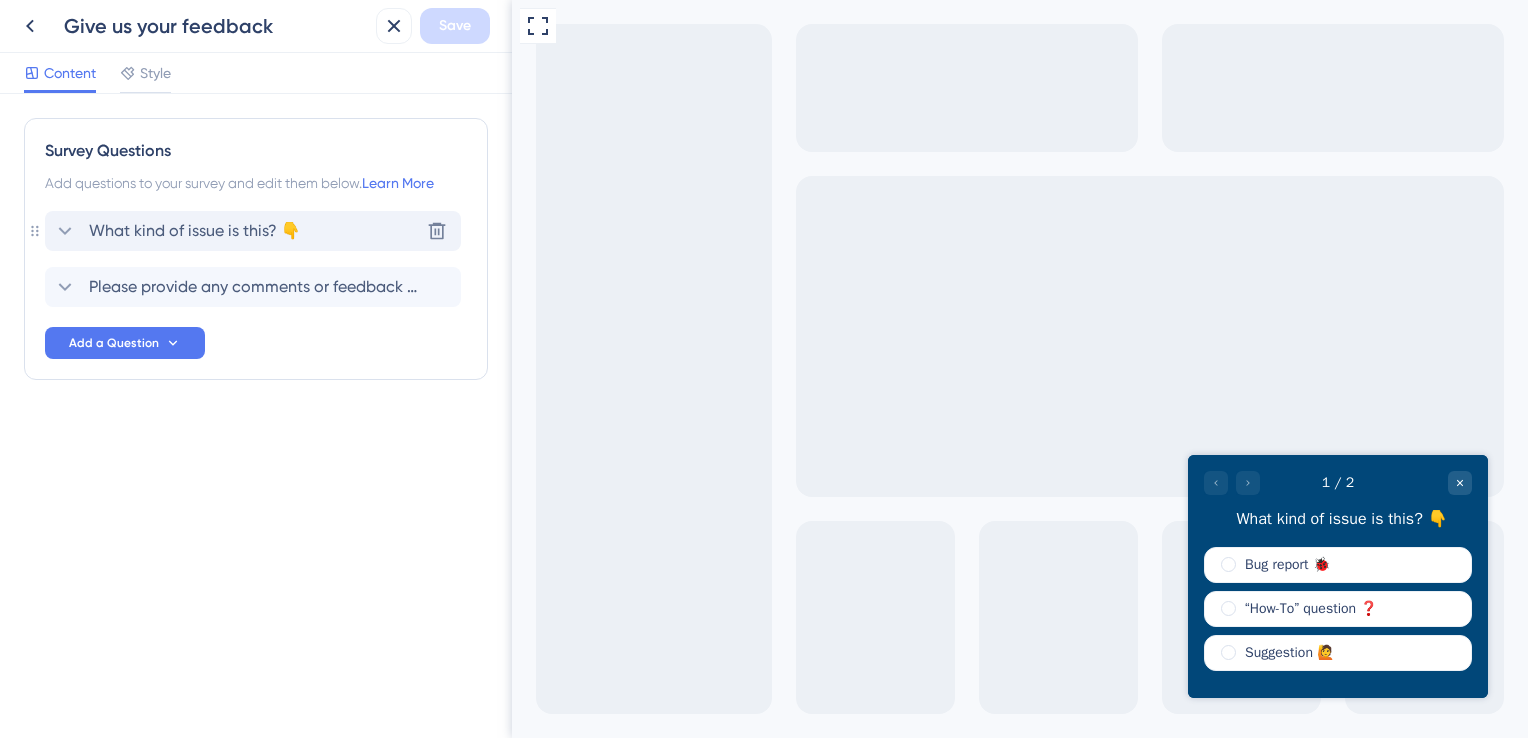 click on "What kind of issue is this? 👇 Delete" at bounding box center [253, 231] 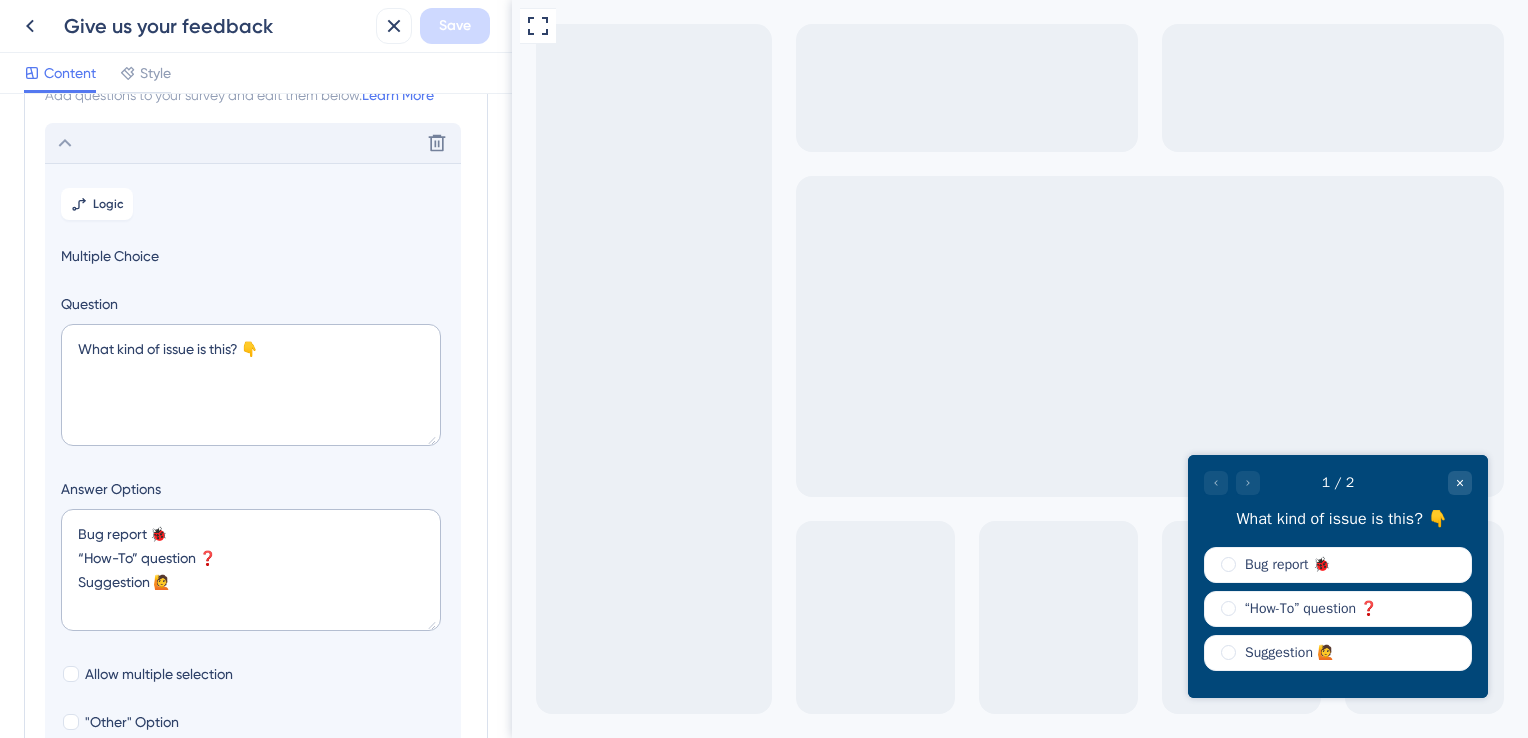 scroll, scrollTop: 116, scrollLeft: 0, axis: vertical 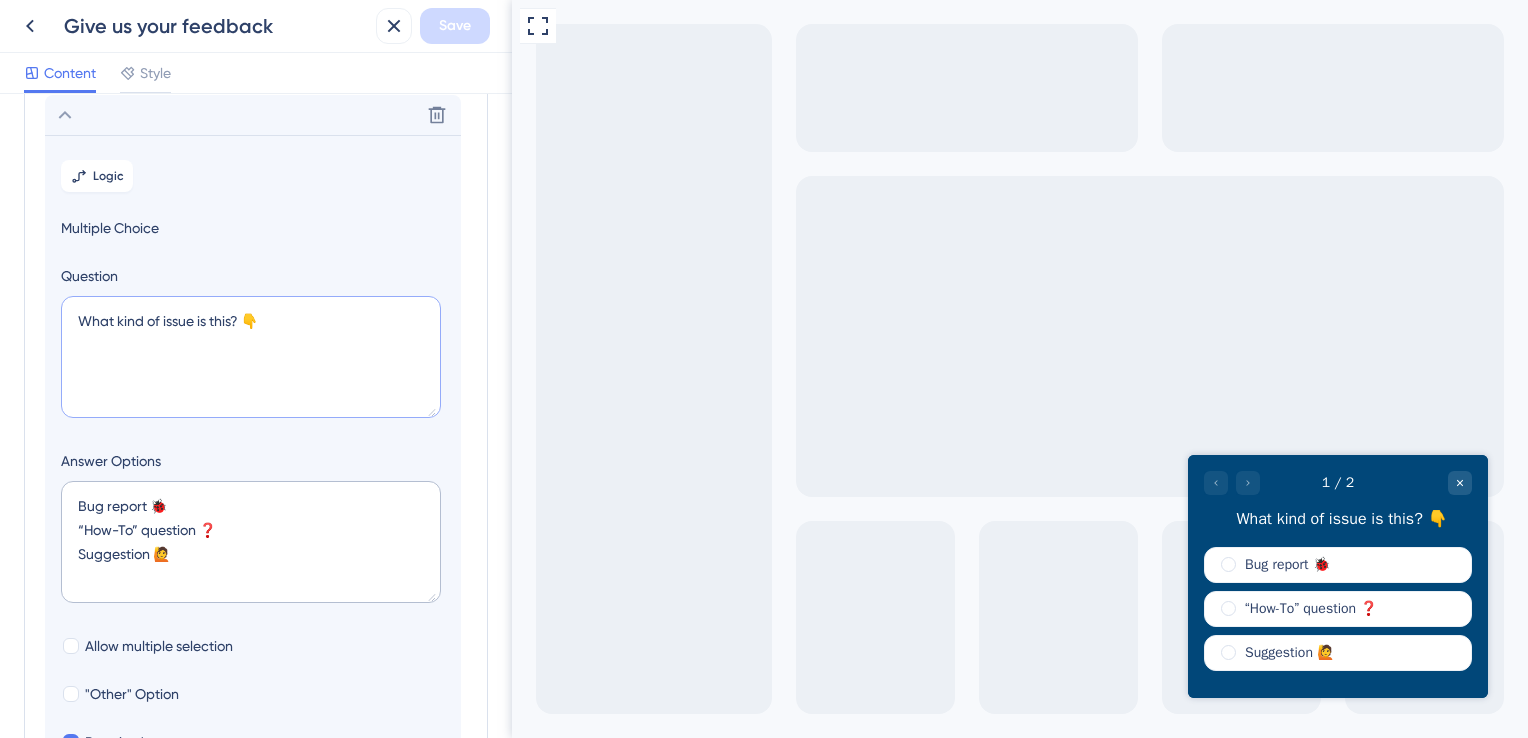 click on "What kind of issue is this? 👇" at bounding box center (251, 357) 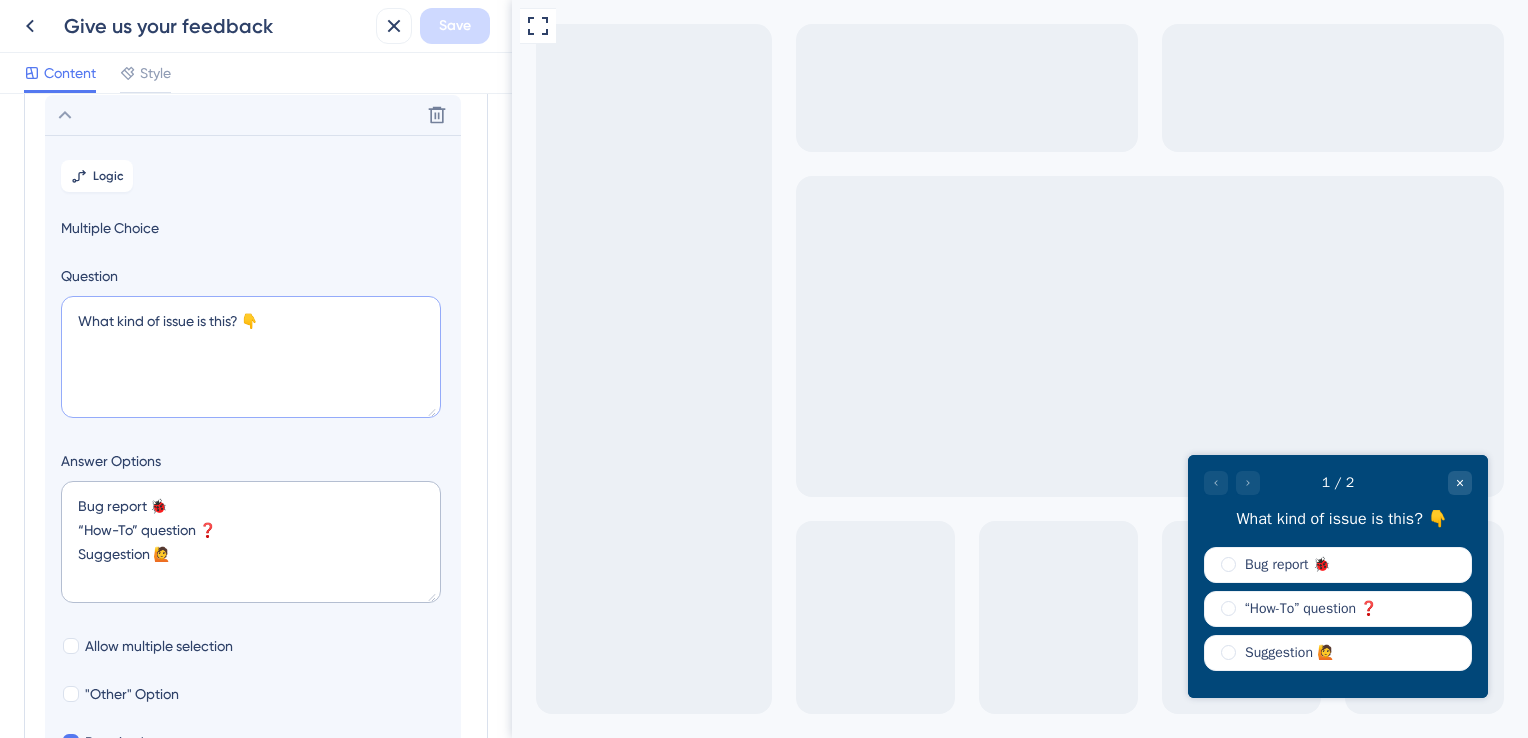 click on "What kind of issue is this? 👇" at bounding box center (251, 357) 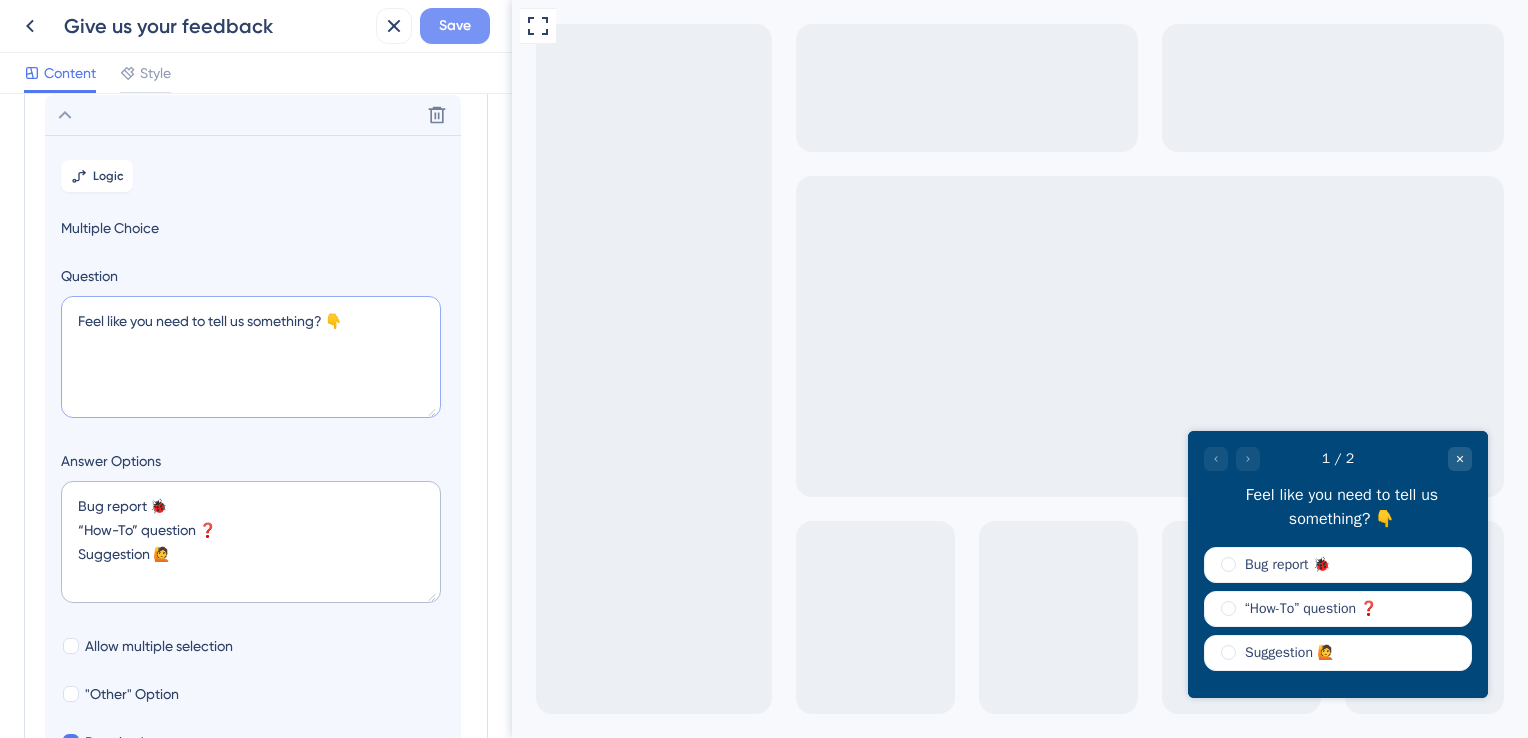 type on "Feel like you need to tell us something? 👇" 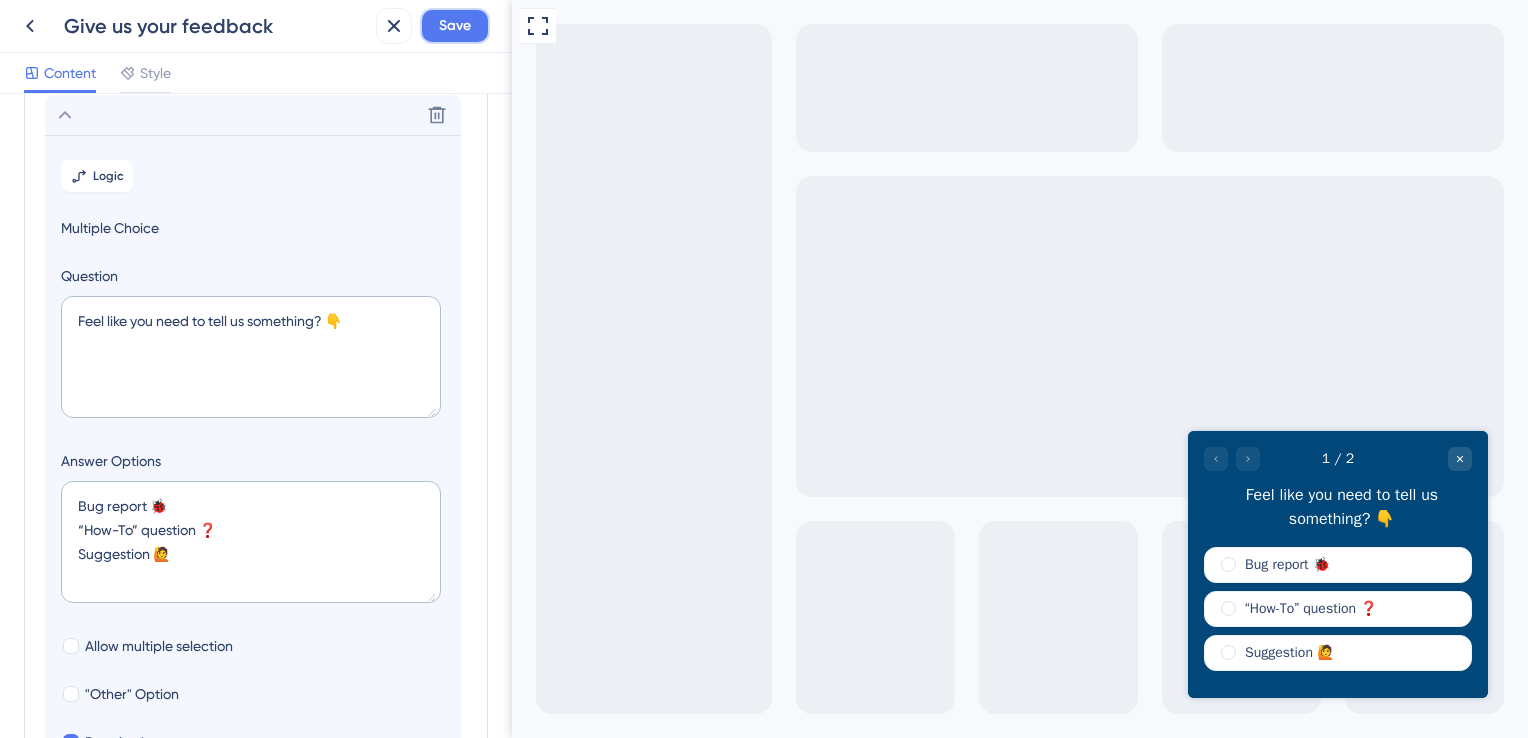 click on "Save" at bounding box center [455, 26] 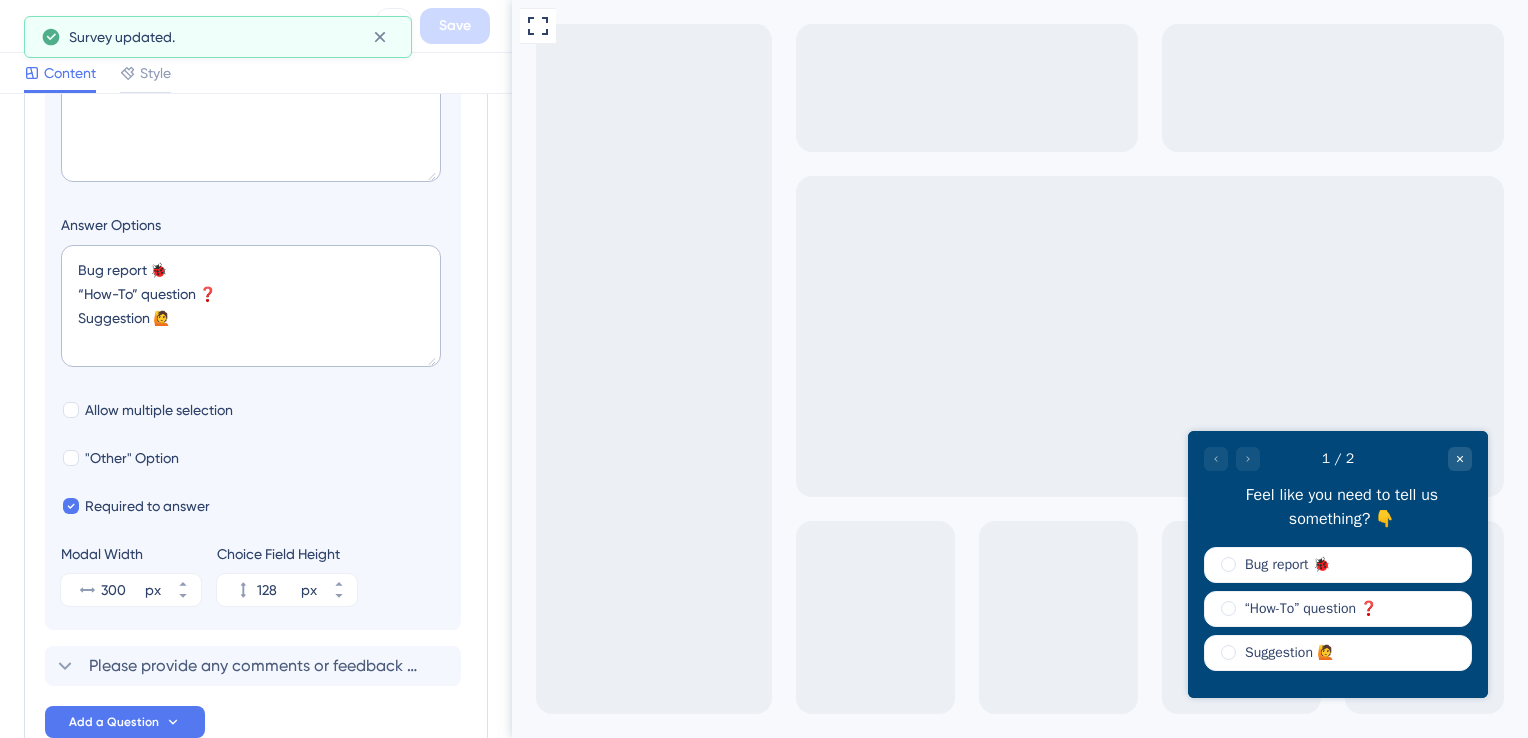 scroll, scrollTop: 372, scrollLeft: 0, axis: vertical 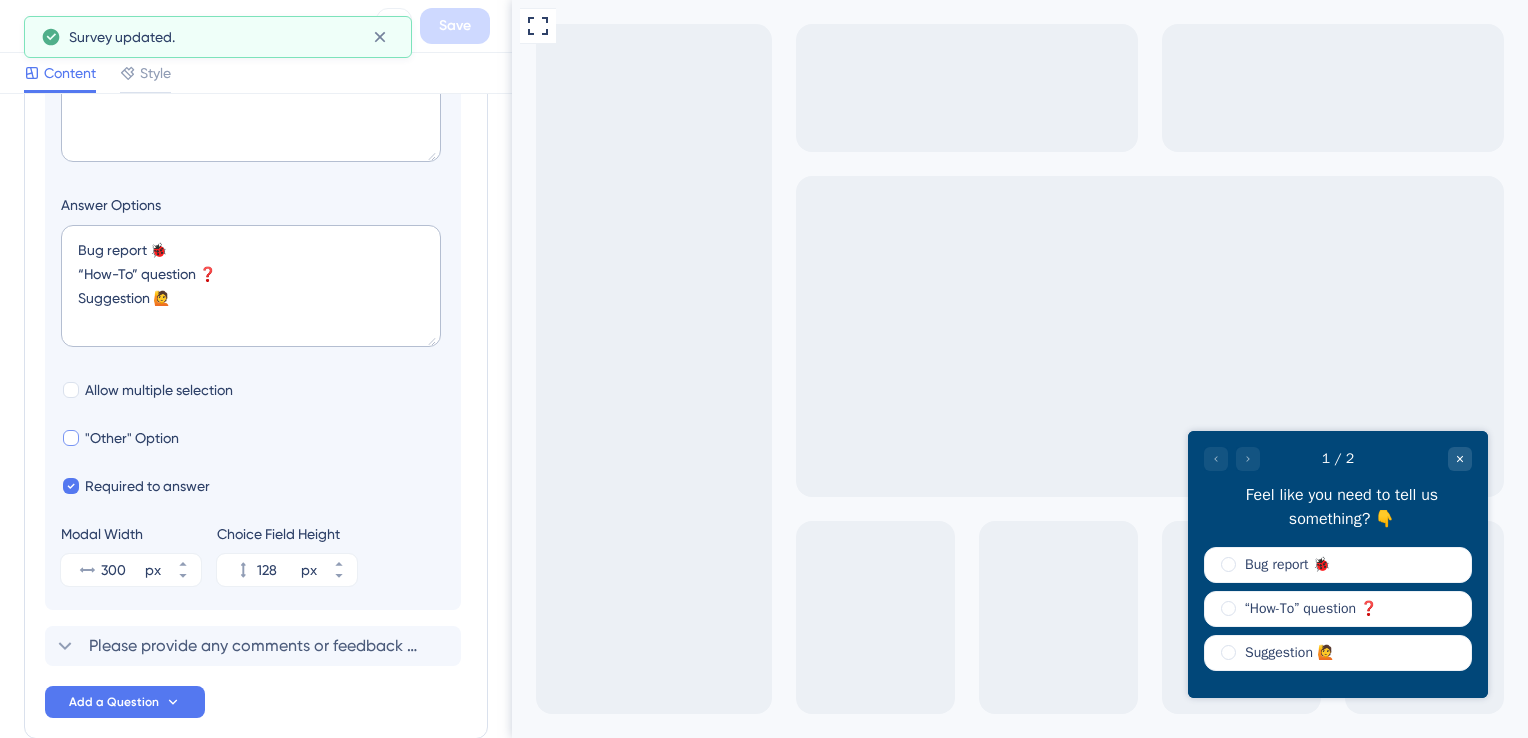 click at bounding box center [71, 438] 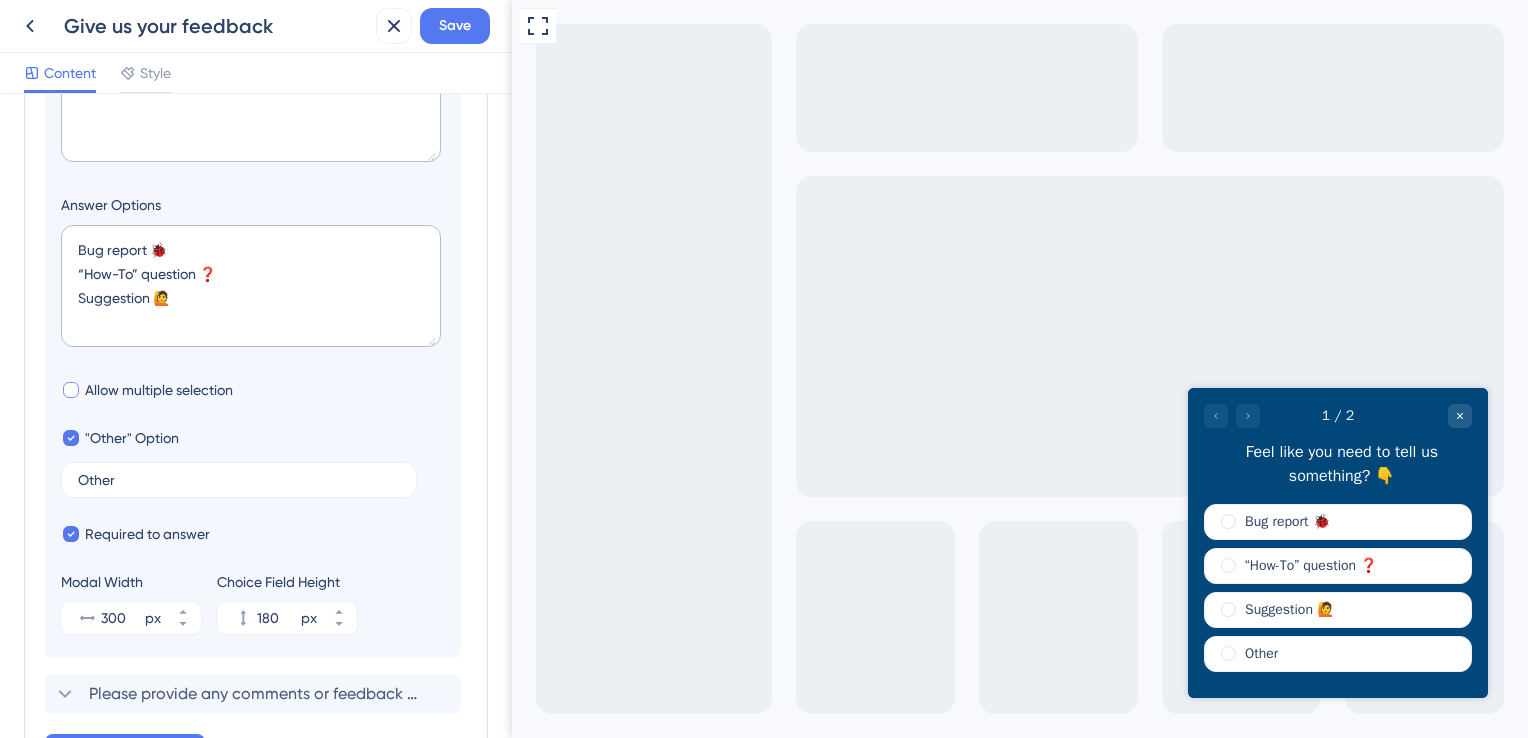 click at bounding box center [71, 390] 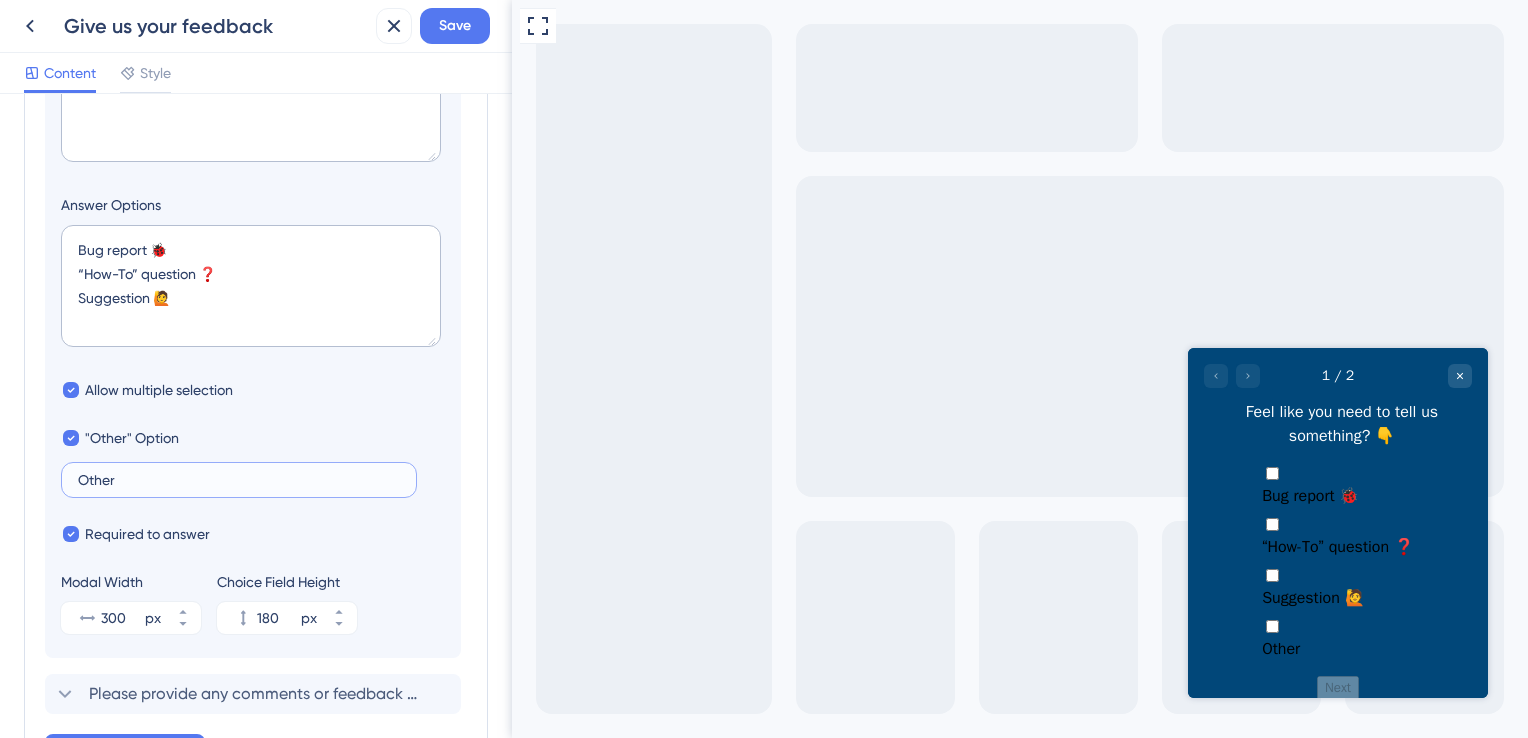 click on "Other" at bounding box center (239, 480) 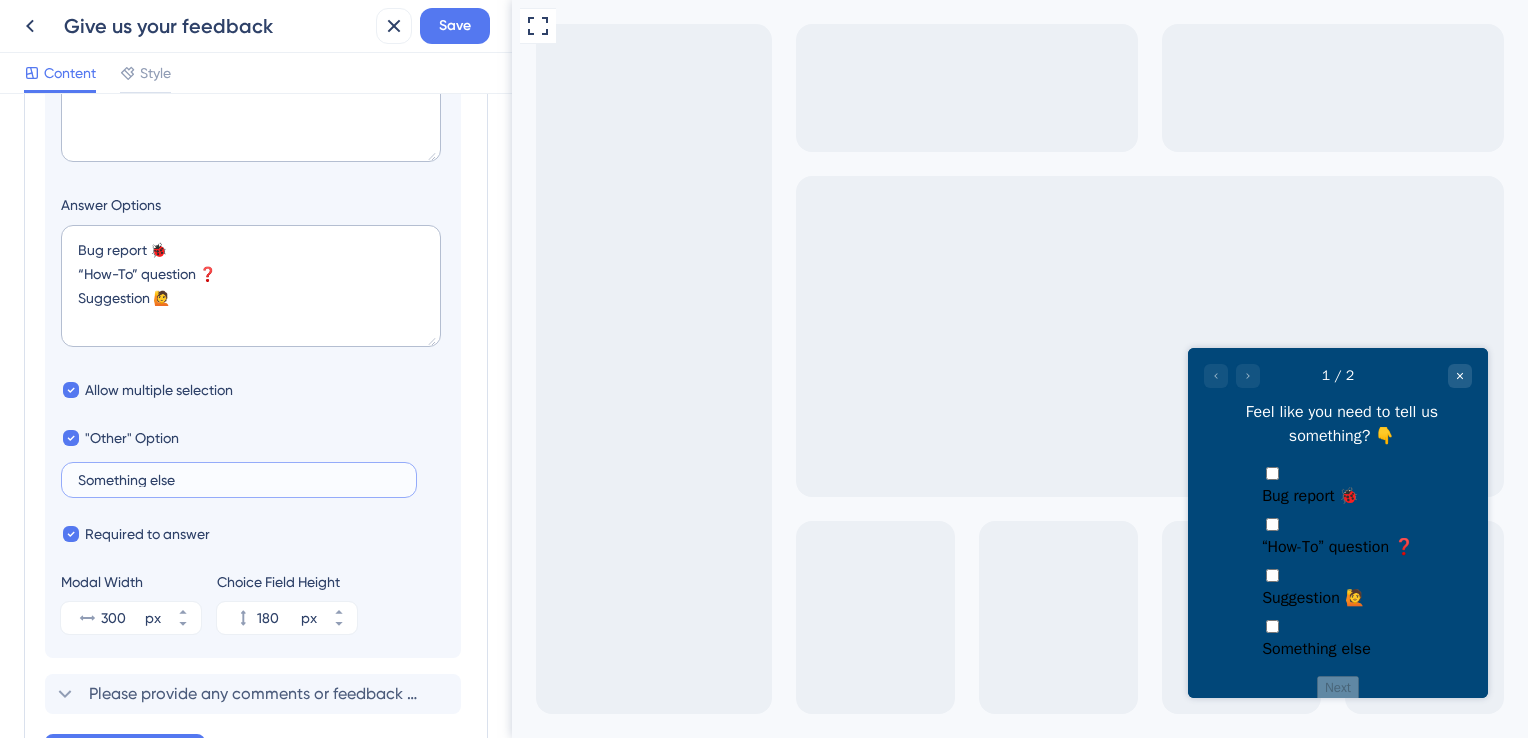 type on "Something else" 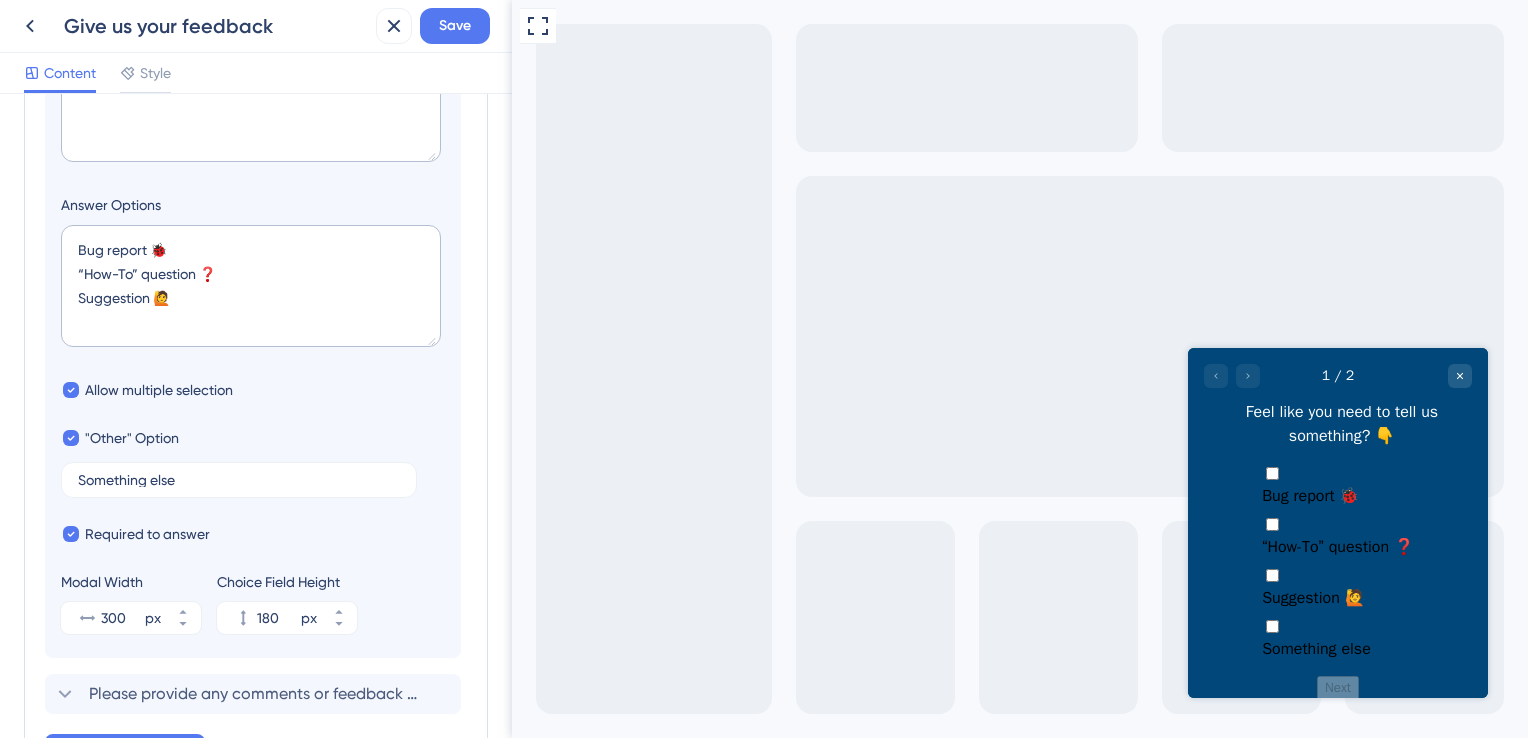 click on ""Other" Option Something else" at bounding box center [253, 462] 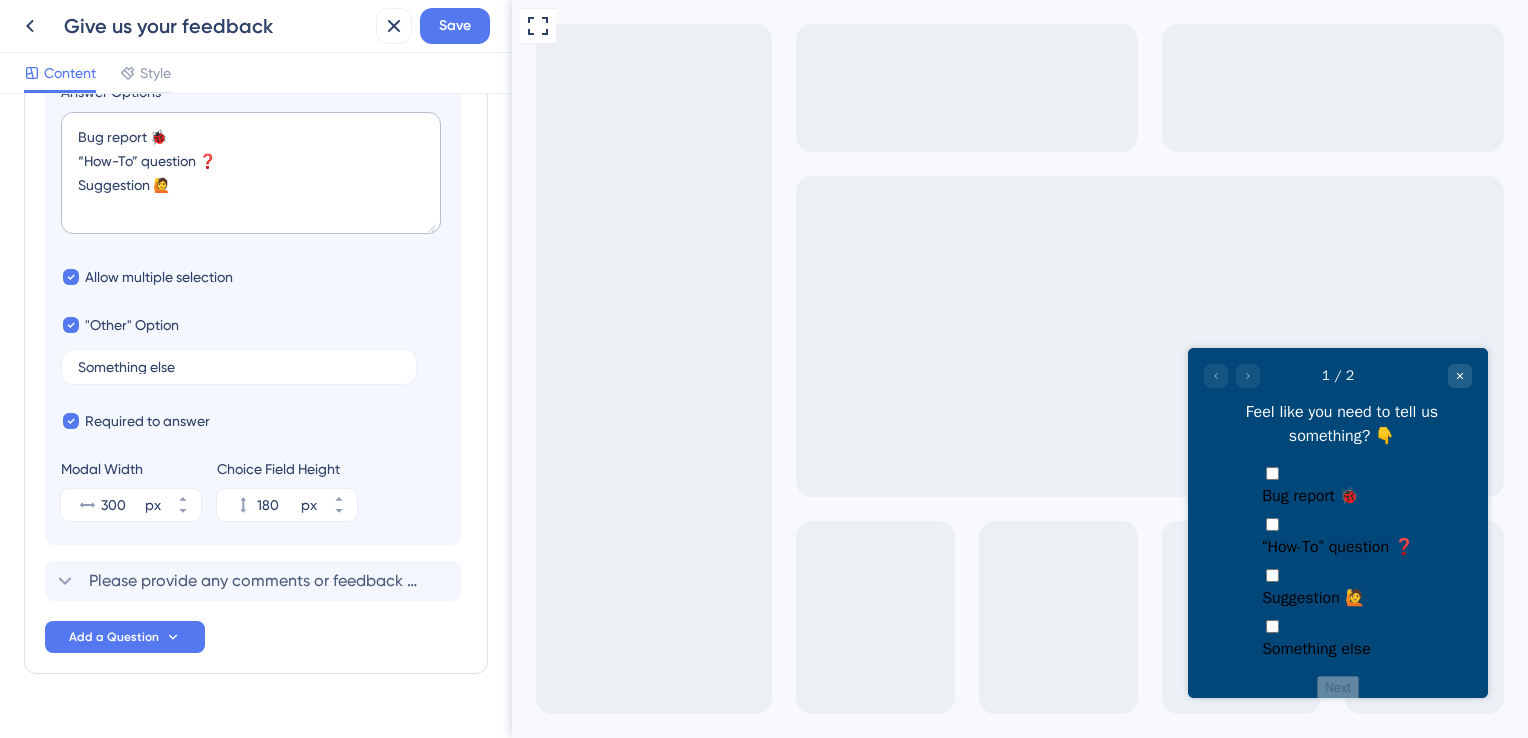 scroll, scrollTop: 488, scrollLeft: 0, axis: vertical 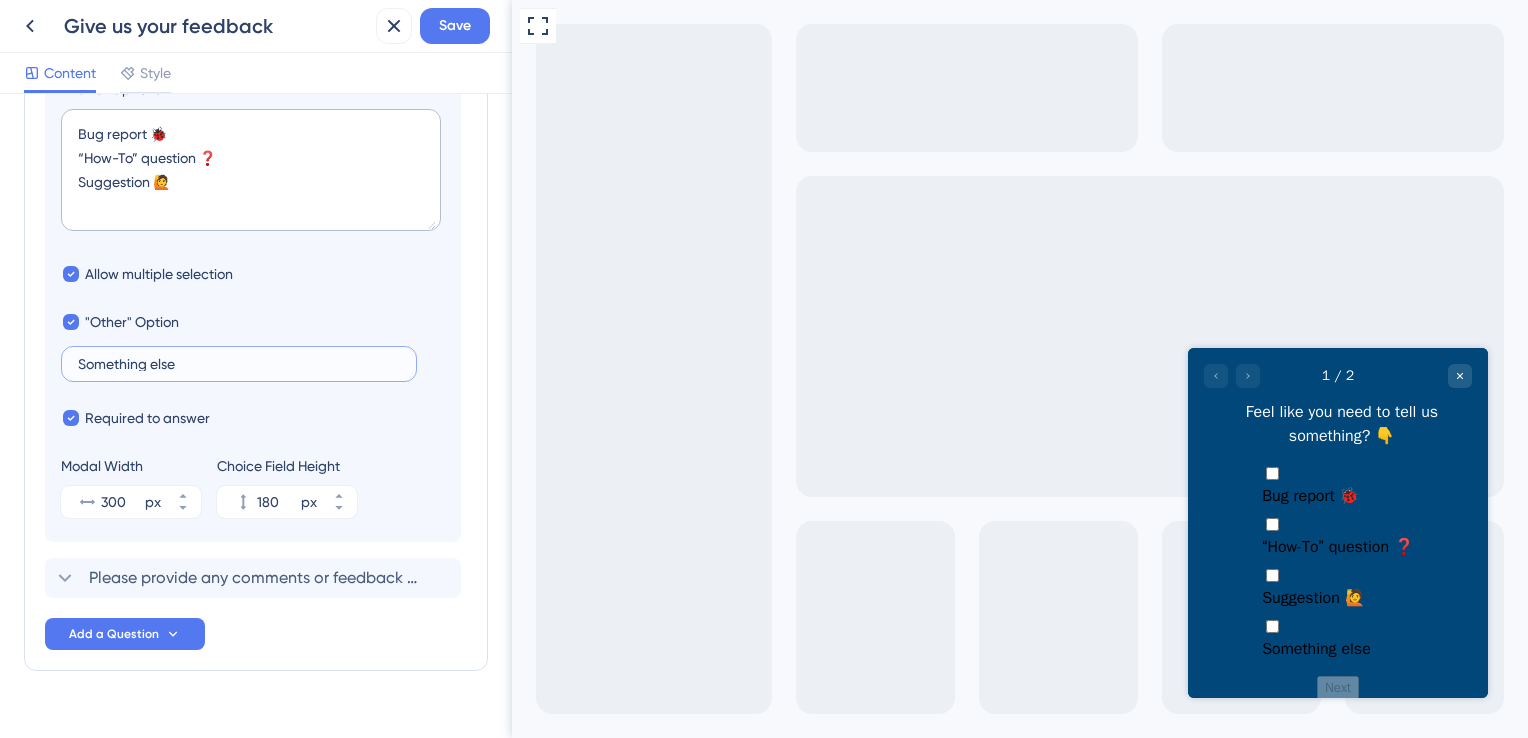 click on "Something else" at bounding box center (239, 364) 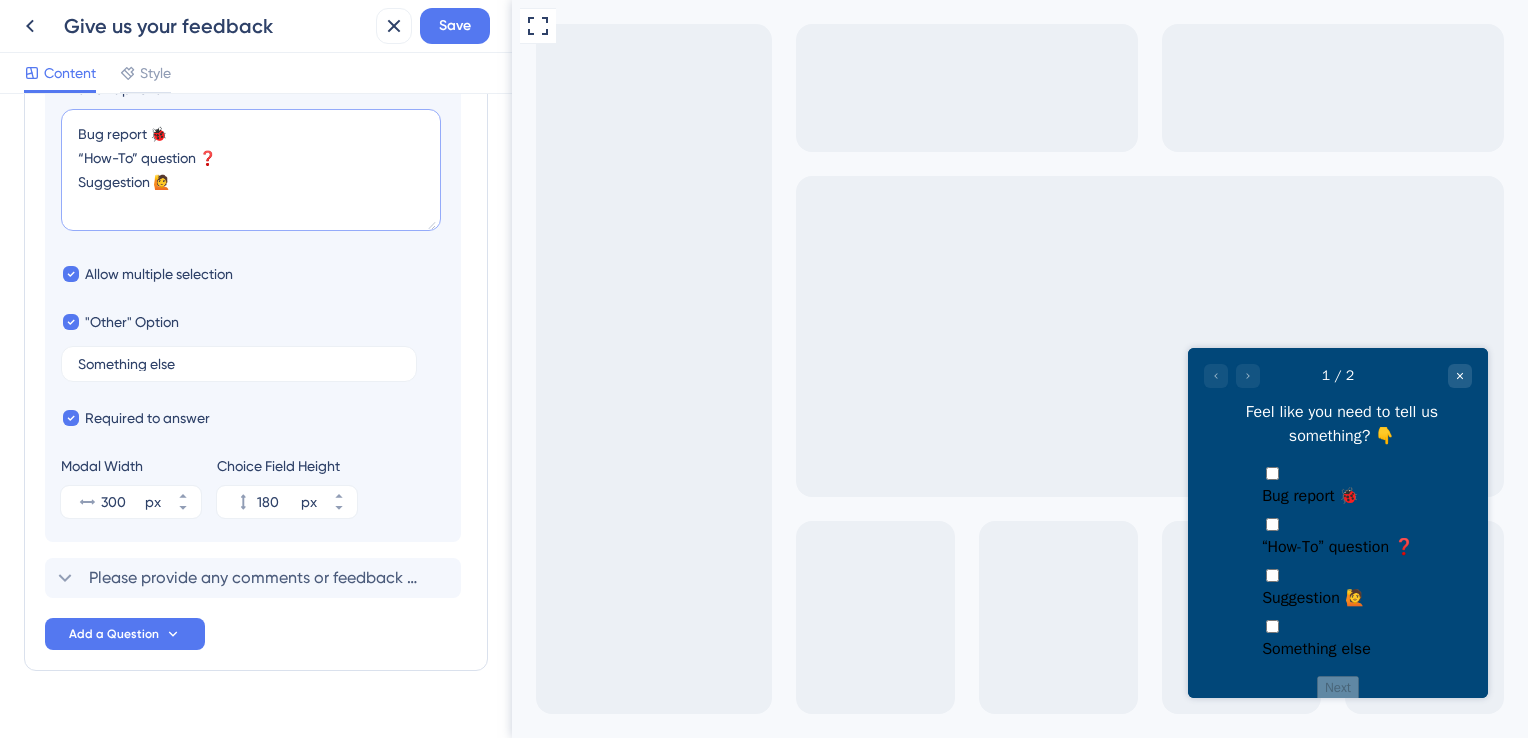 click on "Bug report 🐞
“How-To” question ❓
Suggestion 🙋" at bounding box center (251, 170) 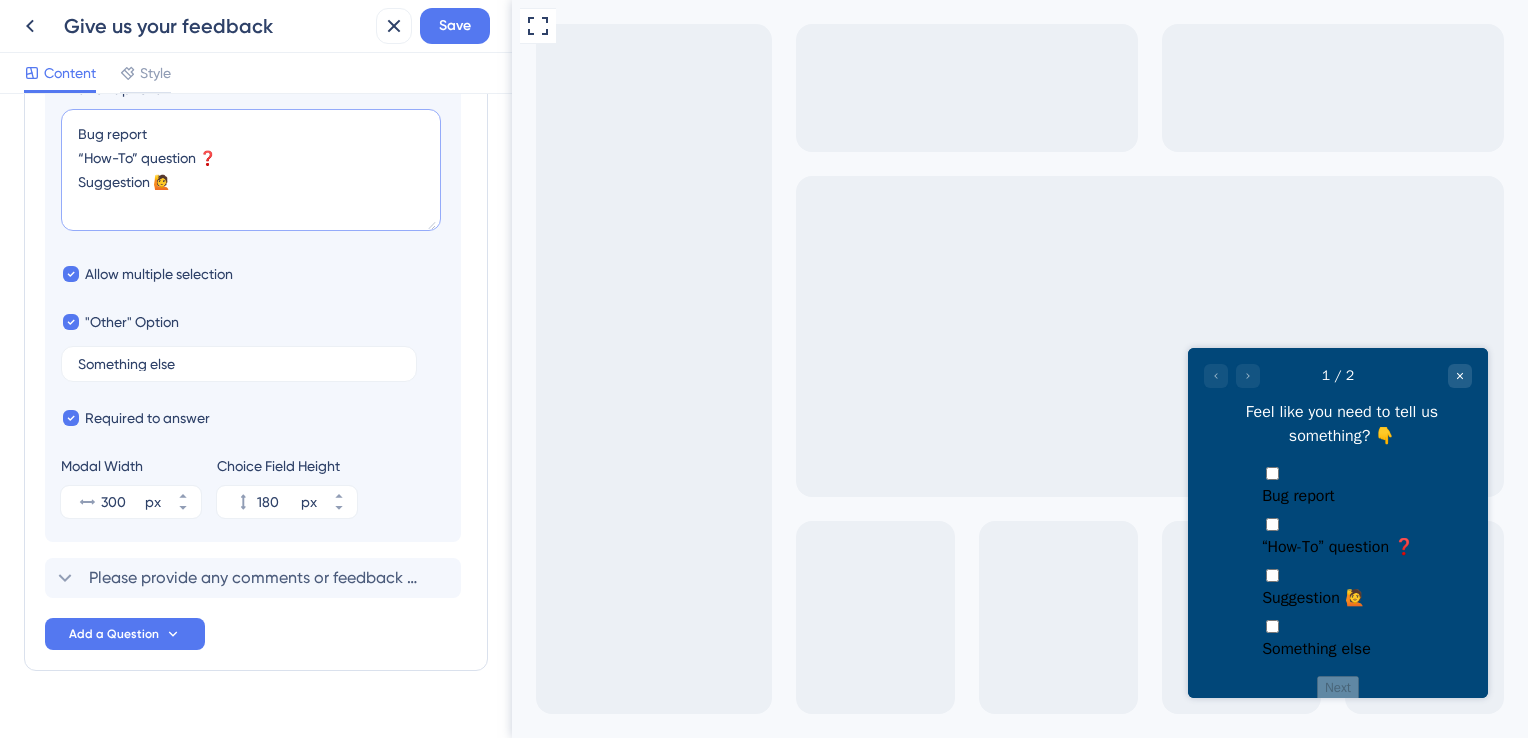 paste on "🐞" 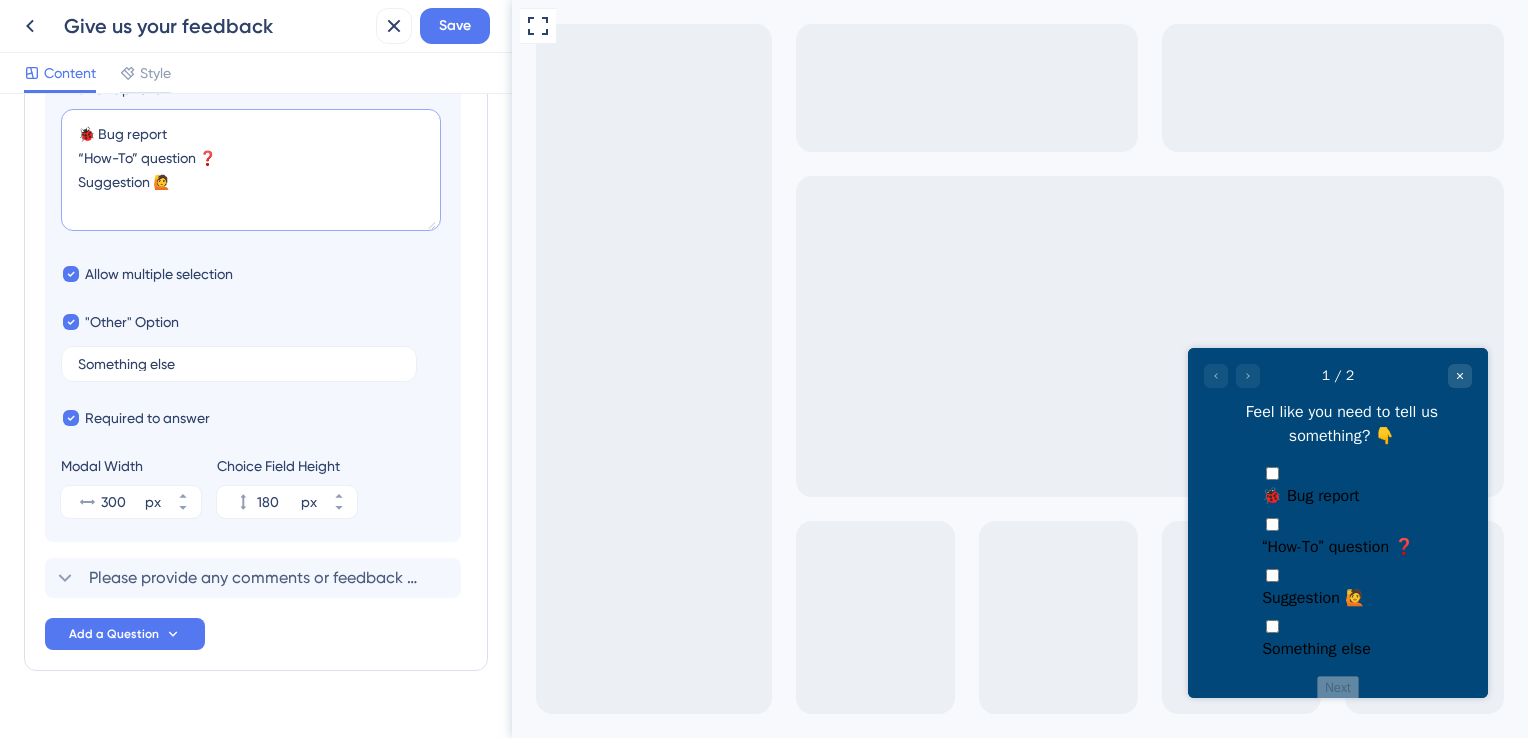 click on "🐞 Bug report
“How-To” question ❓
Suggestion 🙋" at bounding box center [251, 170] 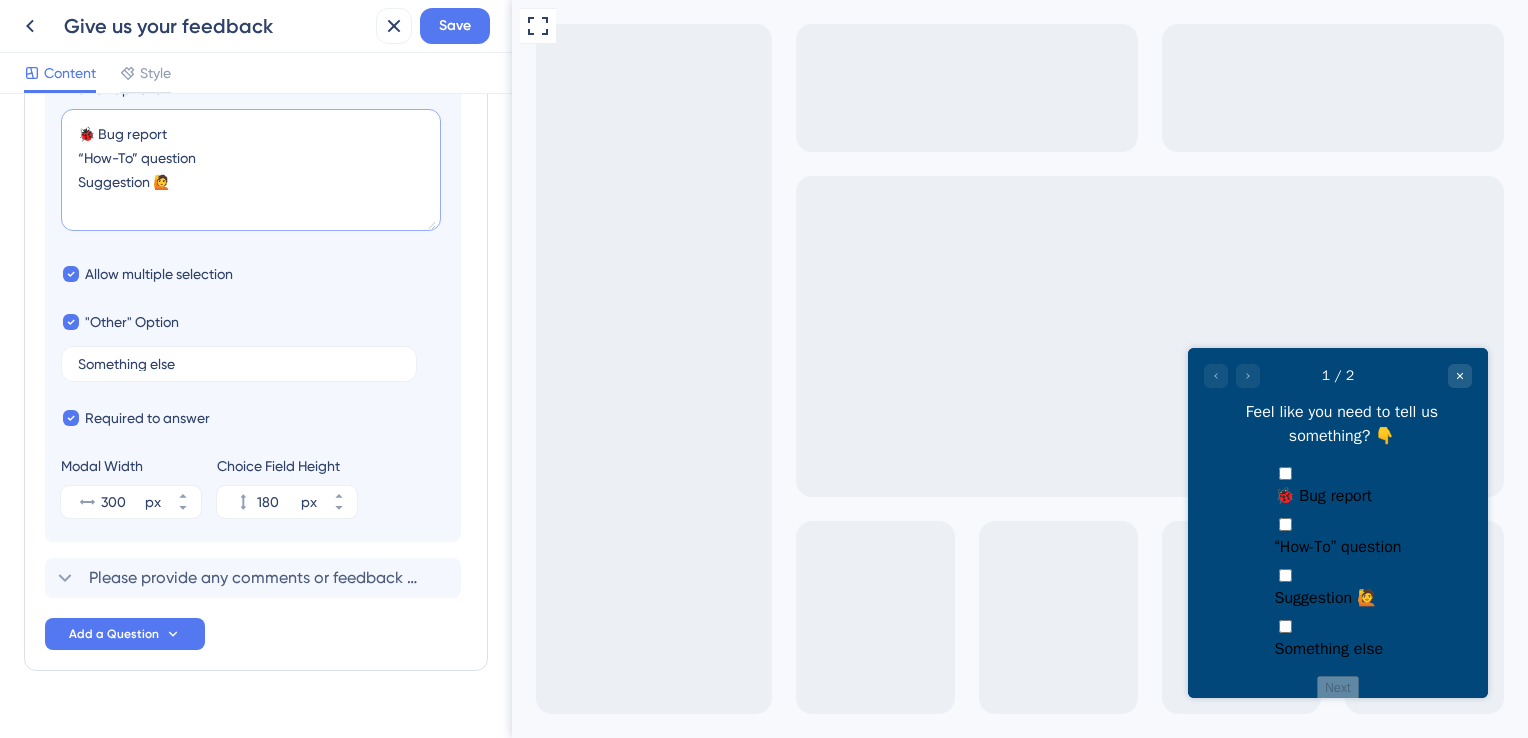 paste 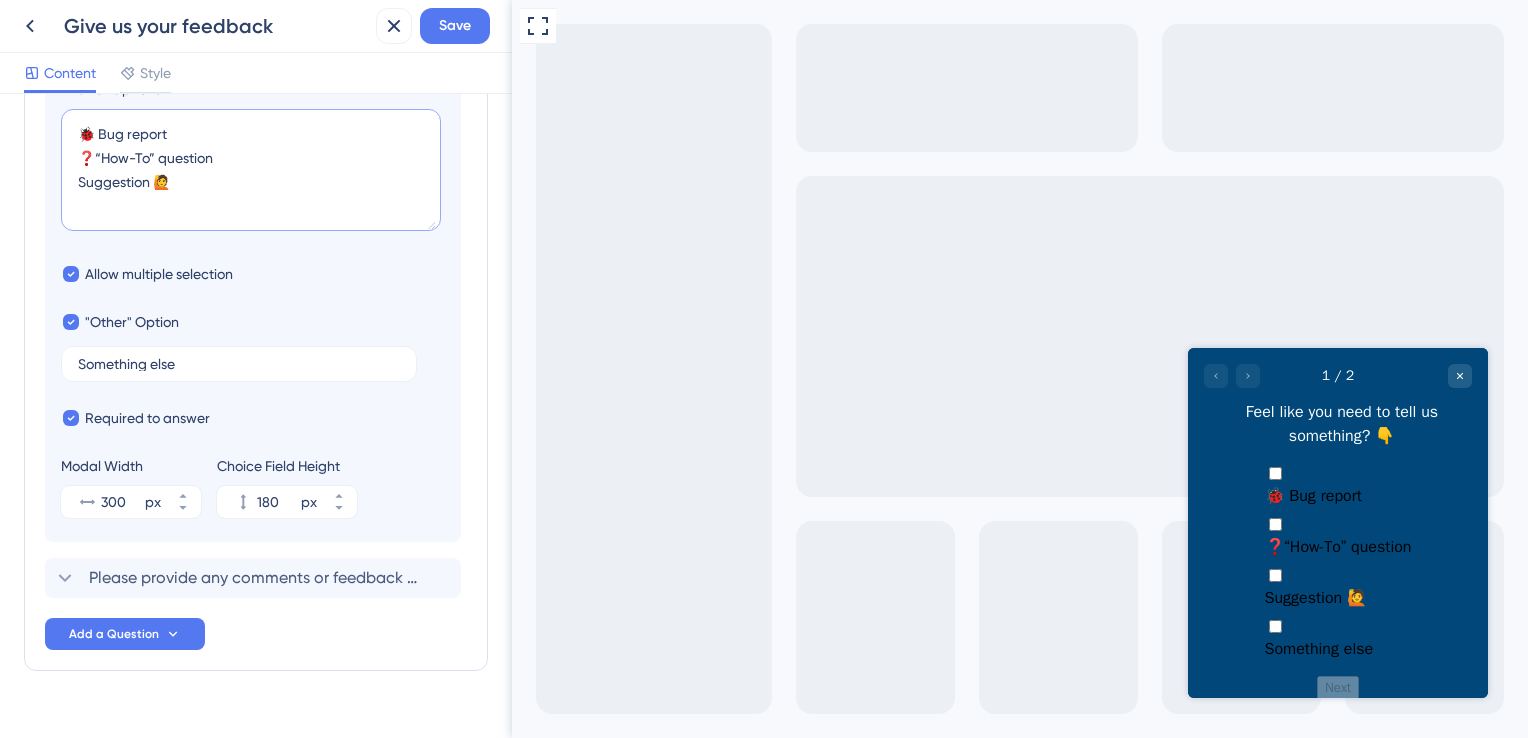 paste on "💡" 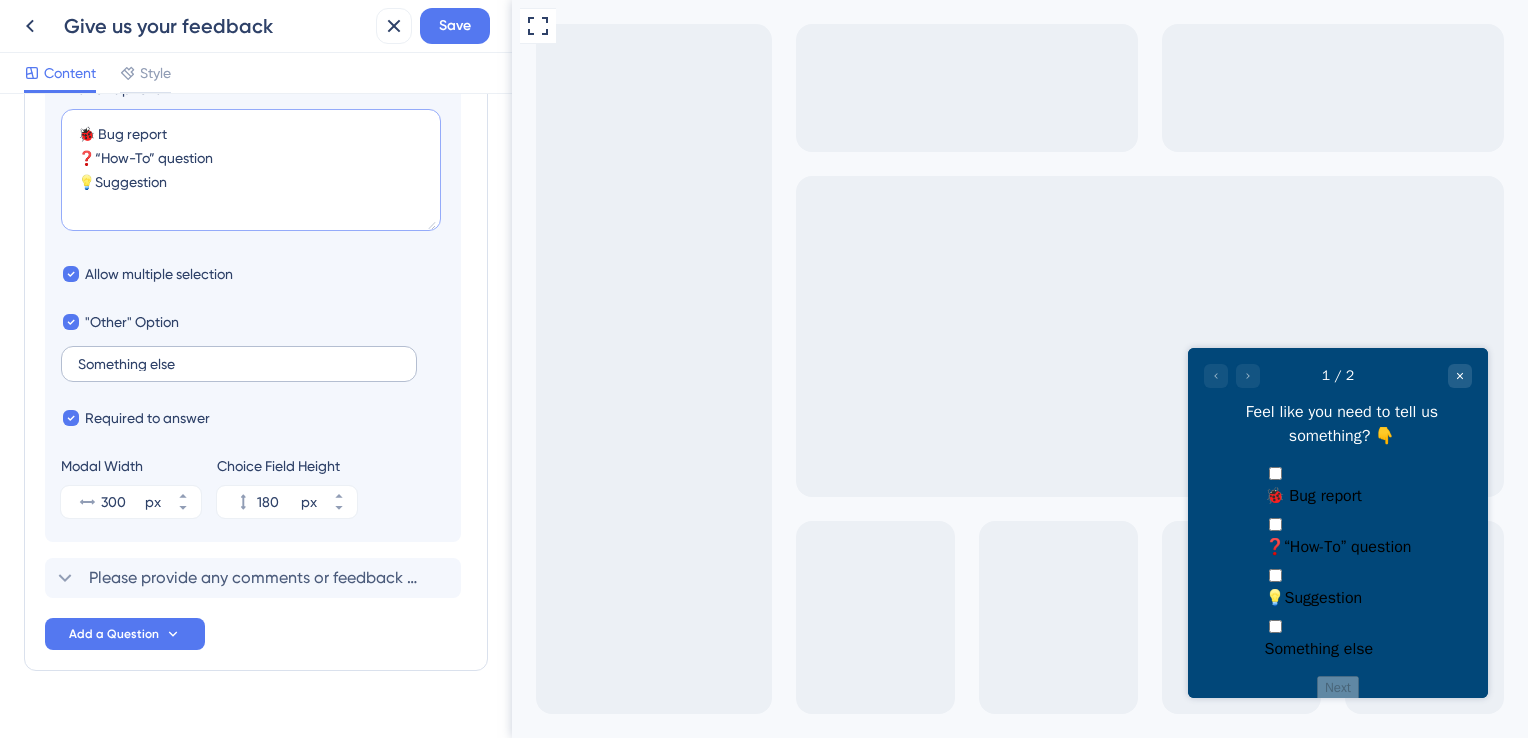 type on "🐞 Bug report
❓“How-To” question
💡Suggestion" 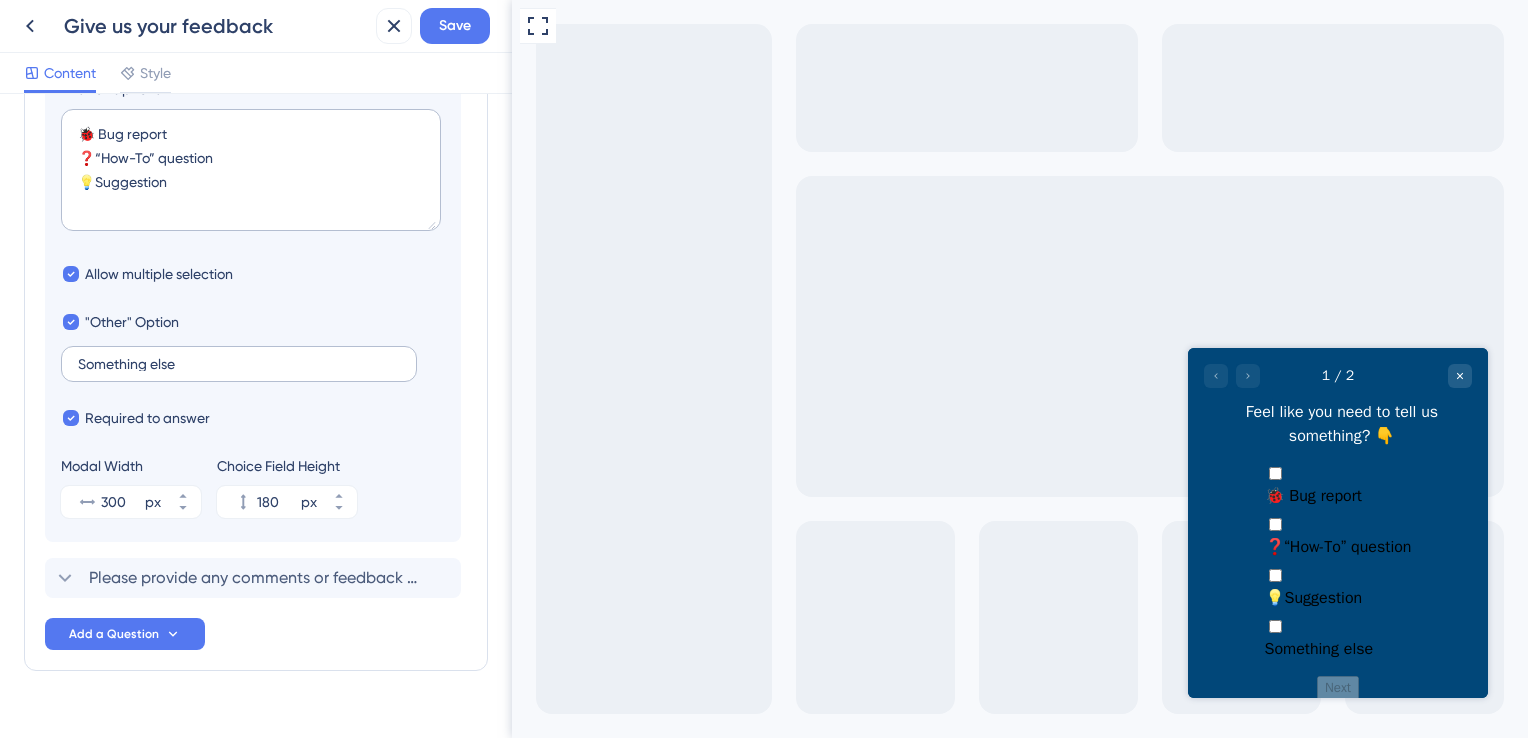 click on "Something else" at bounding box center (239, 364) 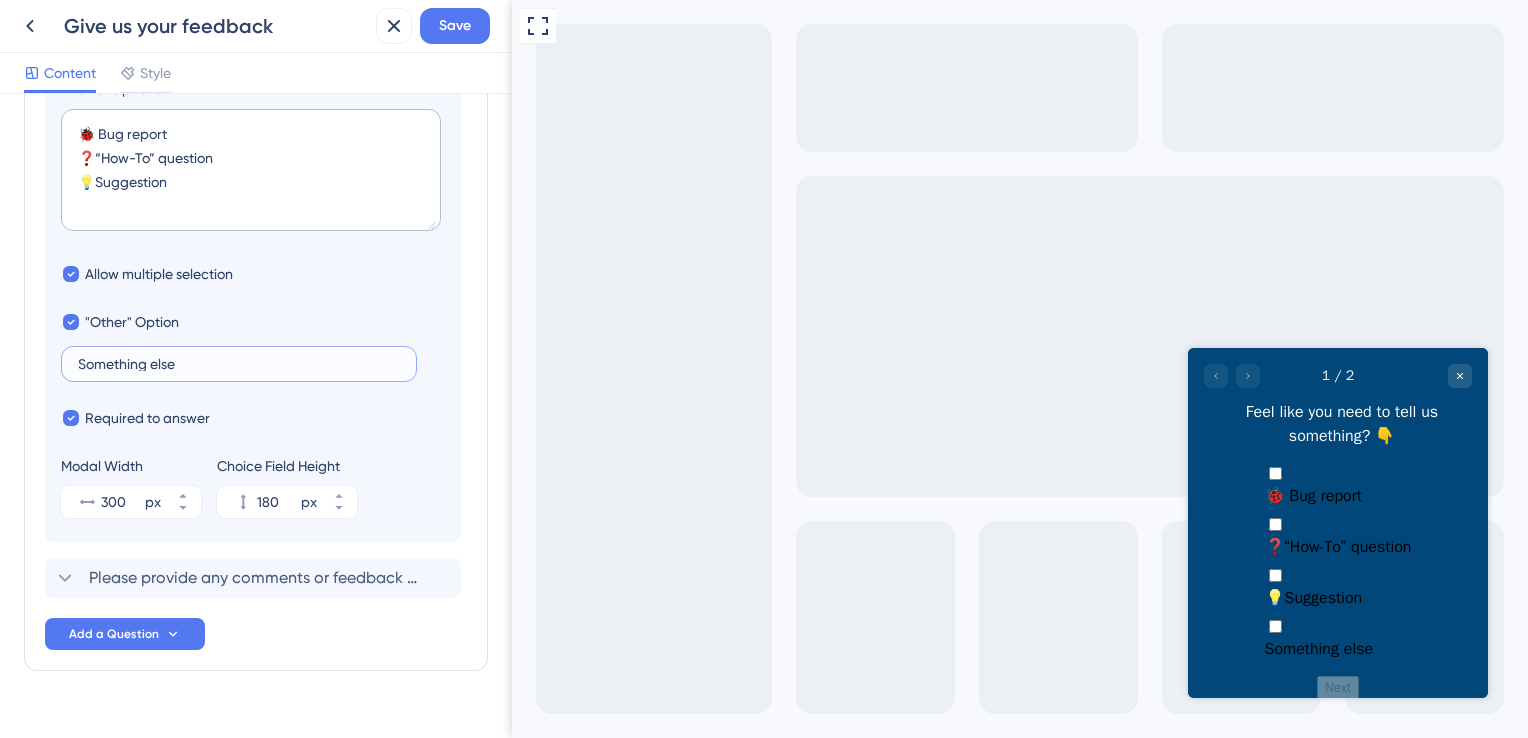 click on "Something else" at bounding box center (239, 364) 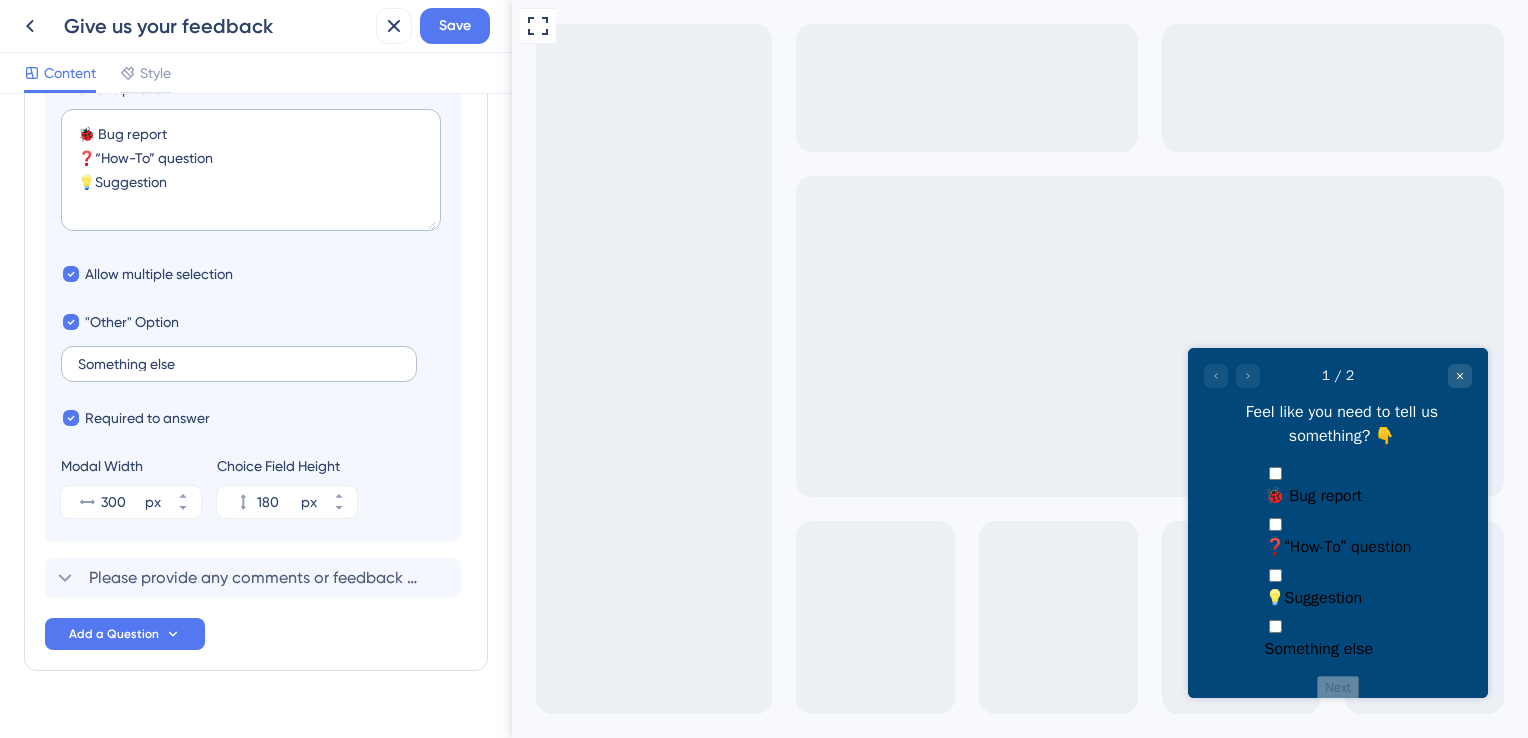 click on "Something else" at bounding box center [239, 364] 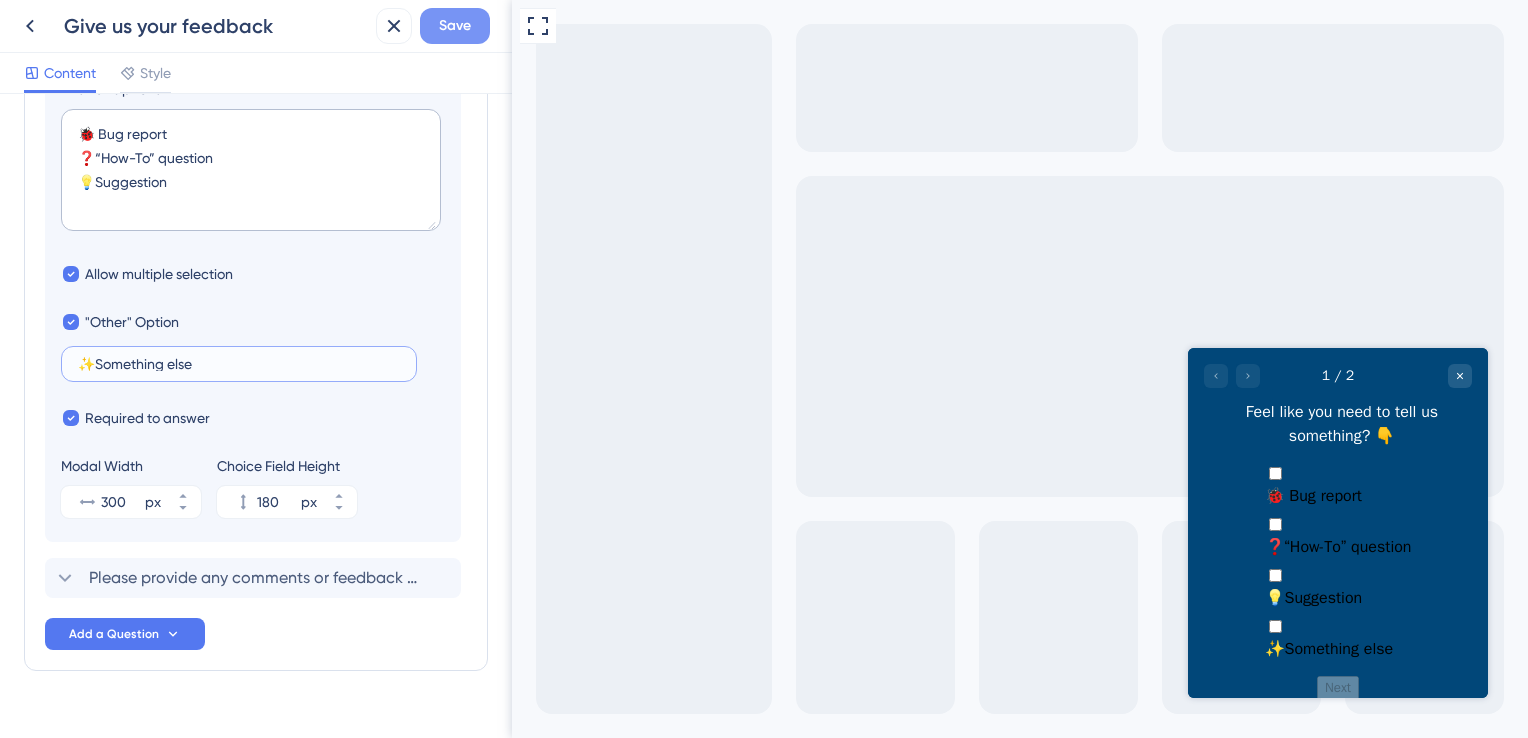 type on "✨Something else" 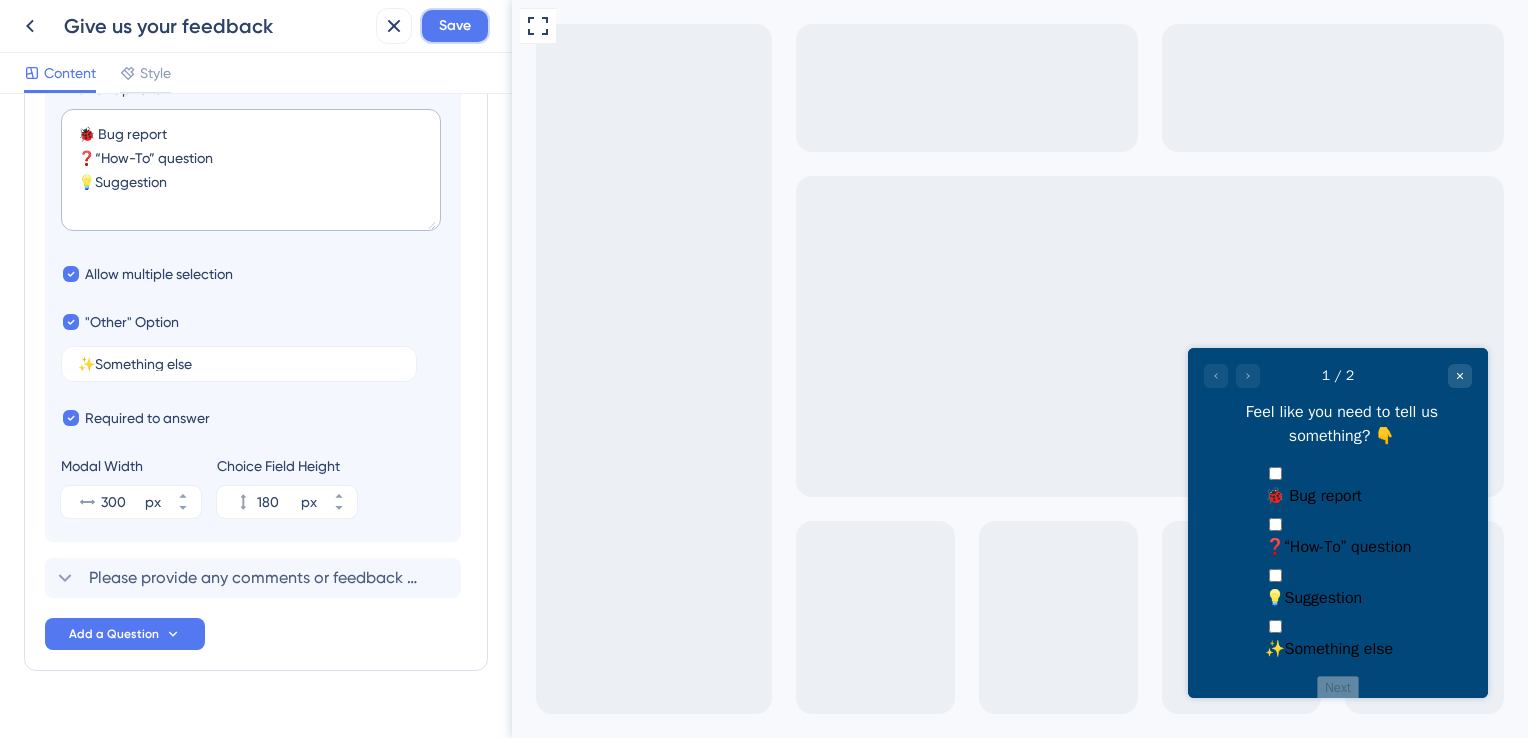 click on "Save" at bounding box center (455, 26) 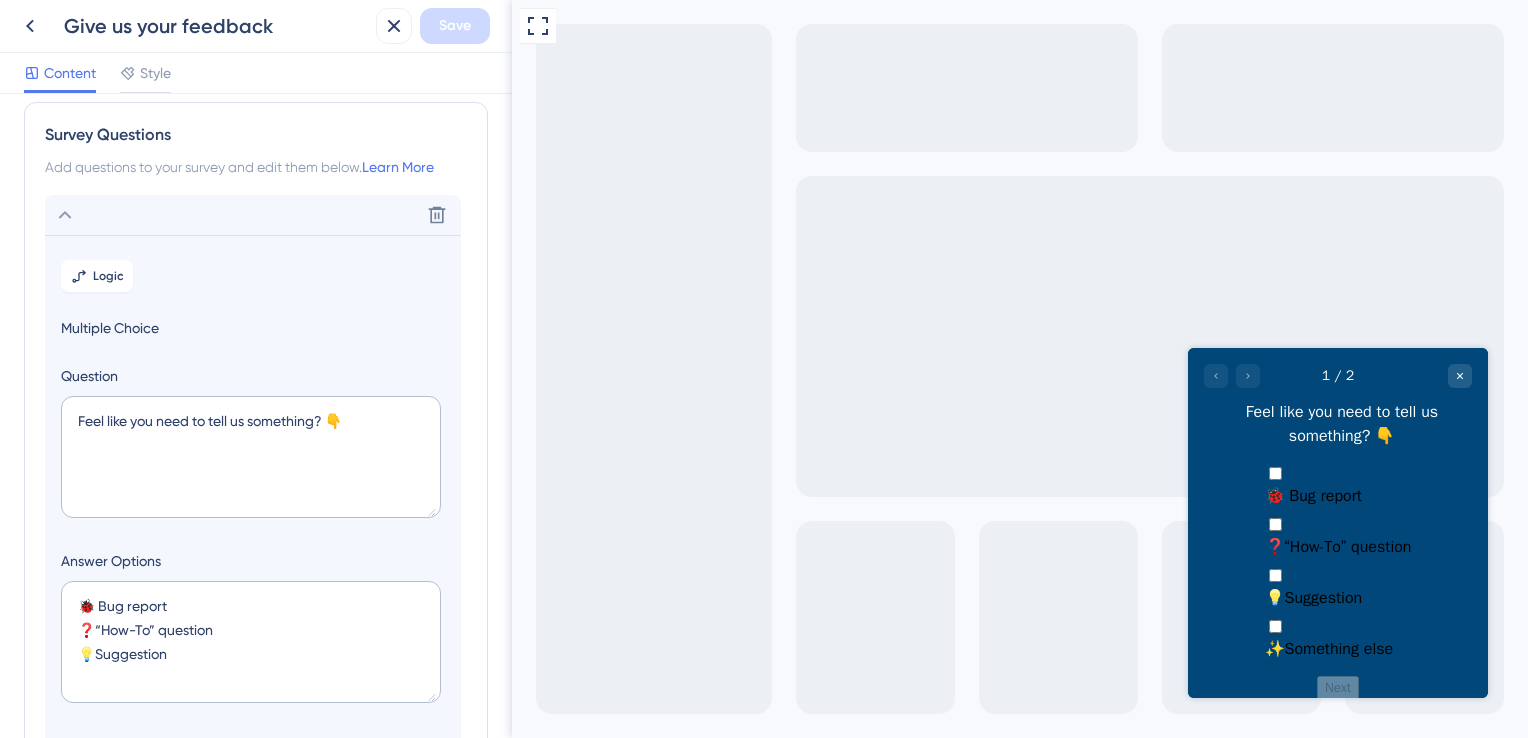 scroll, scrollTop: 0, scrollLeft: 0, axis: both 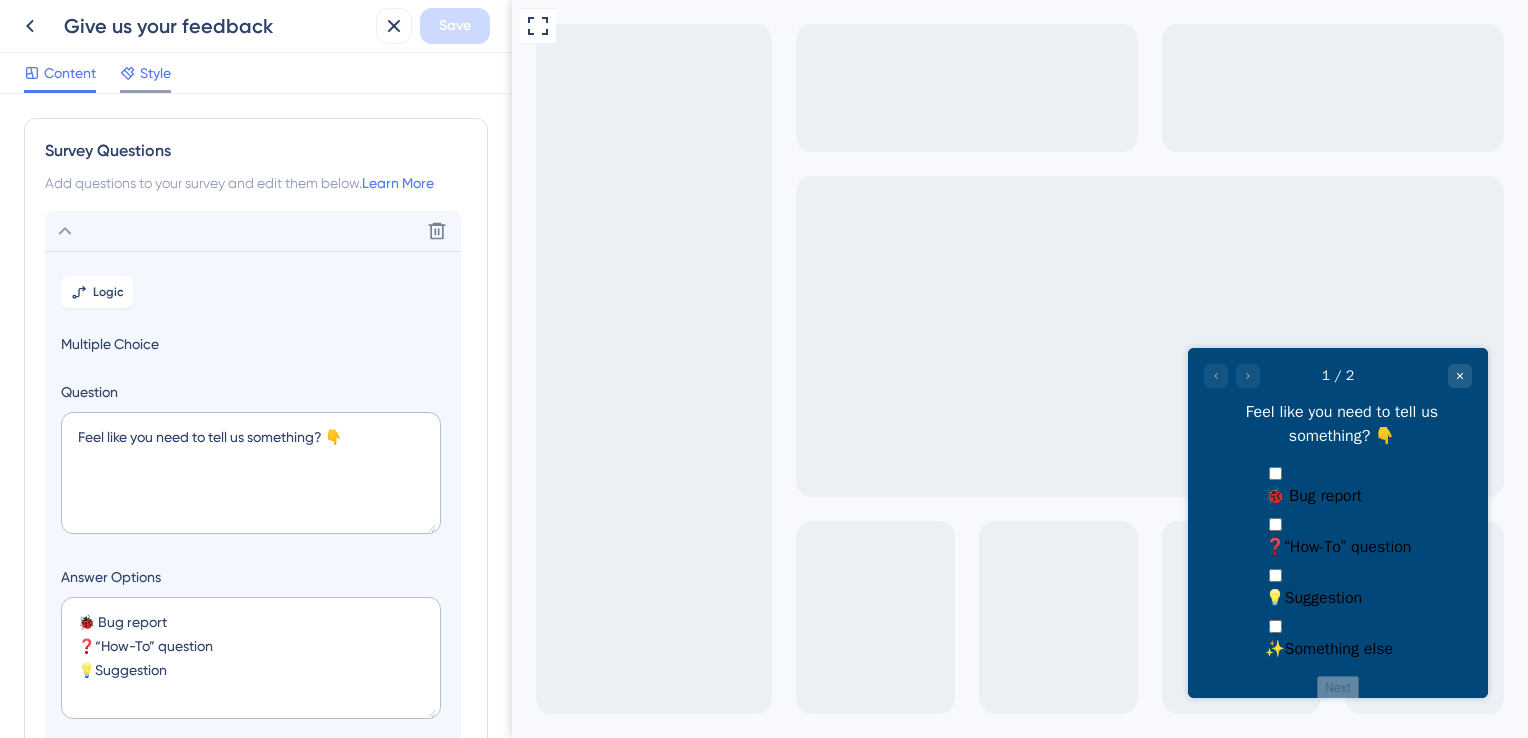 click on "Style" at bounding box center [155, 73] 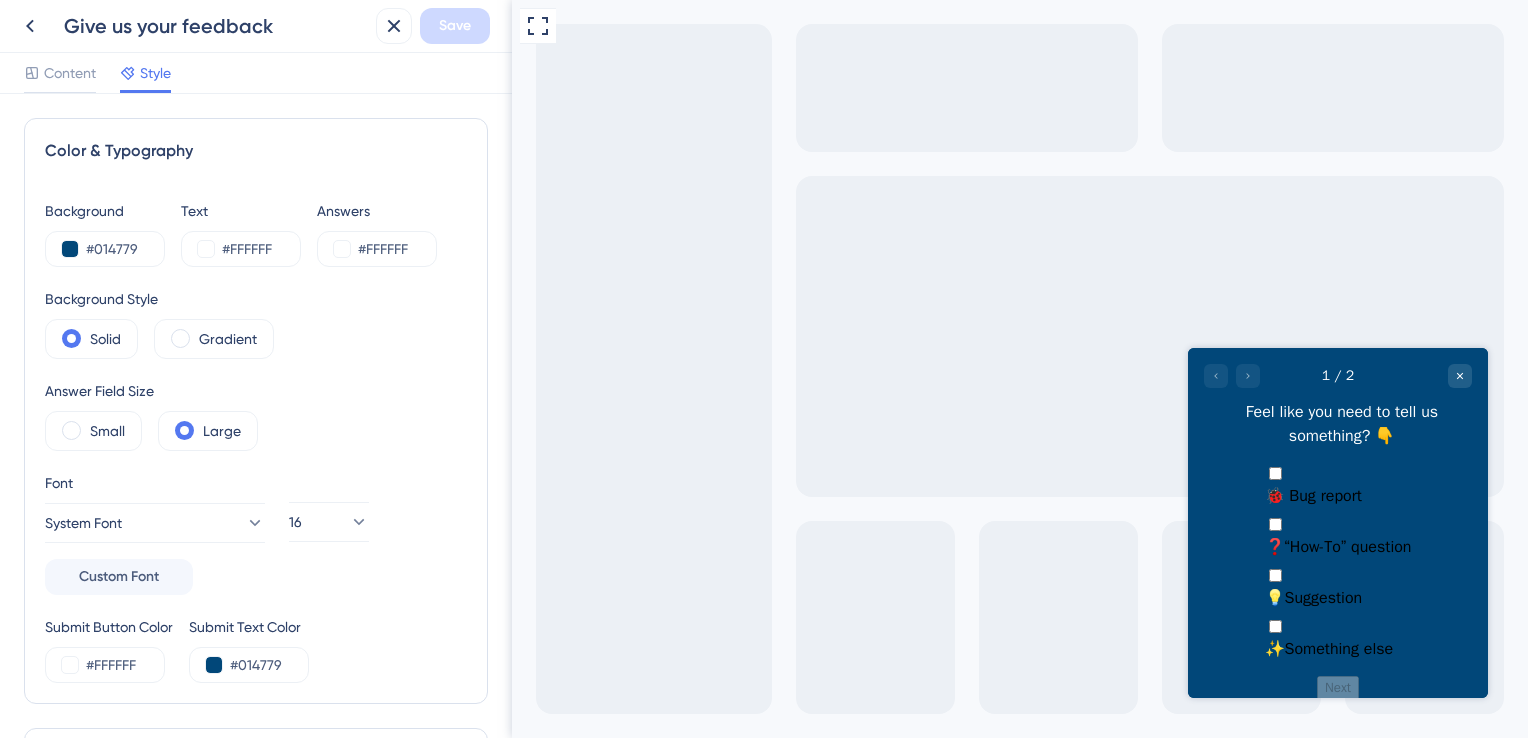 scroll, scrollTop: 0, scrollLeft: 0, axis: both 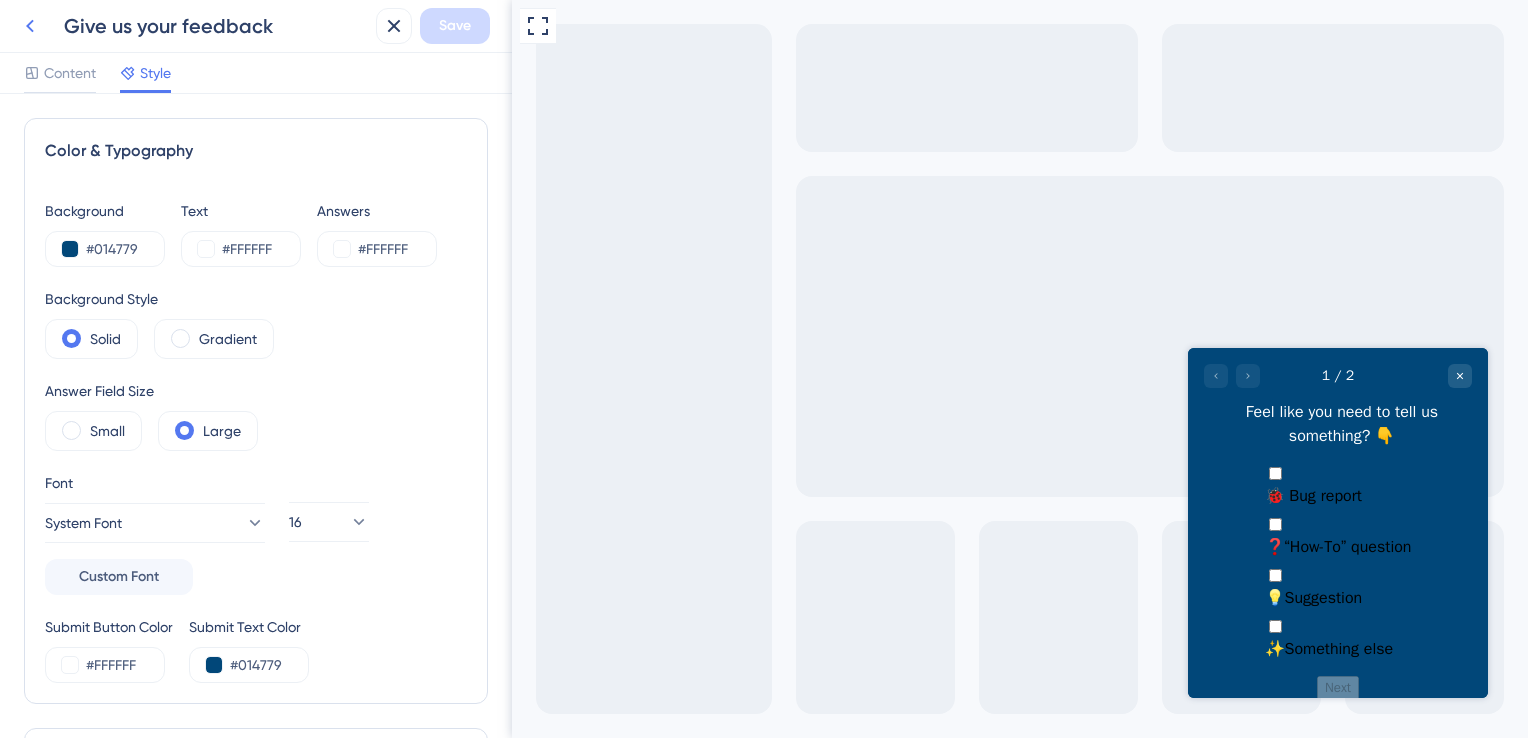 click 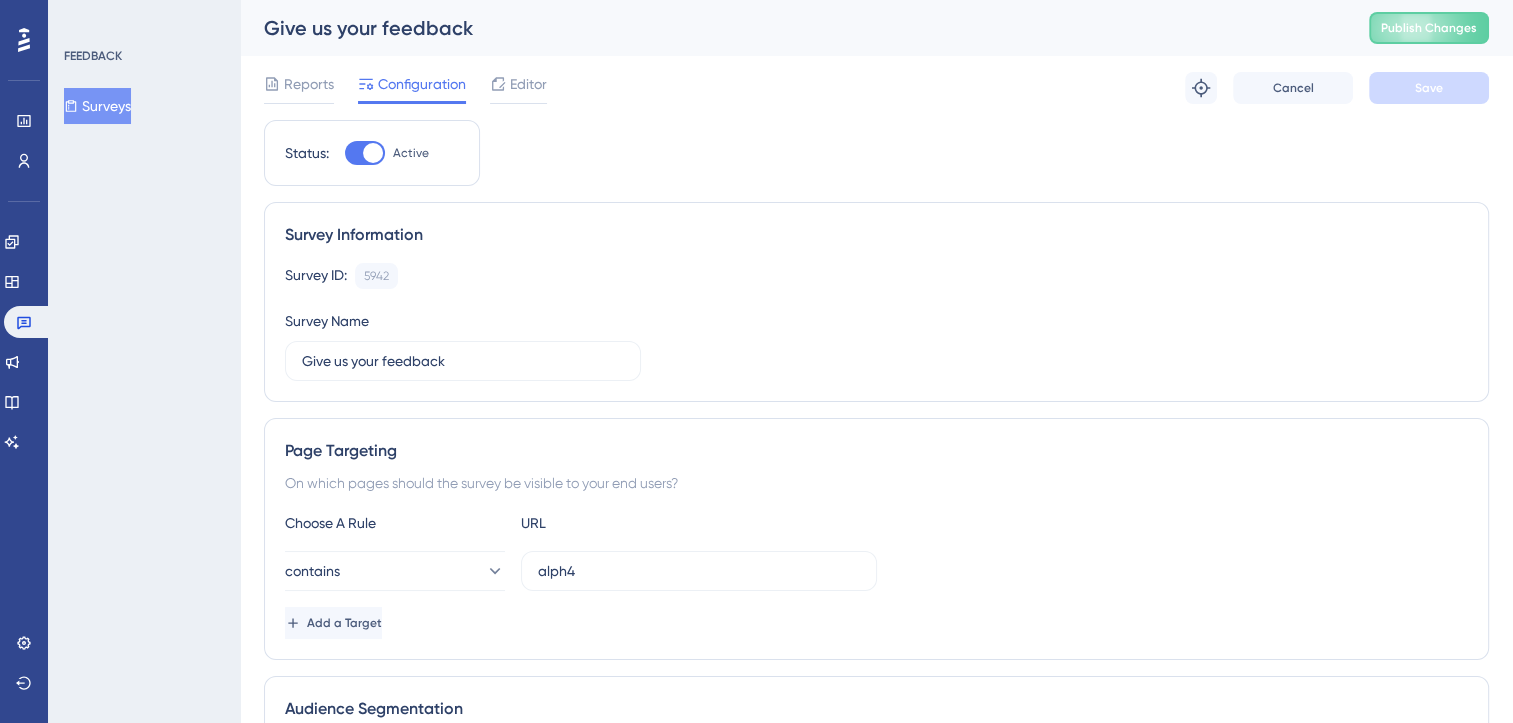 scroll, scrollTop: 0, scrollLeft: 0, axis: both 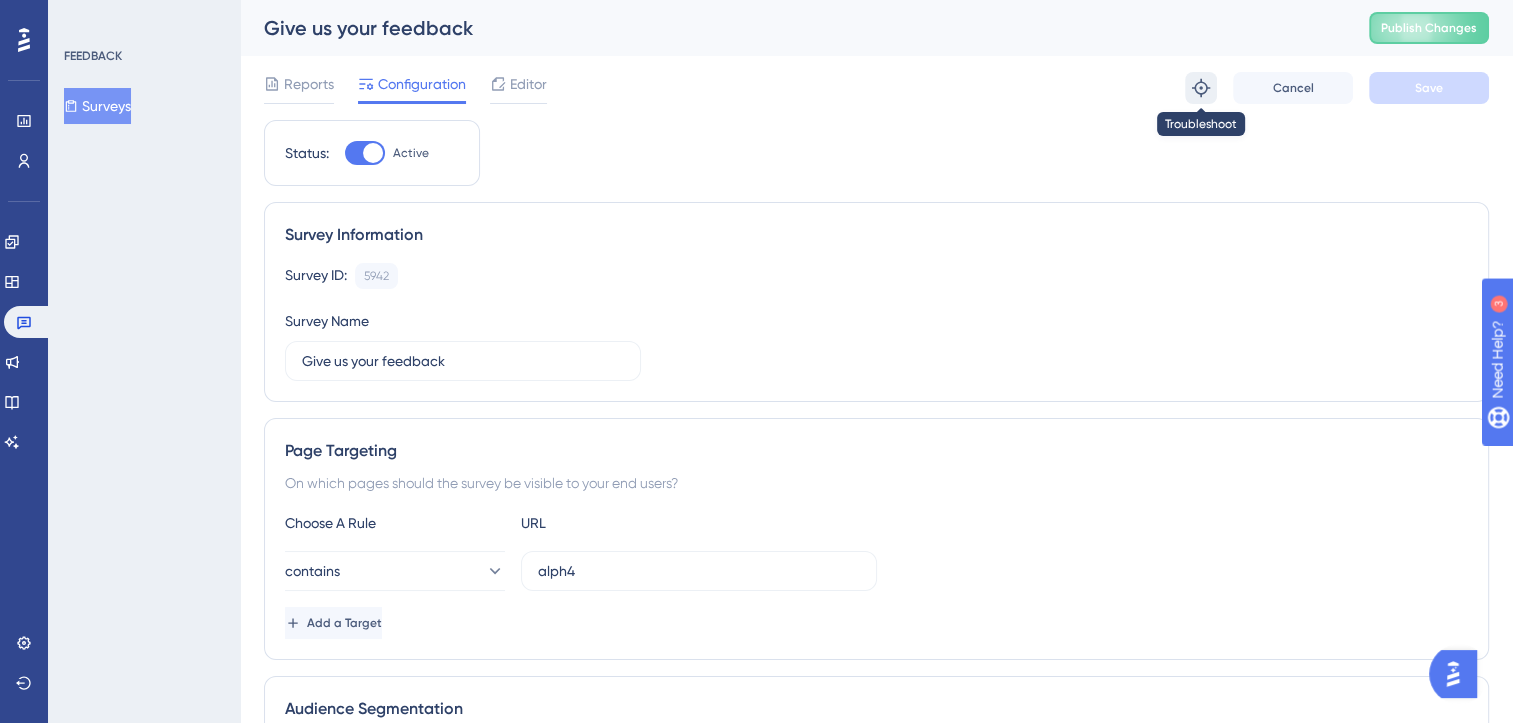 click 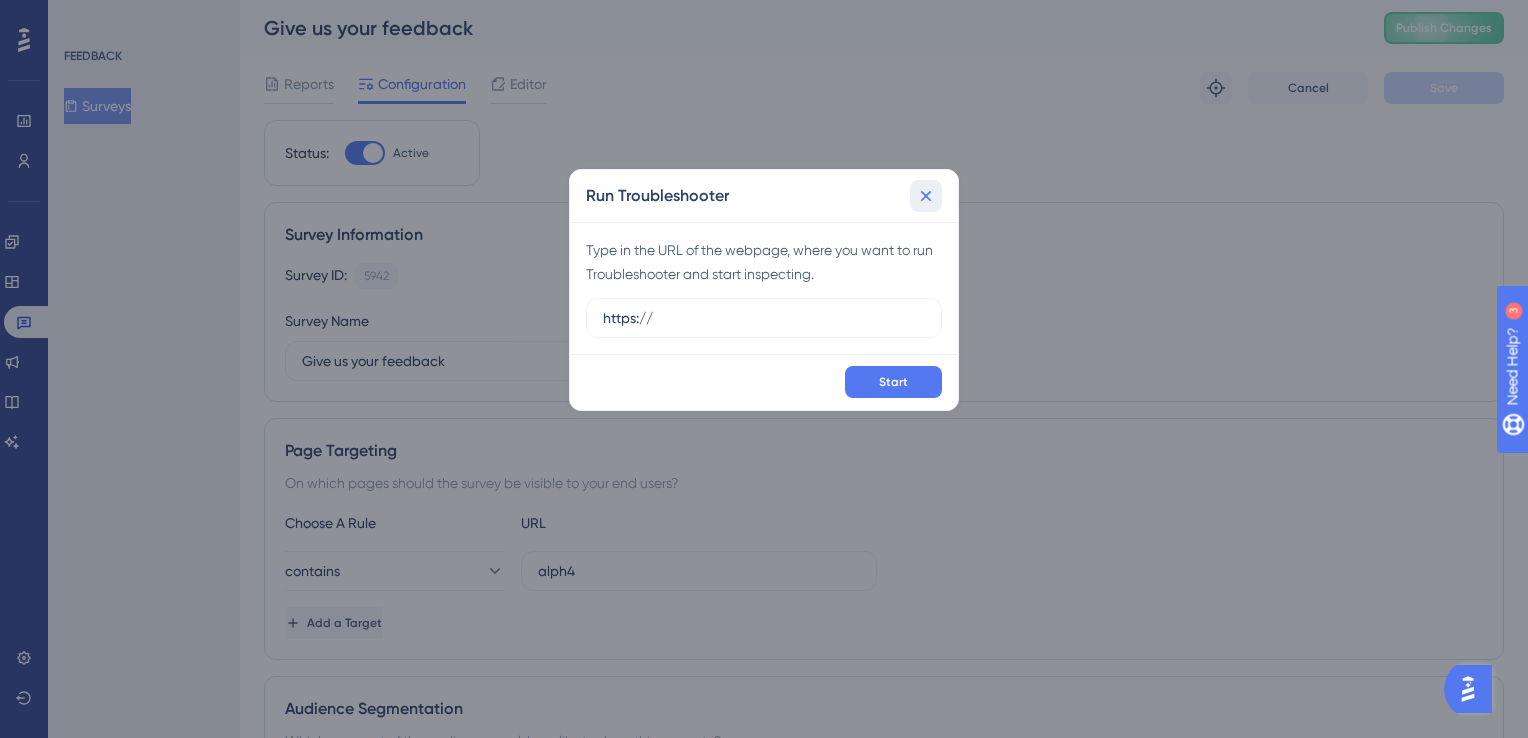 click 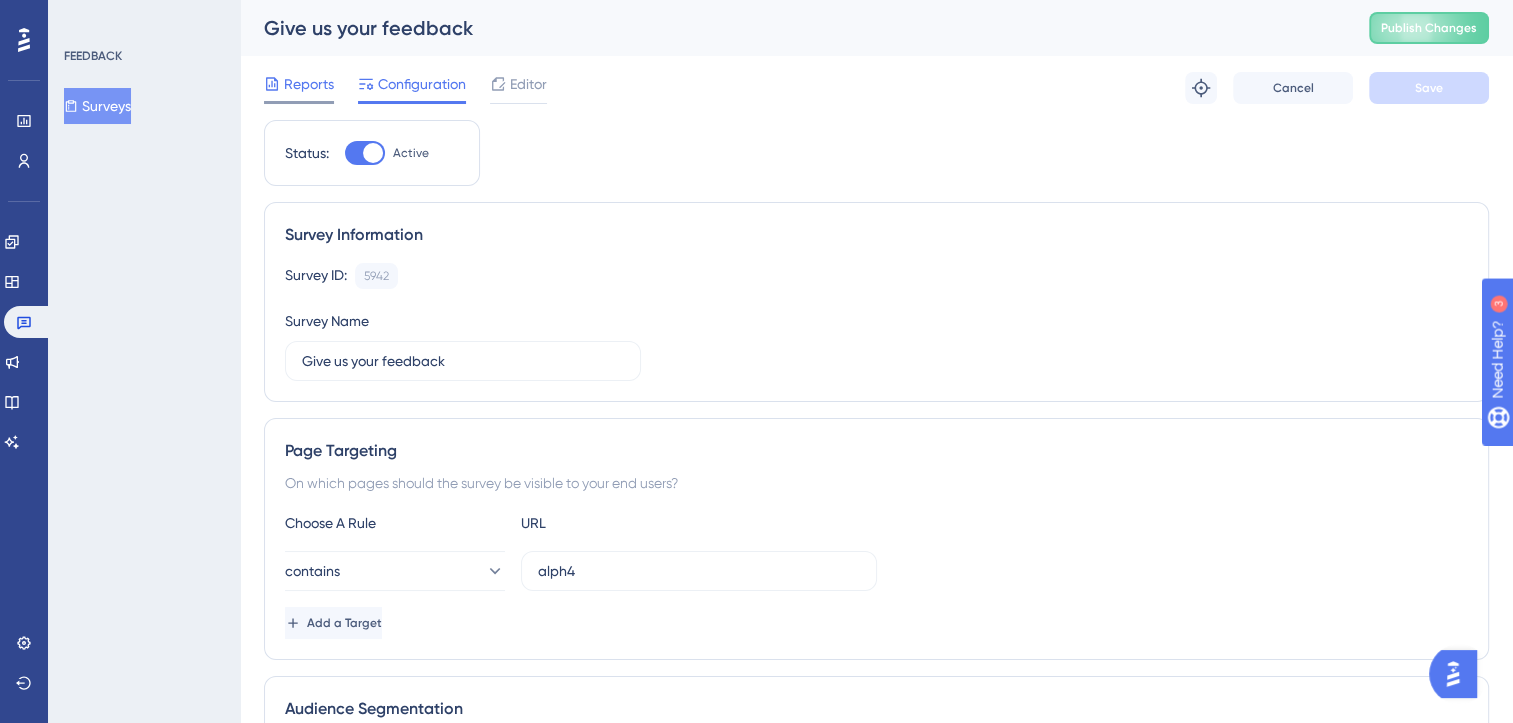 click on "Reports" at bounding box center [309, 84] 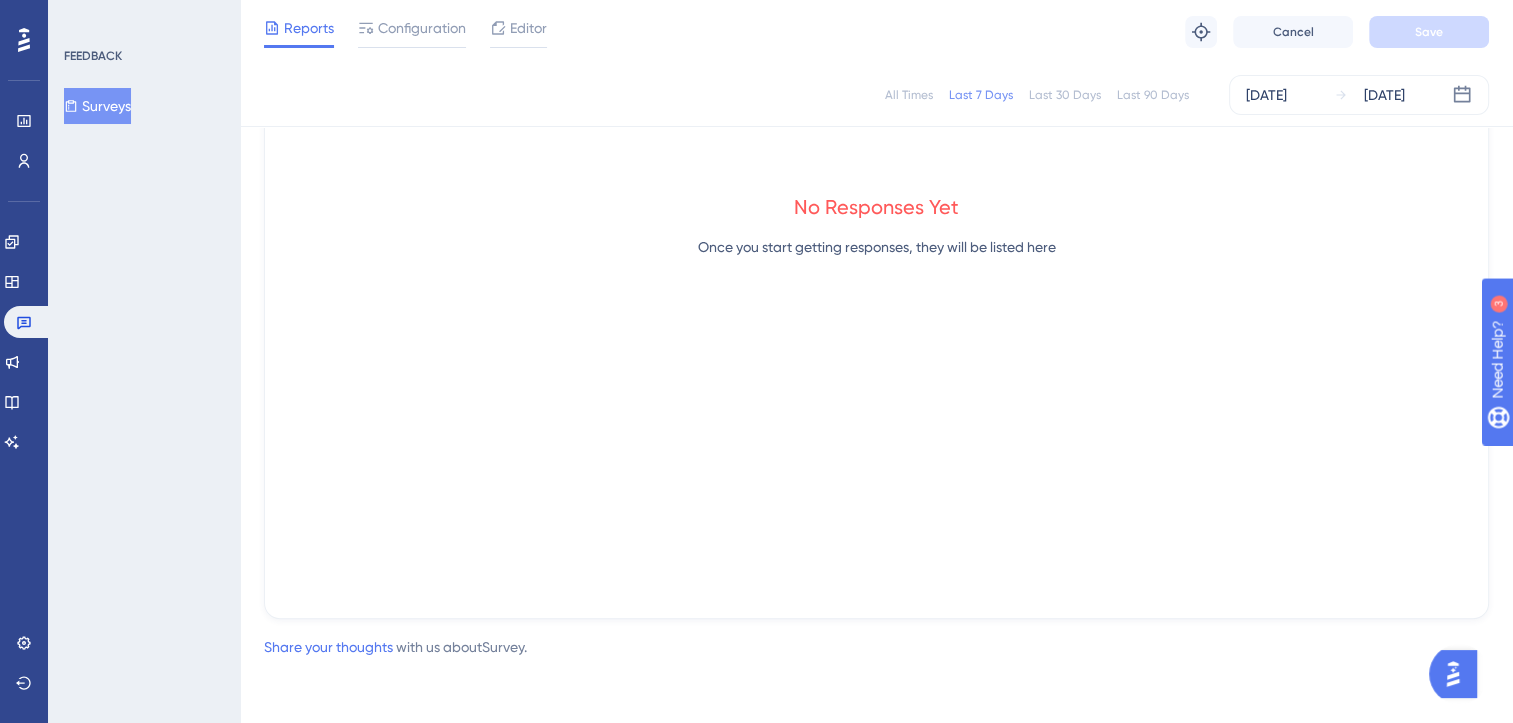scroll, scrollTop: 0, scrollLeft: 0, axis: both 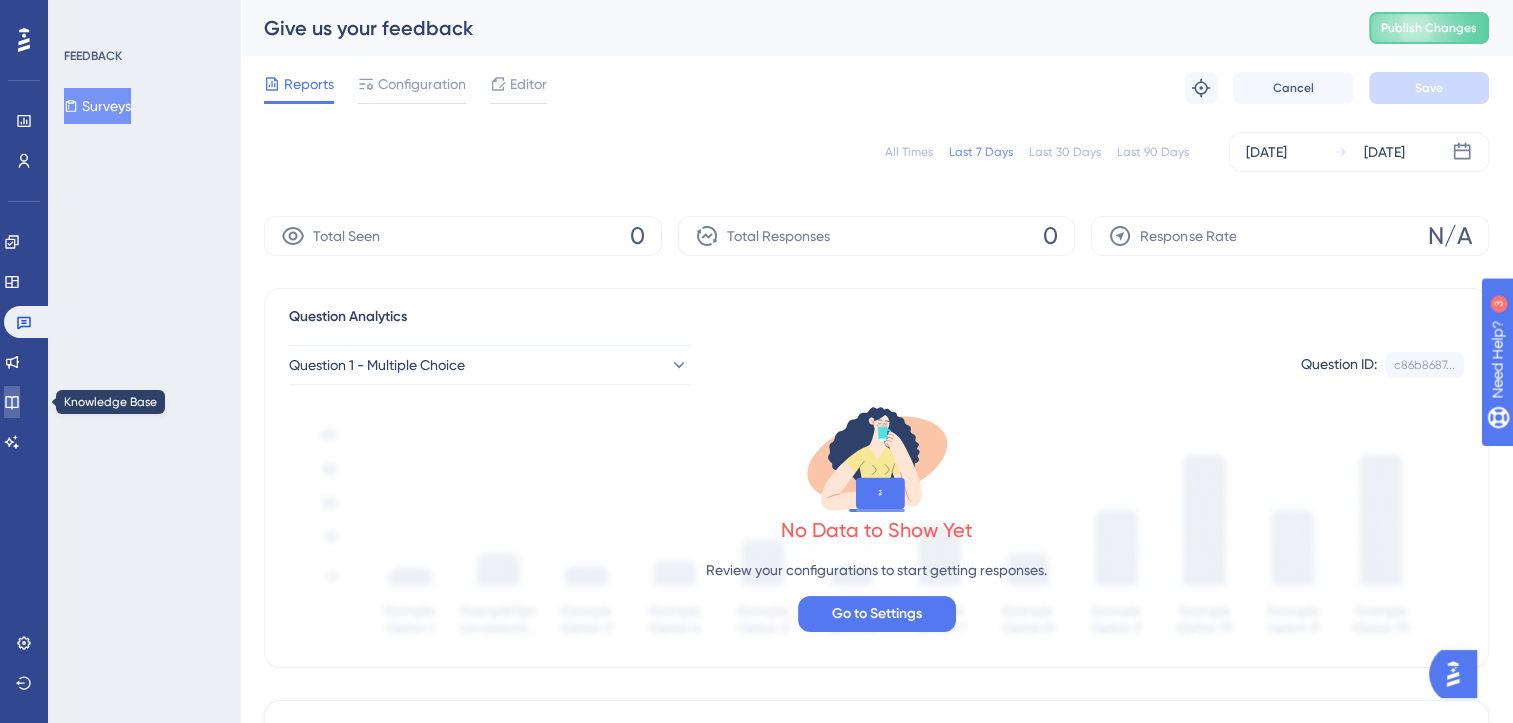 click 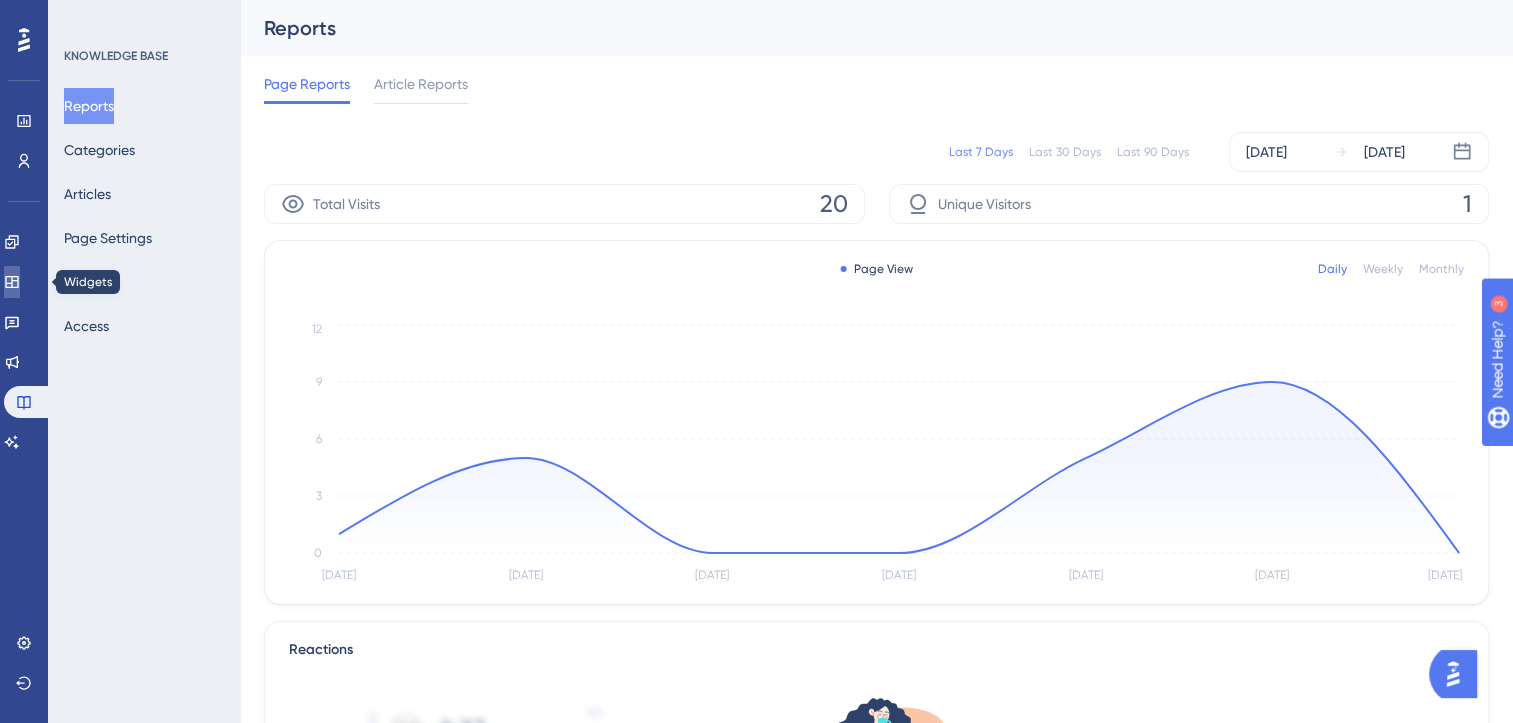 click 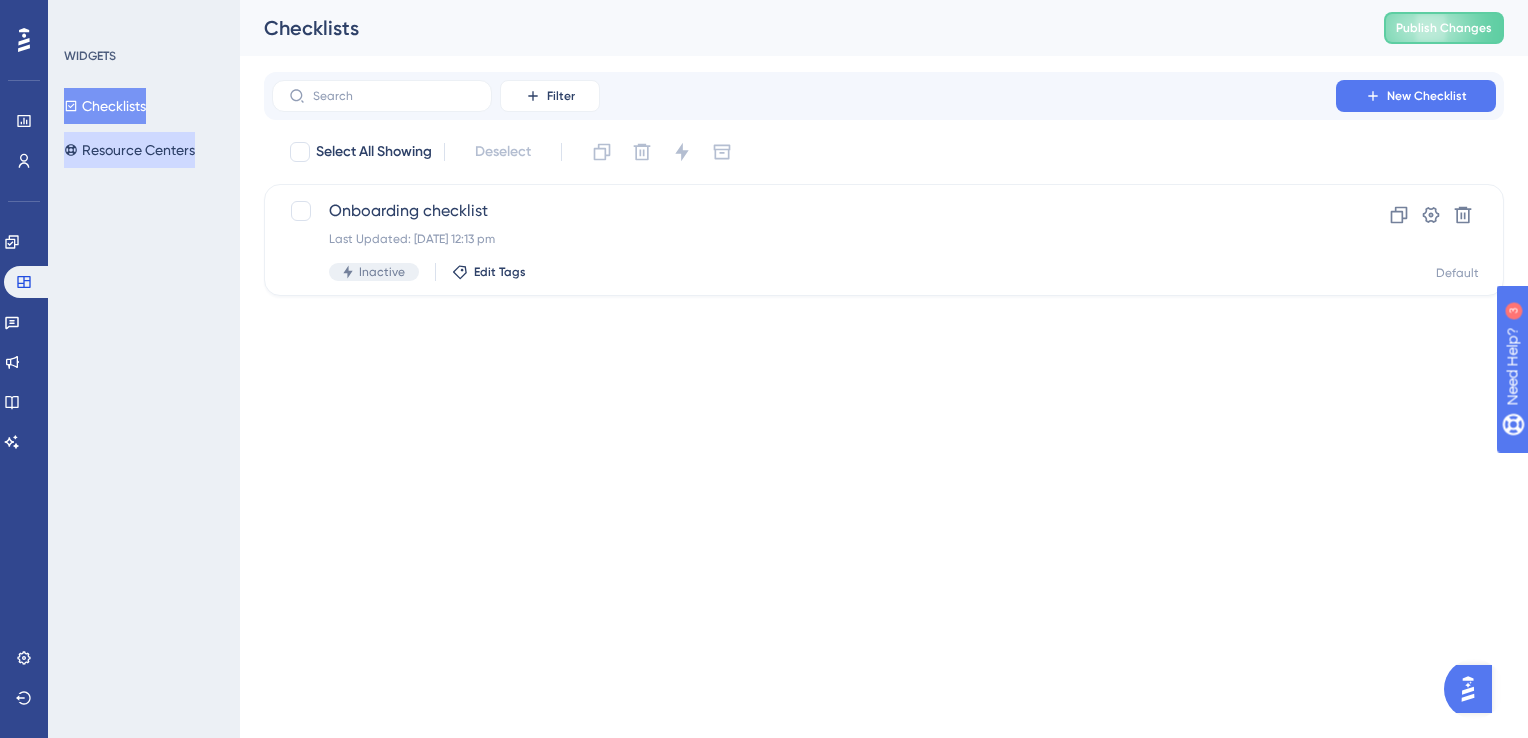 click on "Resource Centers" at bounding box center (129, 150) 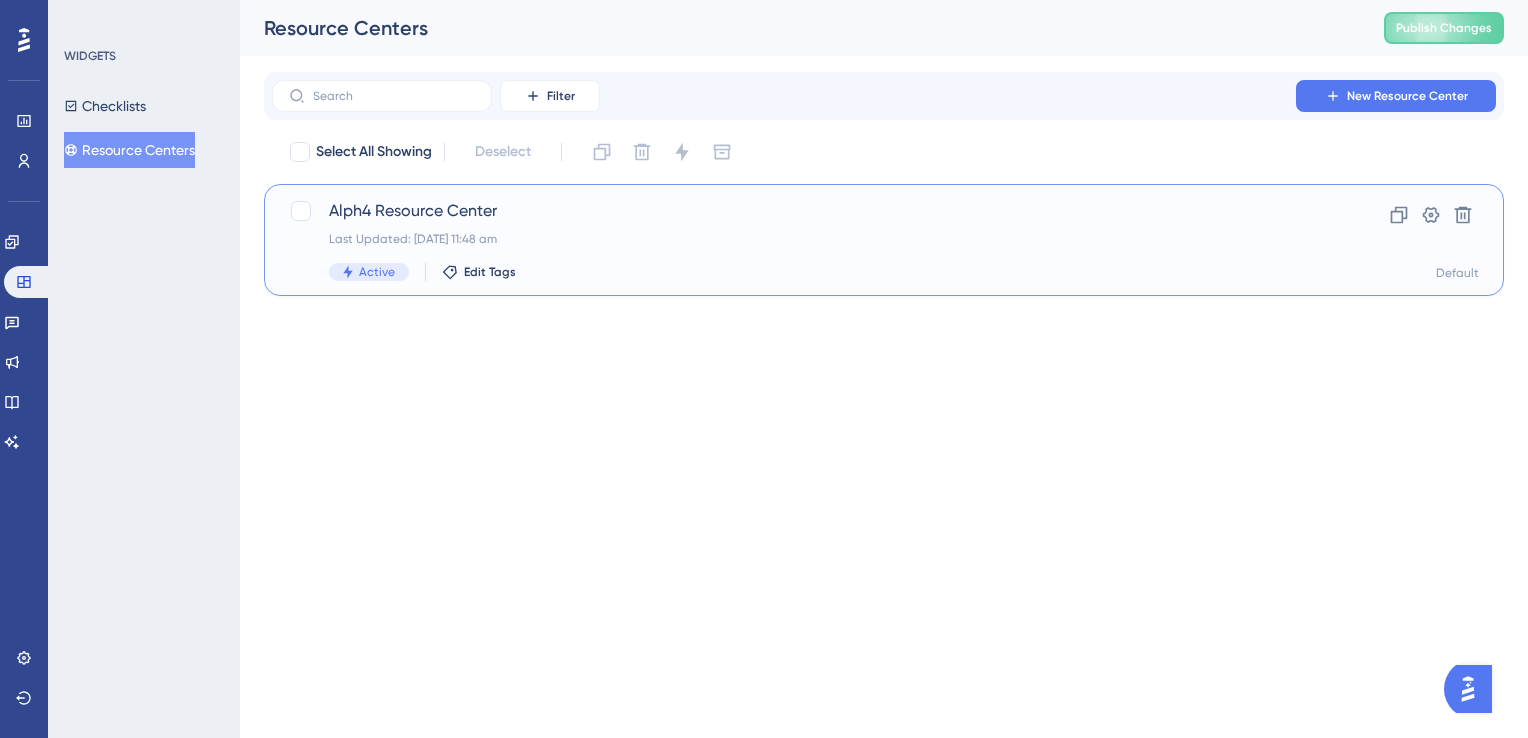 click on "Alph4 Resource Center" at bounding box center [804, 211] 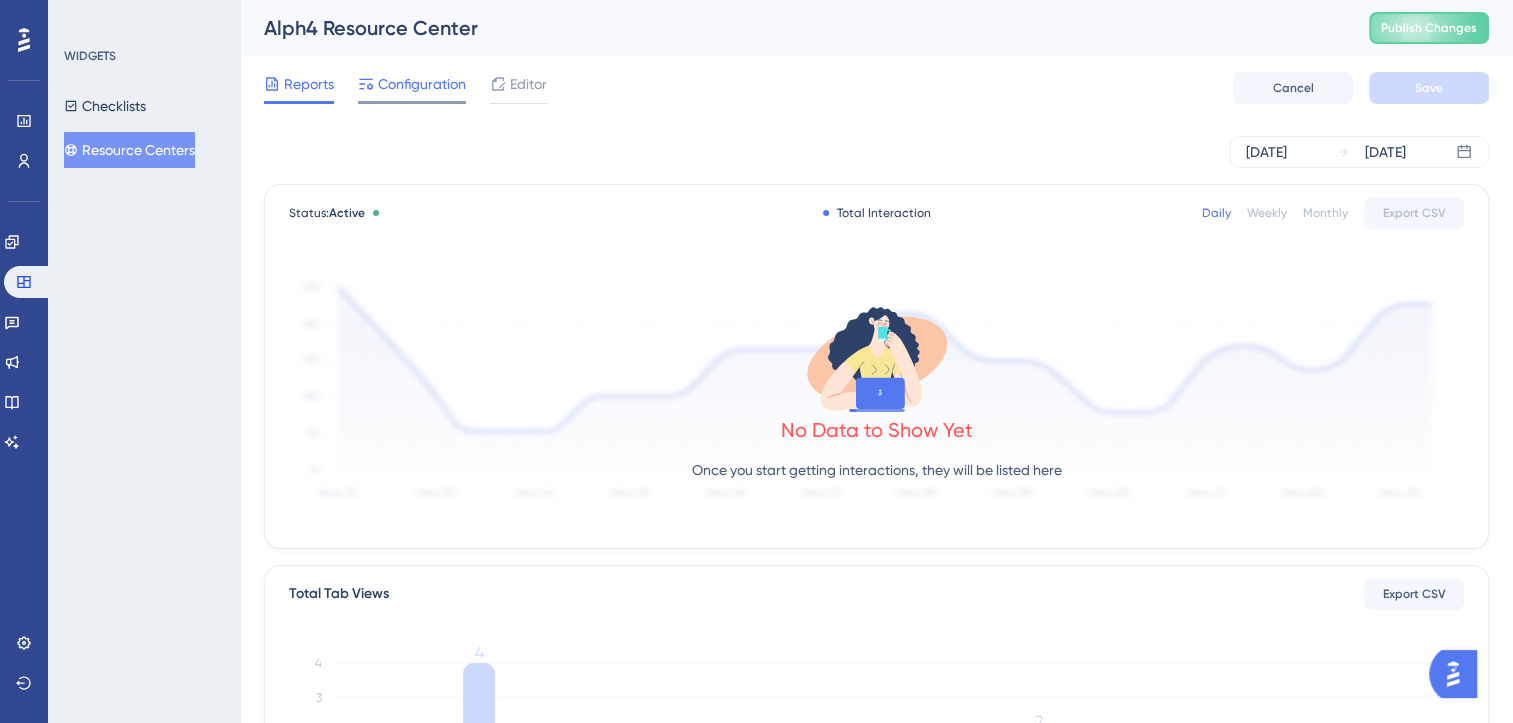 click on "Configuration" at bounding box center (422, 84) 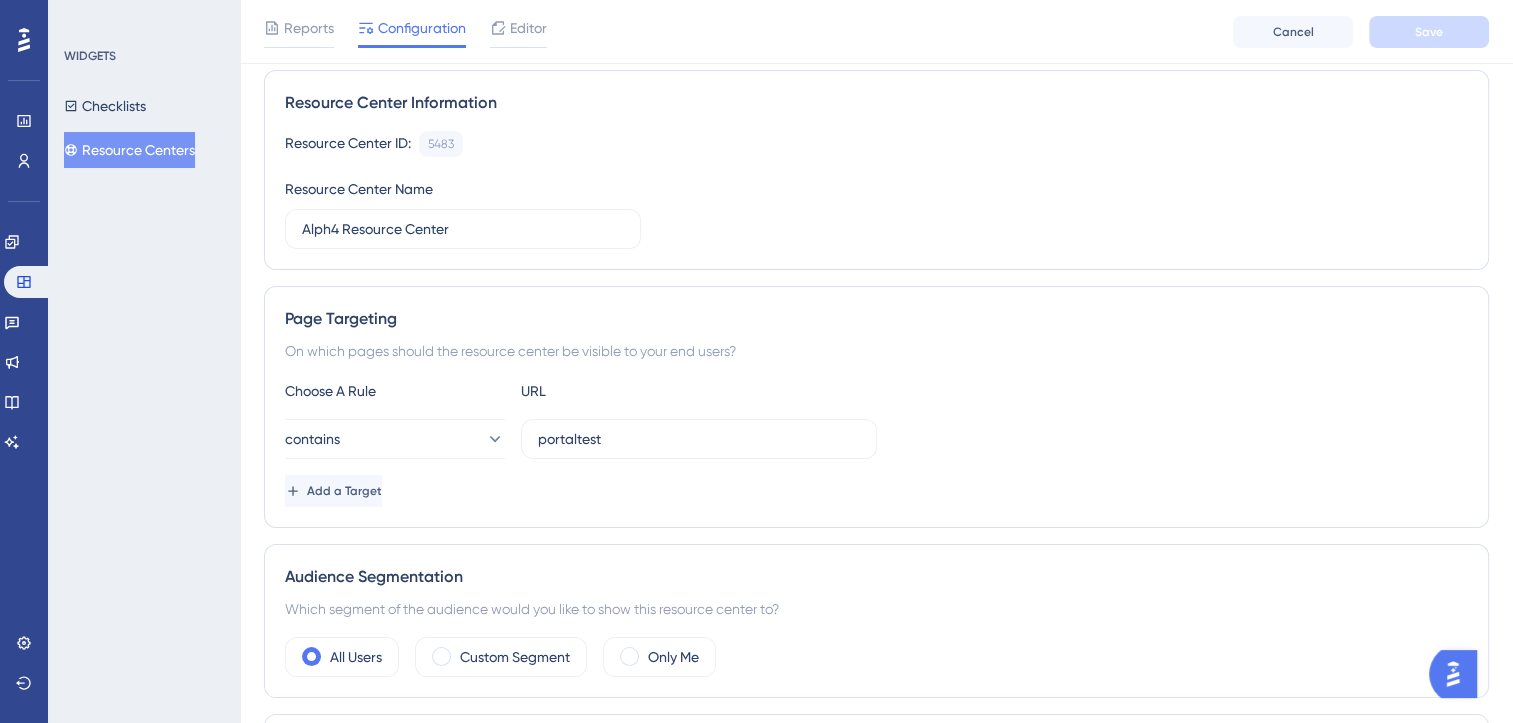 scroll, scrollTop: 142, scrollLeft: 0, axis: vertical 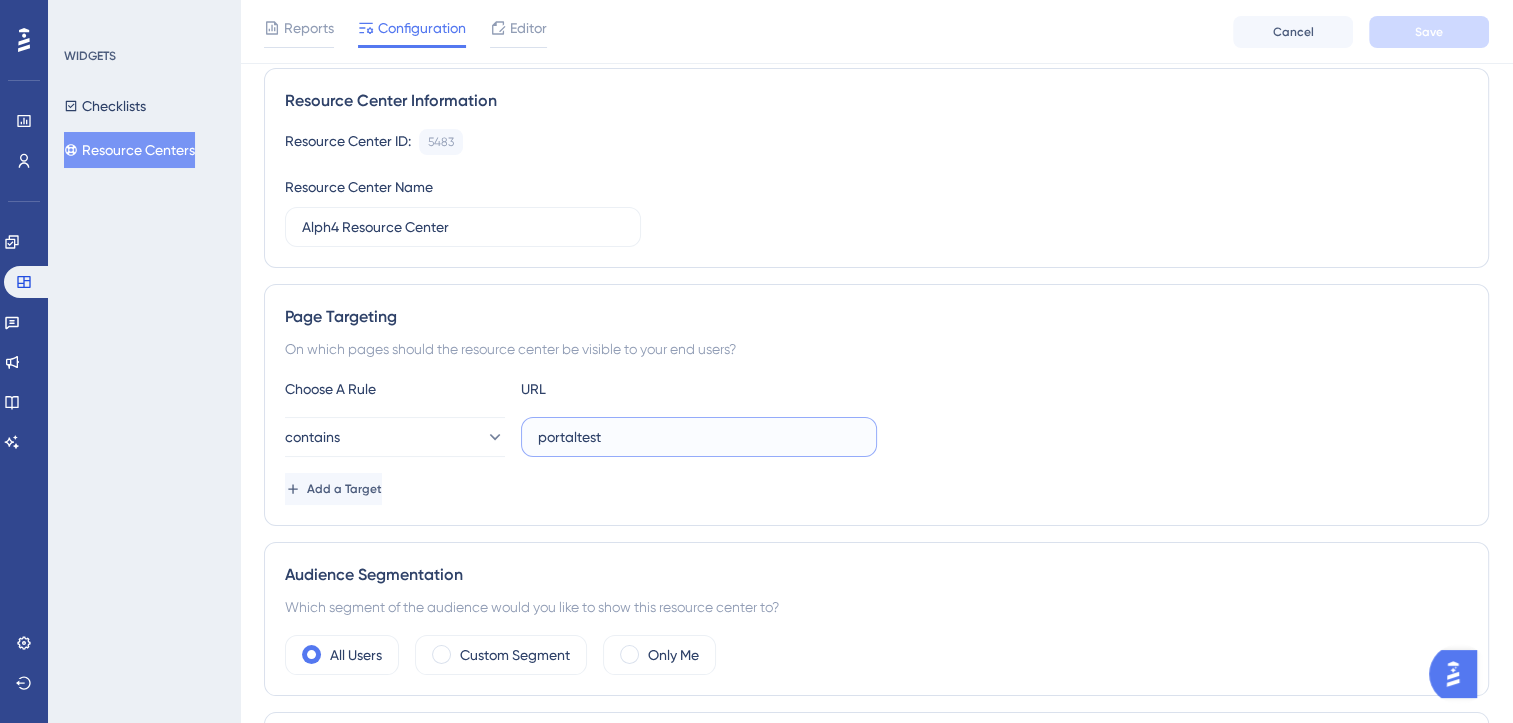 click on "portaltest" at bounding box center [699, 437] 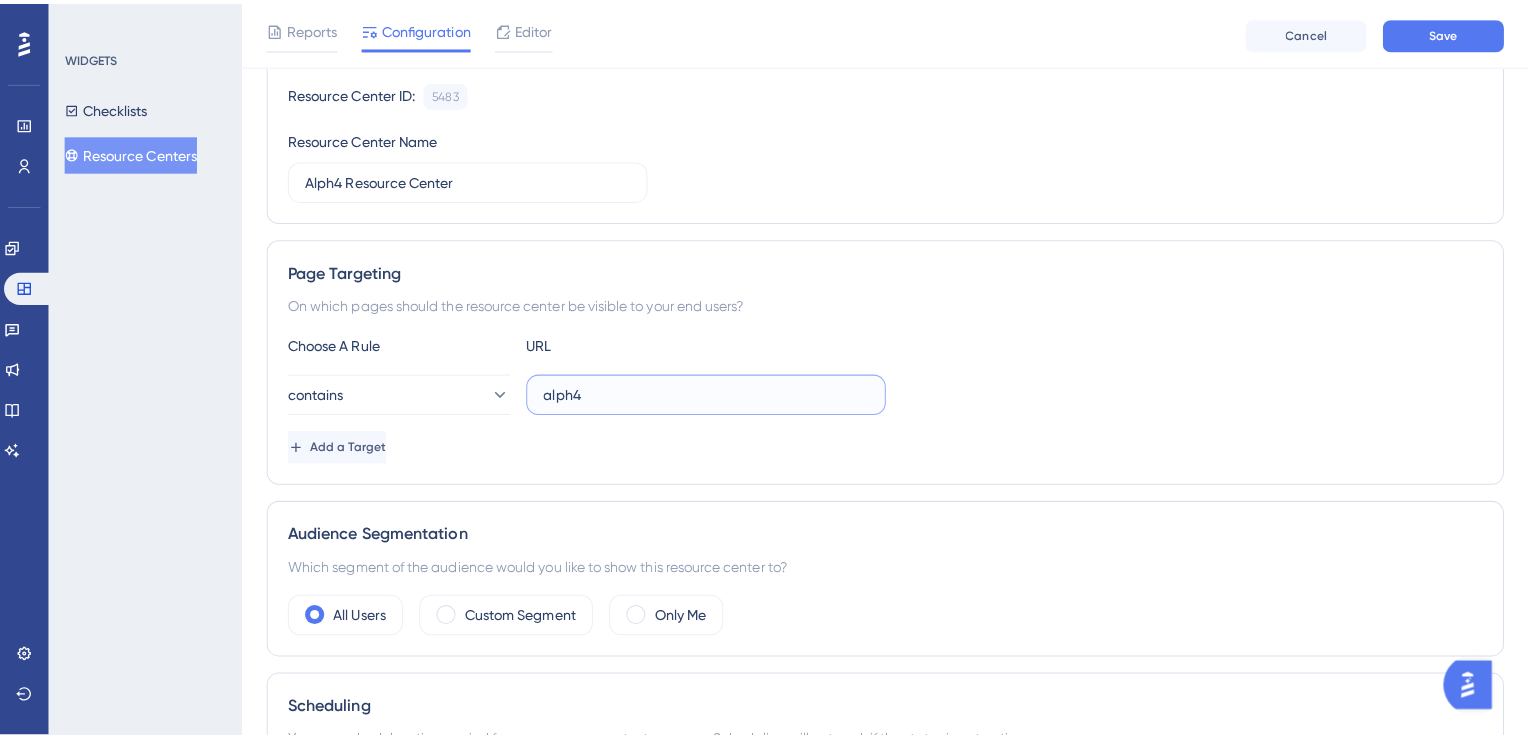 scroll, scrollTop: 0, scrollLeft: 0, axis: both 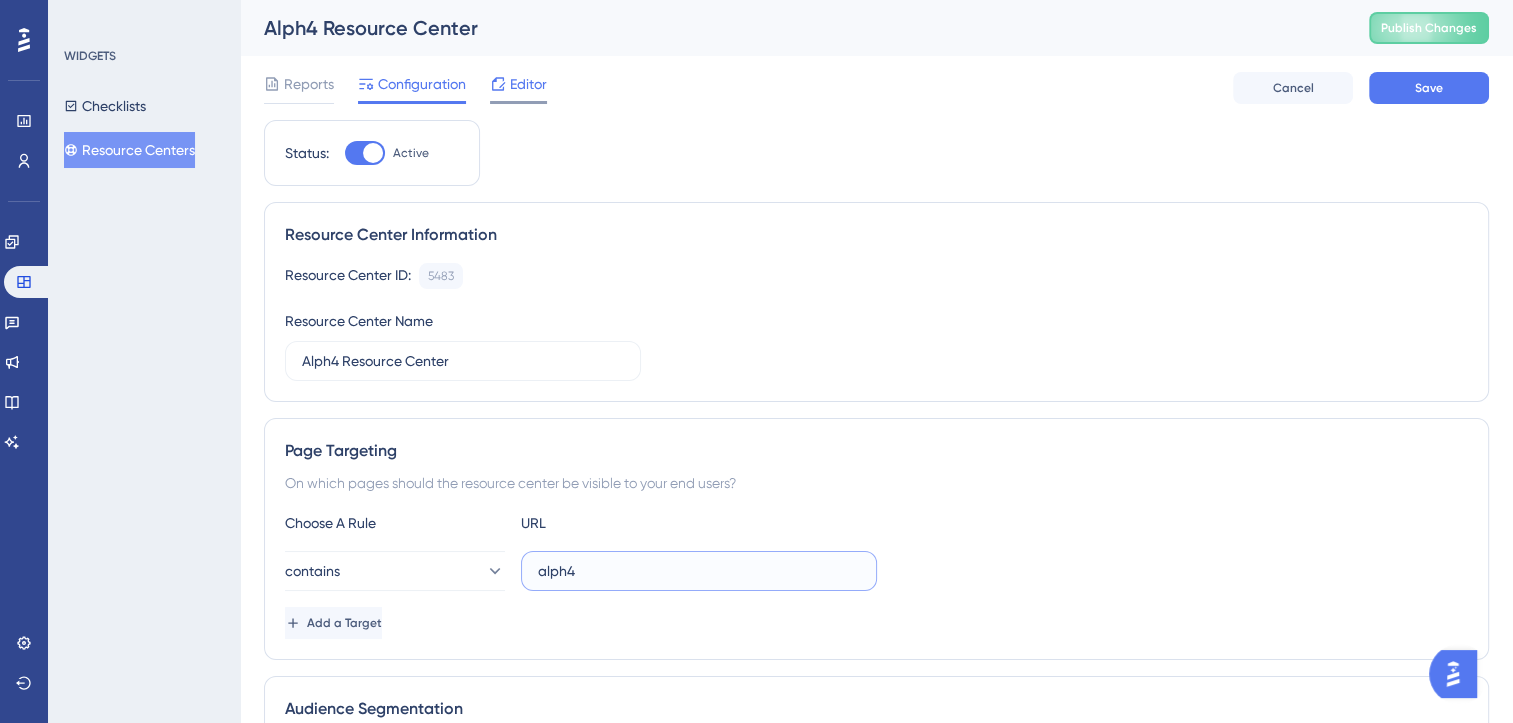 type on "alph4" 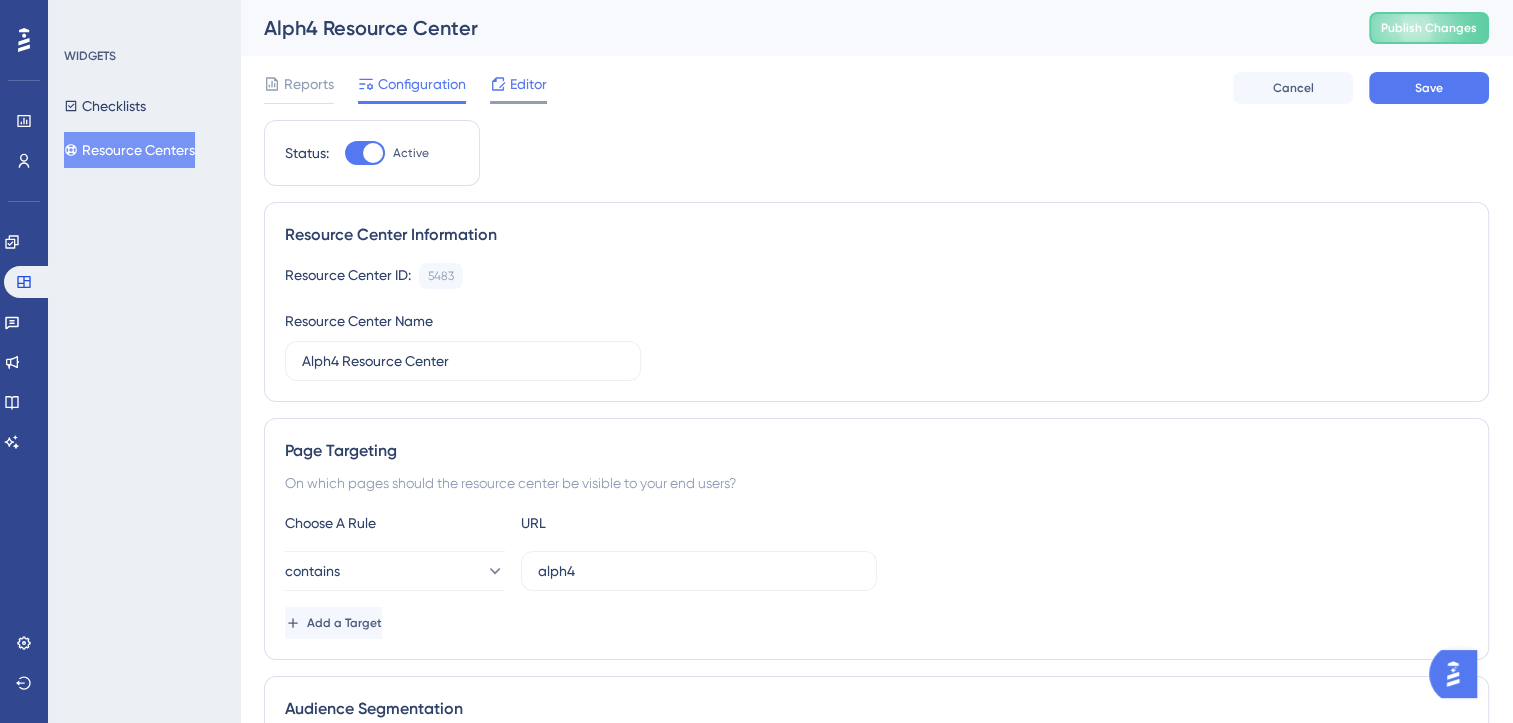 click on "Editor" at bounding box center [528, 84] 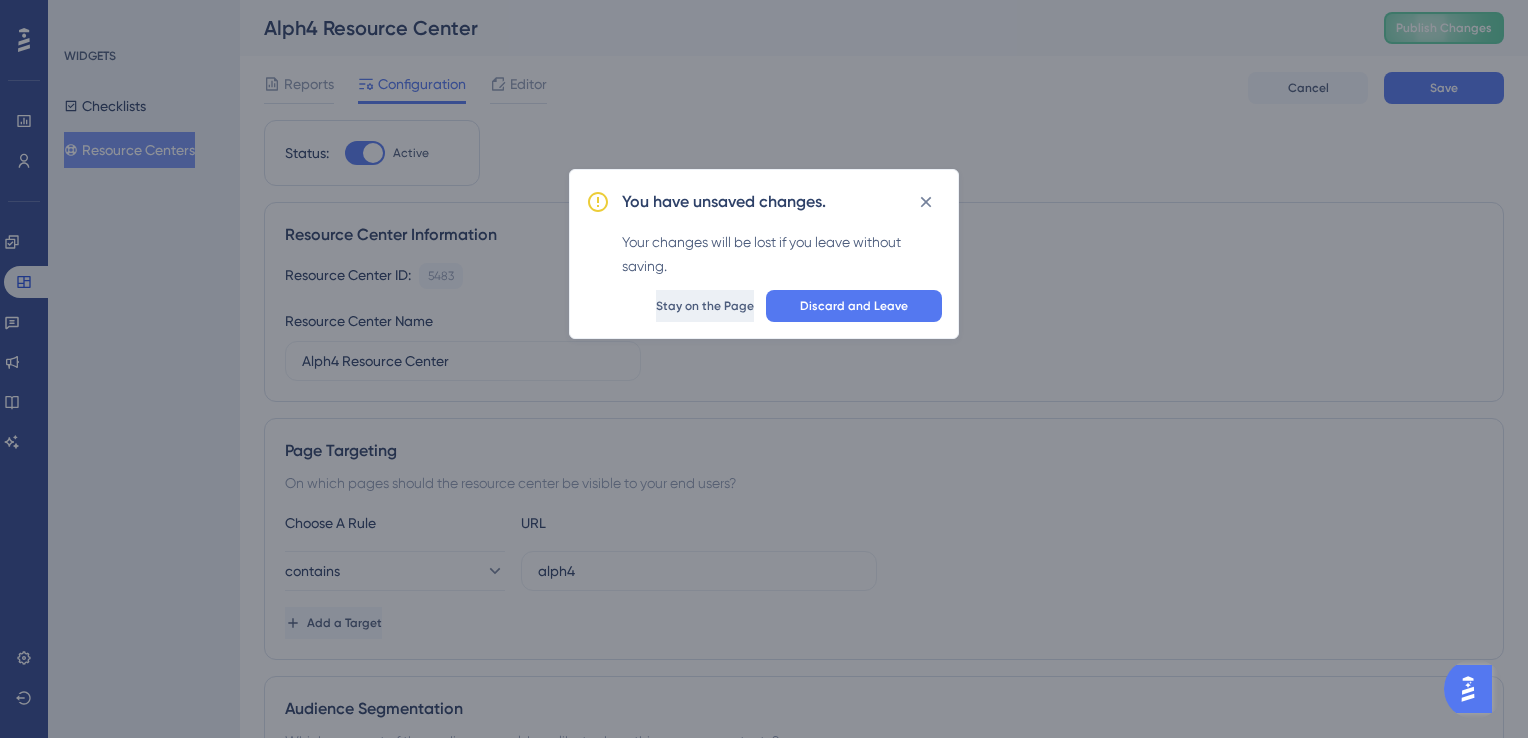 click on "Stay on the Page" at bounding box center (705, 306) 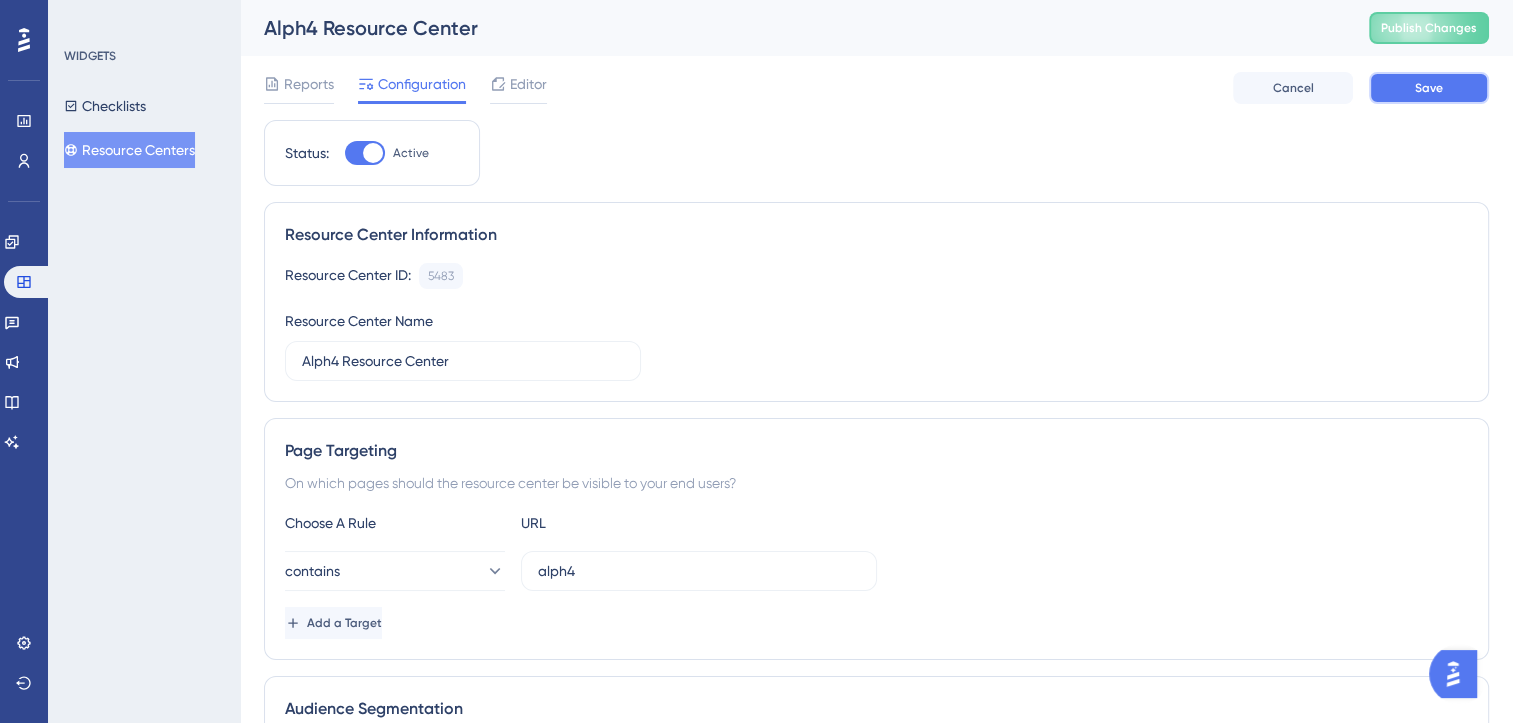 click on "Save" at bounding box center [1429, 88] 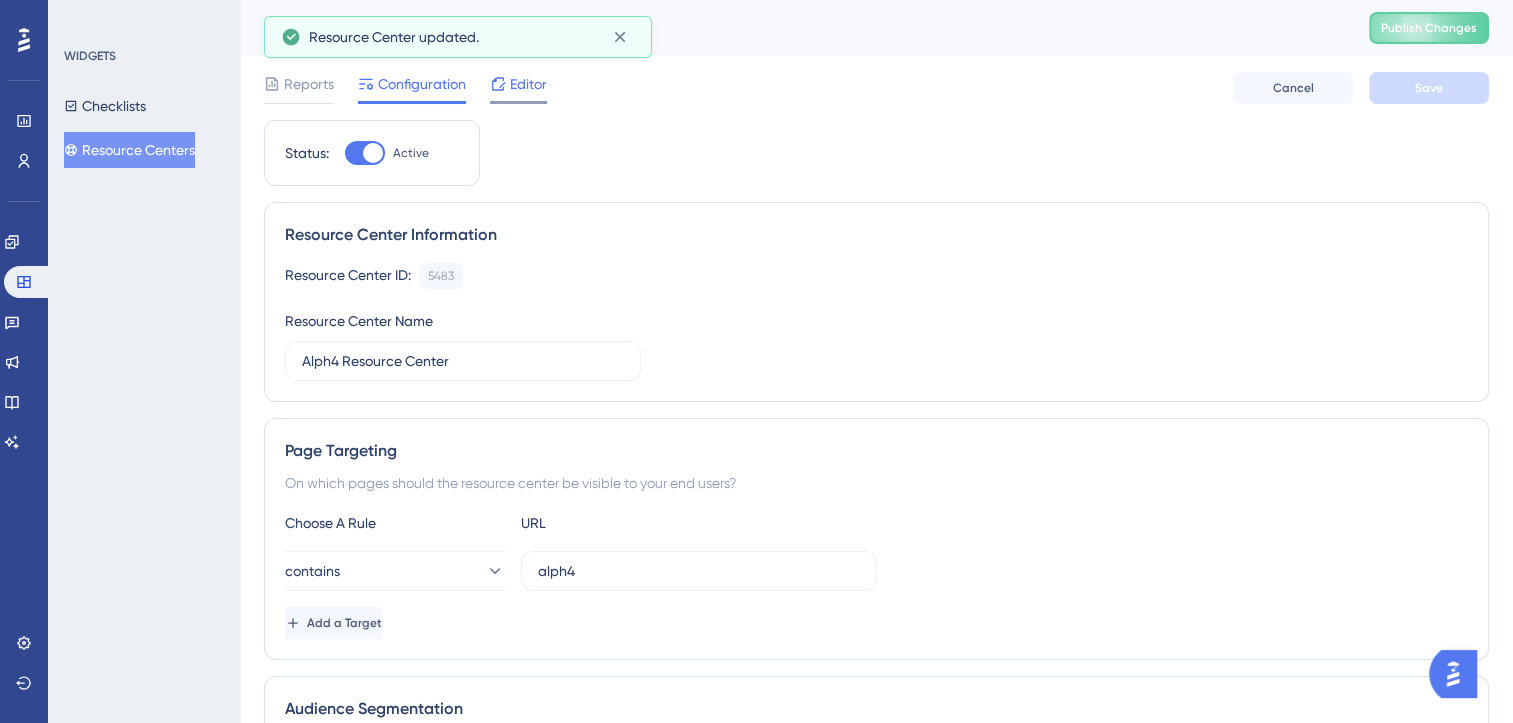 click on "Editor" at bounding box center (528, 84) 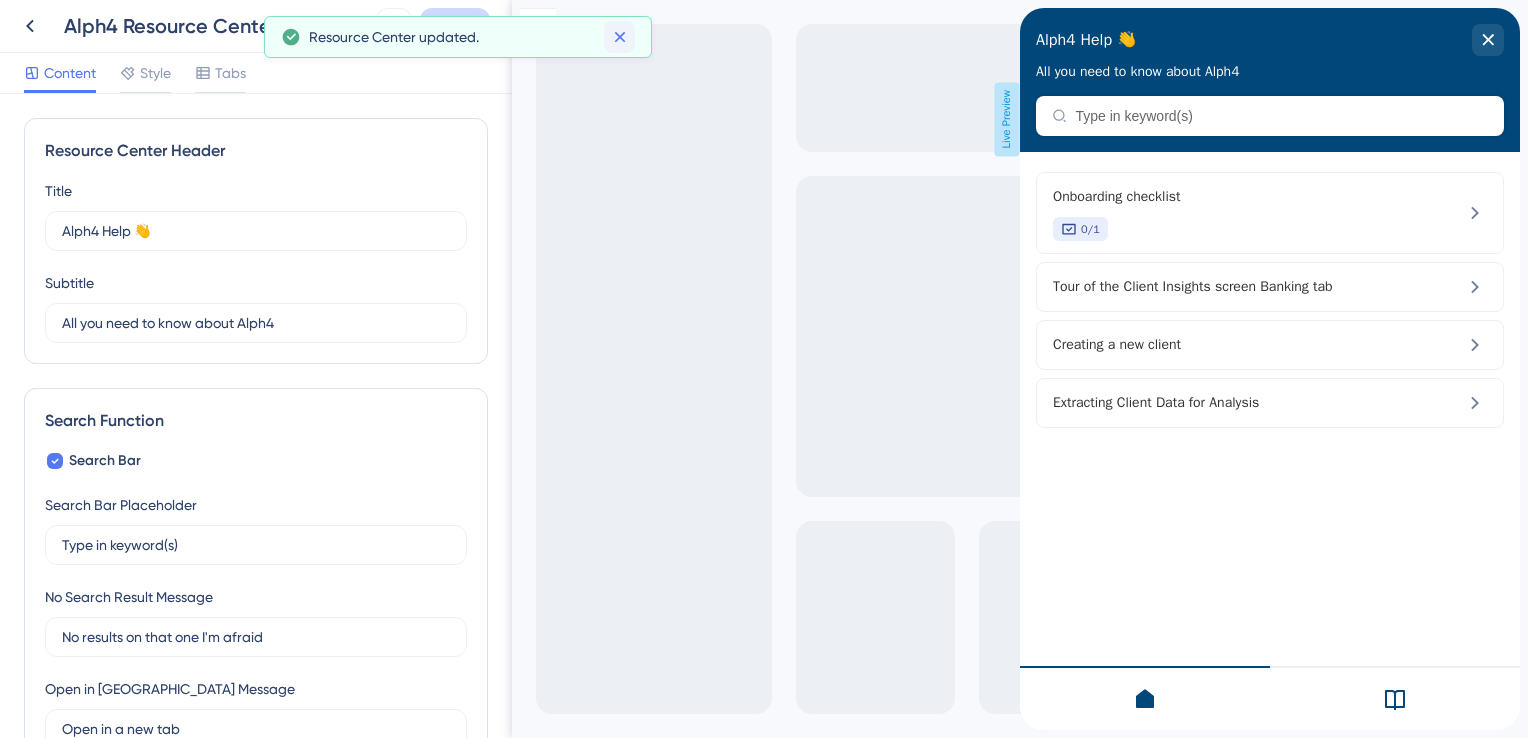 scroll, scrollTop: 0, scrollLeft: 0, axis: both 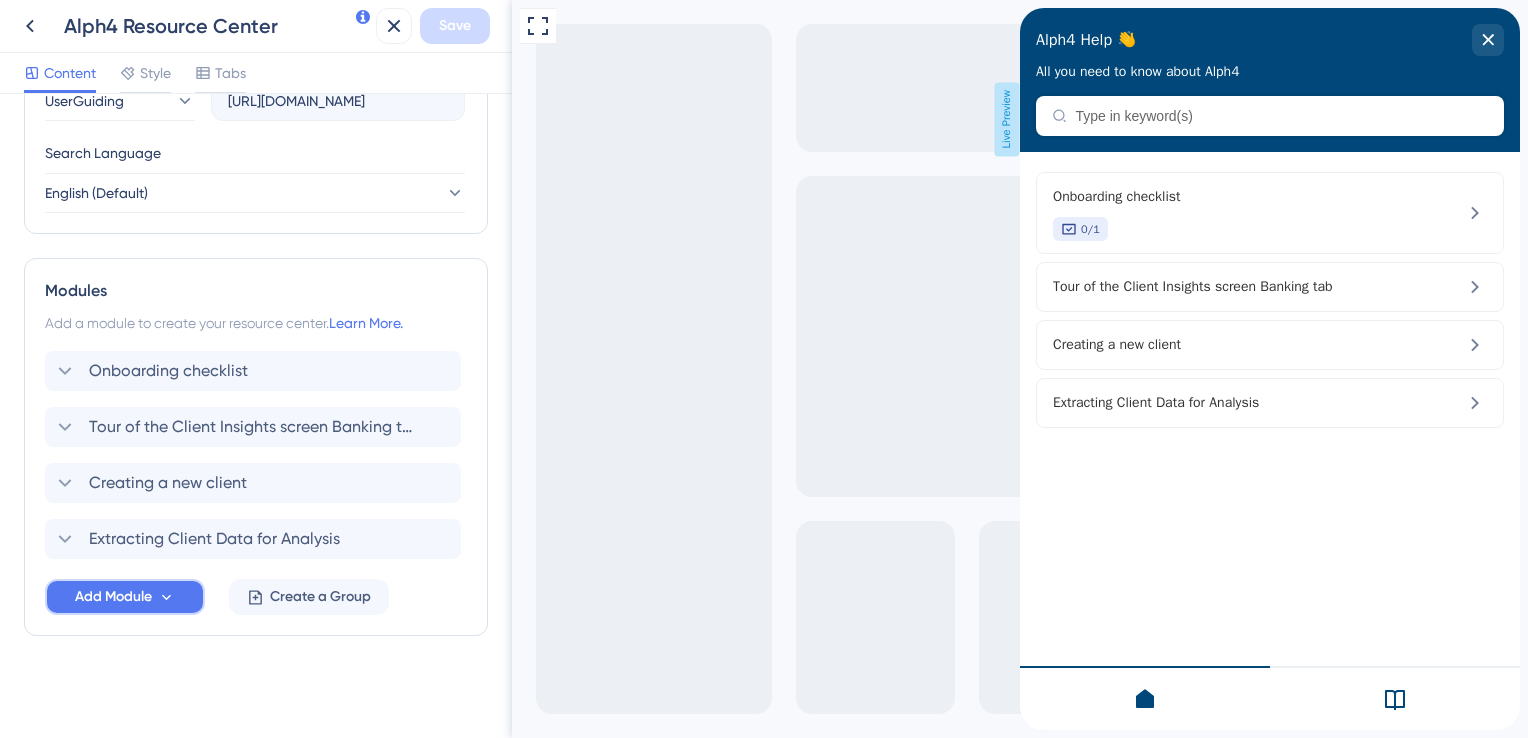 click on "Add Module" at bounding box center [113, 597] 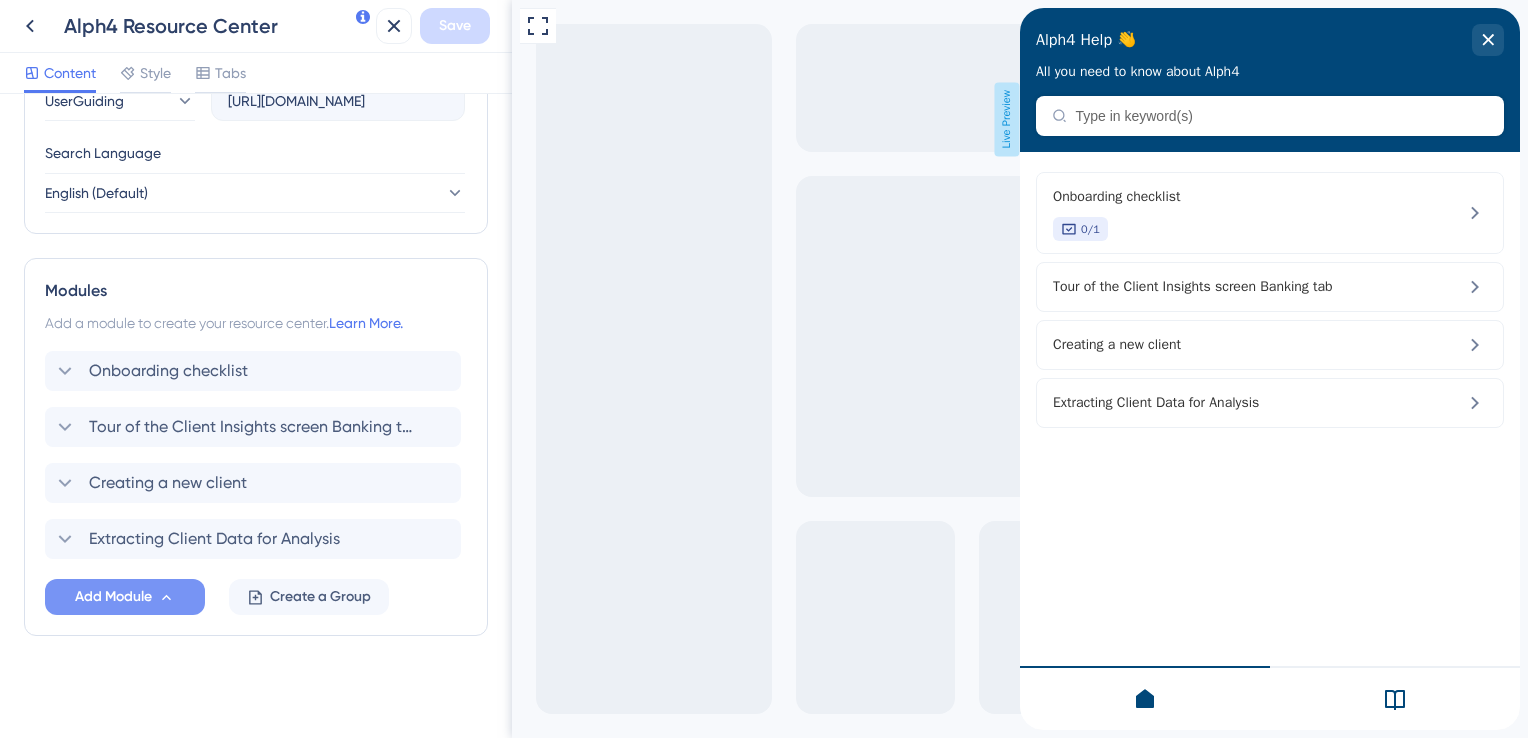 scroll, scrollTop: 952, scrollLeft: 0, axis: vertical 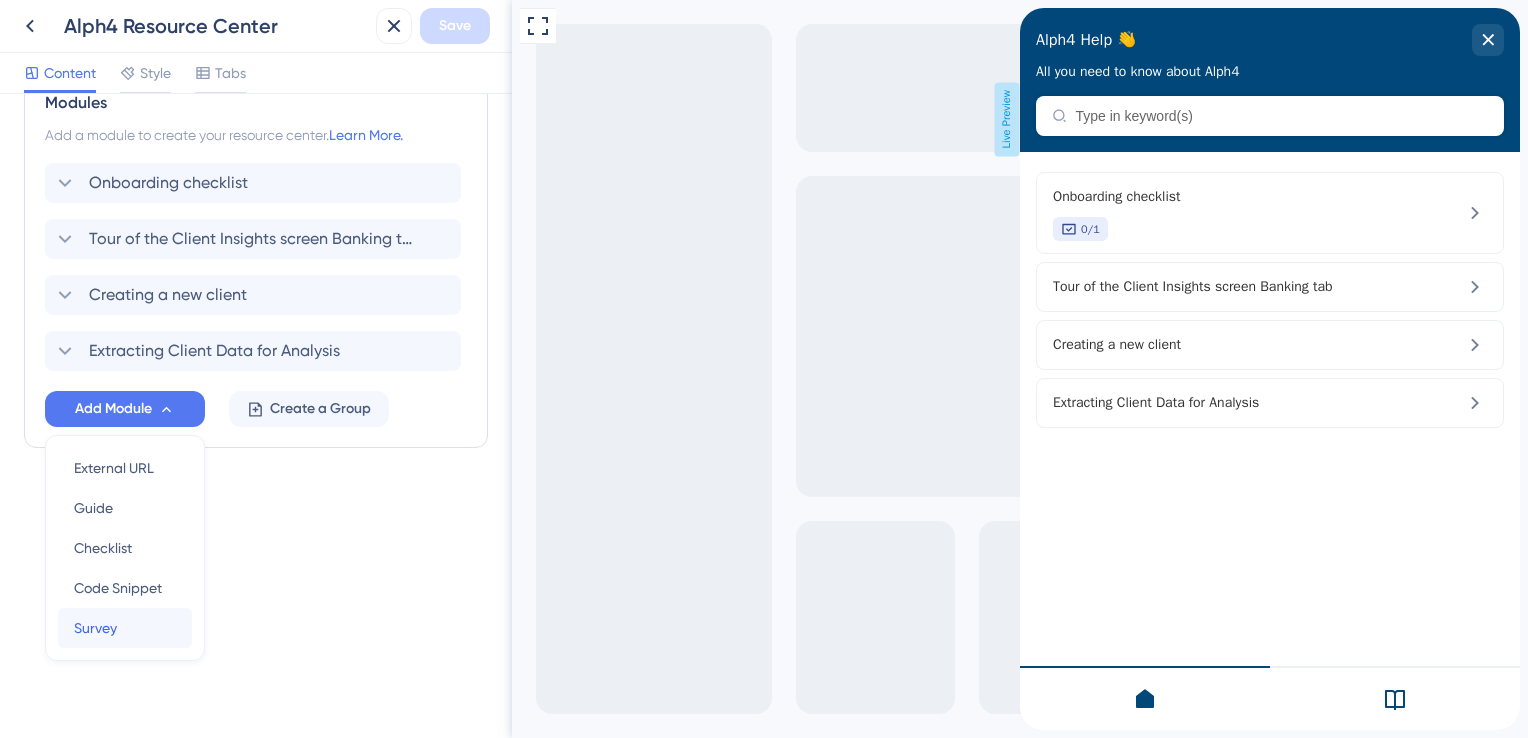 click on "Survey Survey" at bounding box center (125, 628) 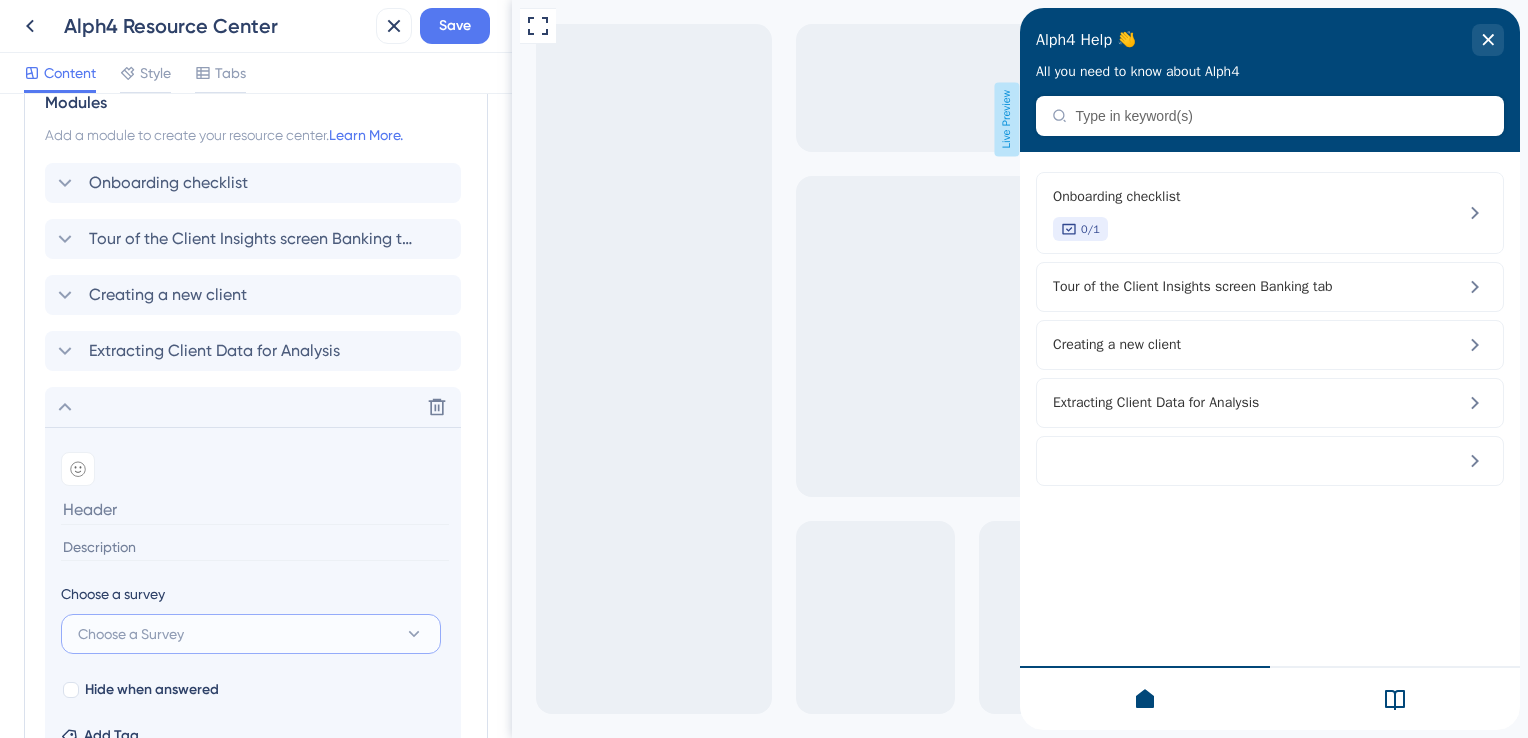 click on "Choose a Survey" at bounding box center [251, 634] 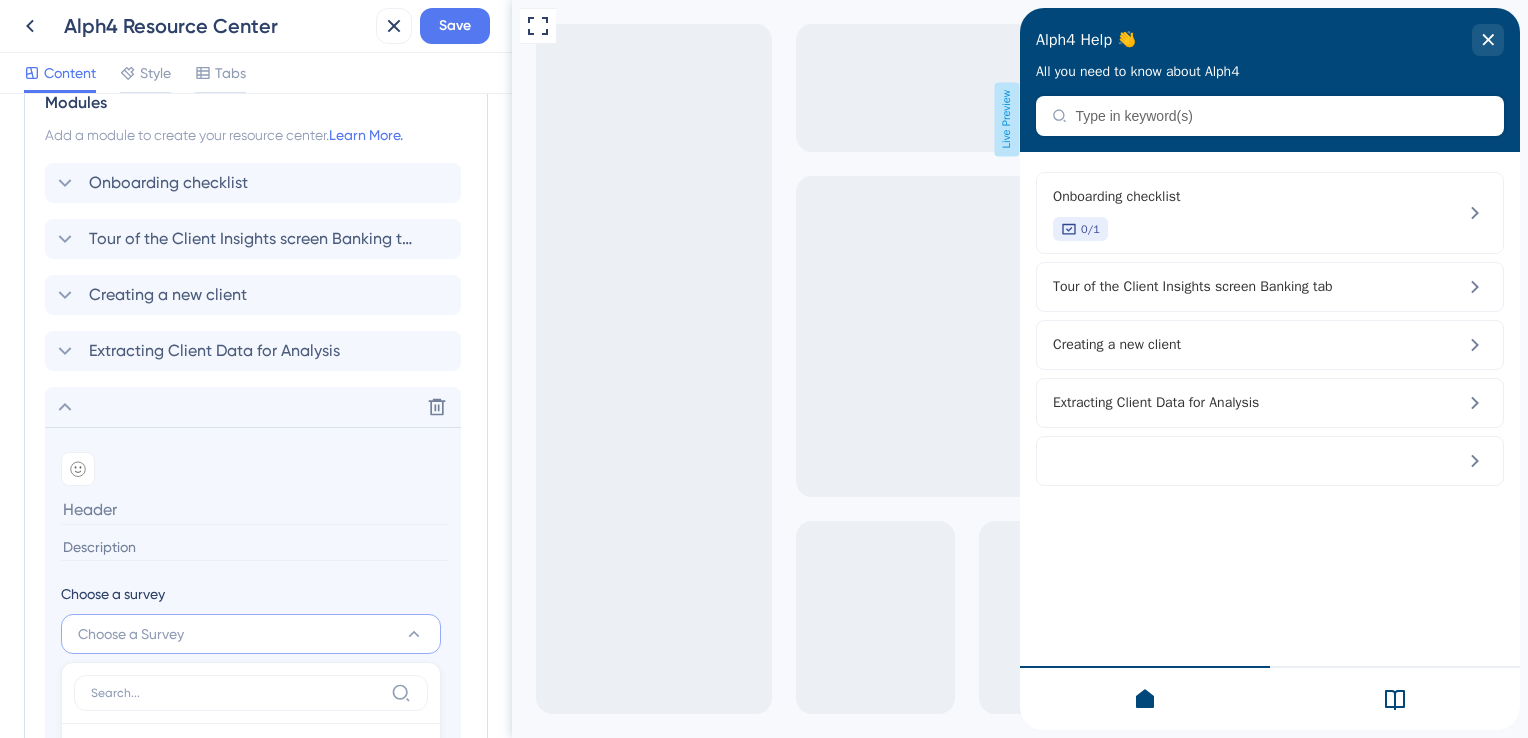 scroll, scrollTop: 1164, scrollLeft: 0, axis: vertical 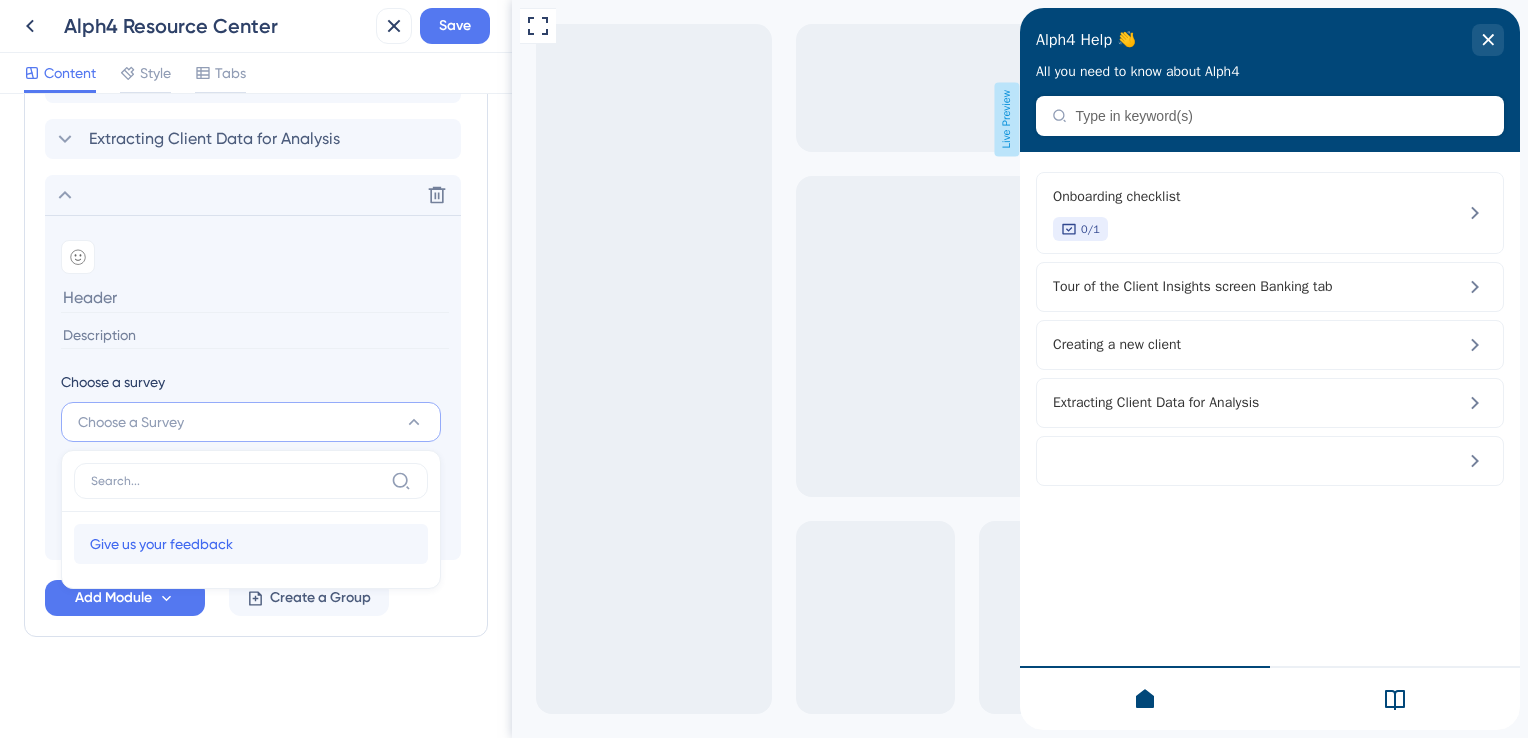 click on "Give us your feedback" at bounding box center [161, 544] 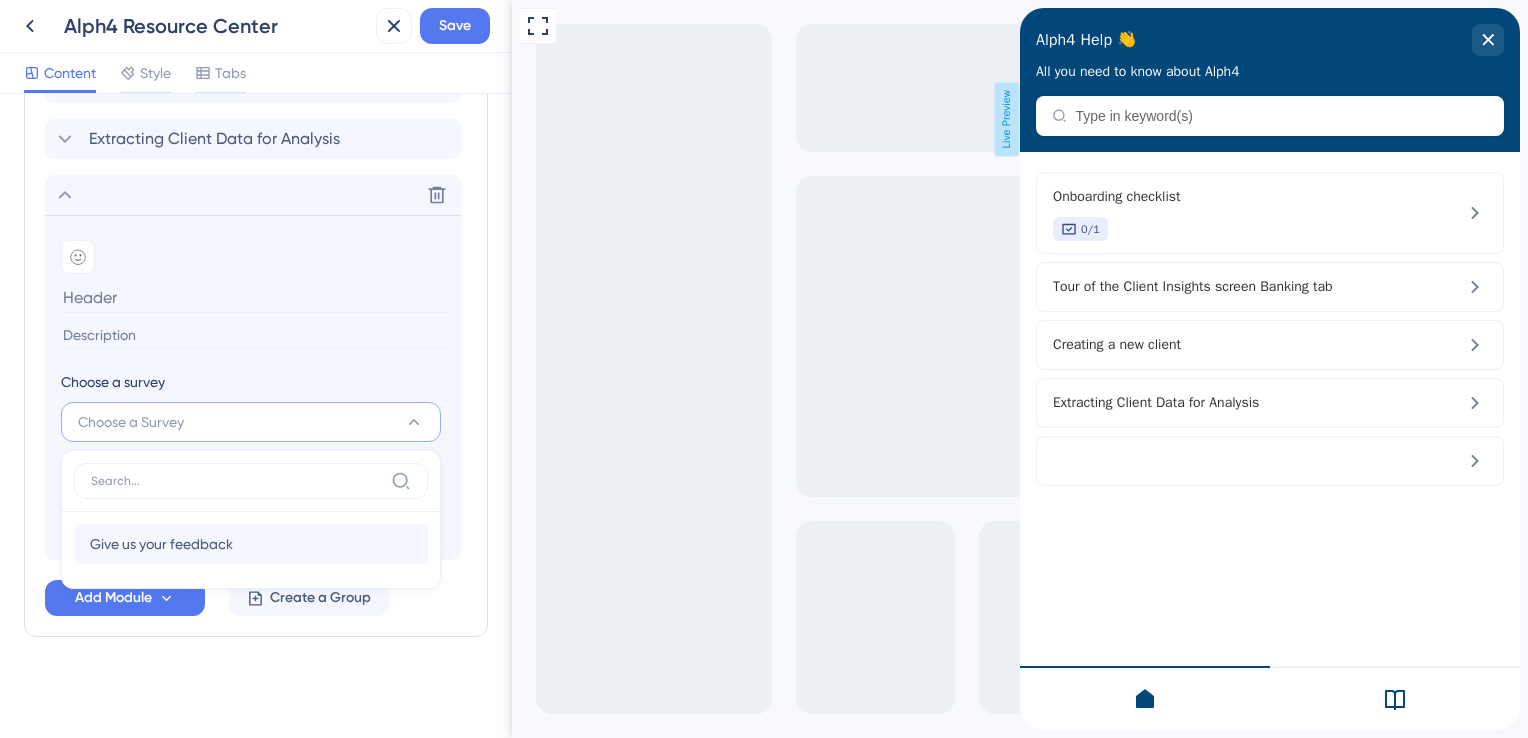 type on "Give us your feedback" 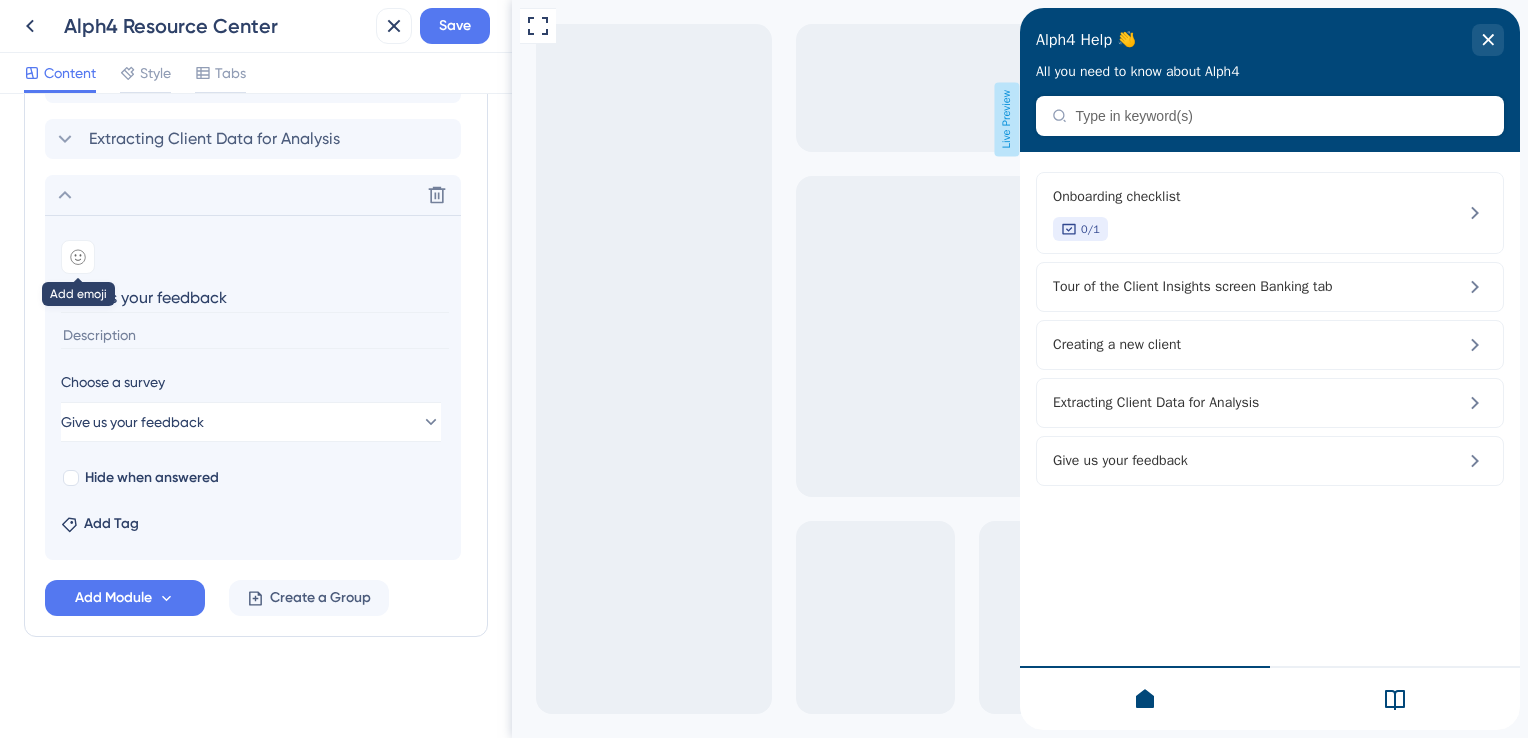 click 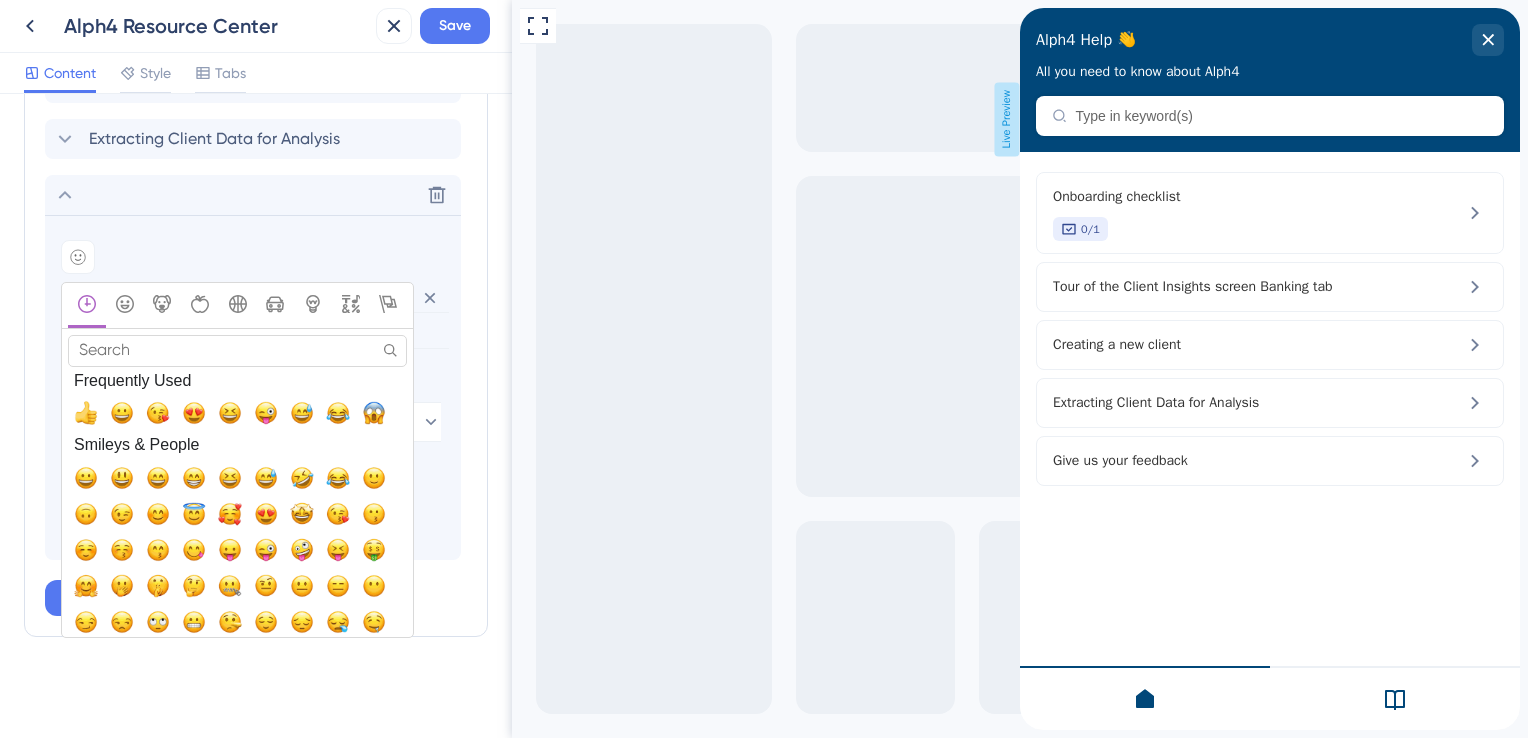 click on "Search" at bounding box center (237, 350) 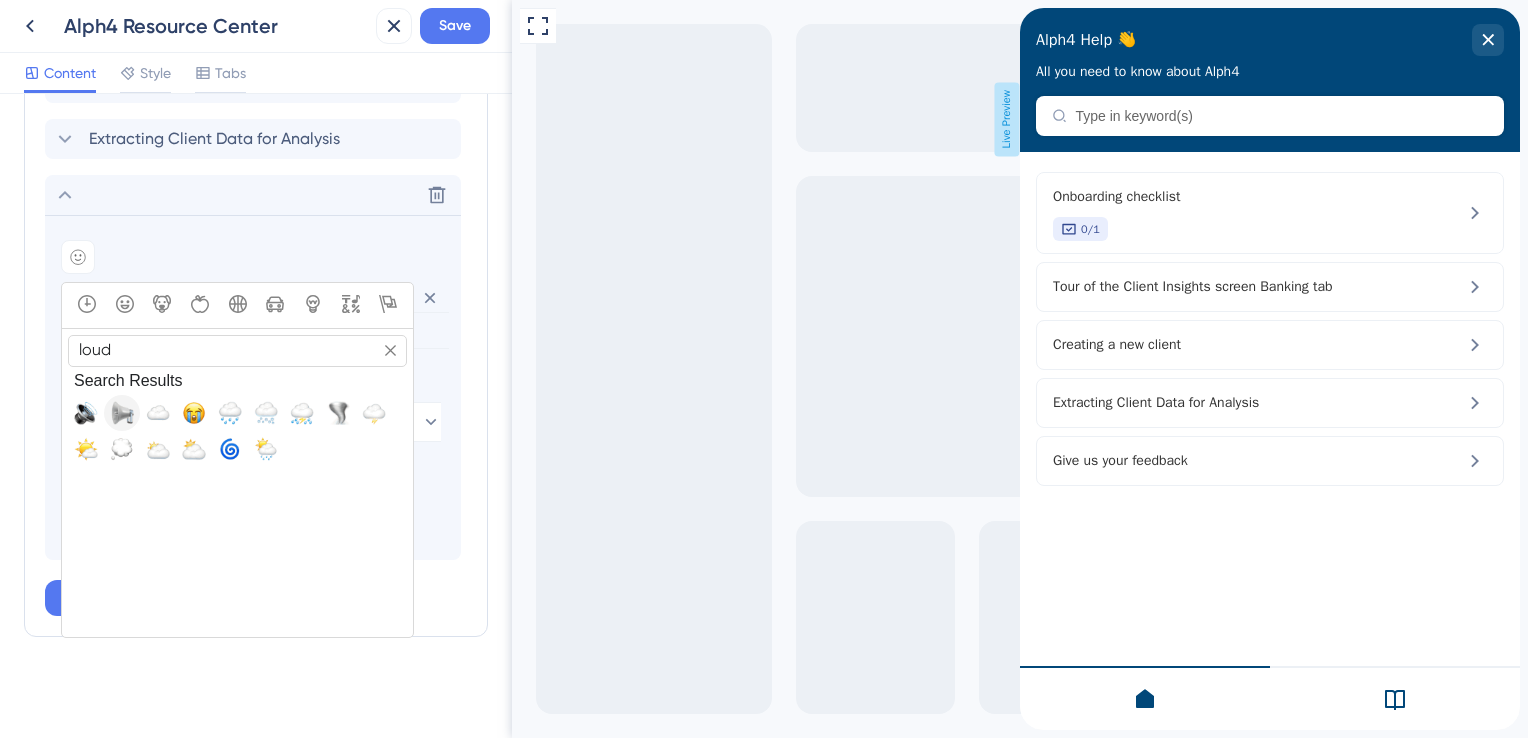 type on "loud" 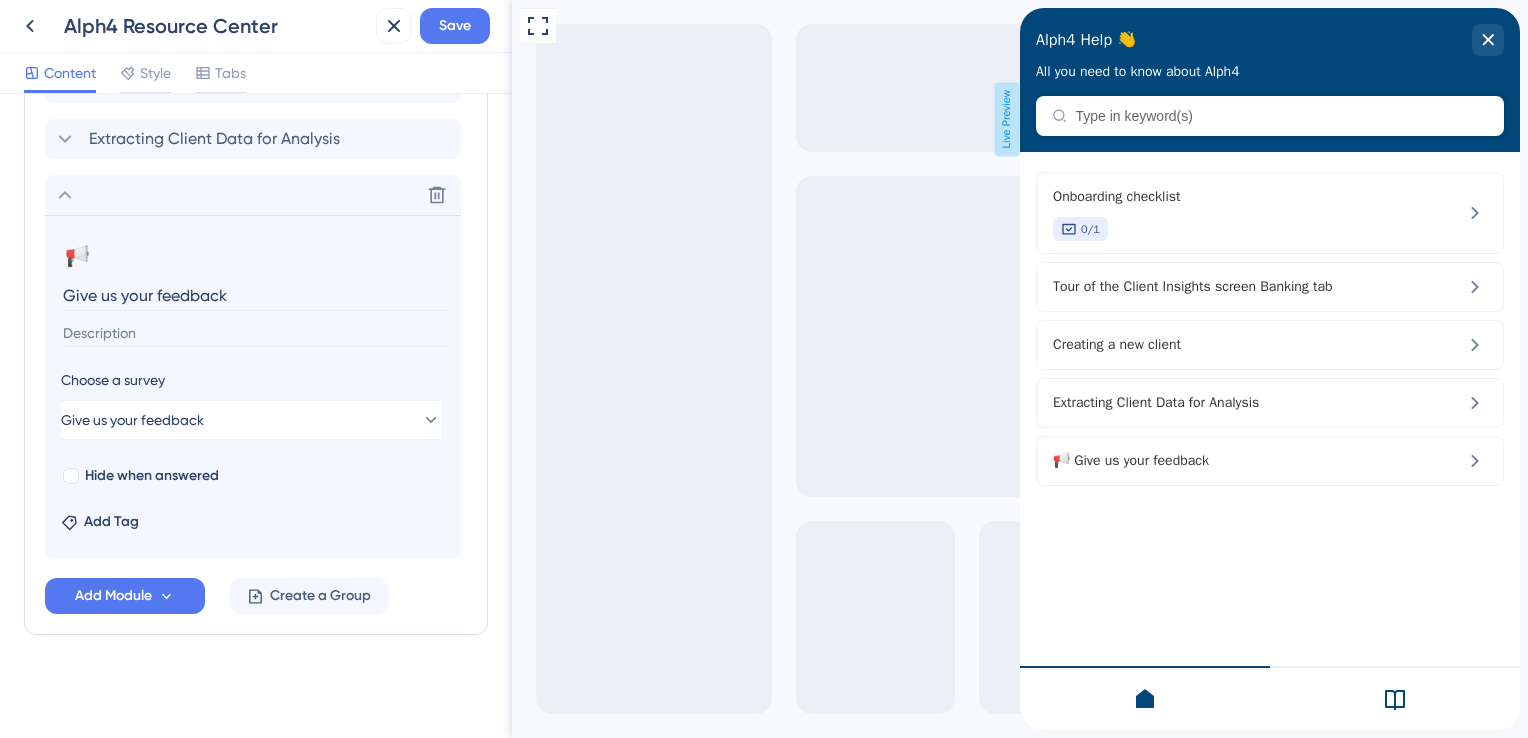 scroll, scrollTop: 1163, scrollLeft: 0, axis: vertical 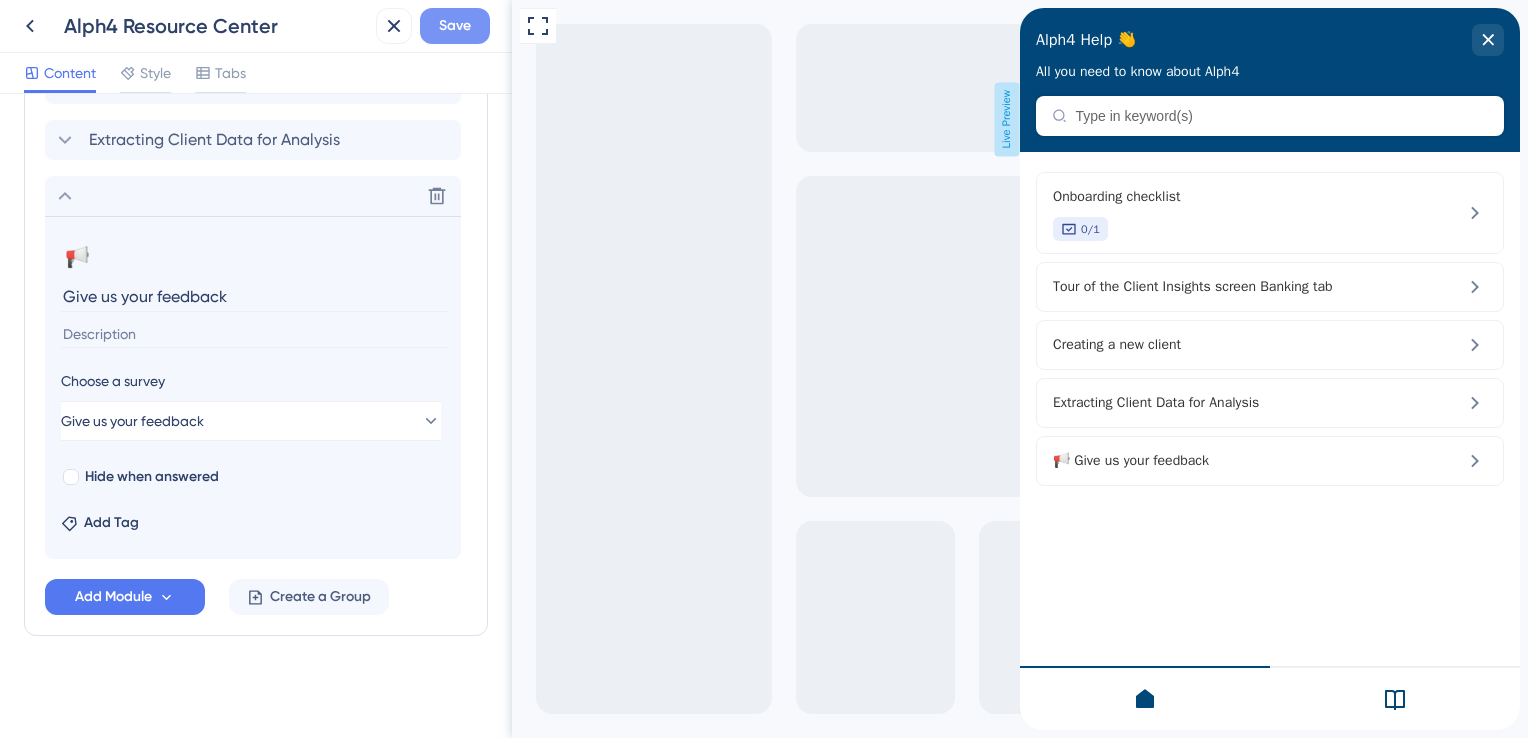 click on "Save" at bounding box center (455, 26) 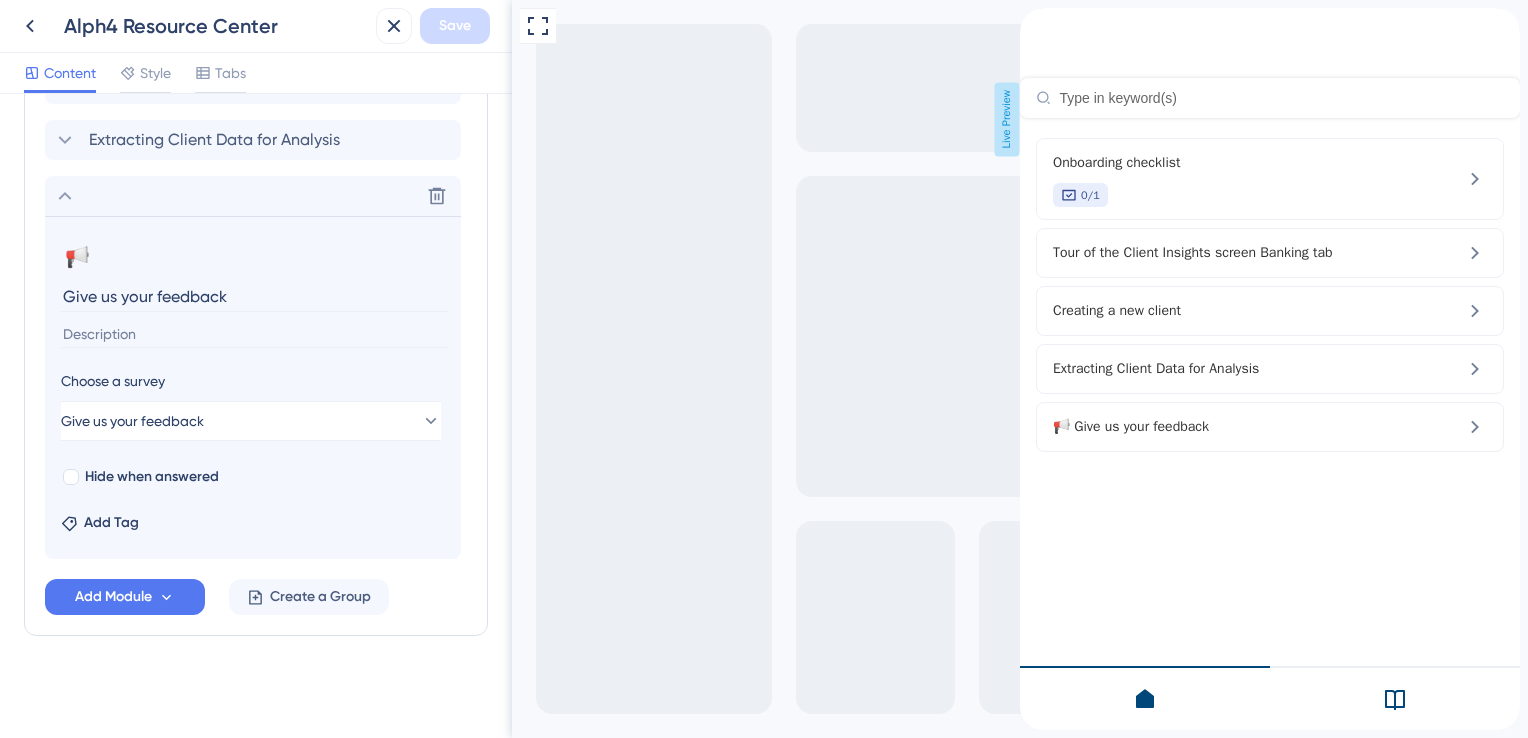 click at bounding box center (1270, 98) 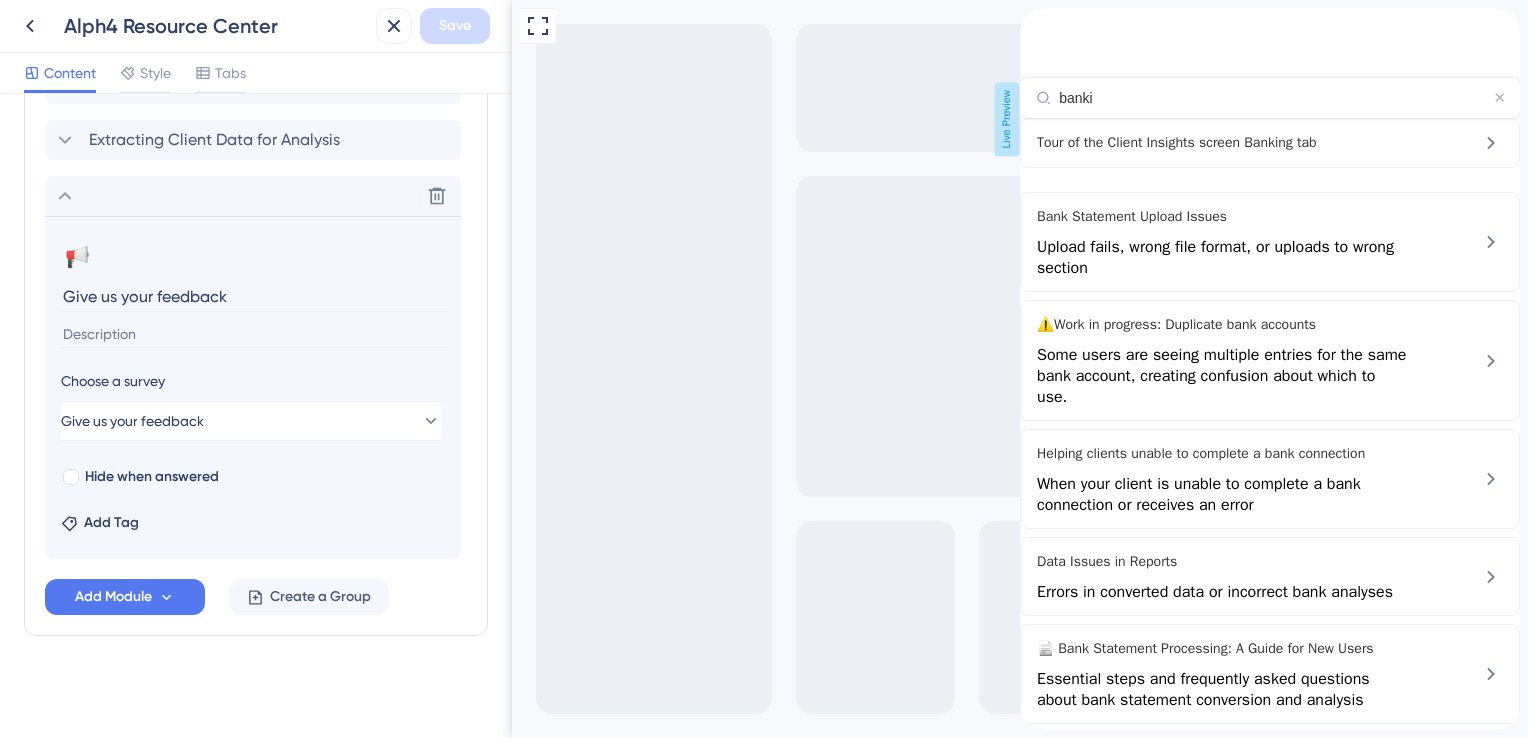 type on "bankin" 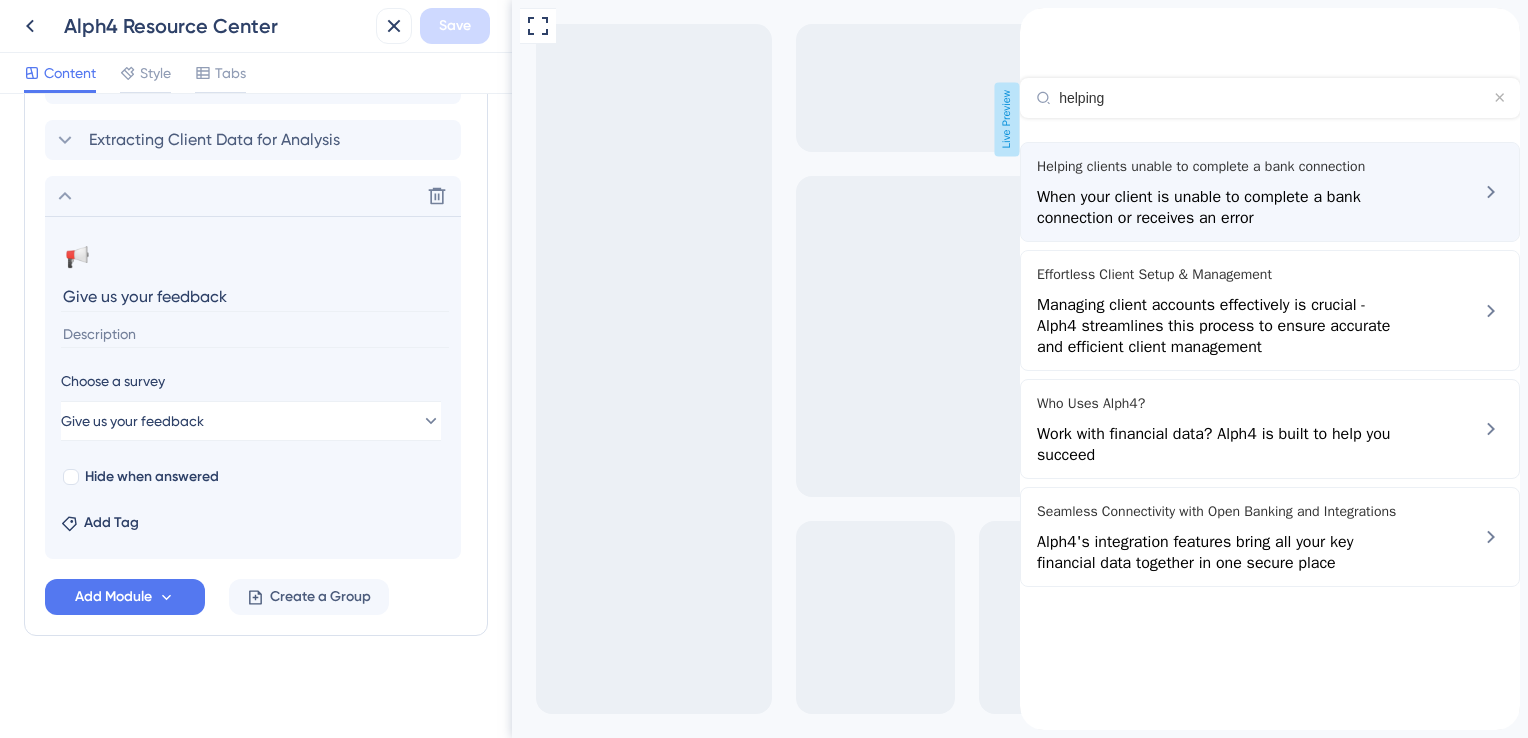 type on "helping" 